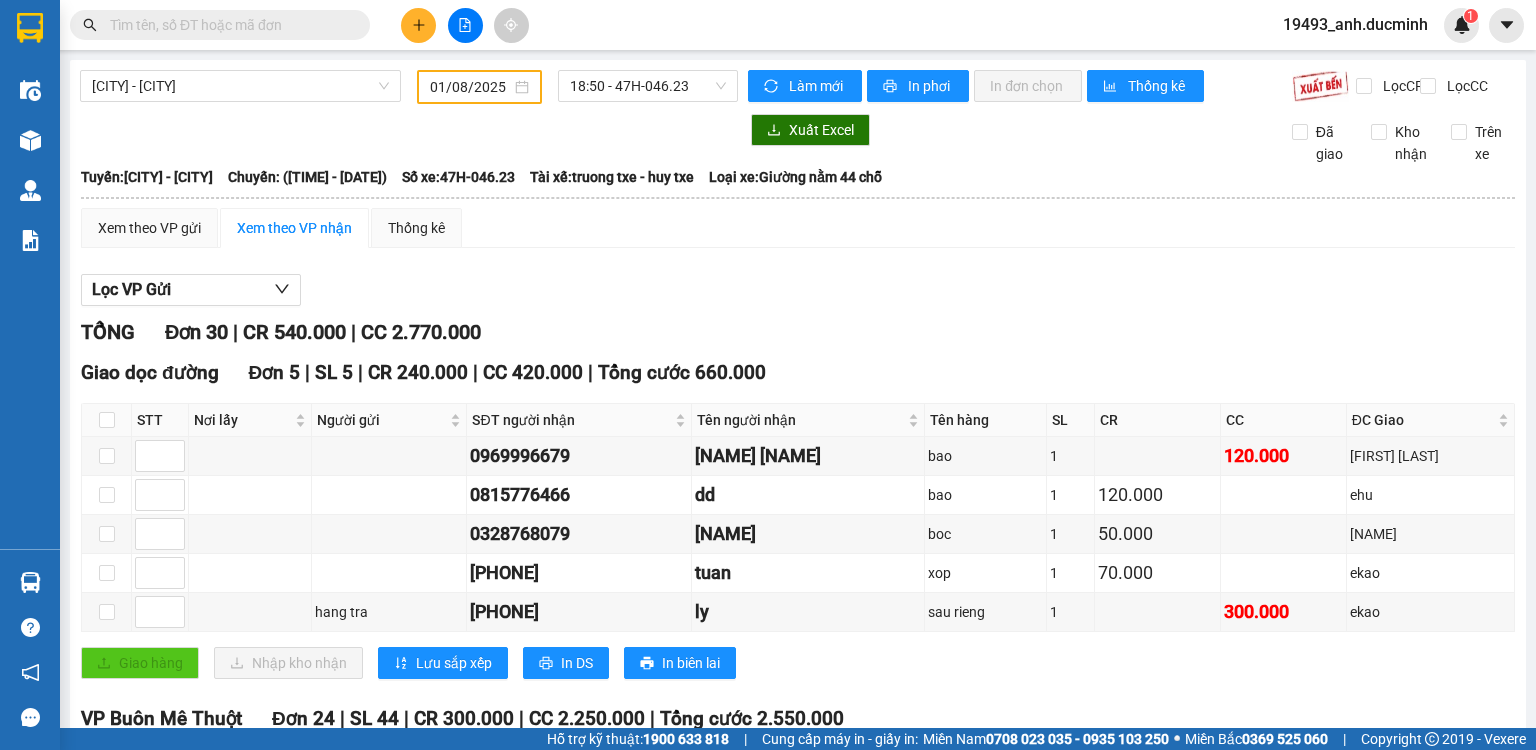 scroll, scrollTop: 0, scrollLeft: 0, axis: both 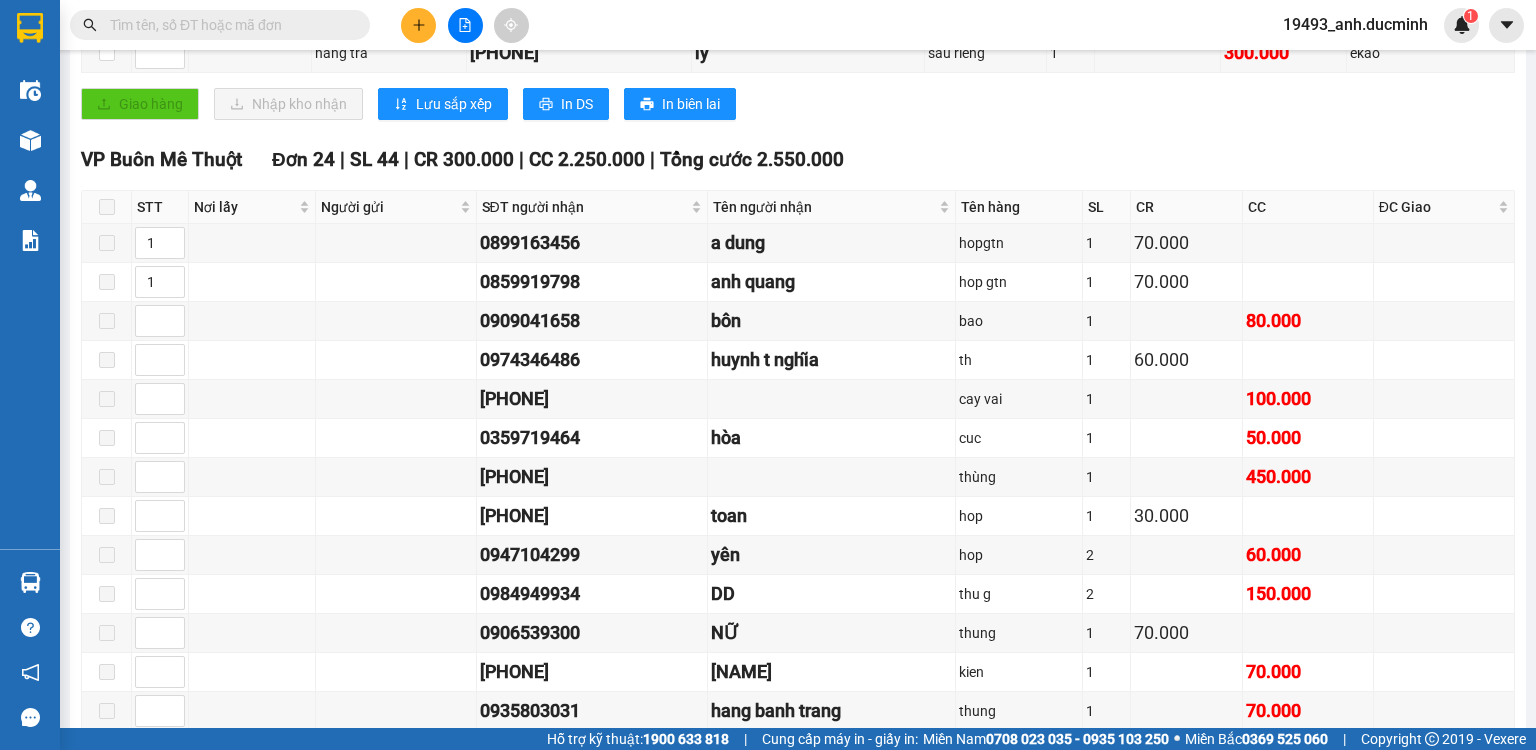 click at bounding box center [228, 25] 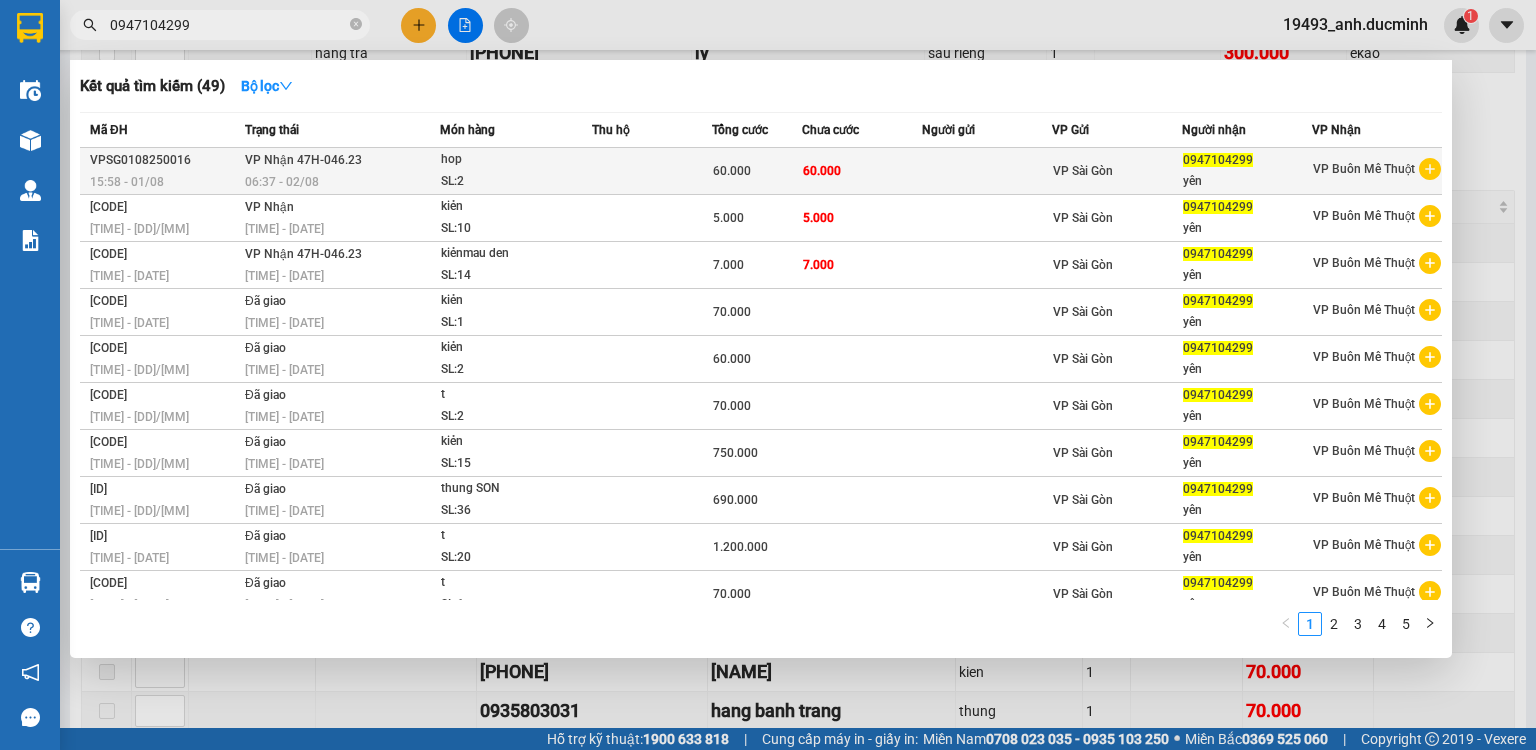 type on "0947104299" 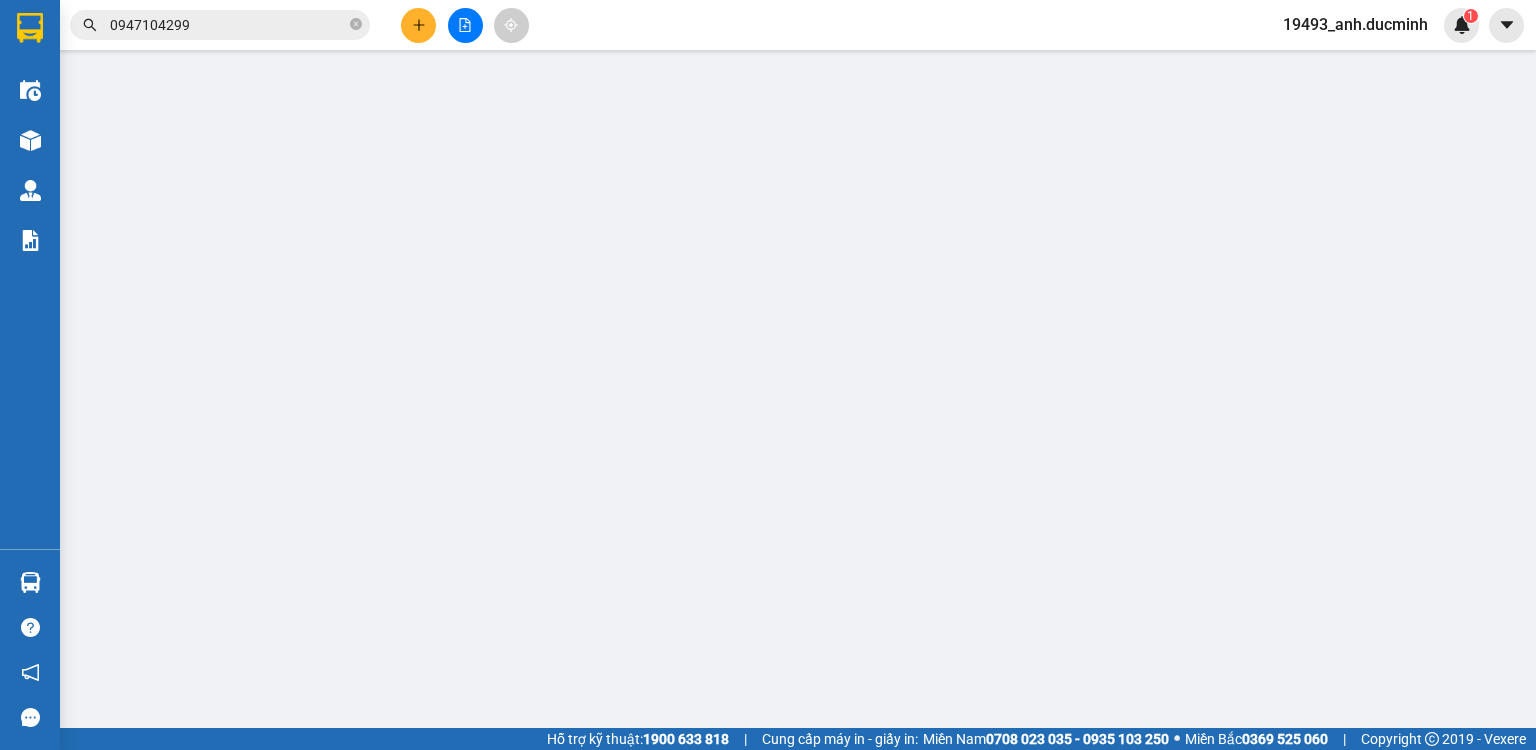 scroll, scrollTop: 0, scrollLeft: 0, axis: both 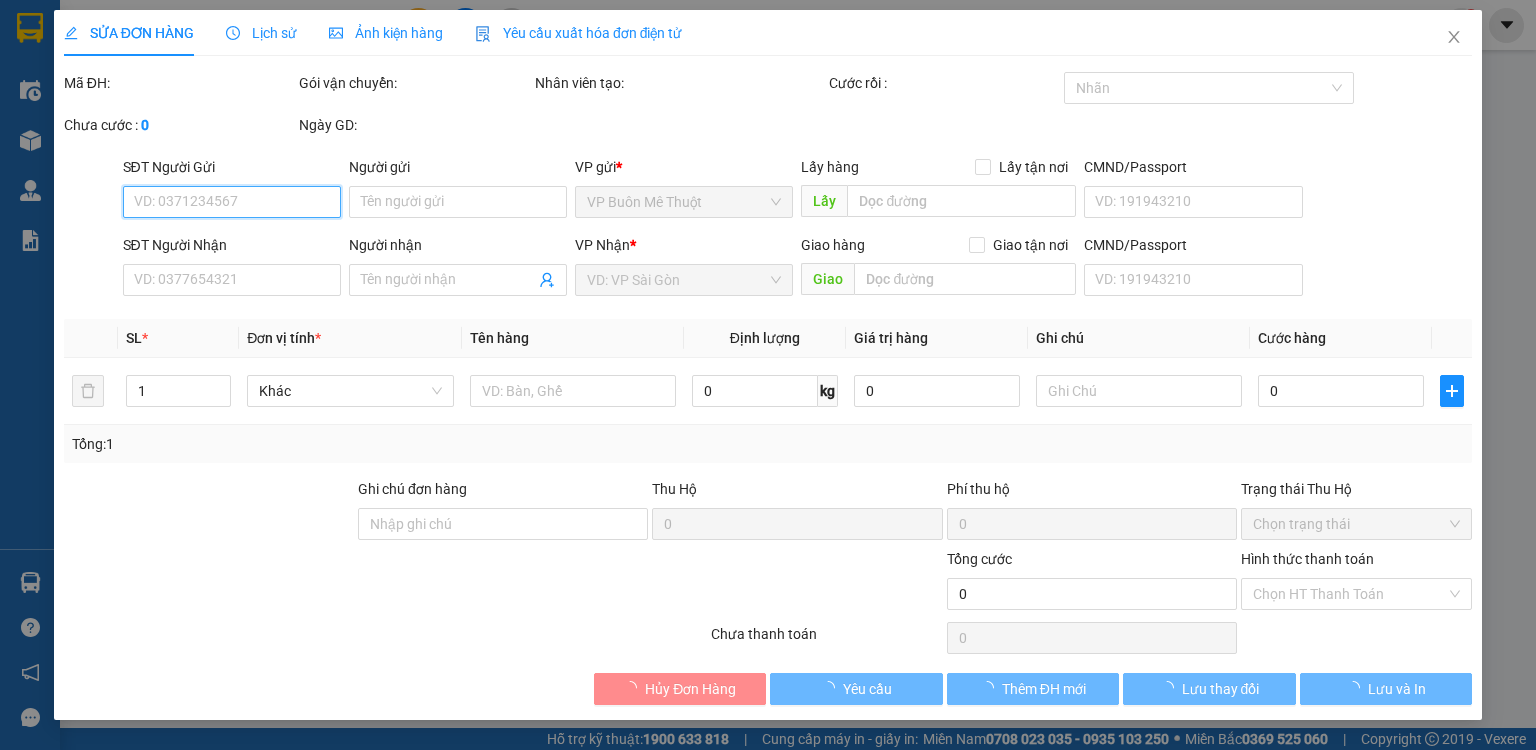 type on "0947104299" 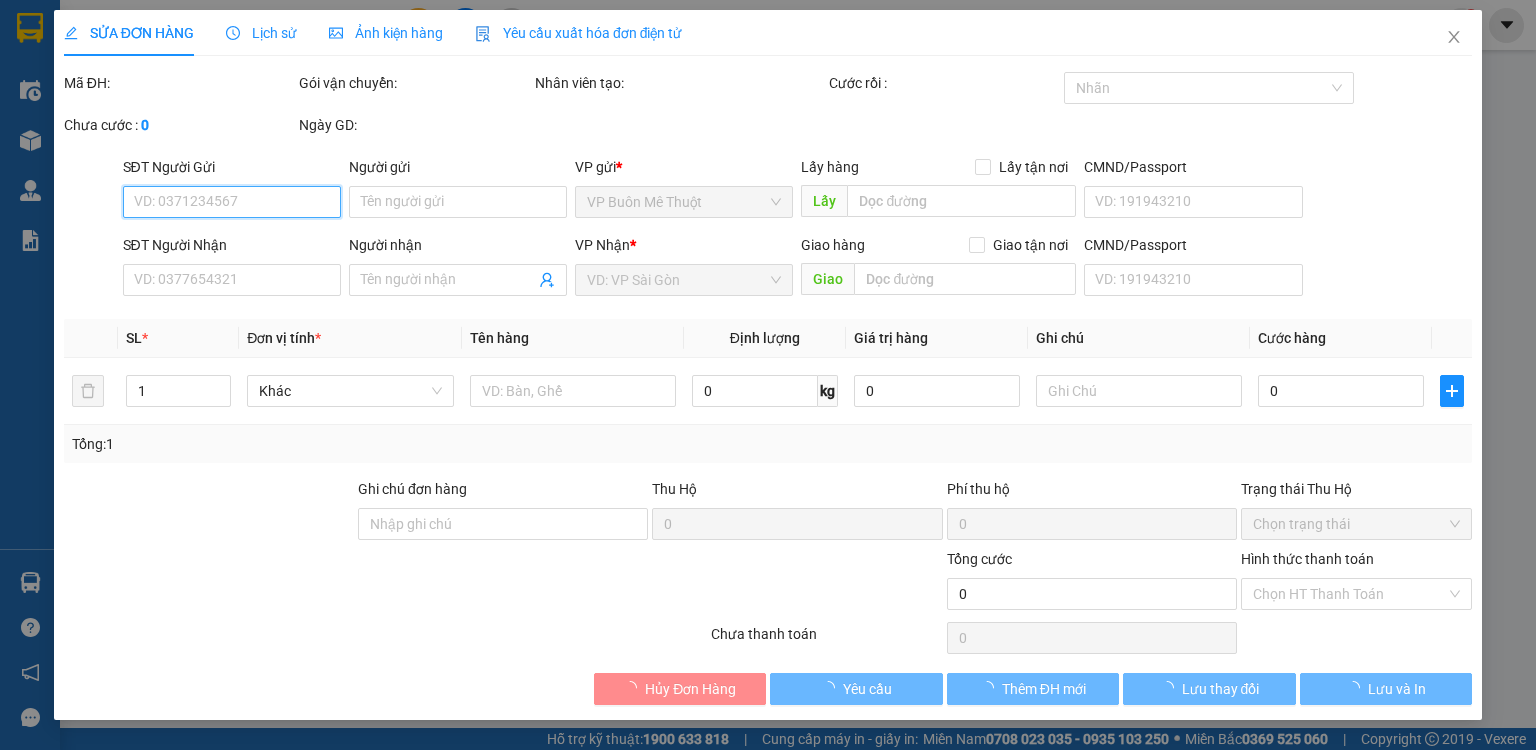 type on "yên" 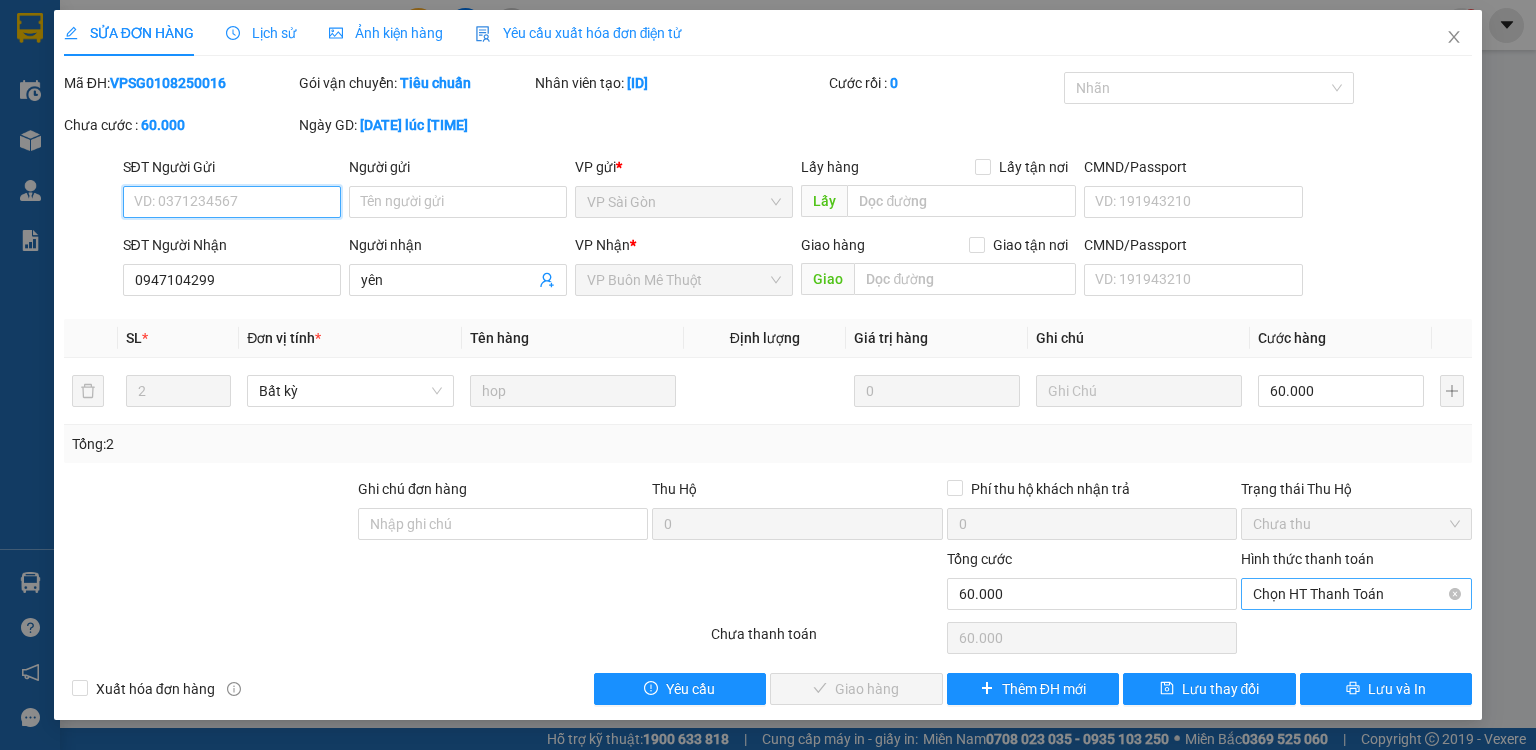click on "Chọn HT Thanh Toán" at bounding box center (1356, 594) 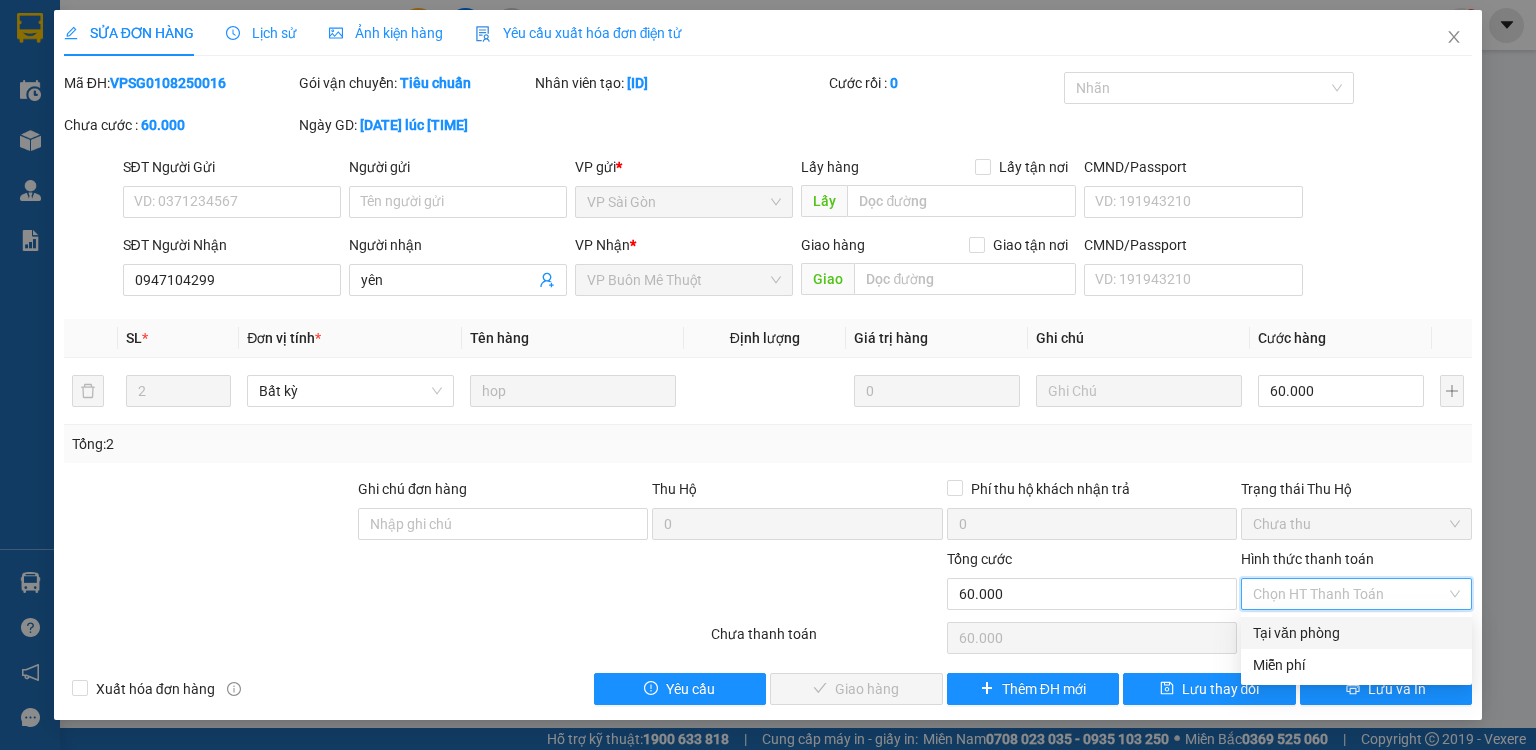 drag, startPoint x: 1334, startPoint y: 635, endPoint x: 1211, endPoint y: 650, distance: 123.911255 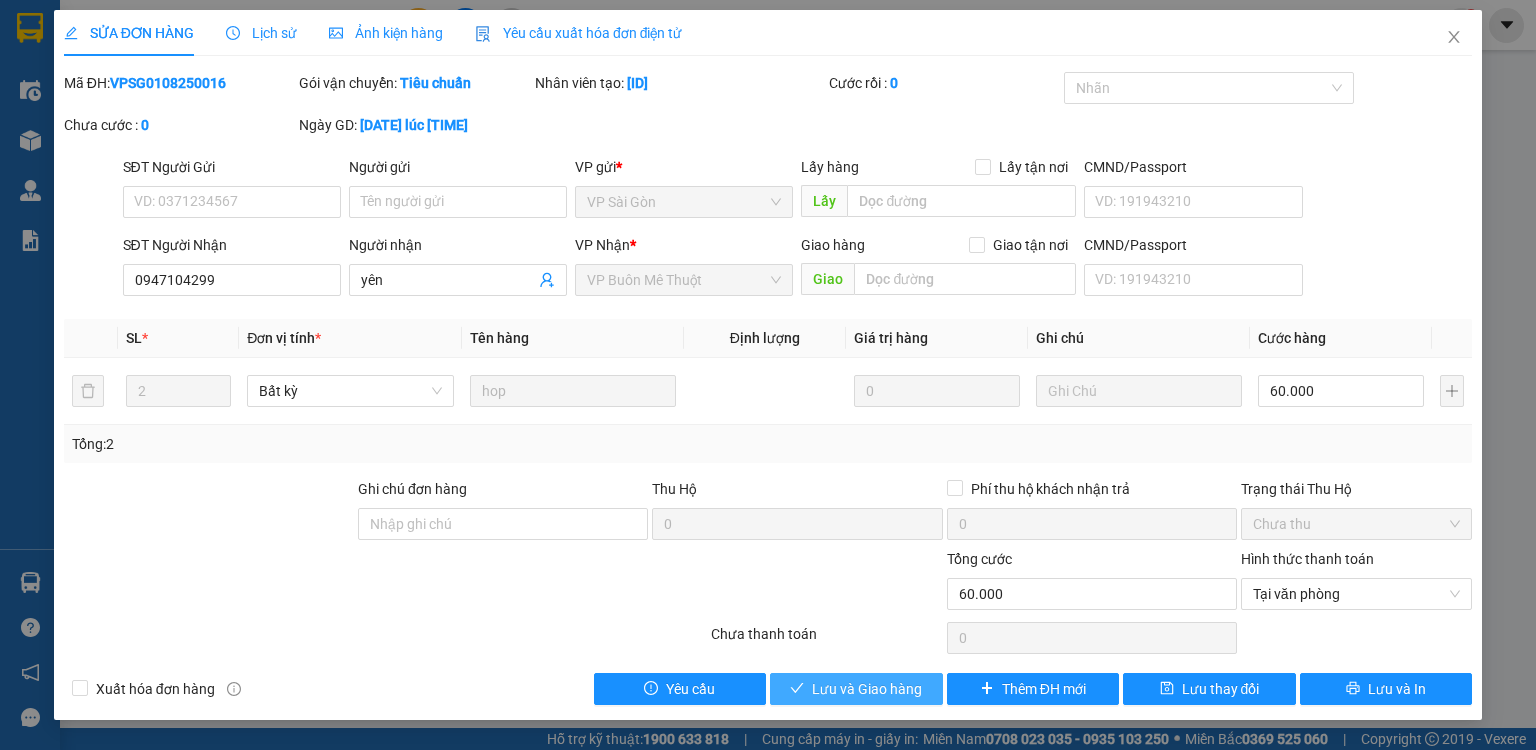 drag, startPoint x: 875, startPoint y: 693, endPoint x: 1535, endPoint y: 11, distance: 949.0648 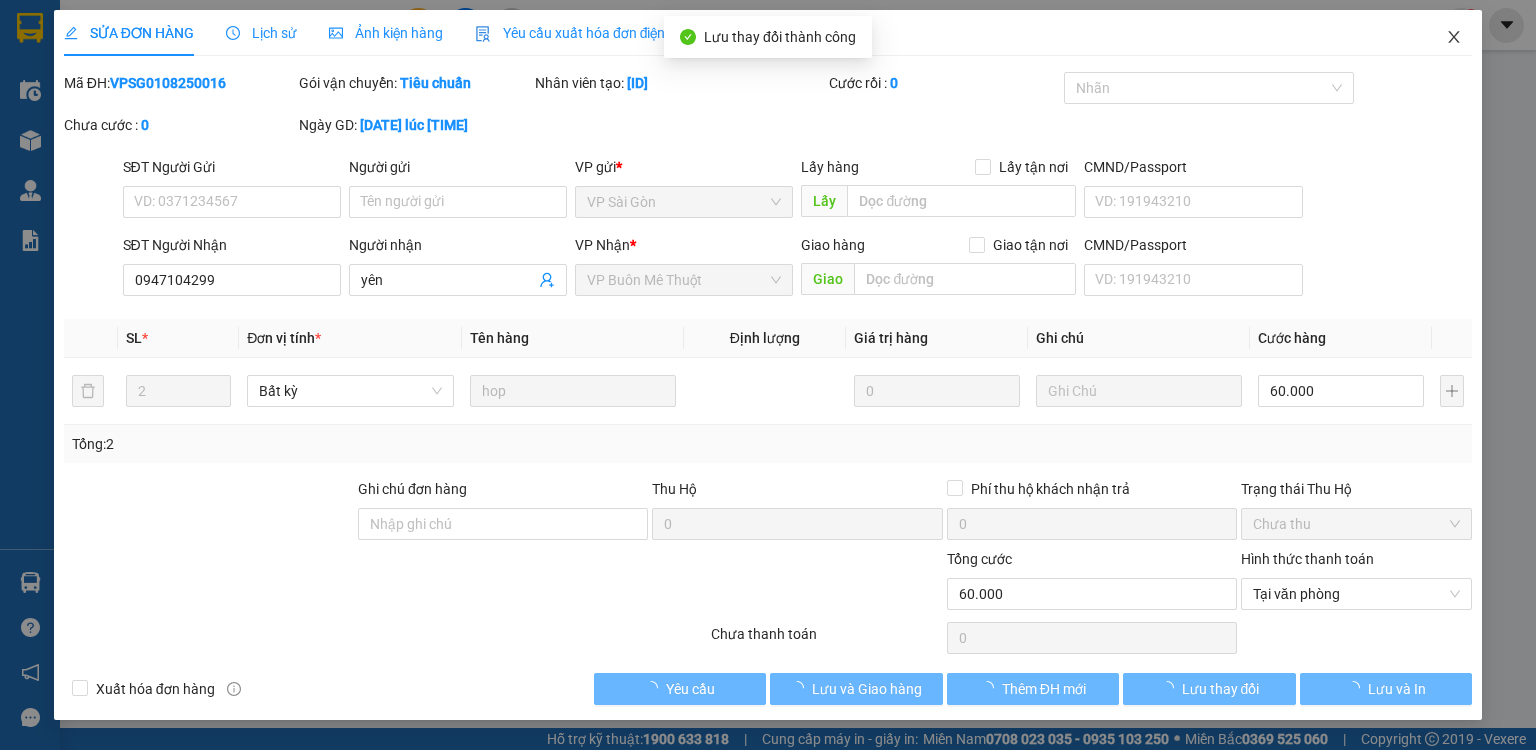 click 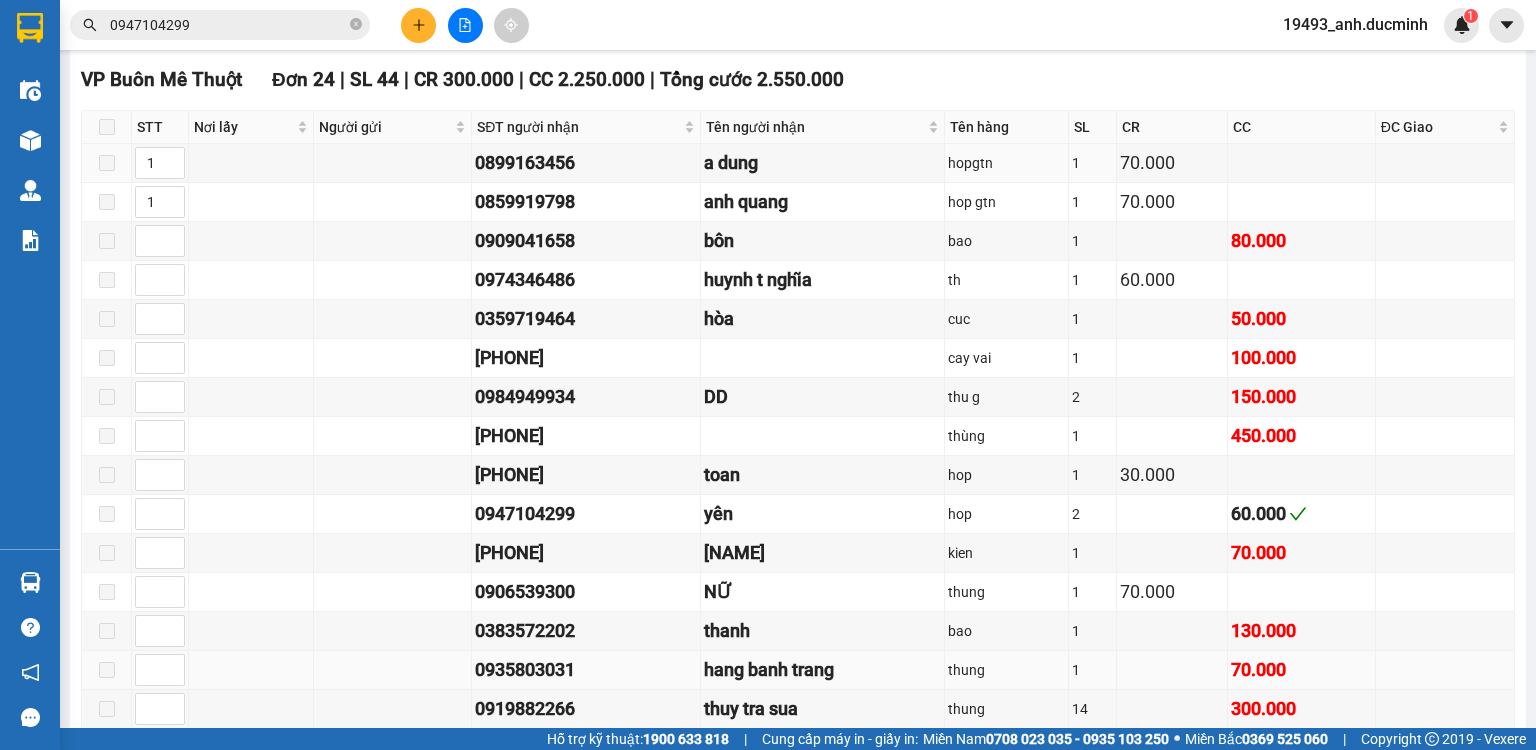 scroll, scrollTop: 1119, scrollLeft: 0, axis: vertical 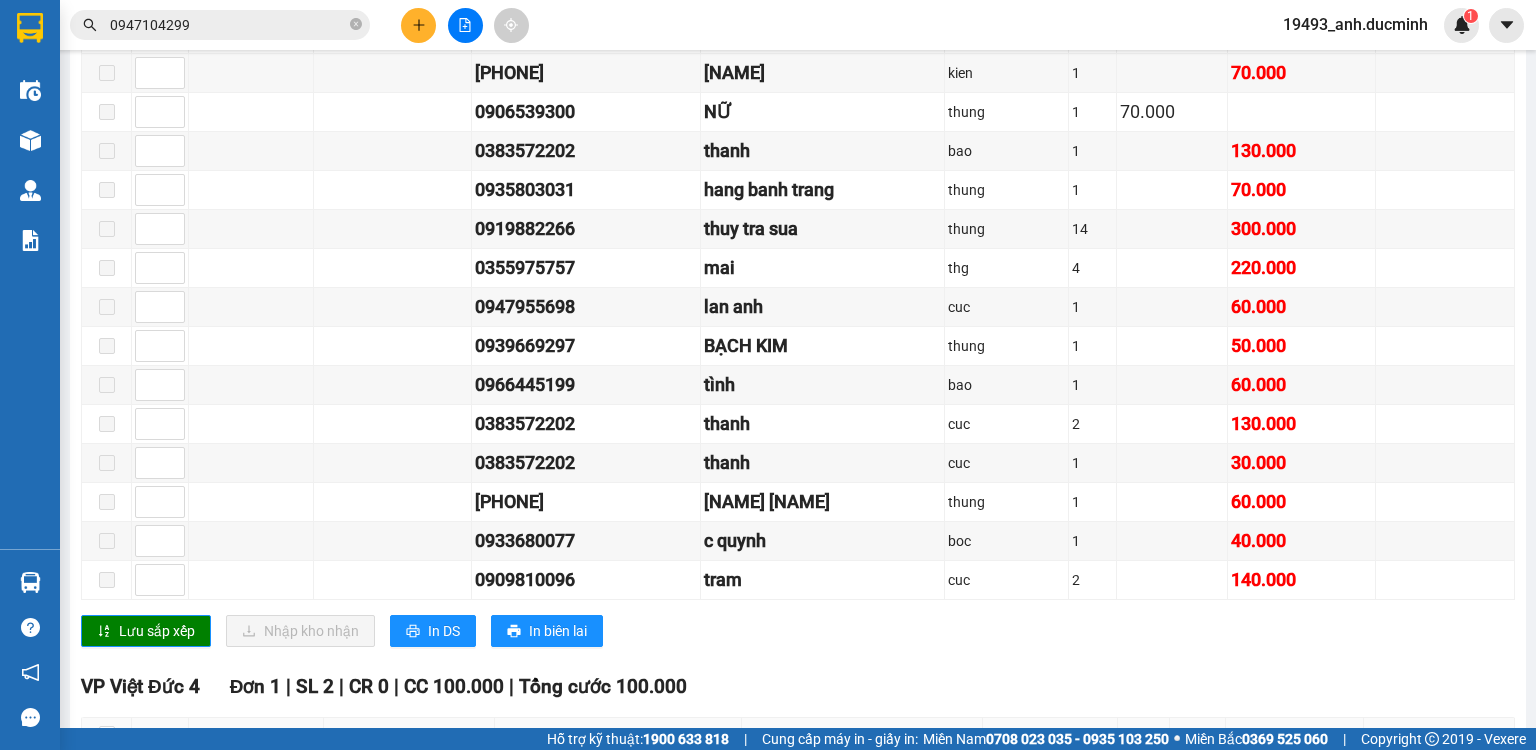 drag, startPoint x: 355, startPoint y: 19, endPoint x: 334, endPoint y: 24, distance: 21.587032 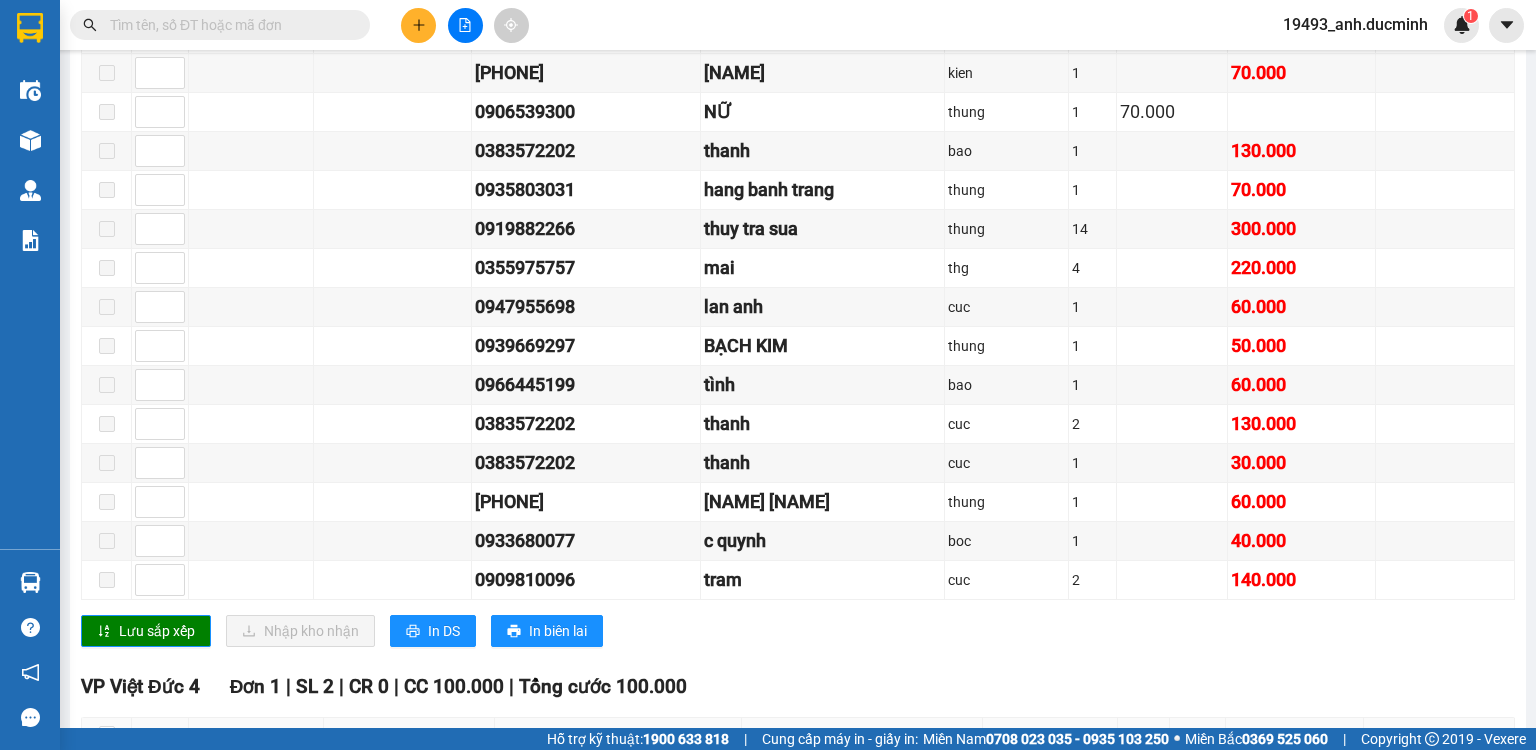 drag, startPoint x: 308, startPoint y: 25, endPoint x: 294, endPoint y: 24, distance: 14.035668 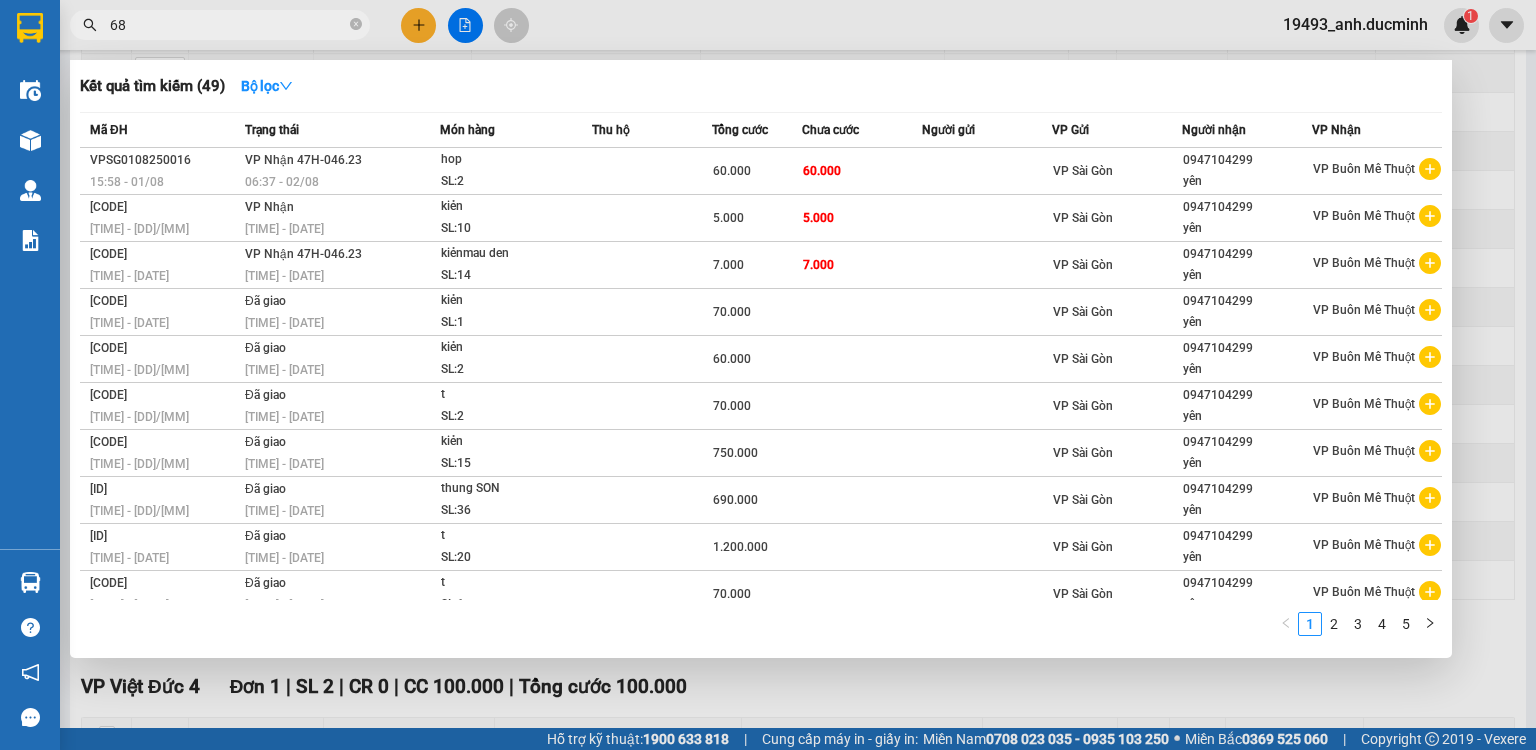 type on "689" 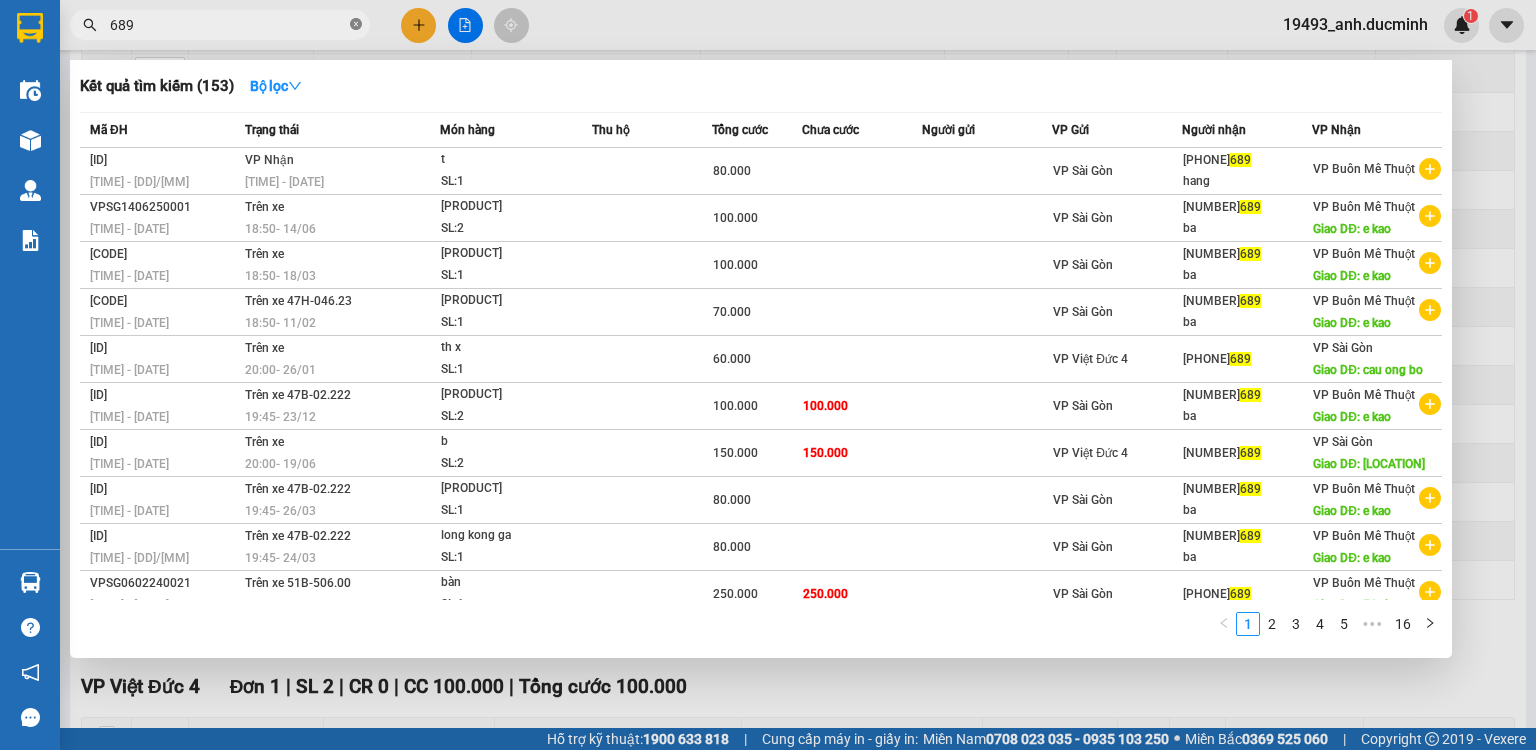 click 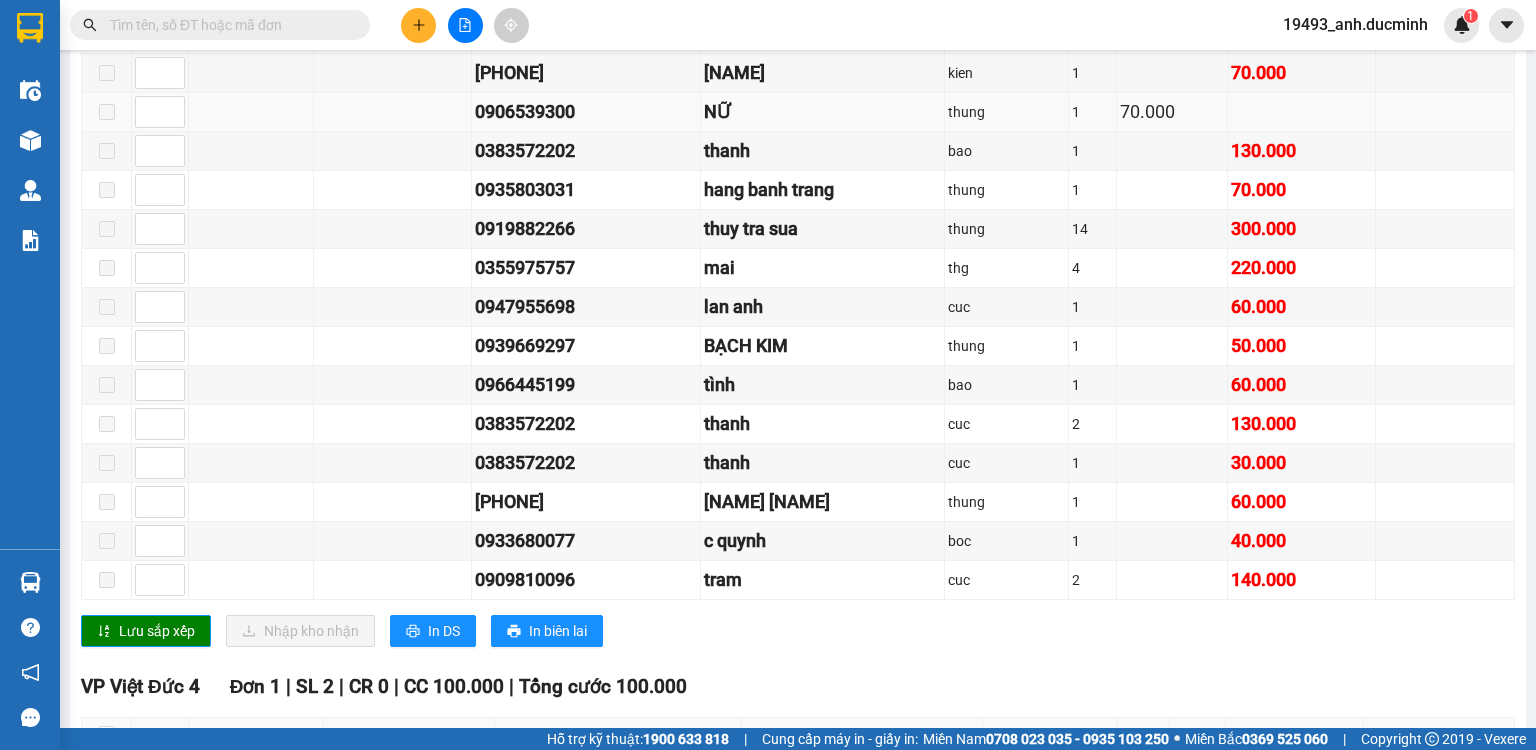 scroll, scrollTop: 1039, scrollLeft: 0, axis: vertical 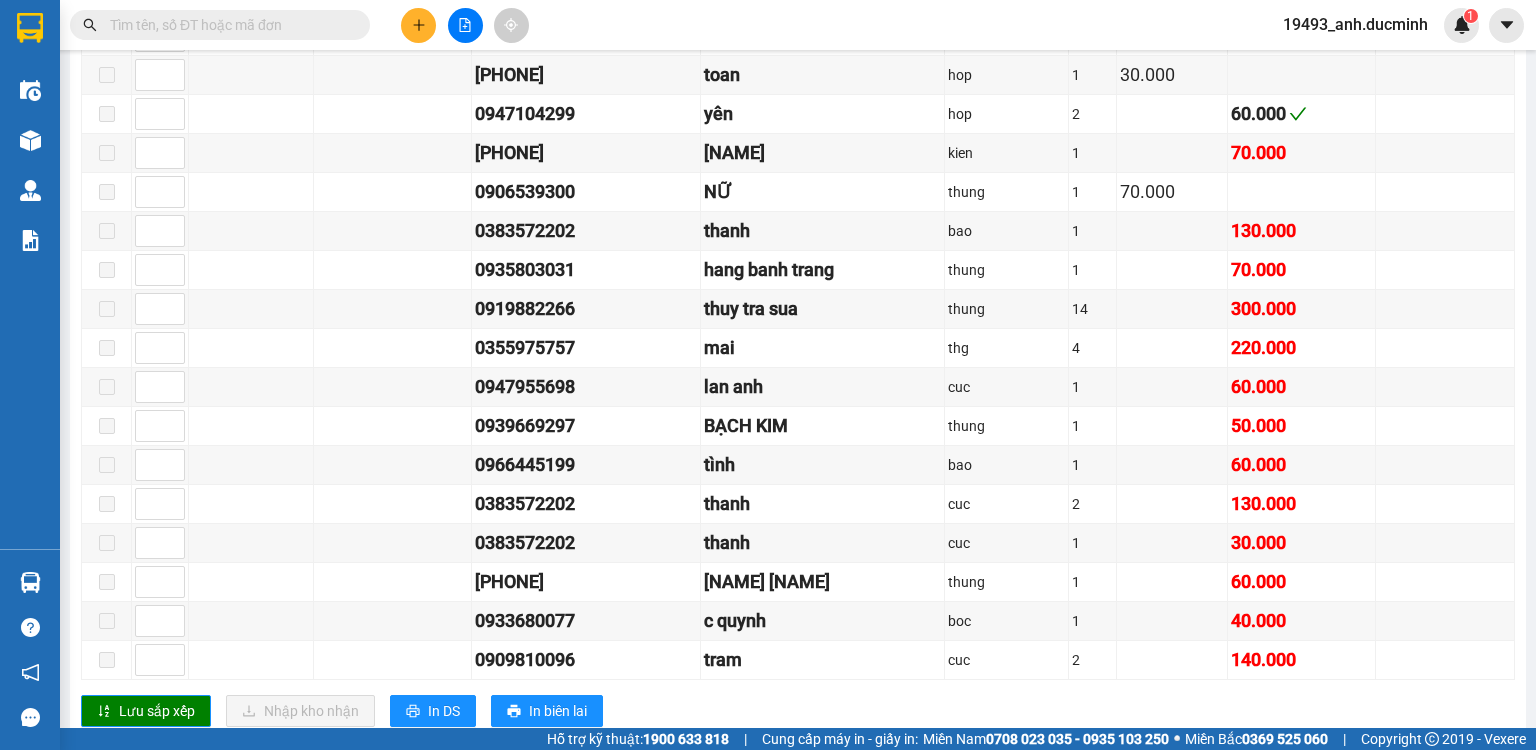 click at bounding box center [228, 25] 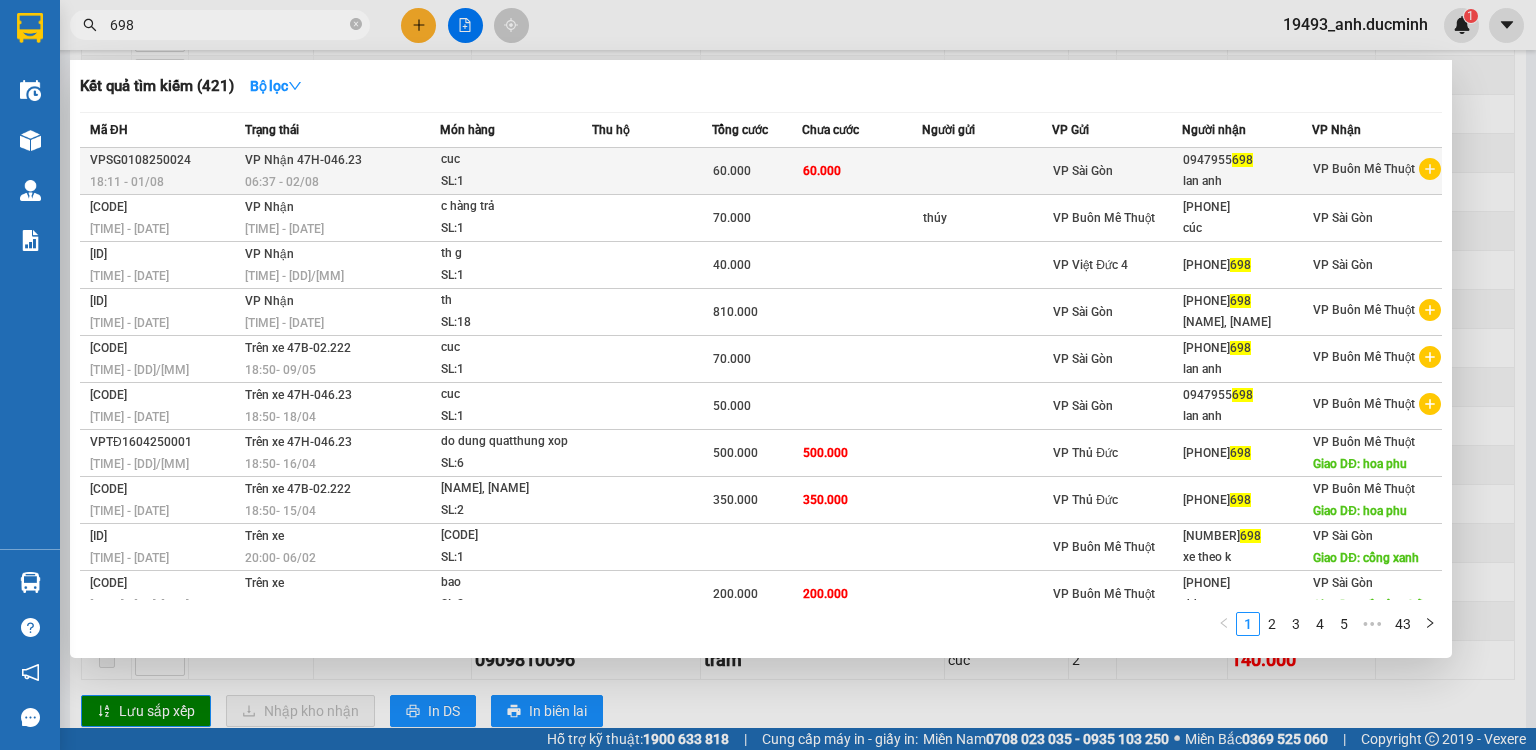 type on "698" 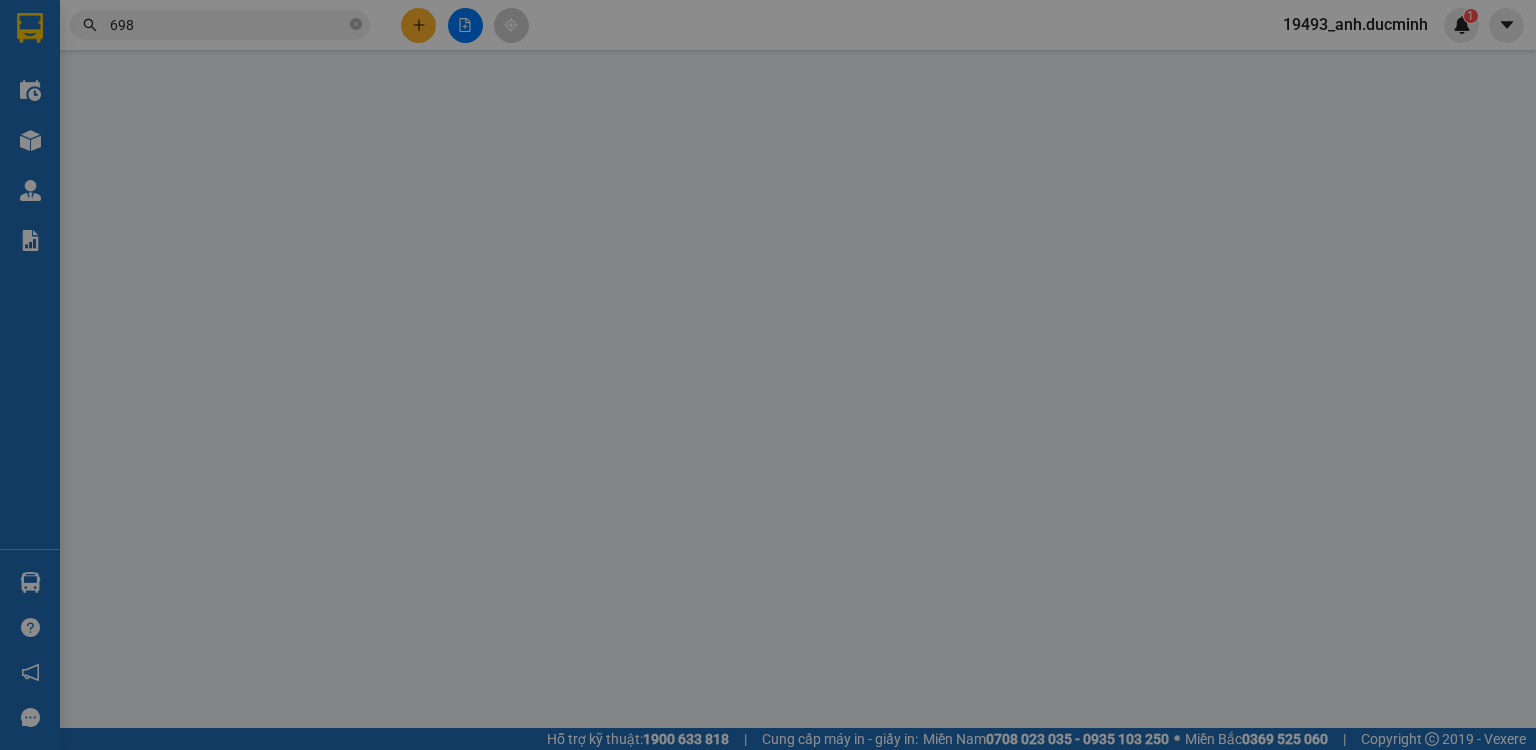scroll, scrollTop: 0, scrollLeft: 0, axis: both 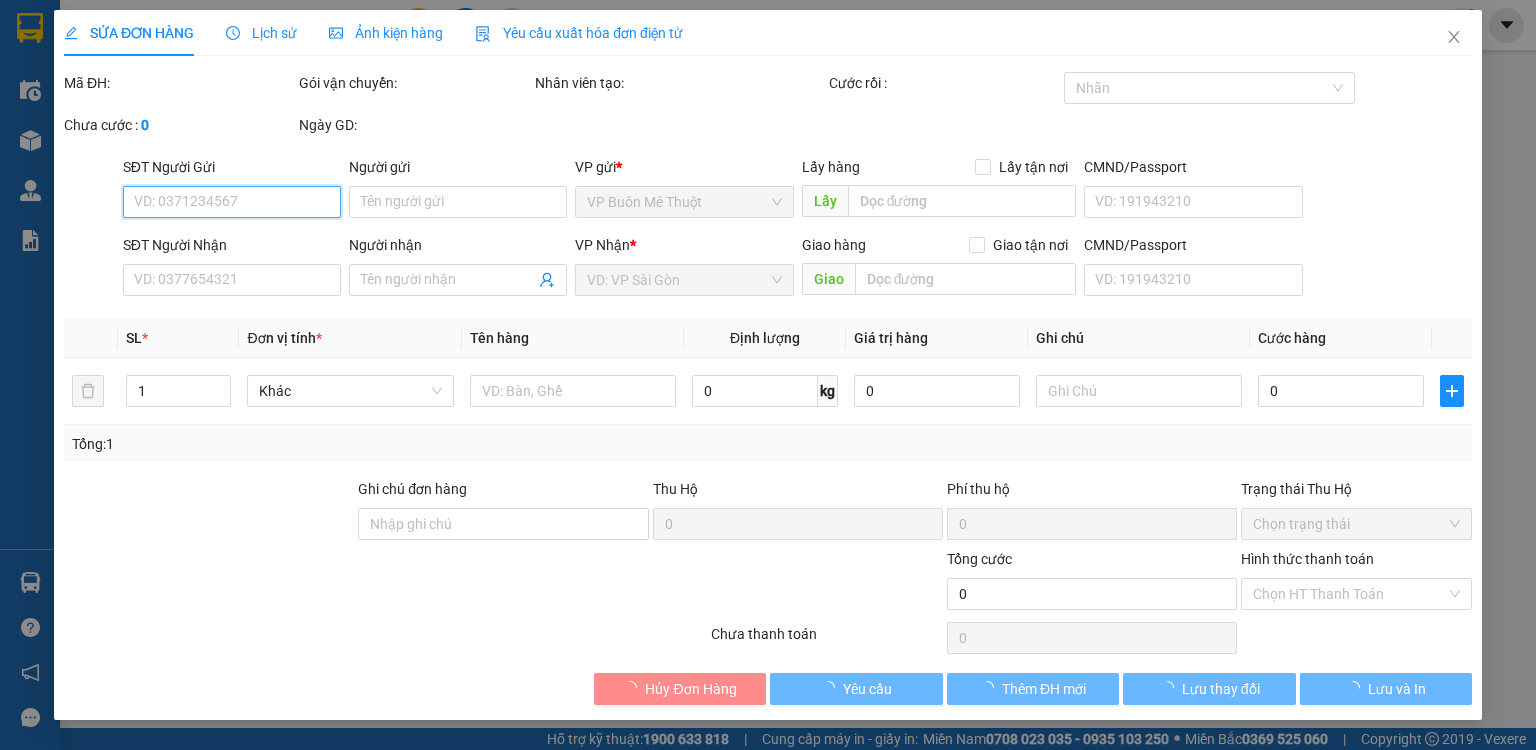 type on "0947955698" 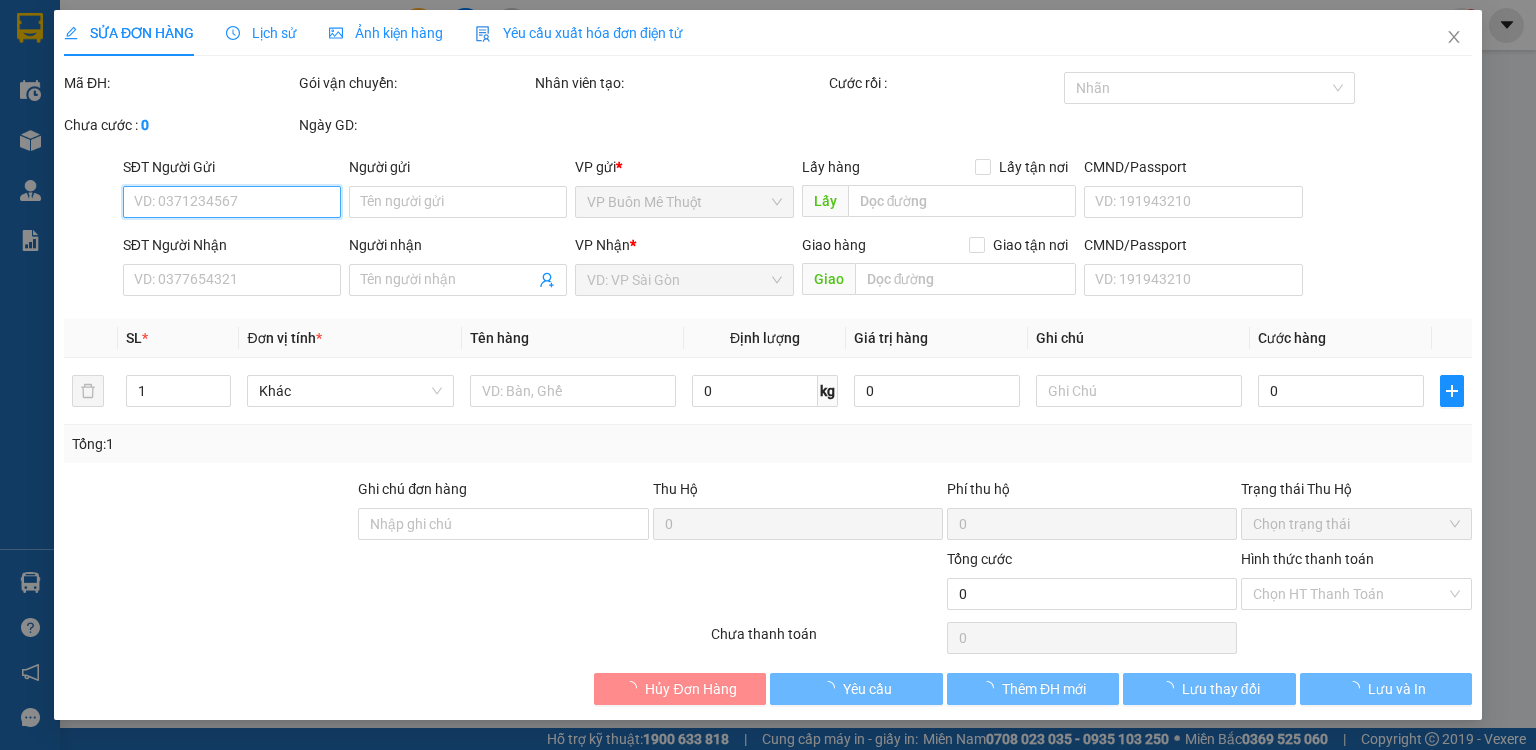 type on "lan anh" 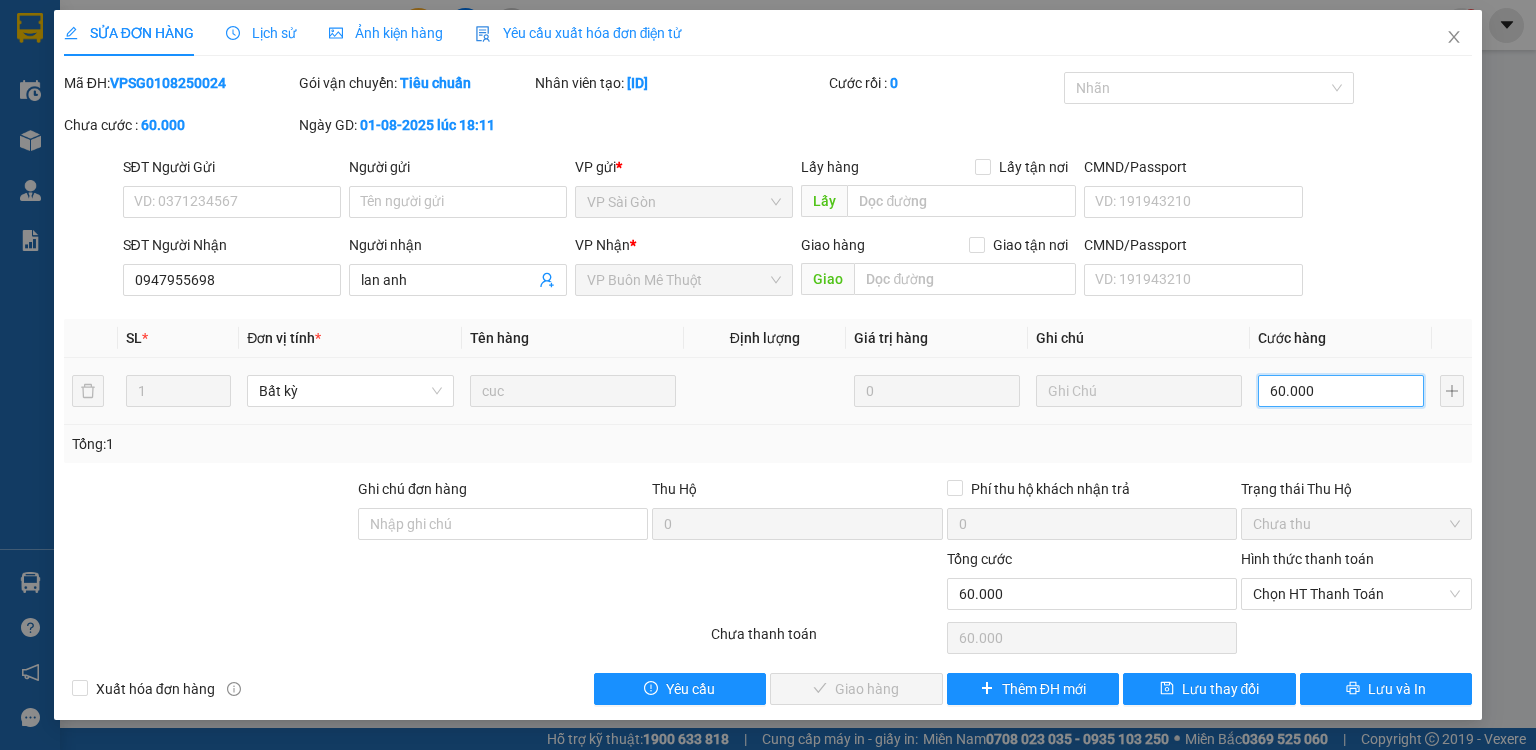 click on "60.000" at bounding box center (1341, 391) 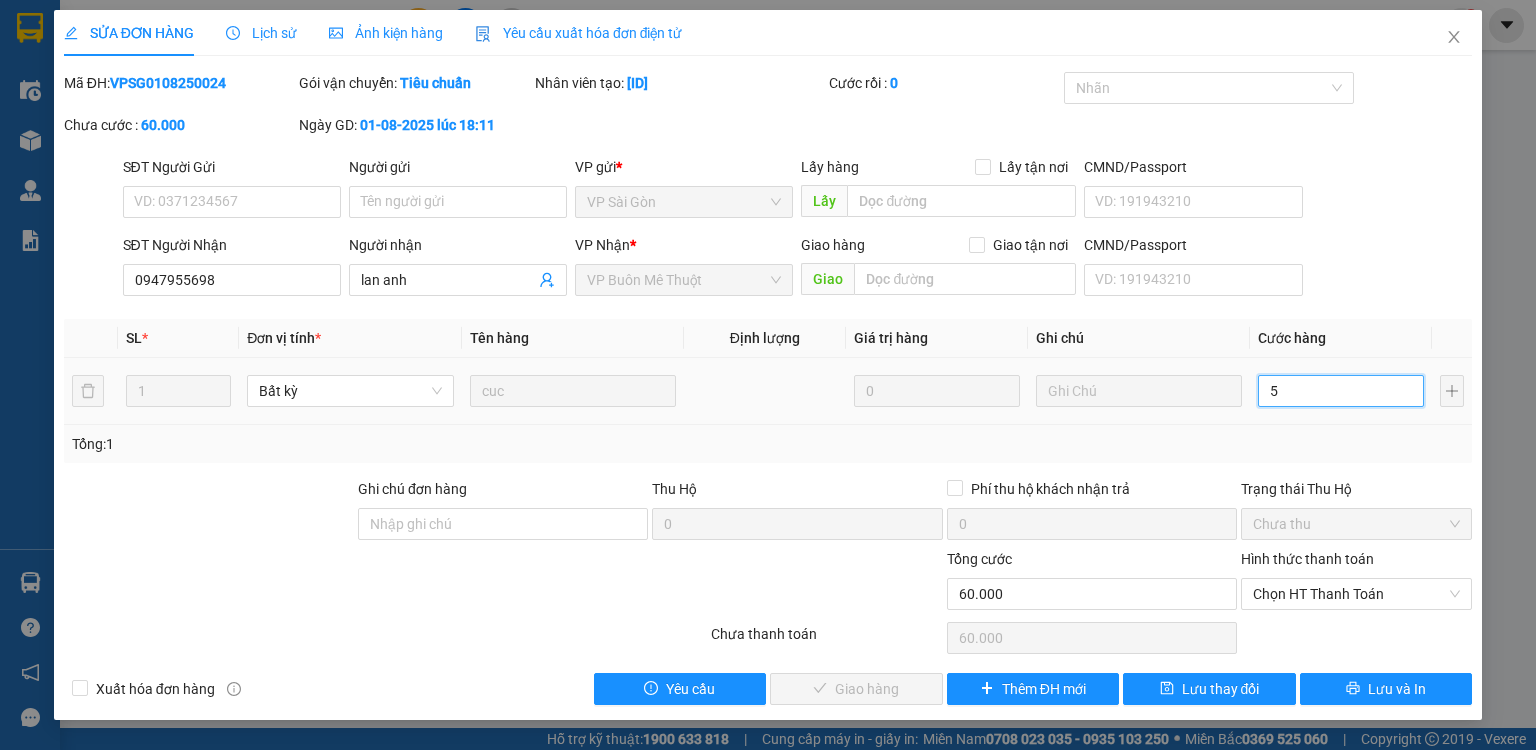 type on "5" 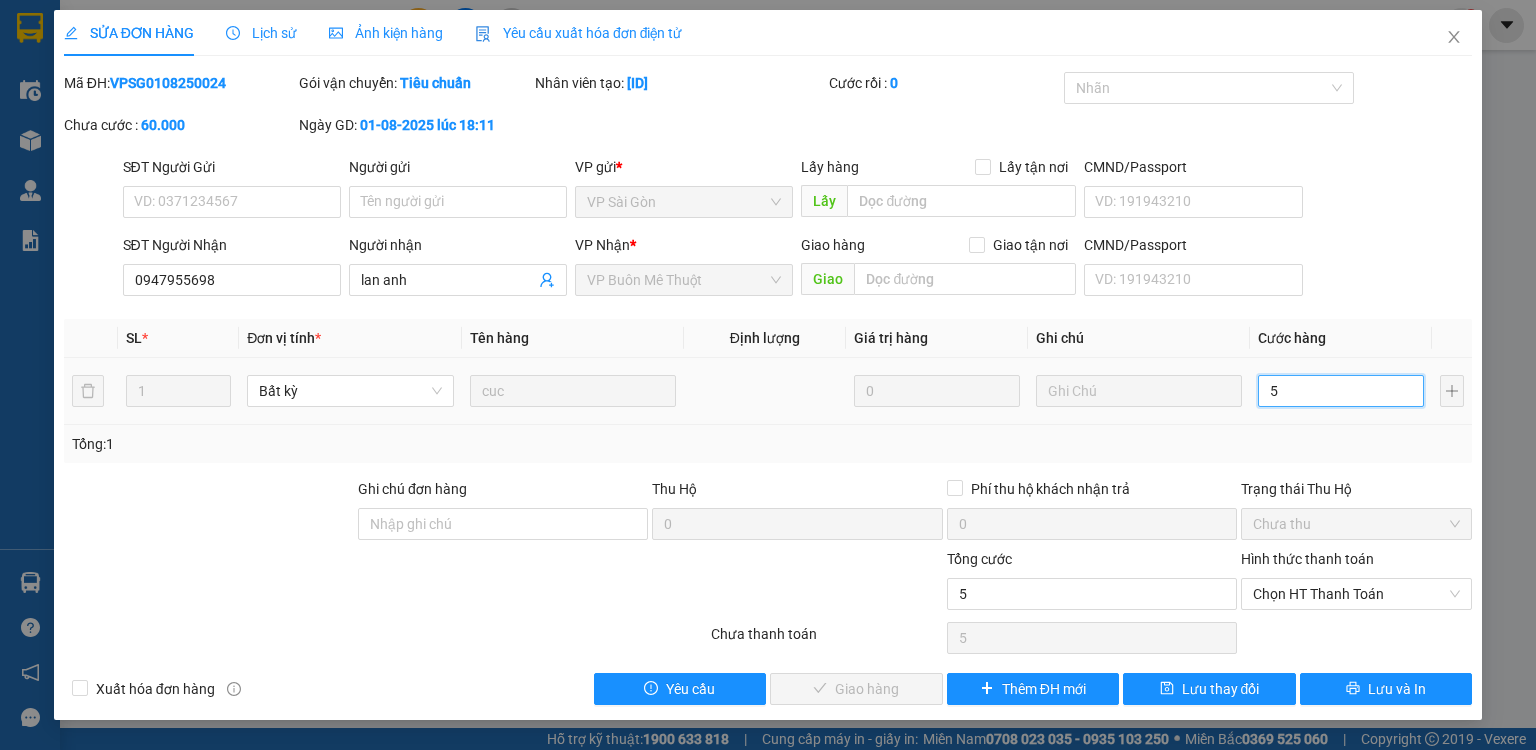 type on "50" 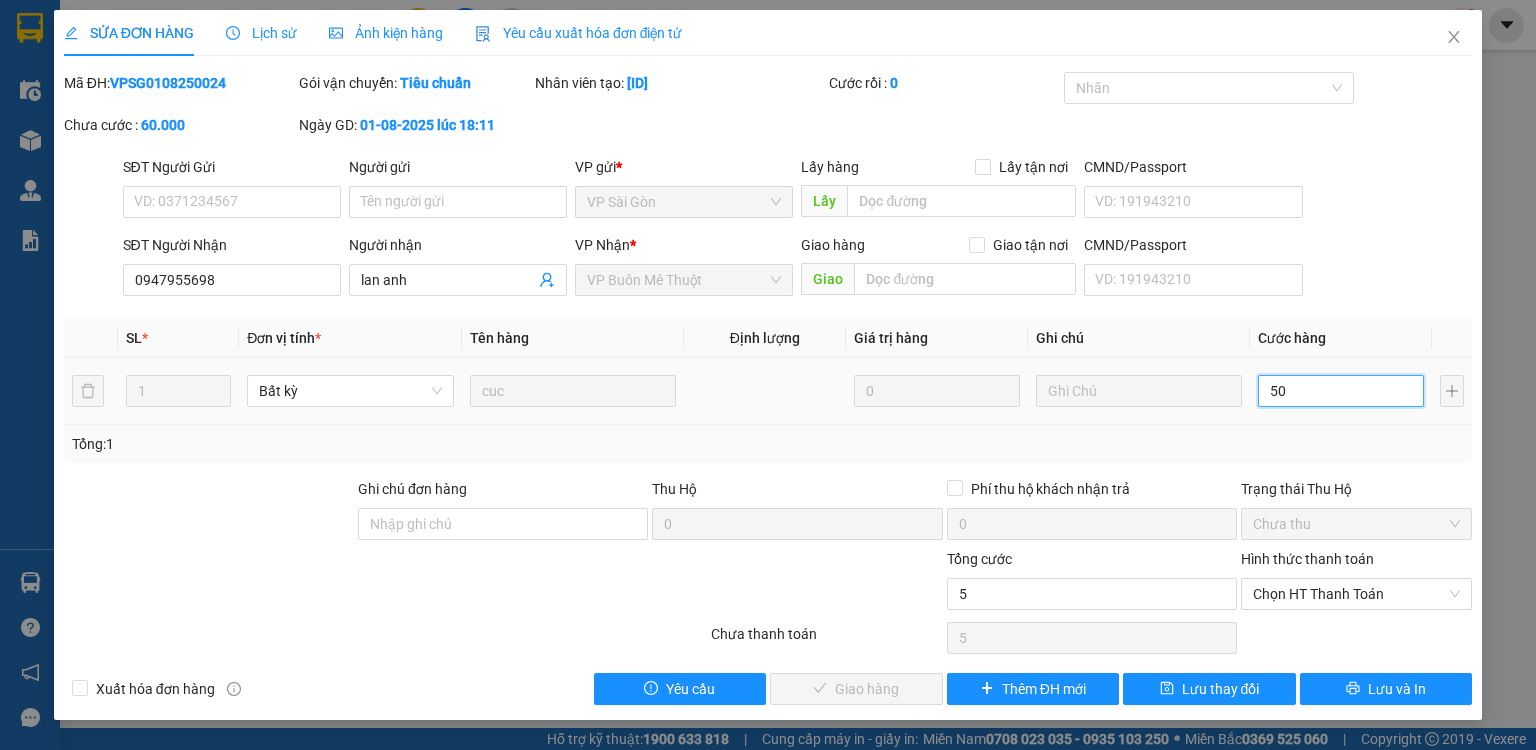 type on "50" 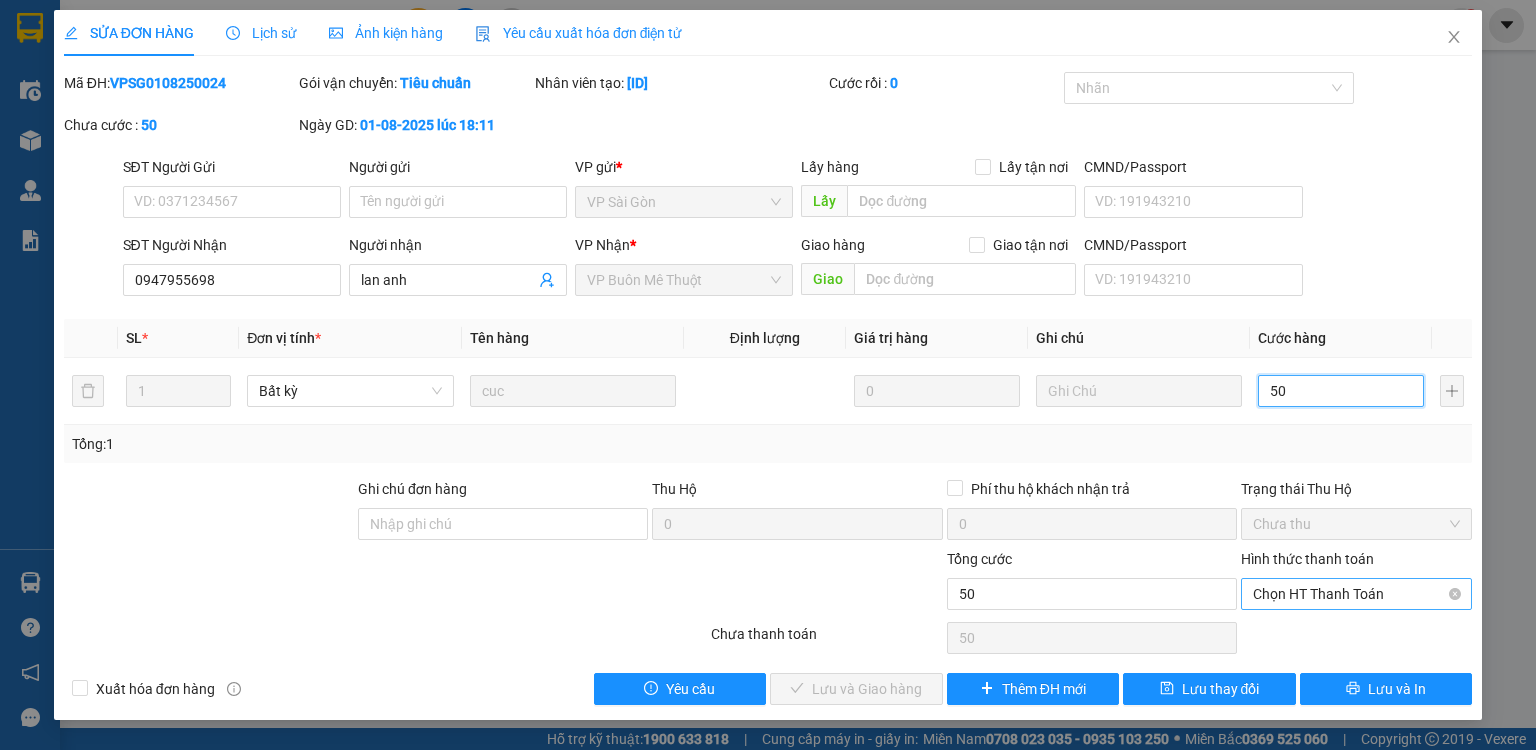 drag, startPoint x: 1327, startPoint y: 599, endPoint x: 1301, endPoint y: 656, distance: 62.649822 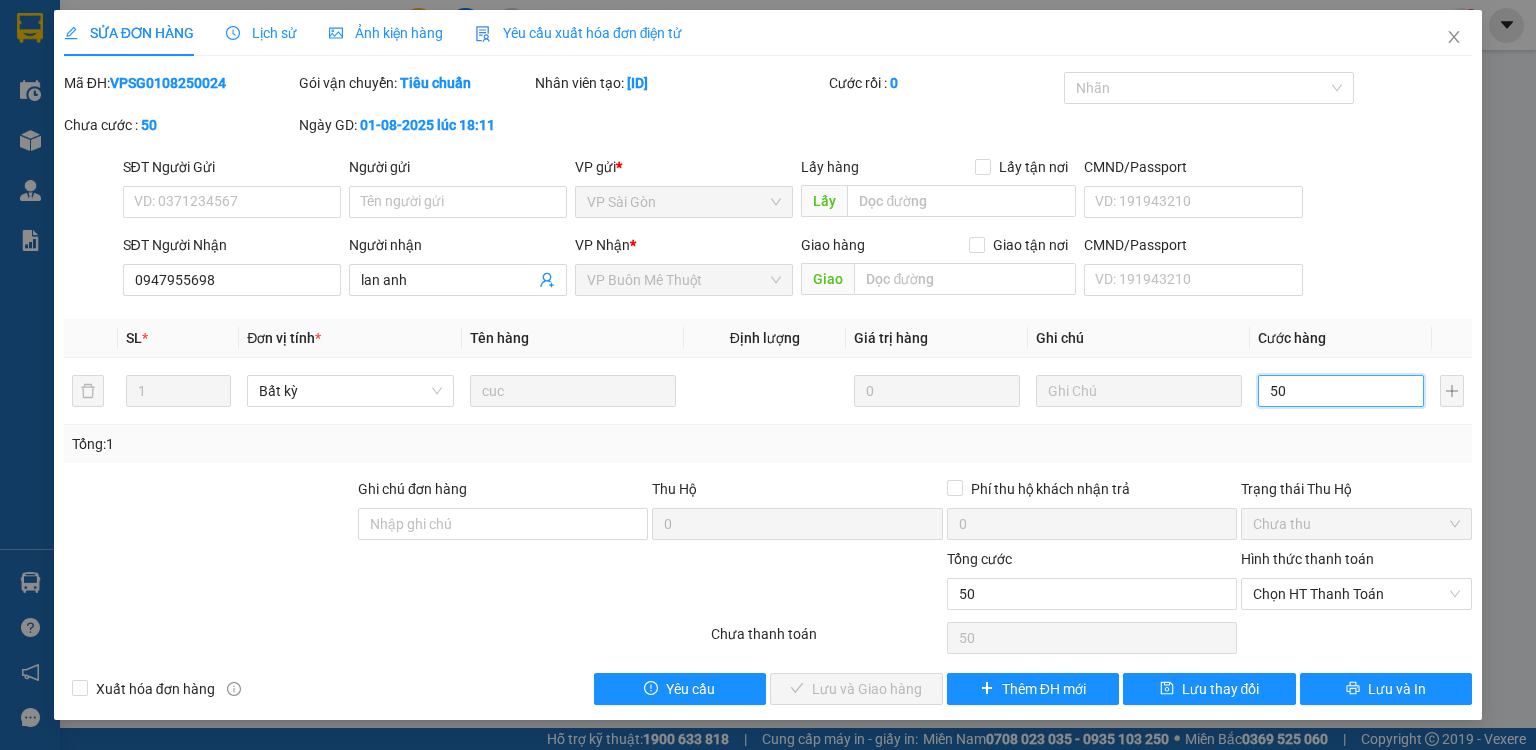 click on "Chọn HT Thanh Toán" at bounding box center (1356, 594) 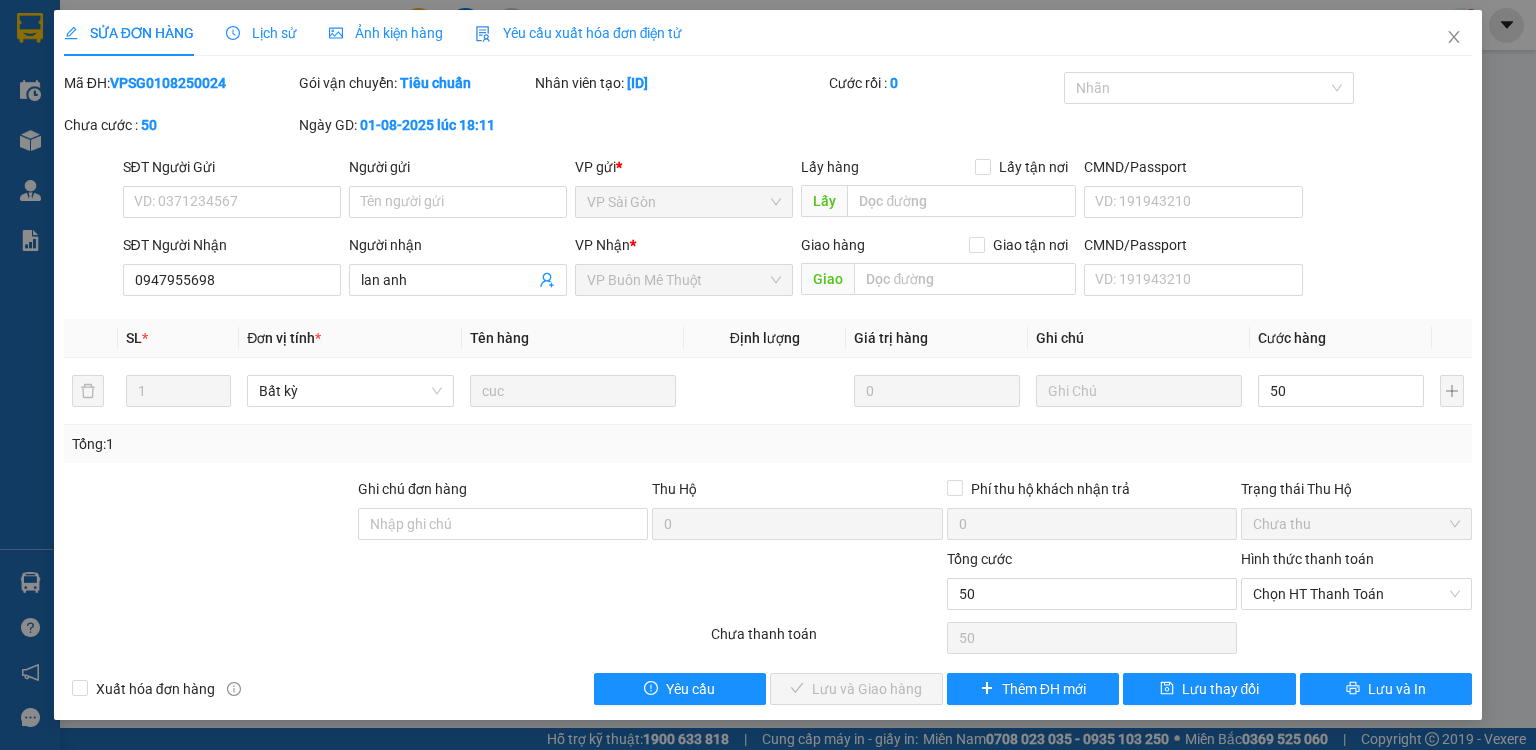 type on "50.000" 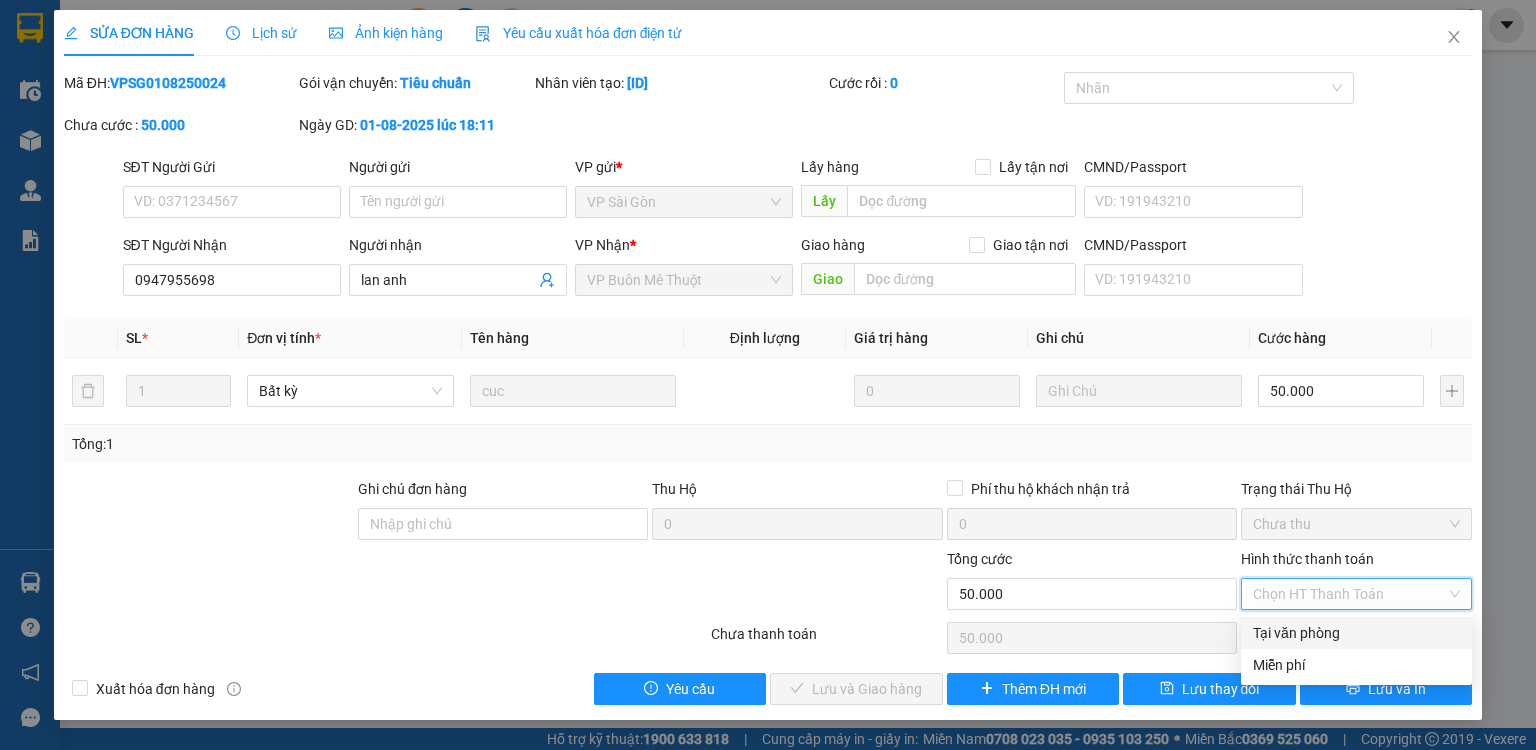click on "Tại văn phòng" at bounding box center [1356, 633] 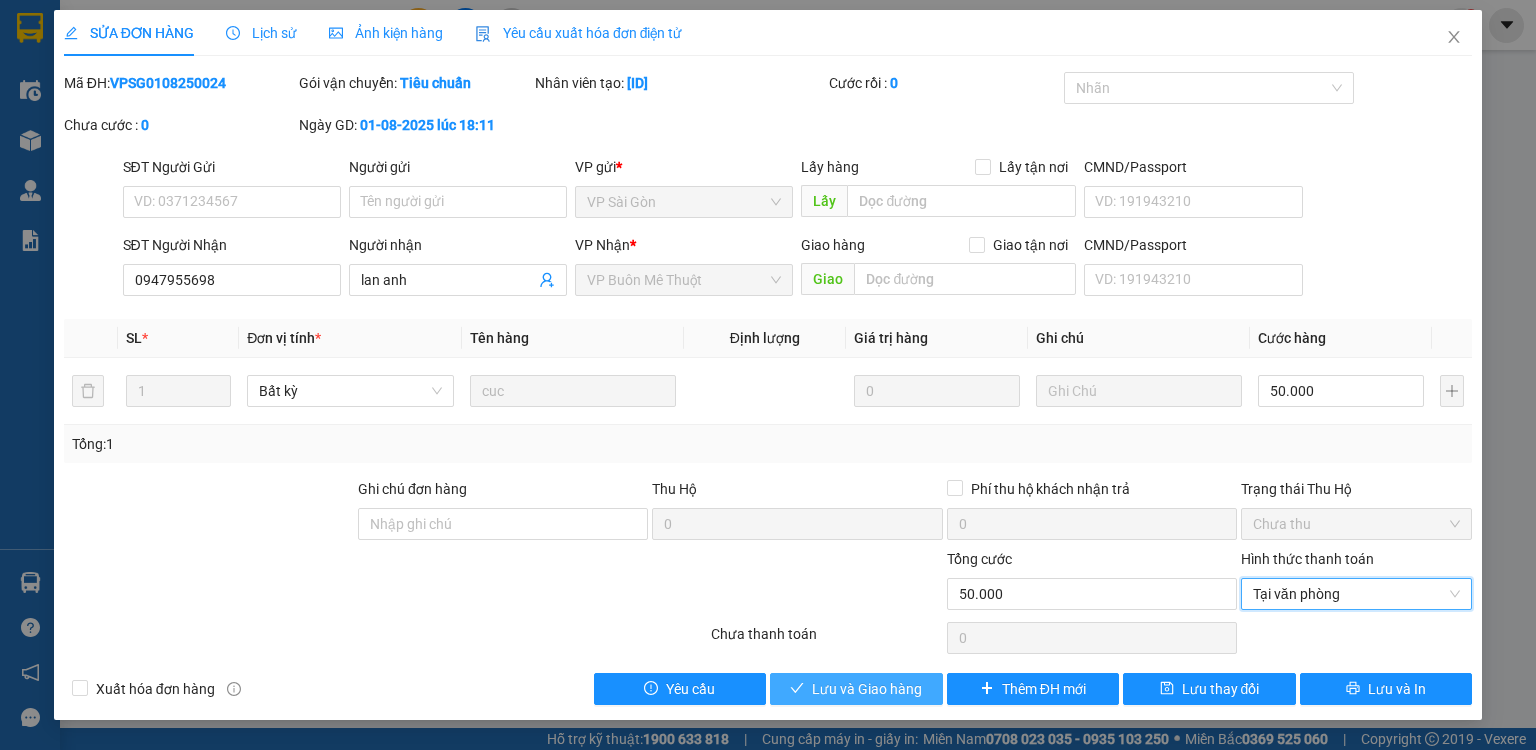drag, startPoint x: 841, startPoint y: 694, endPoint x: 1418, endPoint y: 36, distance: 875.15314 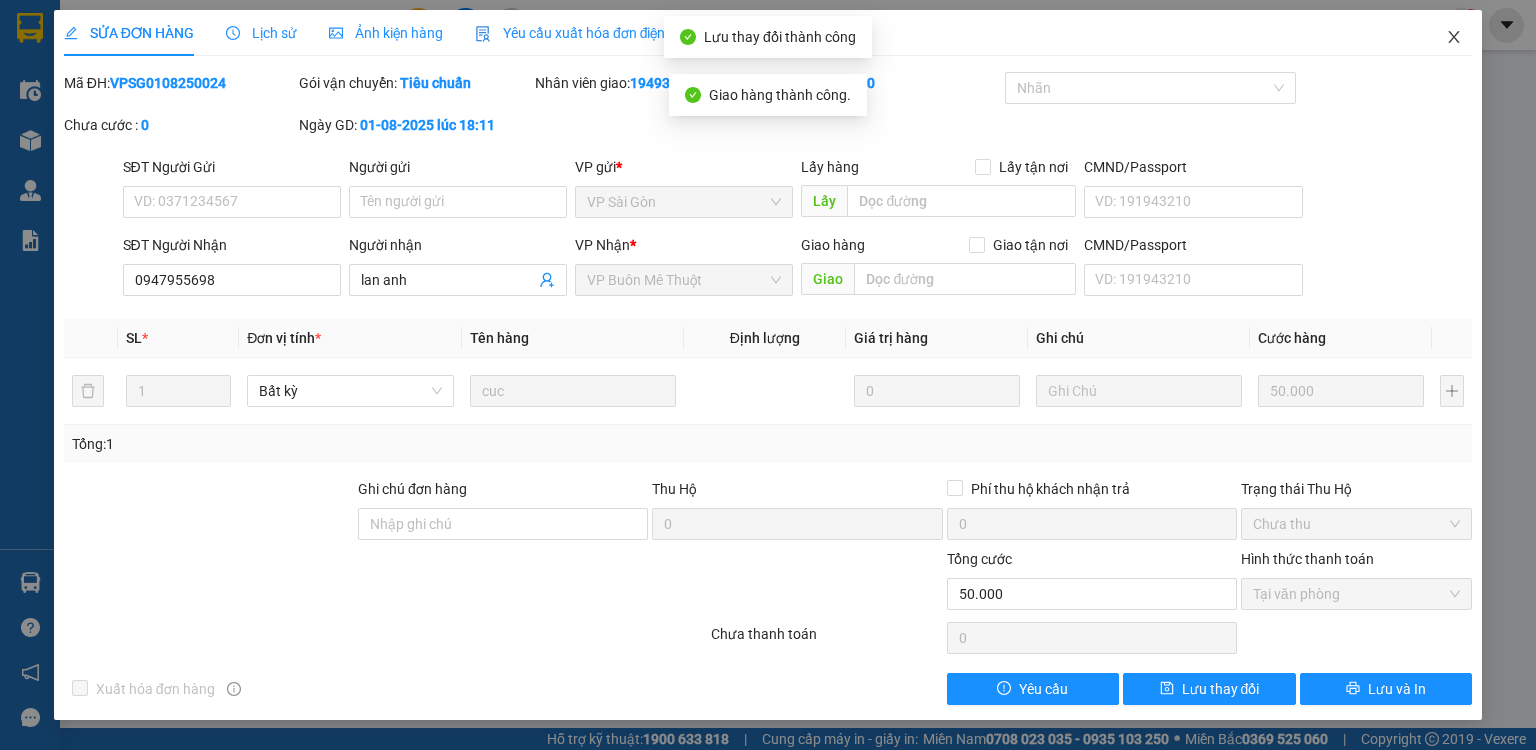 click 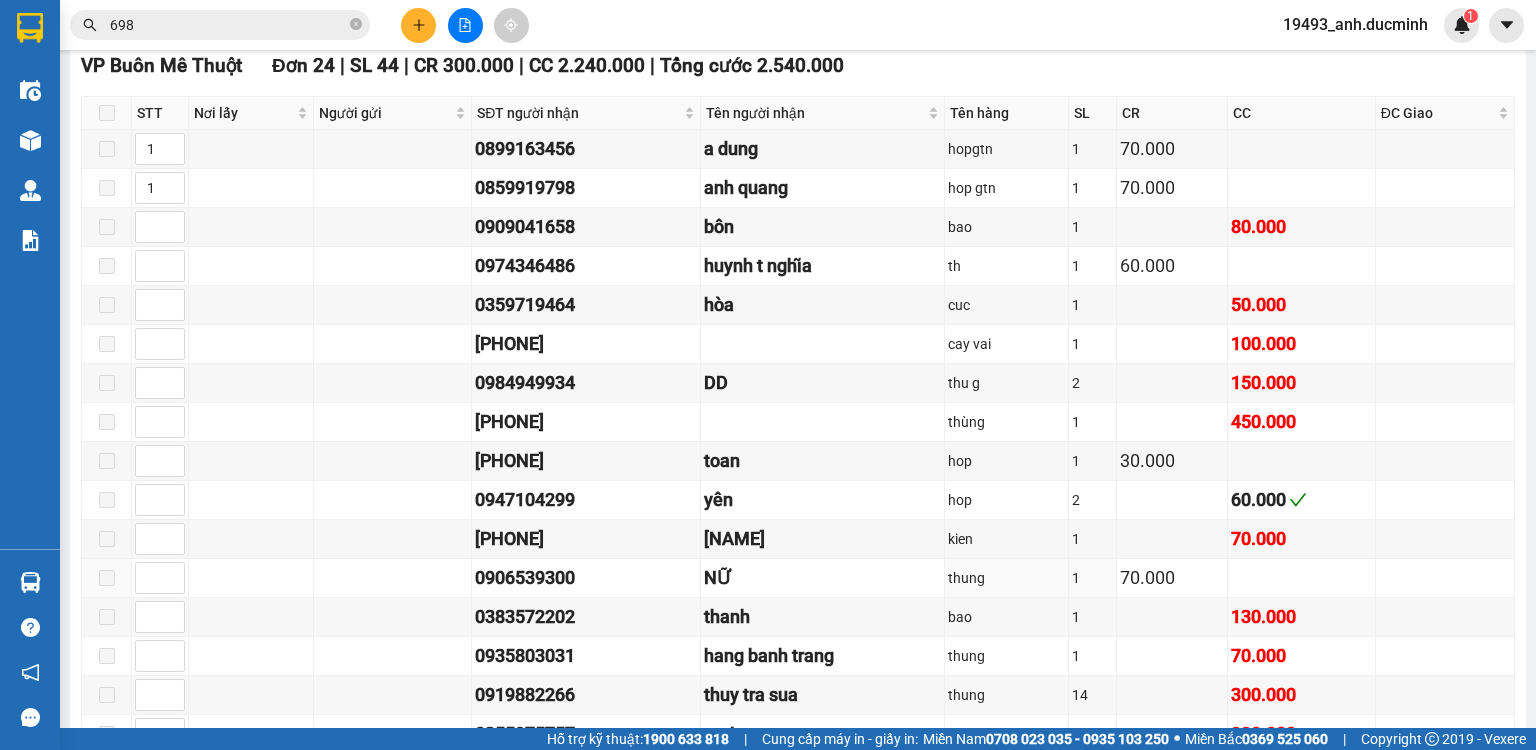 scroll, scrollTop: 559, scrollLeft: 0, axis: vertical 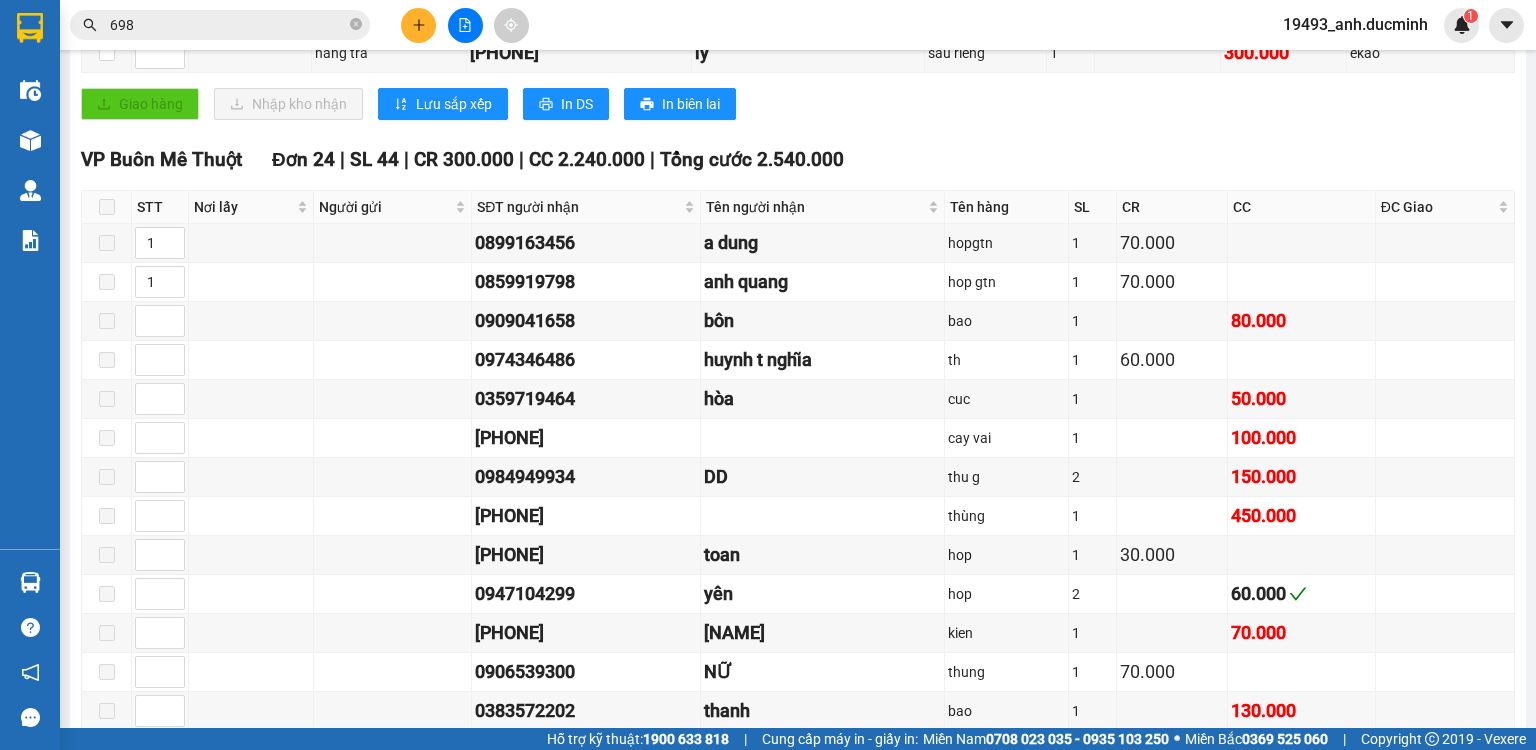 click on "698" at bounding box center [220, 25] 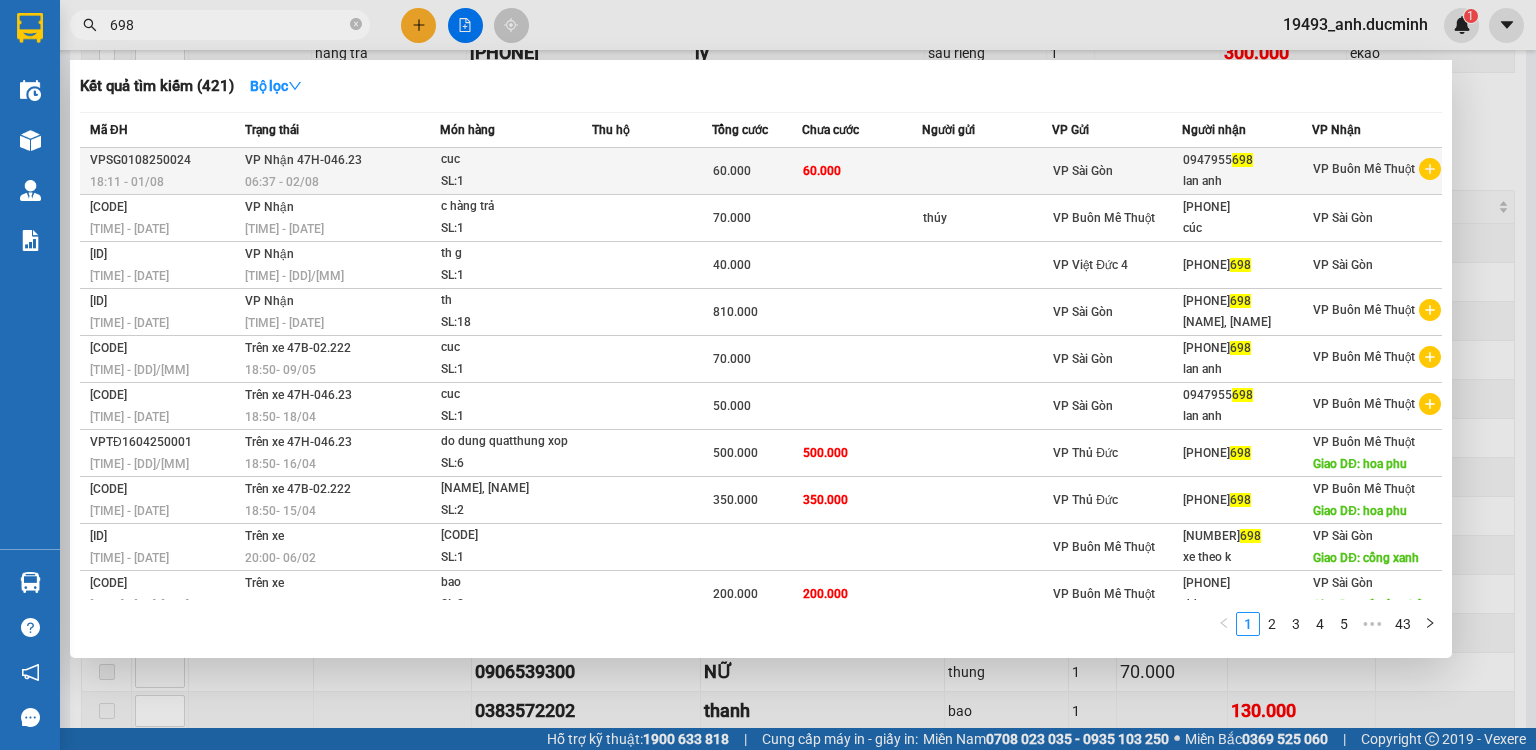 click on "60.000" at bounding box center [862, 171] 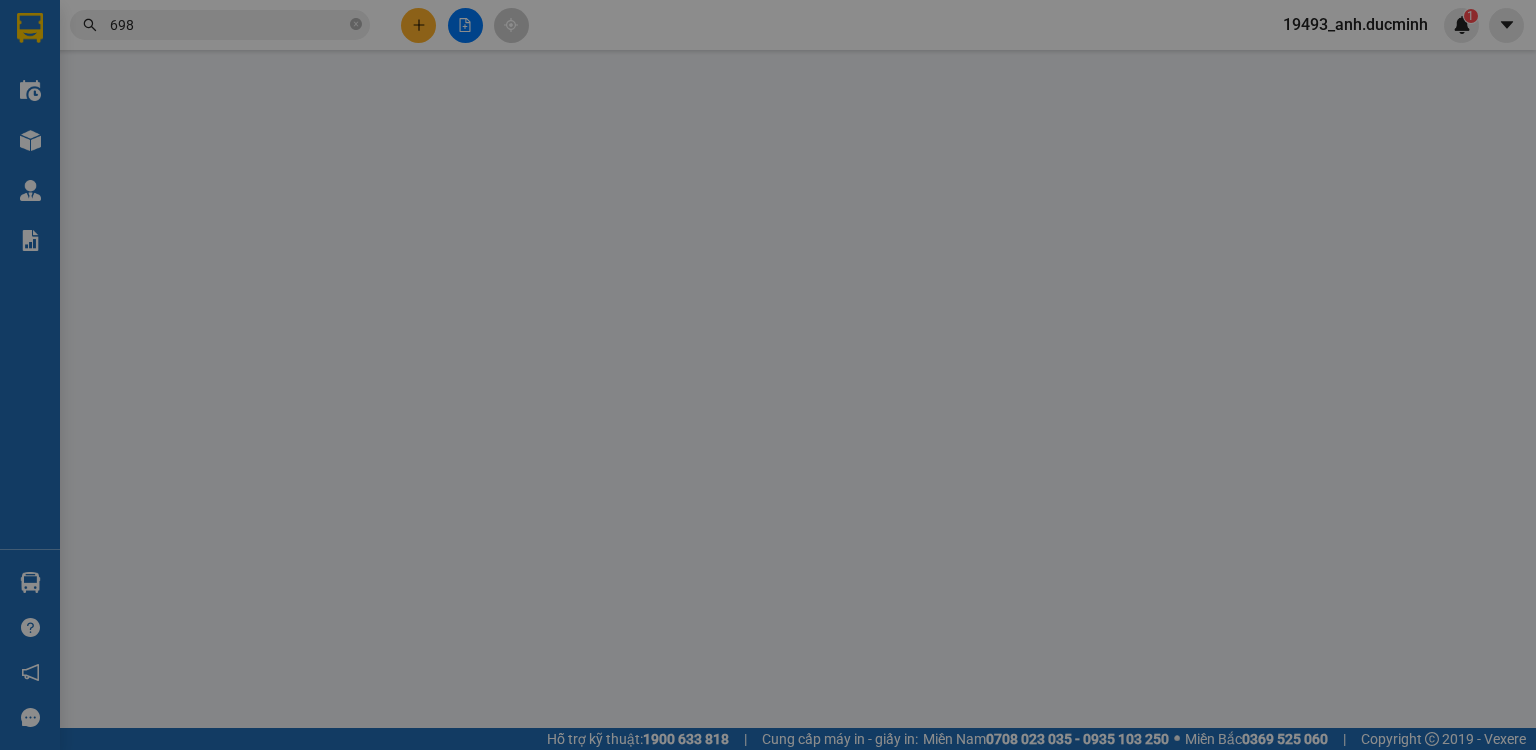 scroll, scrollTop: 0, scrollLeft: 0, axis: both 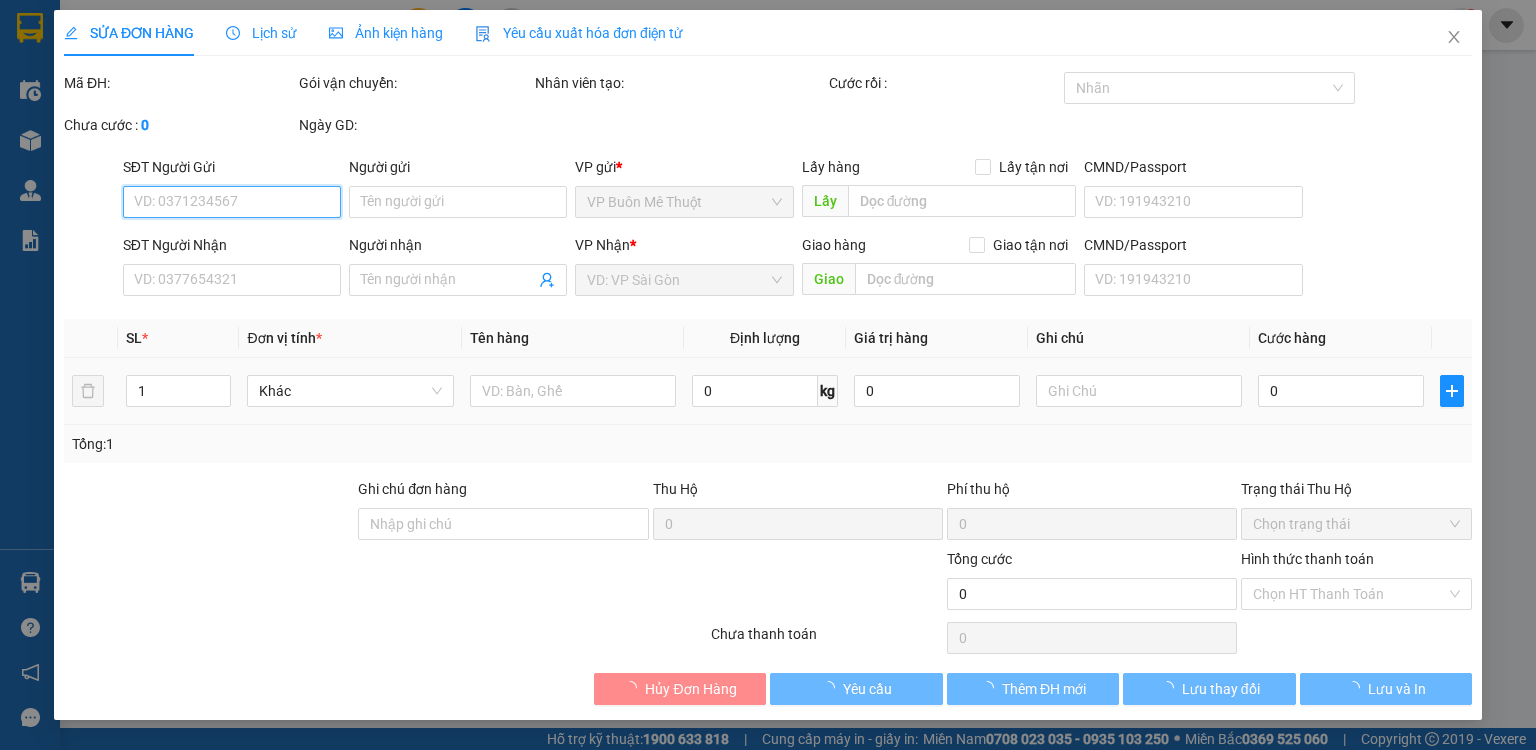 type on "0947955698" 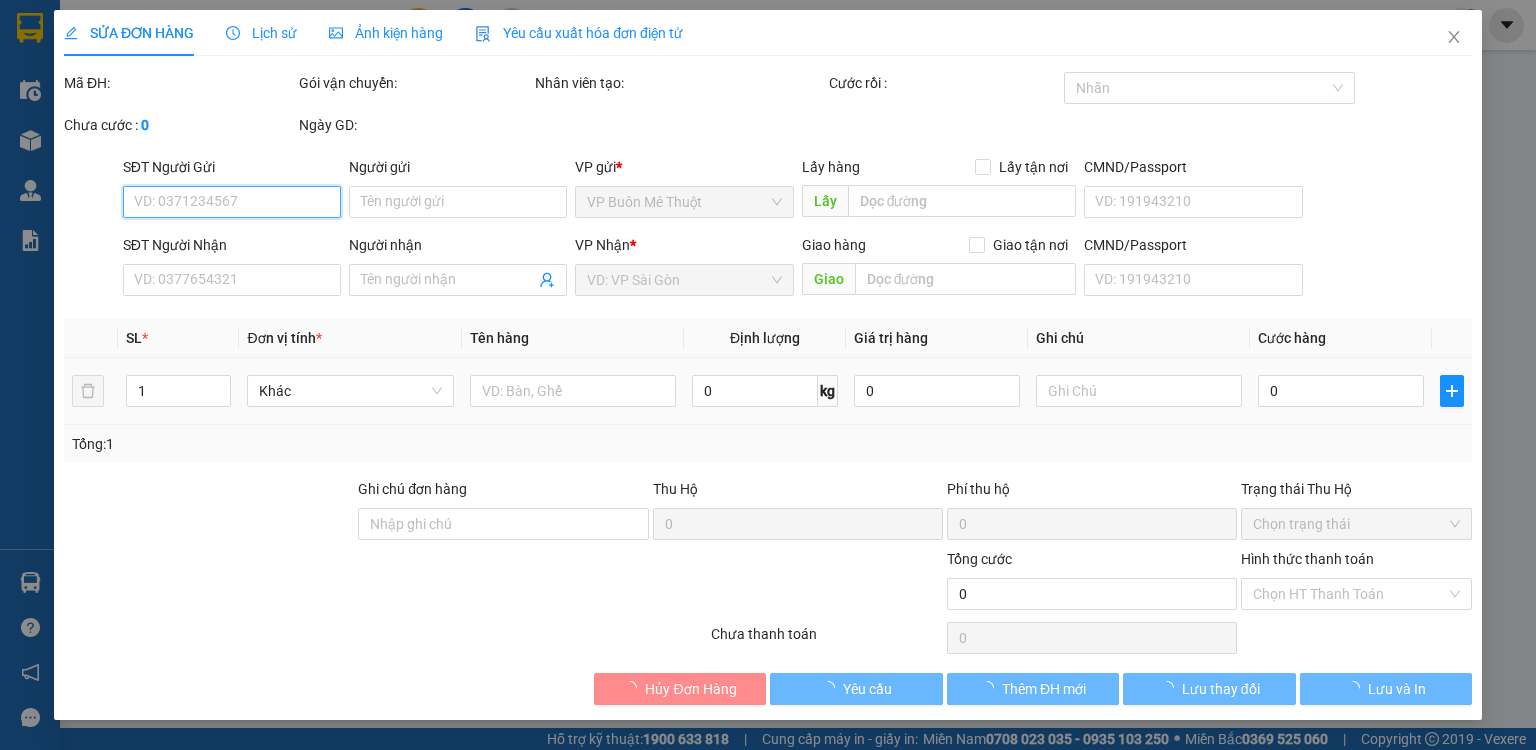 type on "lan anh" 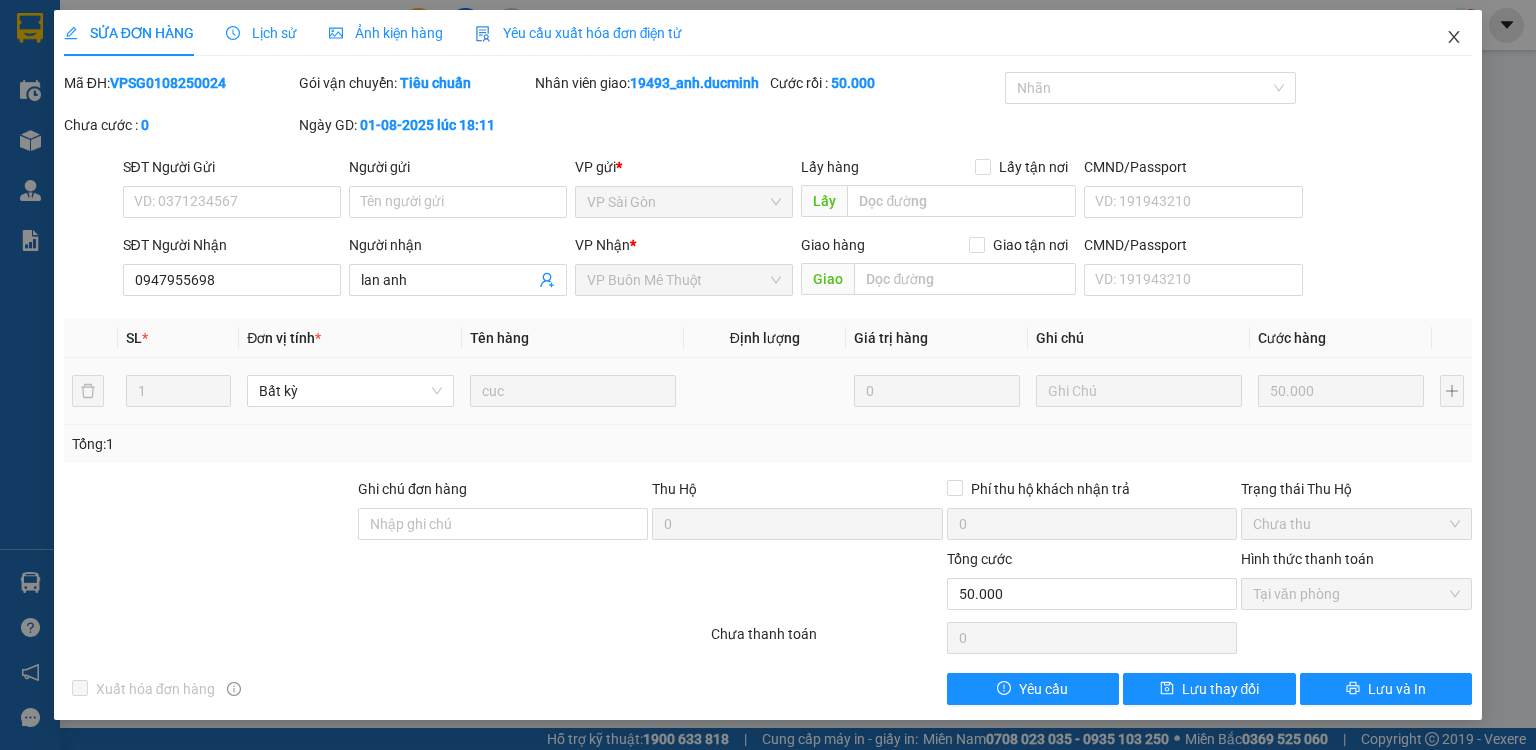 click at bounding box center [1454, 38] 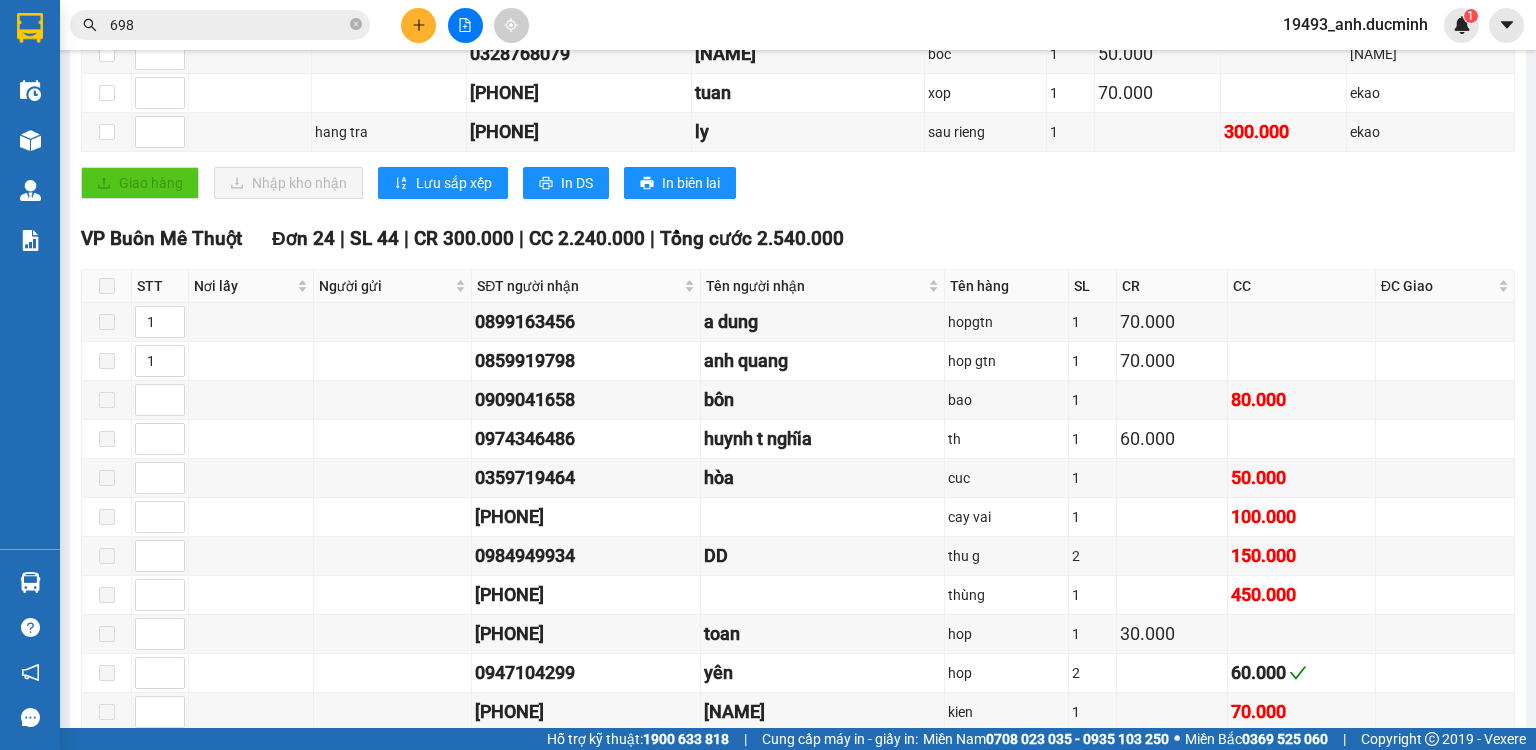 scroll, scrollTop: 0, scrollLeft: 0, axis: both 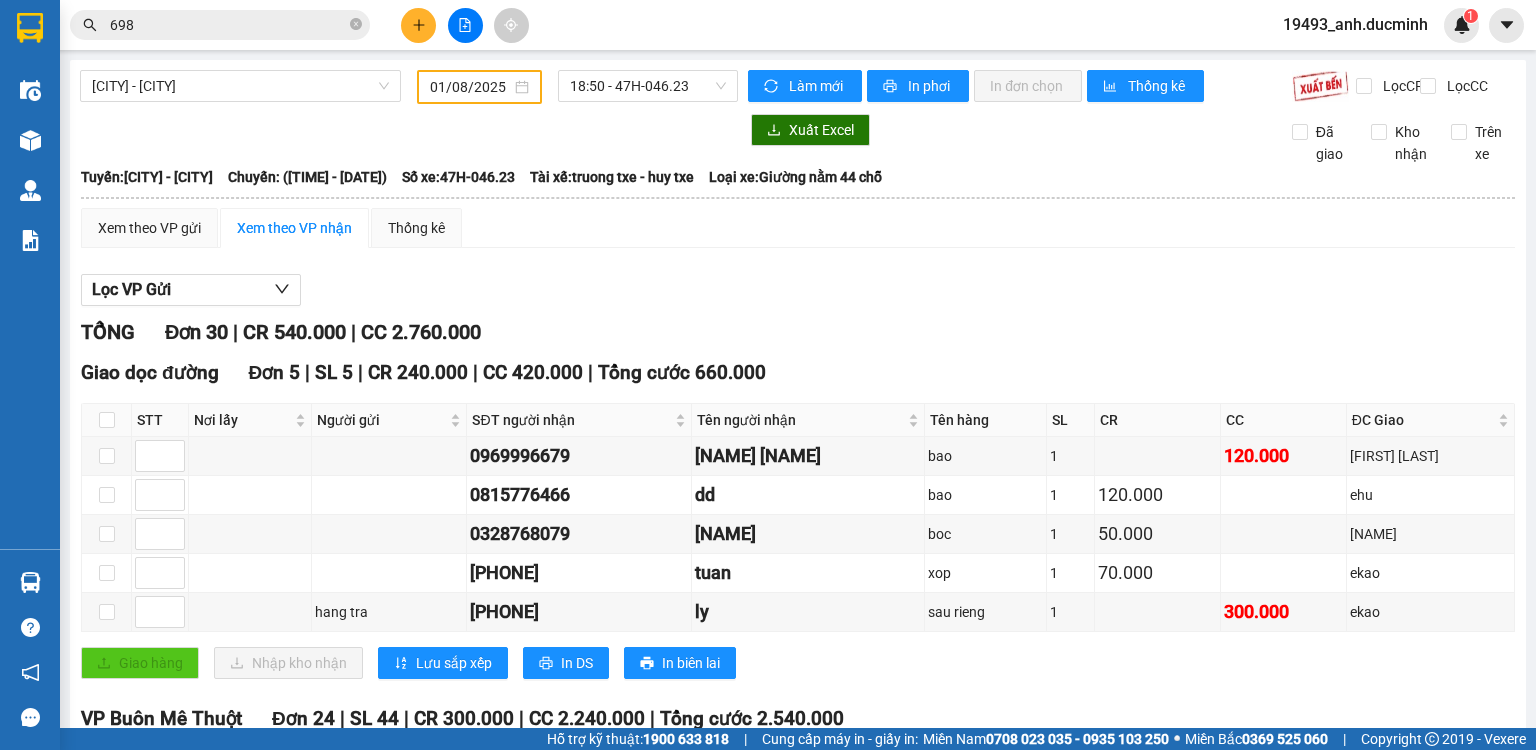 click at bounding box center (418, 25) 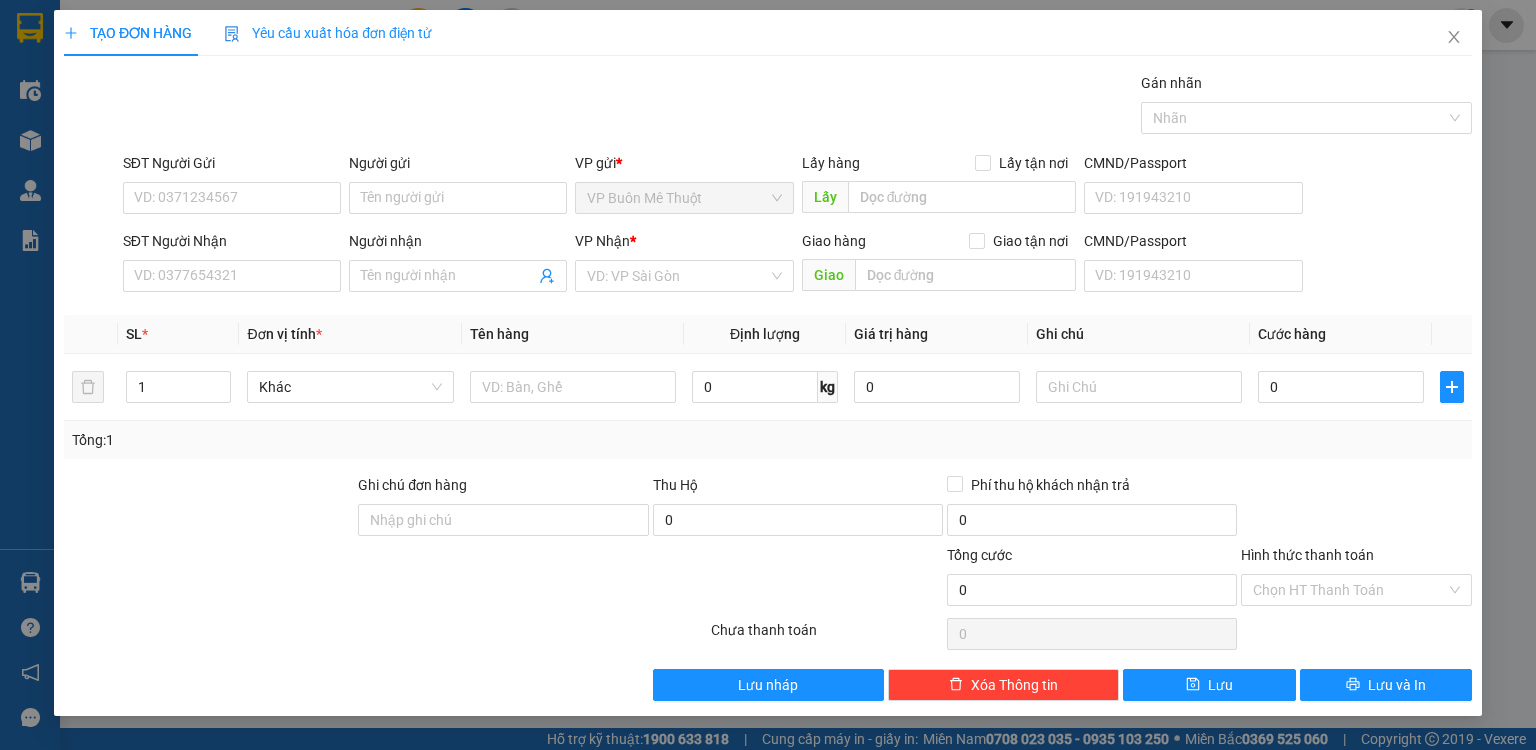 click on "Transit Pickup Surcharge Ids Transit Deliver Surcharge Ids Transit Deliver Surcharge Transit Deliver Surcharge Gói vận chuyển  * Tiêu chuẩn Gán nhãn   Nhãn SĐT Người Gửi VD: [PHONE] Người gửi Tên người gửi VP gửi  * VP Buôn Mê Thuột Lấy hàng Lấy tận nơi Lấy CMND/Passport VD: [ID_NUMBER] SĐT Người Nhận VD: [PHONE] Người nhận Tên người nhận VP Nhận  * VD: VP Sài Gòn Giao hàng Giao tận nơi Giao CMND/Passport VD: [ID_NUMBER] SL  * Đơn vị tính  * Tên hàng  Định lượng Giá trị hàng Ghi chú Cước hàng                   1 Khác 0 kg 0 0 Tổng:  1 Ghi chú đơn hàng Thu Hộ 0 Phí thu hộ khách nhận trả 0 Tổng cước 0 Hình thức thanh toán Chọn HT Thanh Toán Số tiền thu trước Chưa thanh toán 0 Chọn HT Thanh Toán Lưu nháp Xóa Thông tin Lưu Lưu và In" at bounding box center (768, 386) 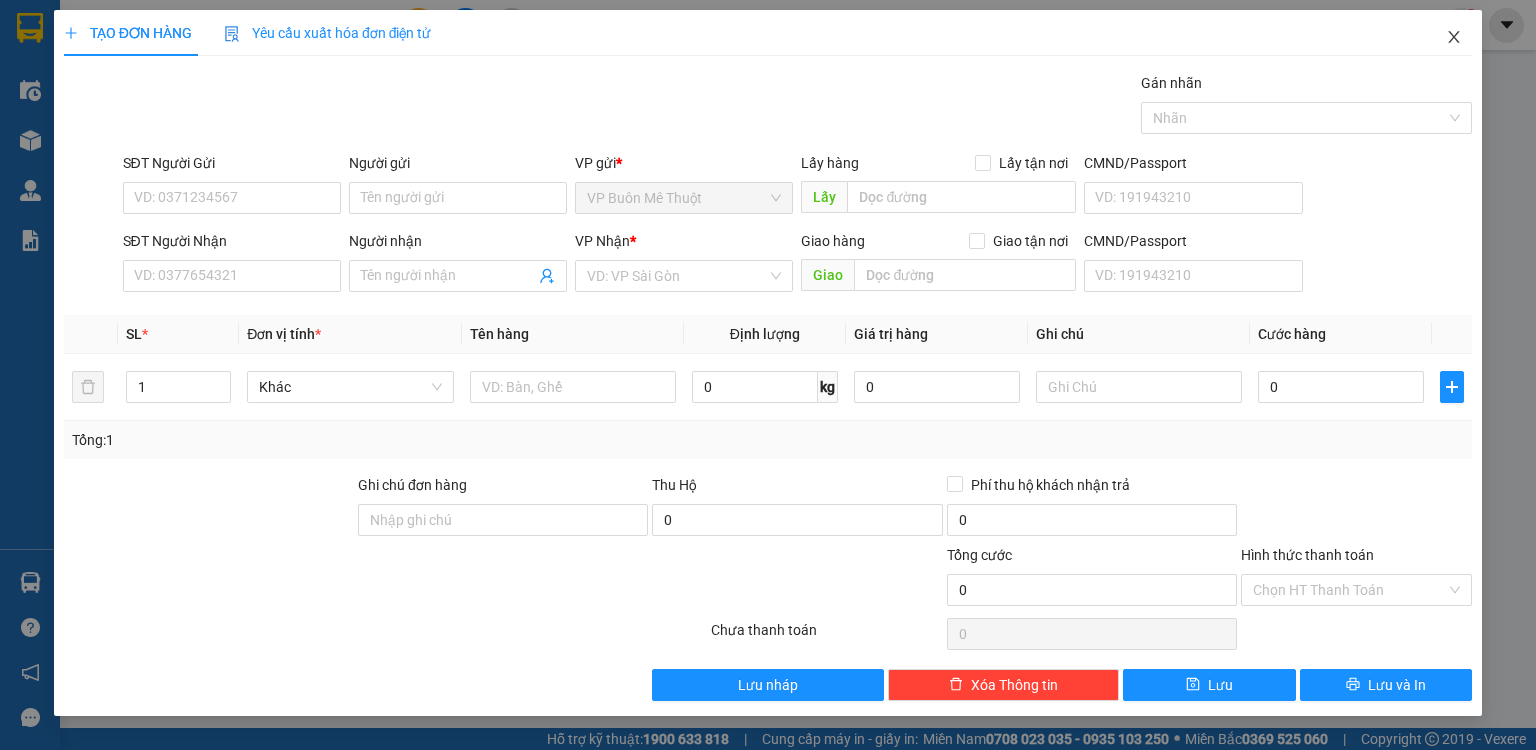 click 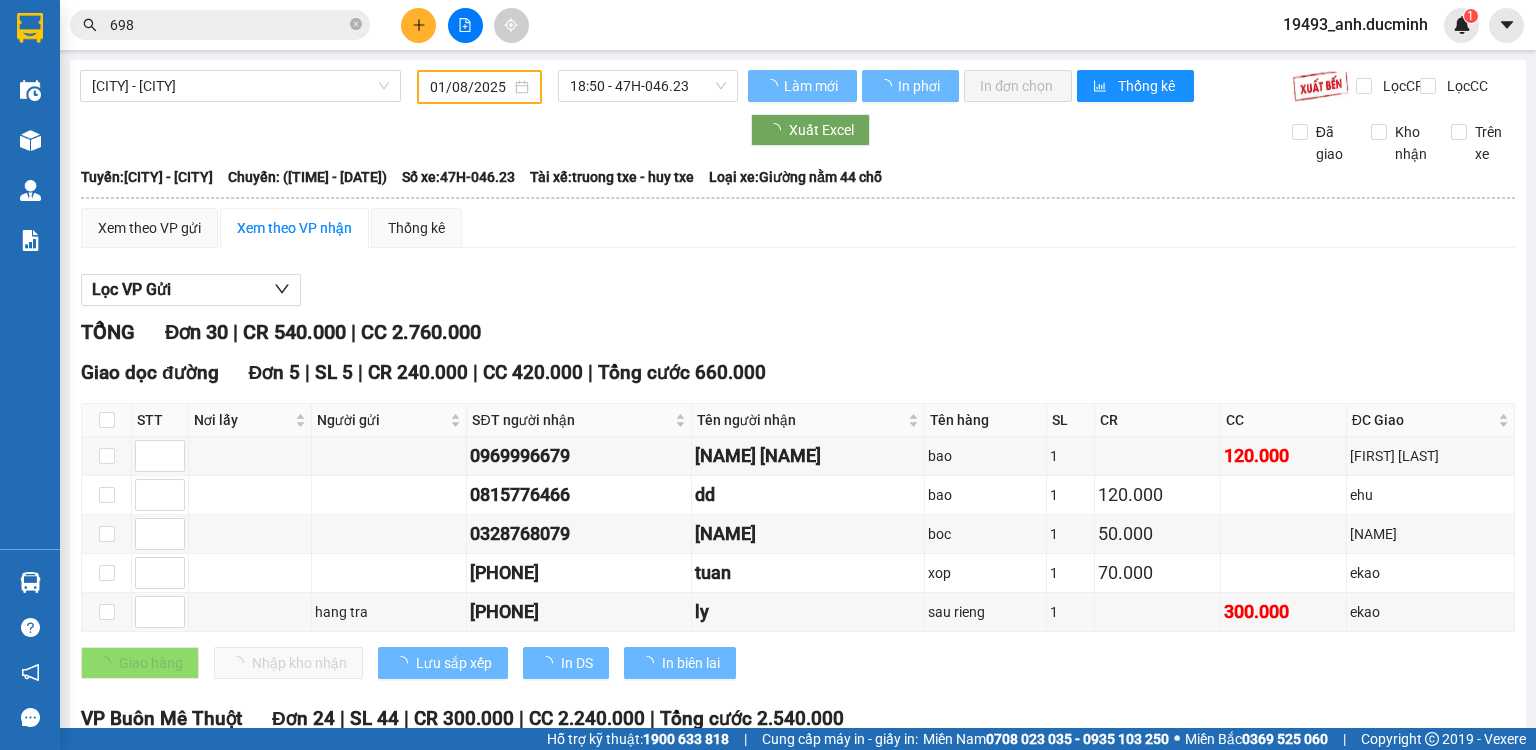 click on "01/08/2025" at bounding box center [479, 87] 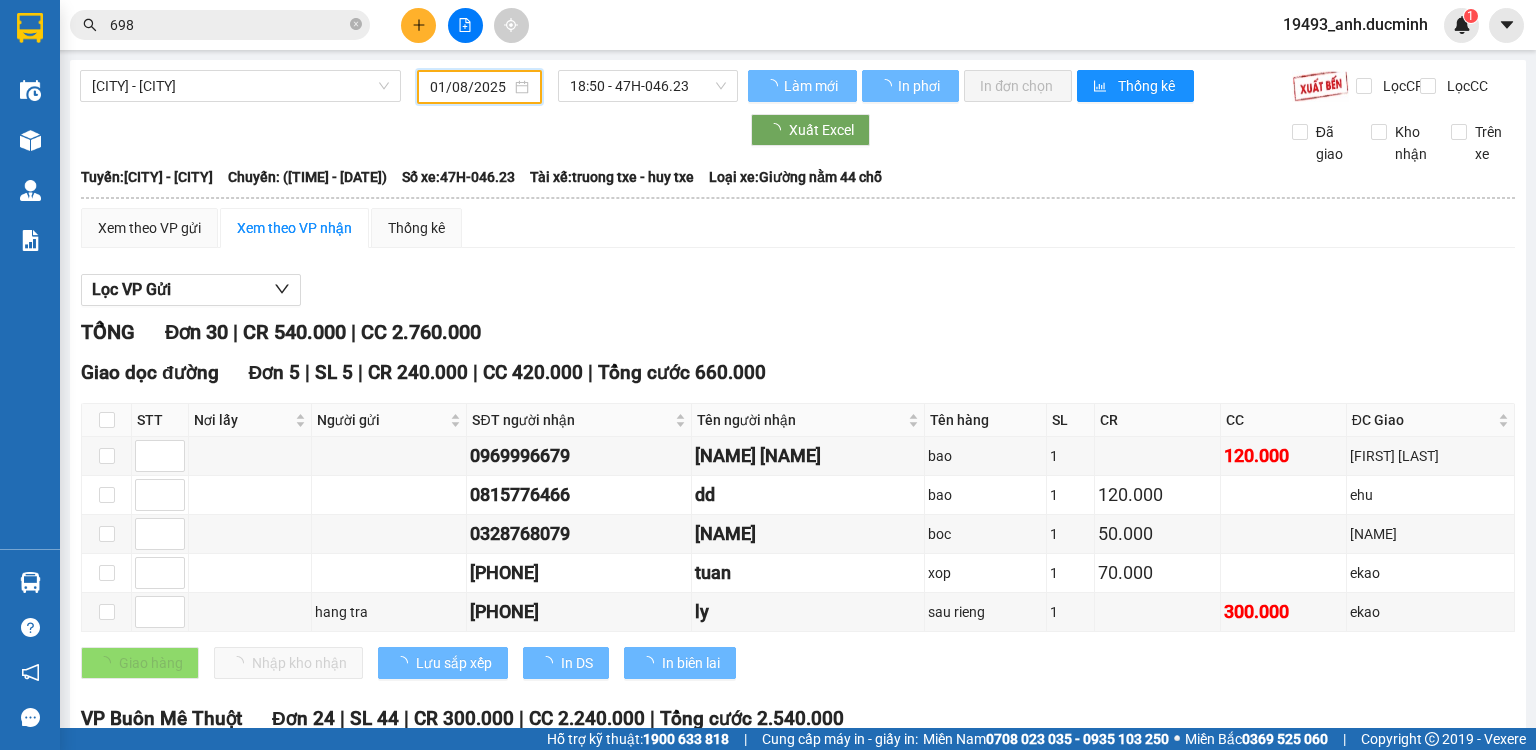 click on "01/08/2025" at bounding box center [470, 87] 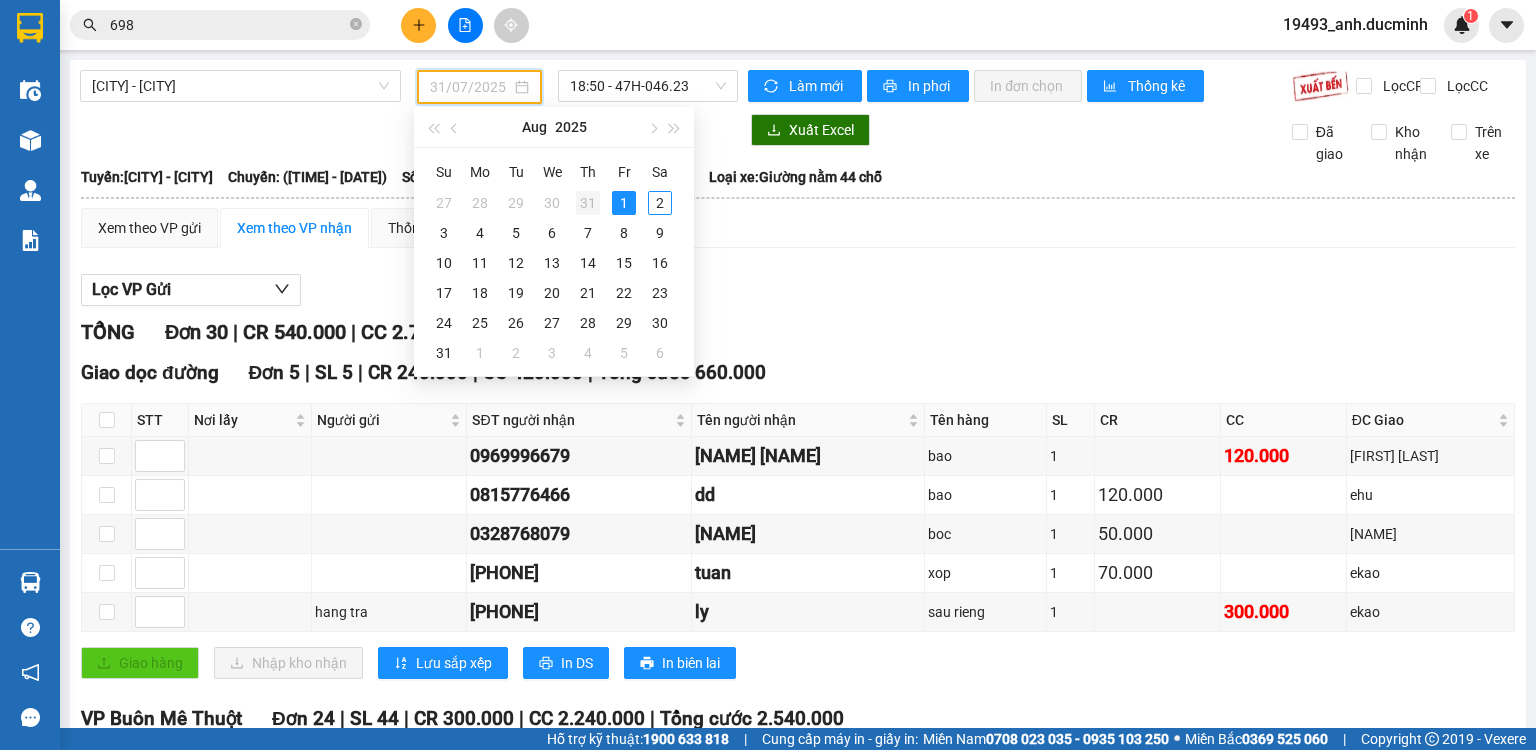 click on "31" at bounding box center (588, 203) 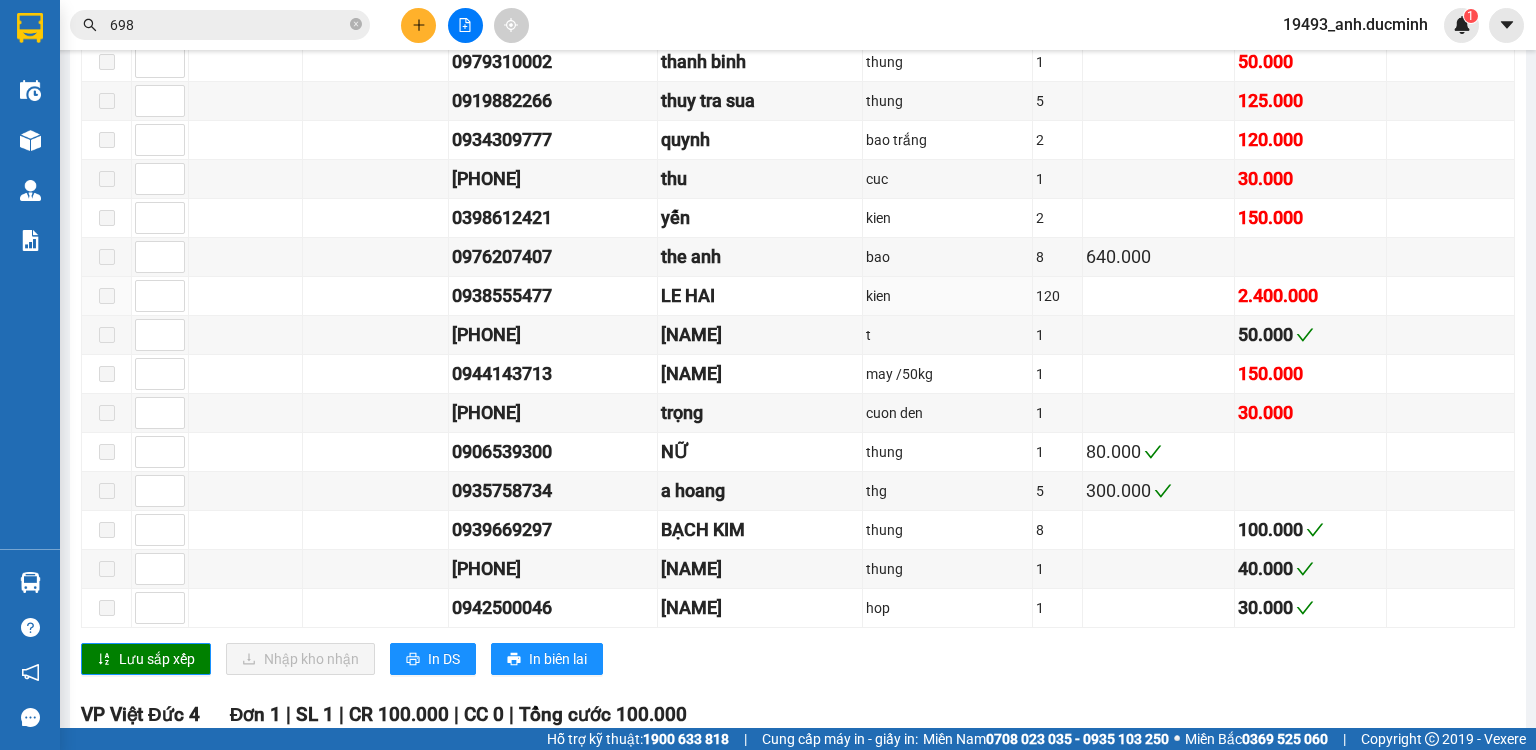 scroll, scrollTop: 1040, scrollLeft: 0, axis: vertical 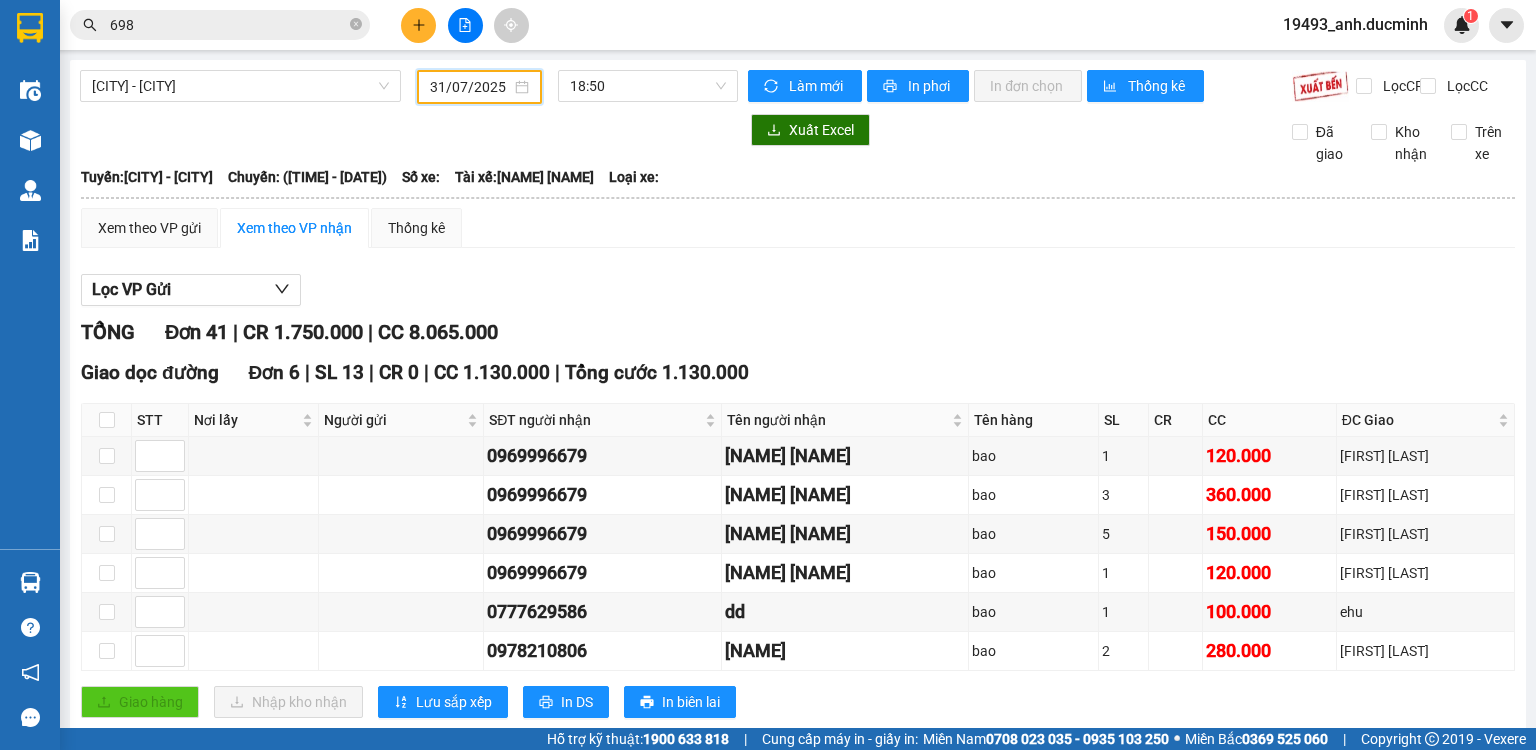 click on "31/07/2025" at bounding box center (470, 87) 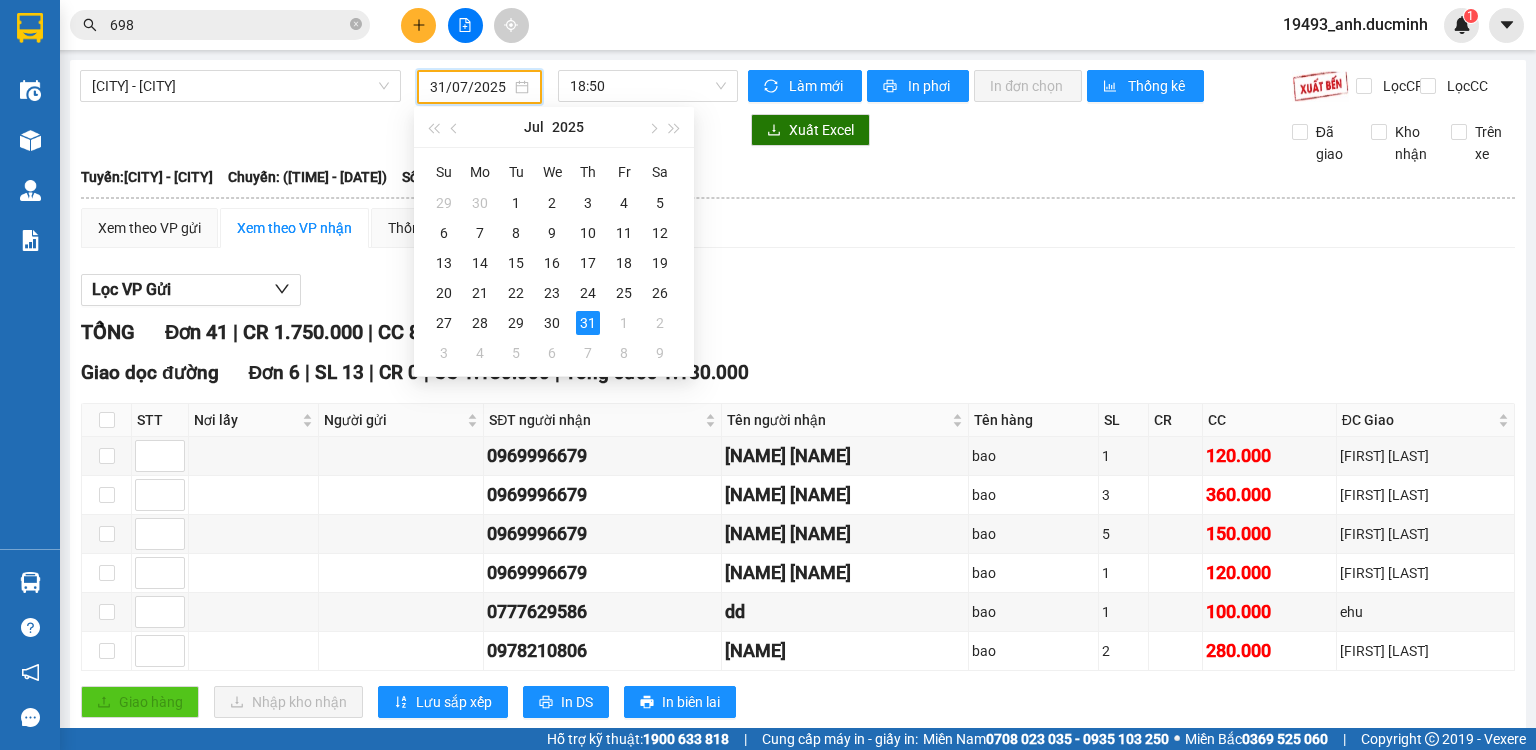 drag, startPoint x: 652, startPoint y: 126, endPoint x: 657, endPoint y: 157, distance: 31.400637 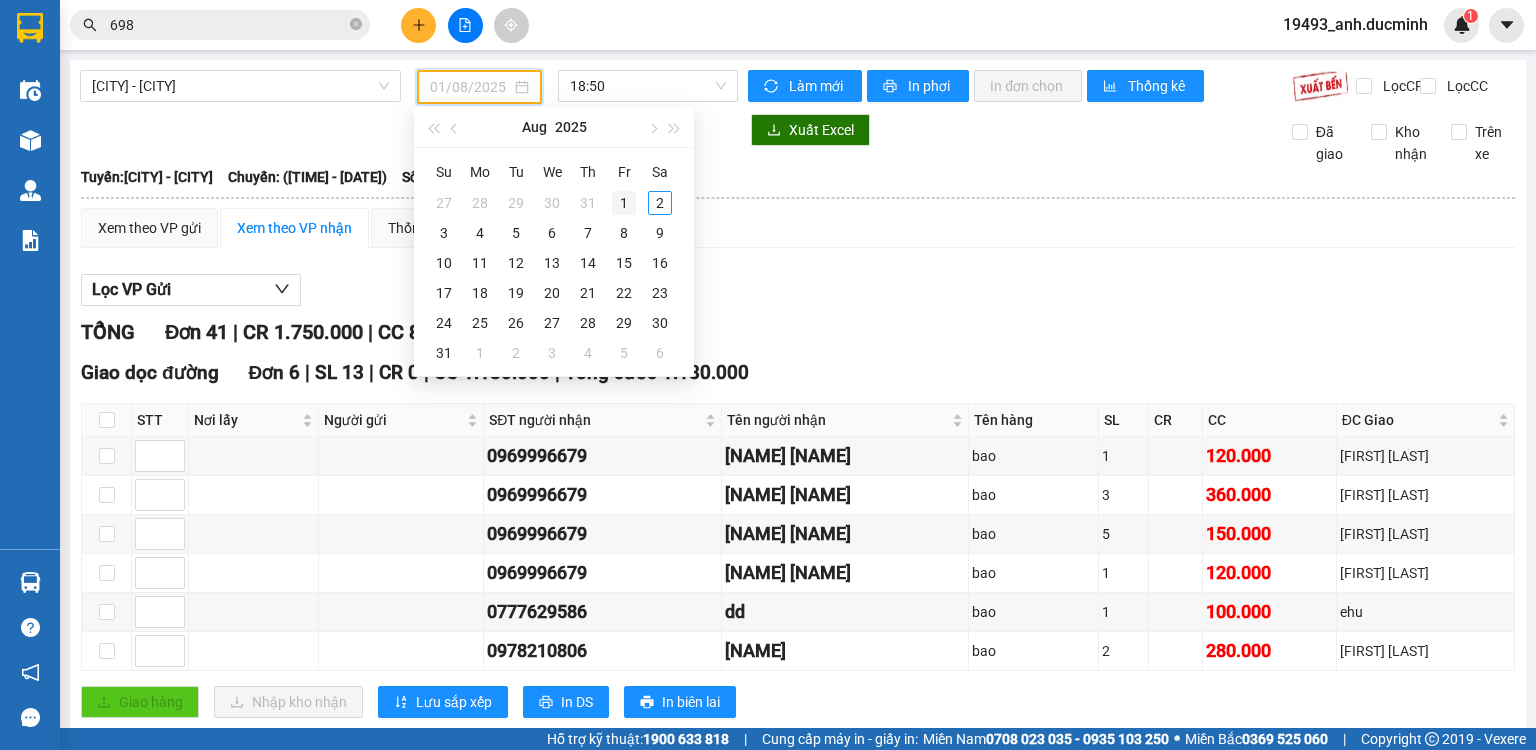 click on "1" at bounding box center [624, 203] 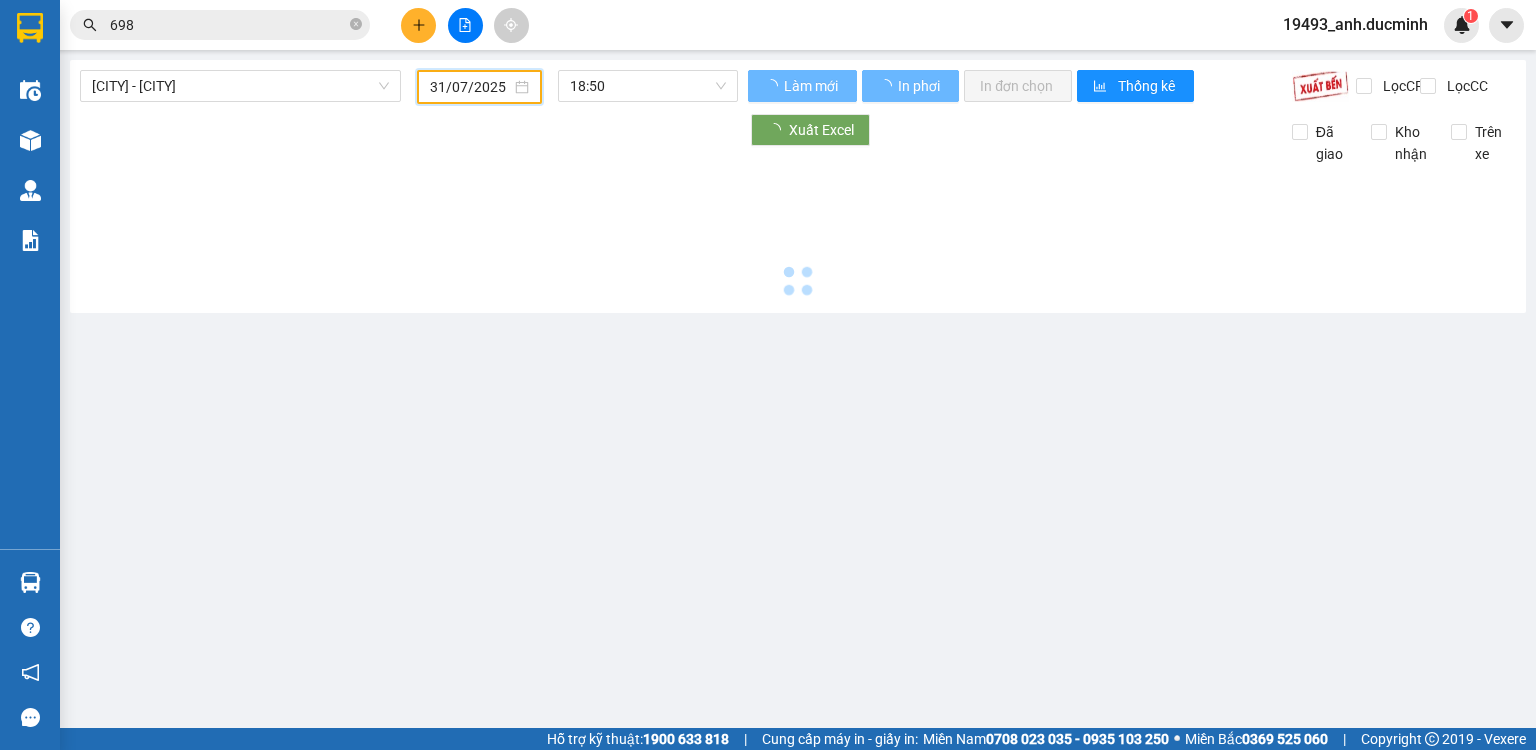 type on "01/08/2025" 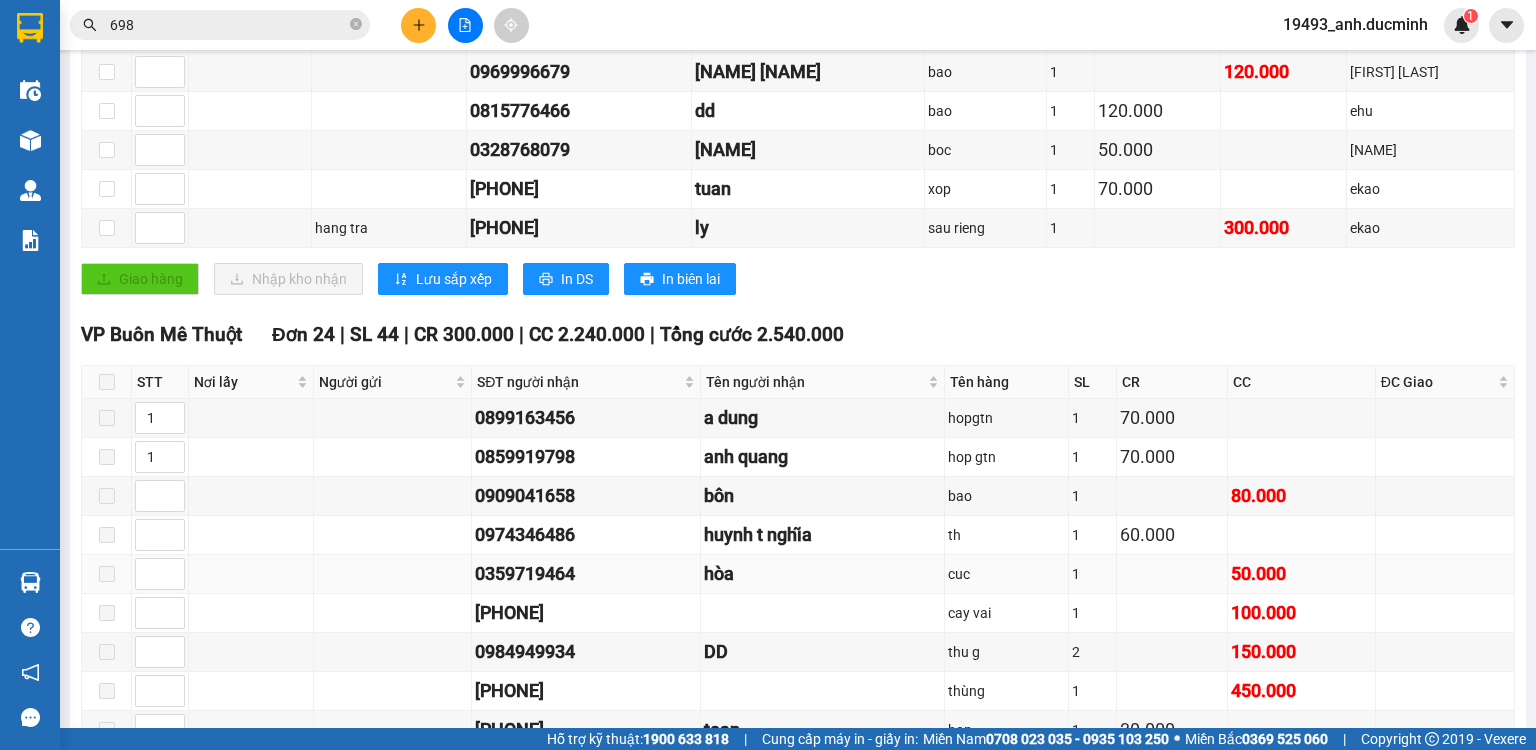scroll, scrollTop: 400, scrollLeft: 0, axis: vertical 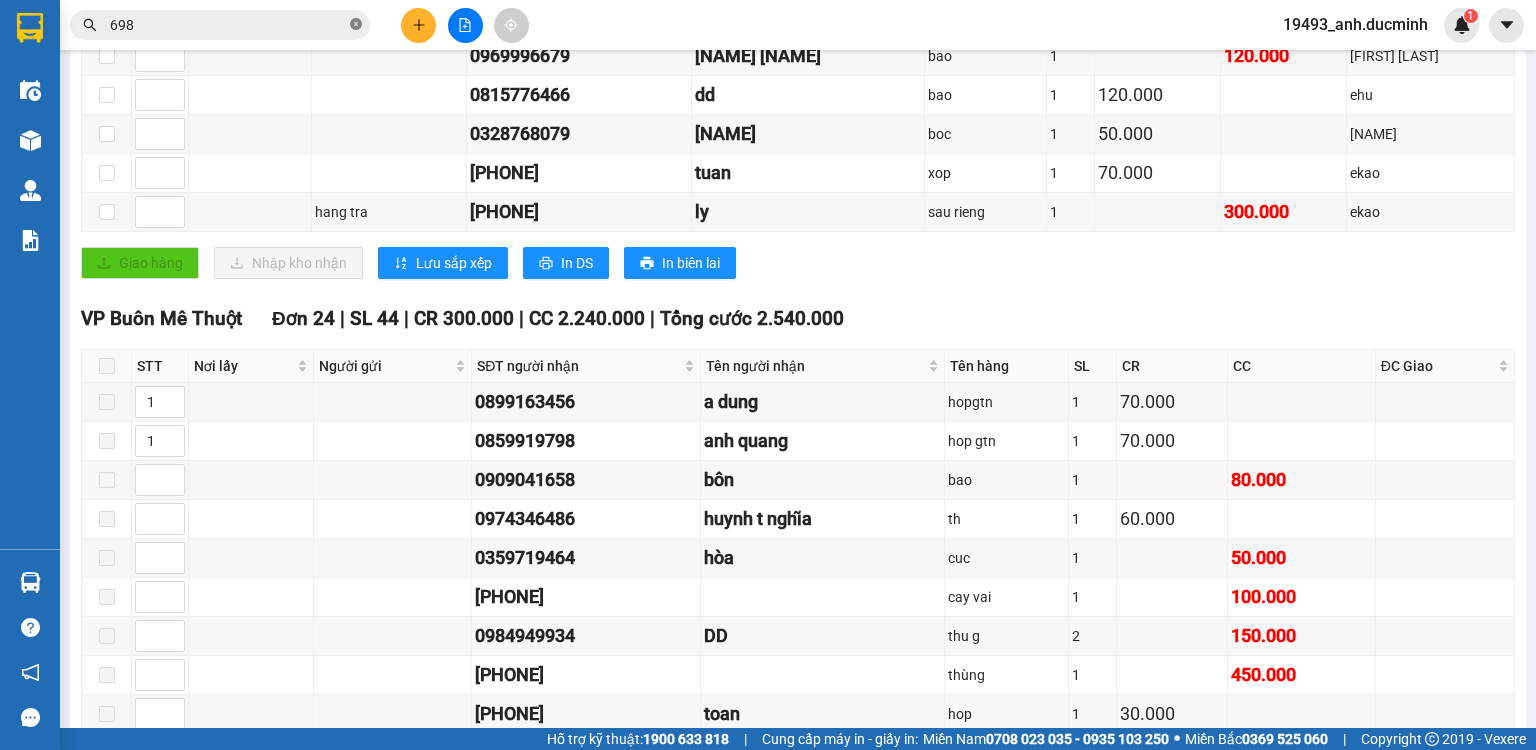 drag, startPoint x: 353, startPoint y: 21, endPoint x: 334, endPoint y: 20, distance: 19.026299 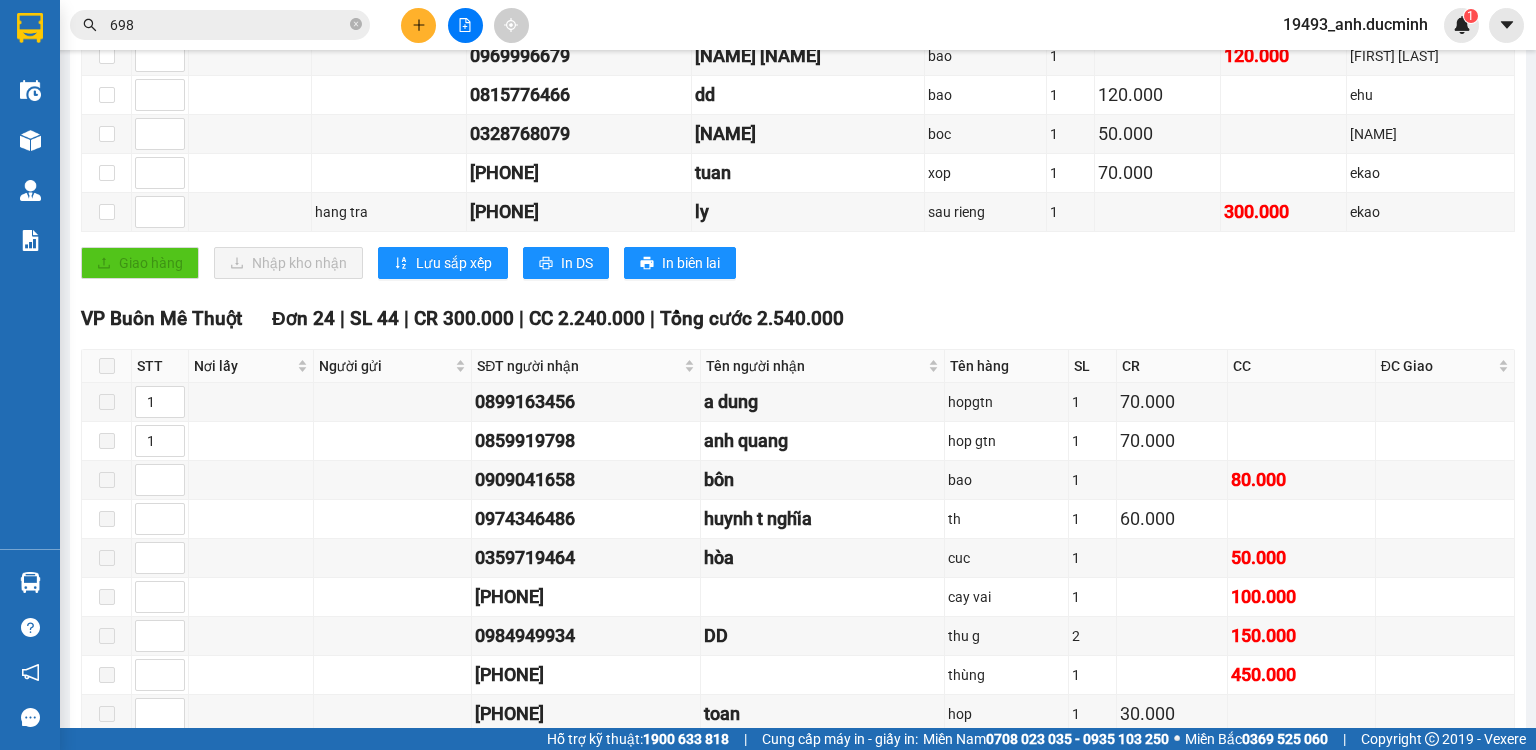 click 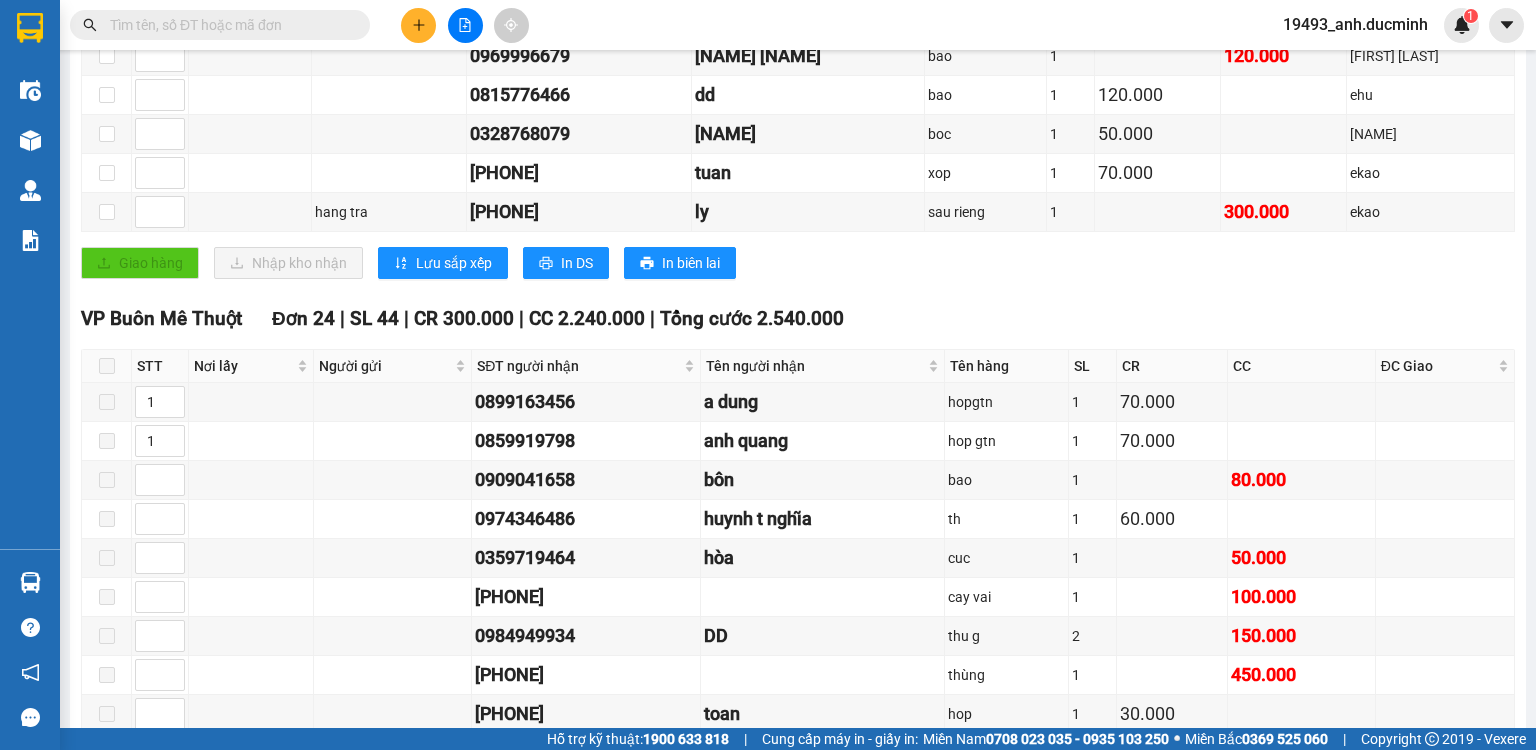 click at bounding box center (228, 25) 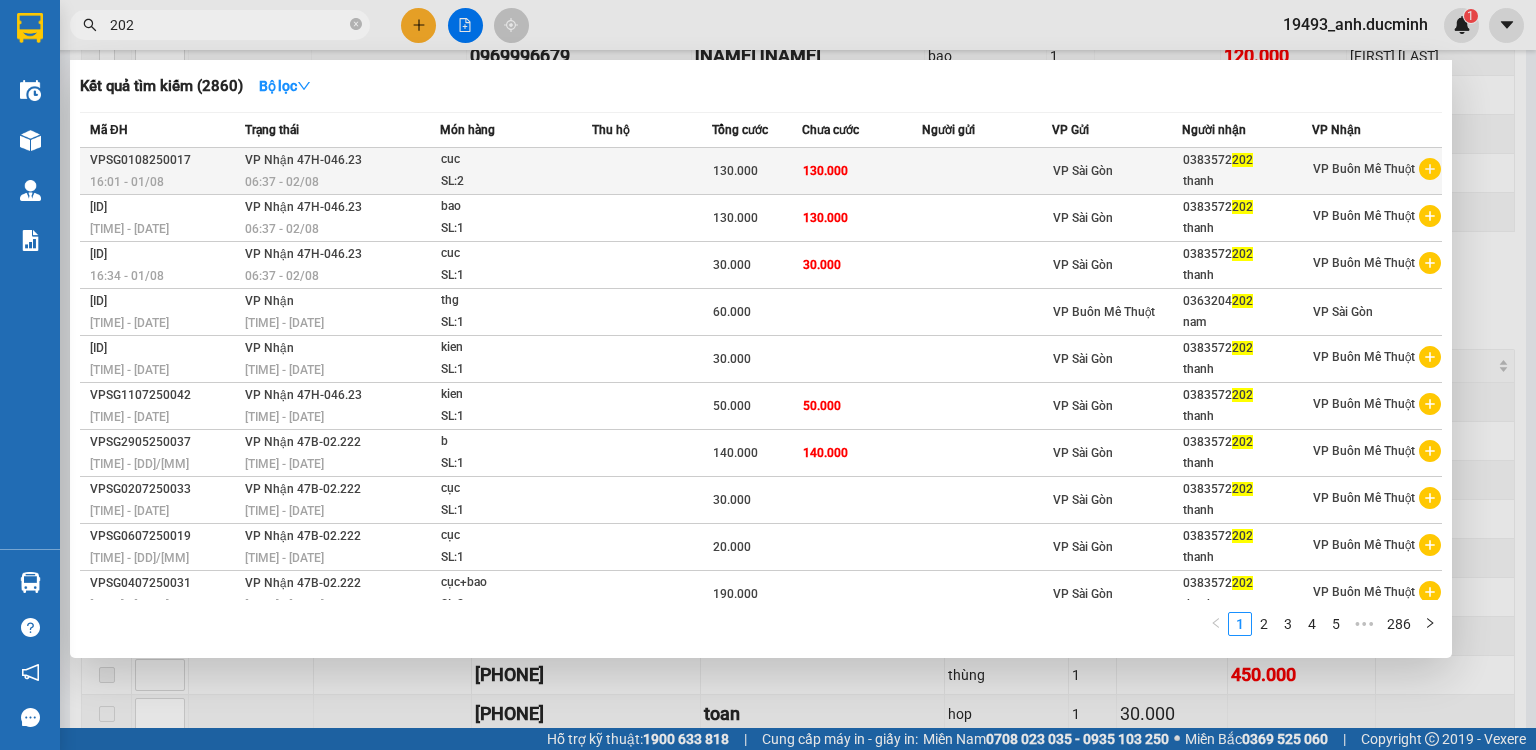 type on "202" 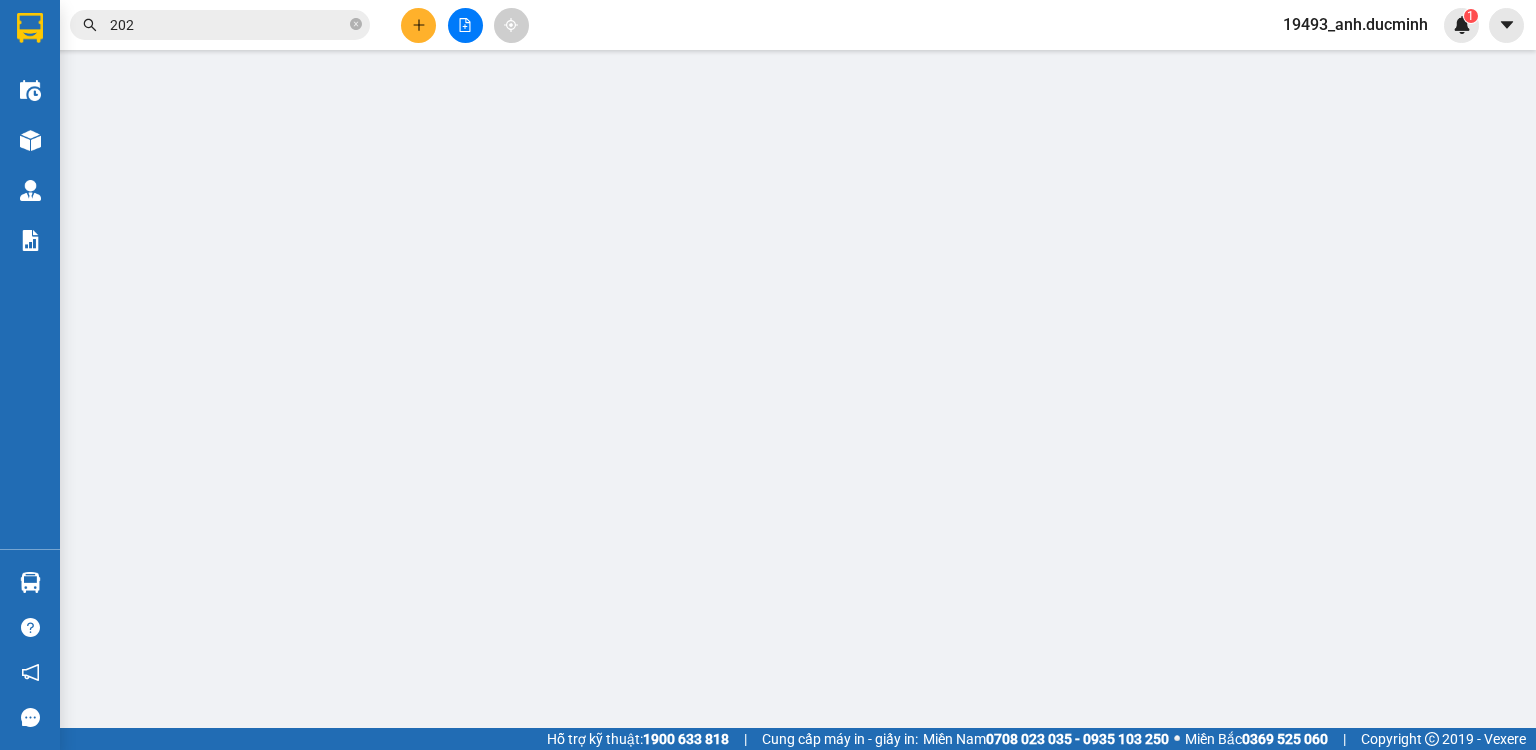 scroll, scrollTop: 0, scrollLeft: 0, axis: both 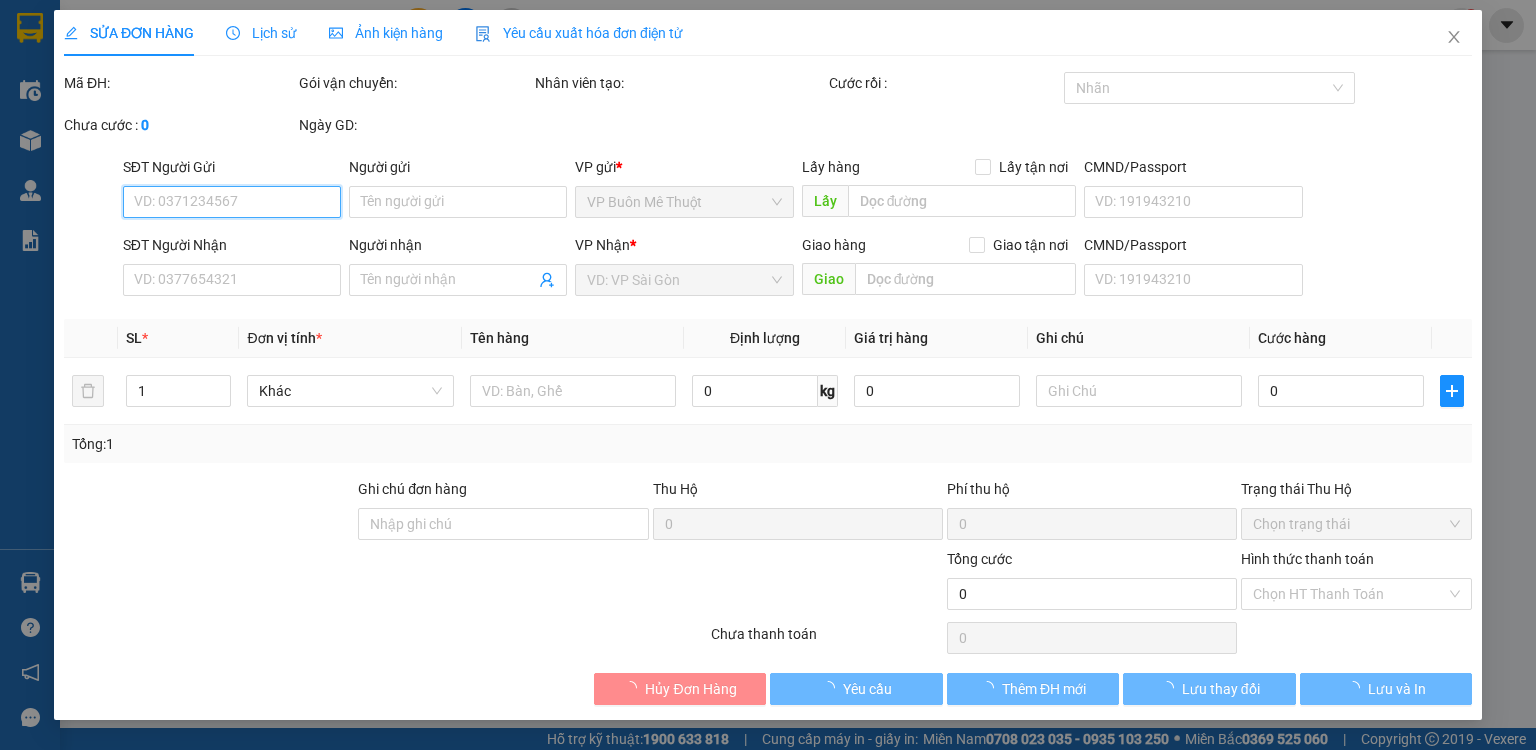 type on "0383572202" 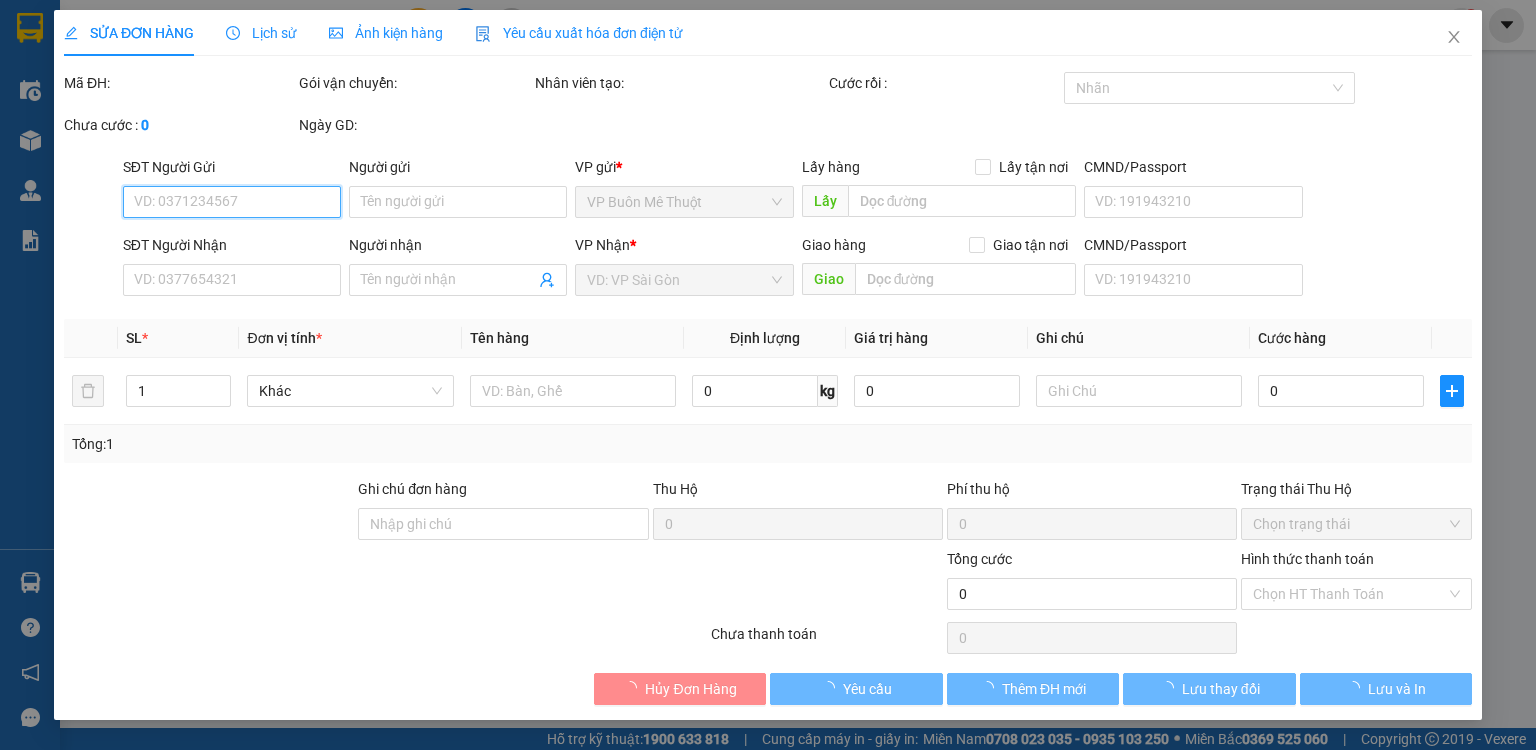 type on "thanh" 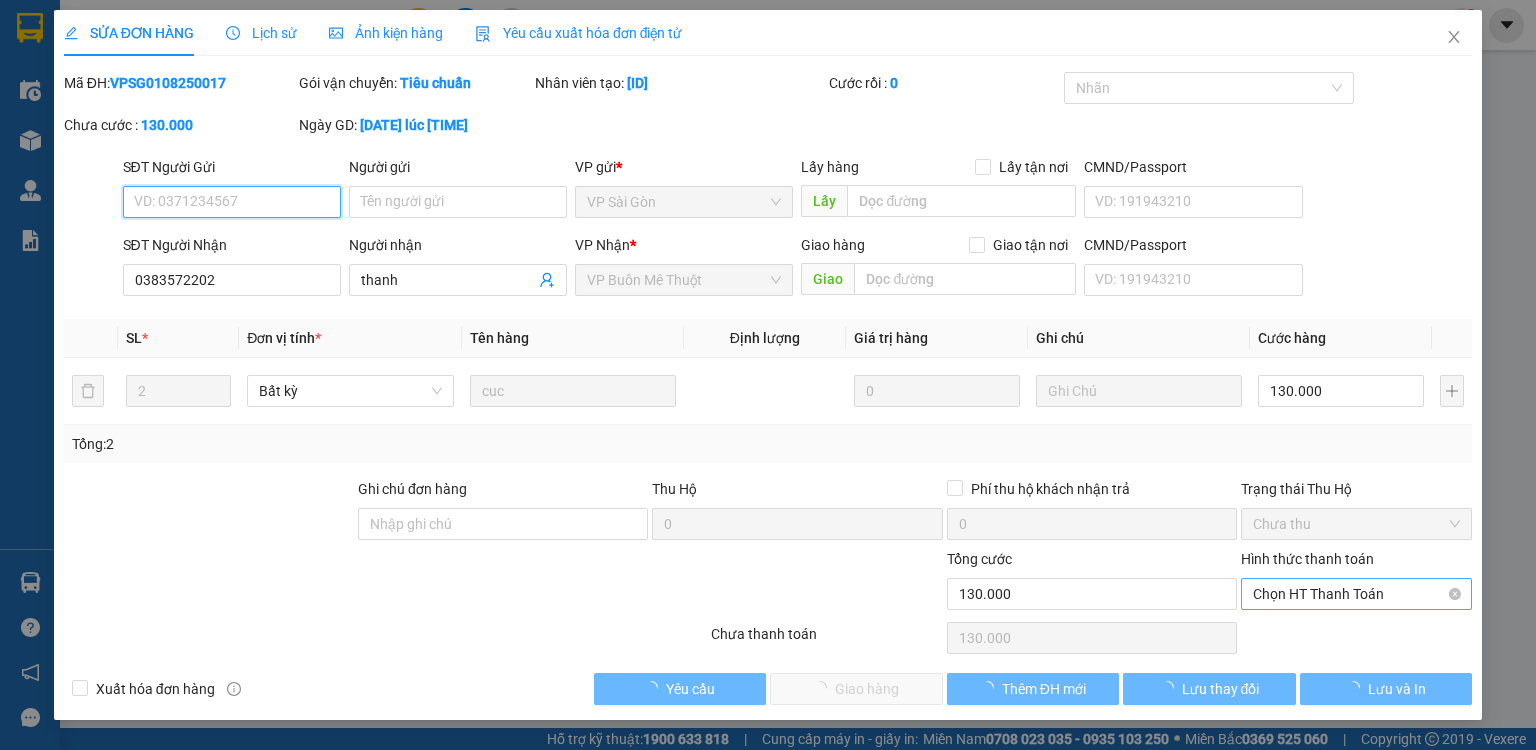 click on "Chọn HT Thanh Toán" at bounding box center (1356, 594) 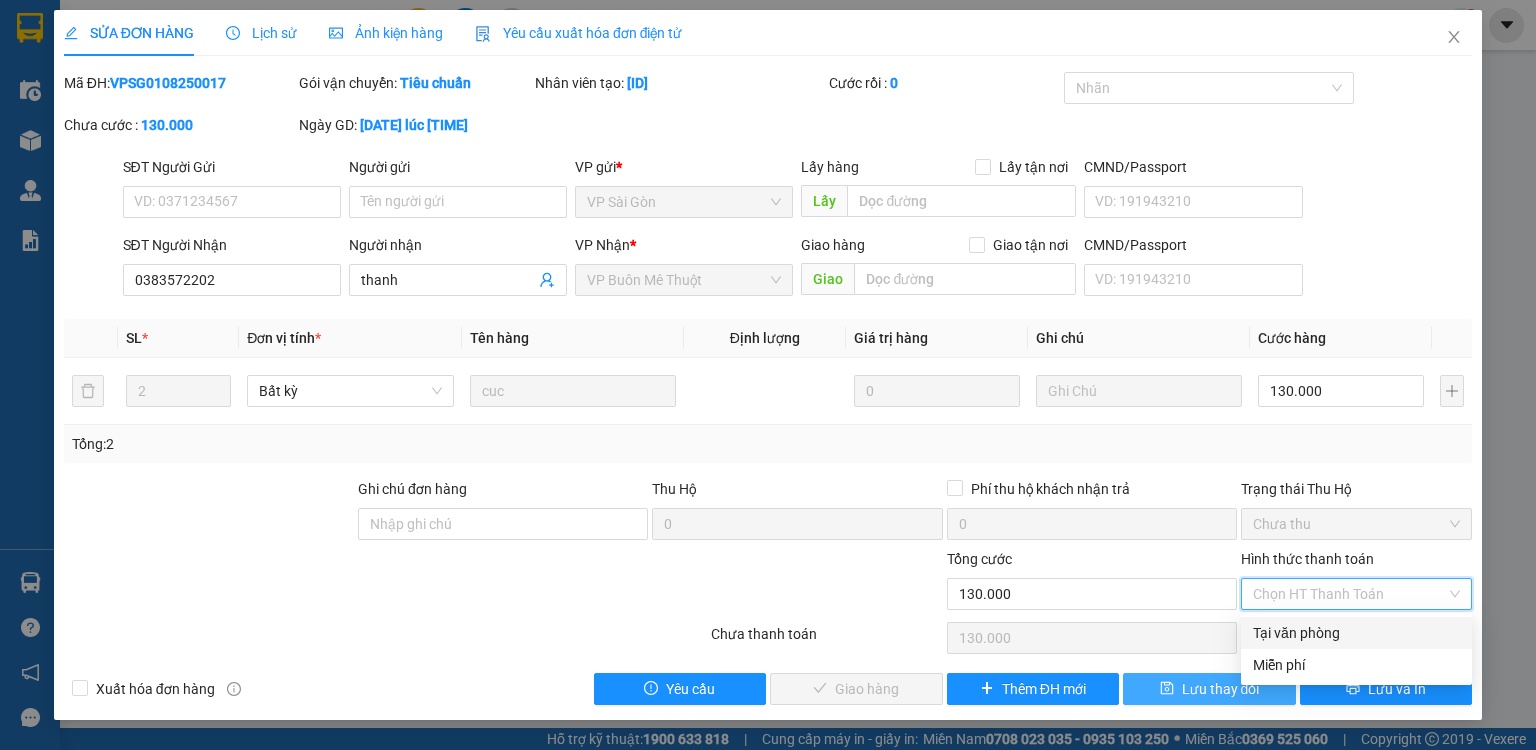drag, startPoint x: 1301, startPoint y: 635, endPoint x: 1176, endPoint y: 673, distance: 130.64838 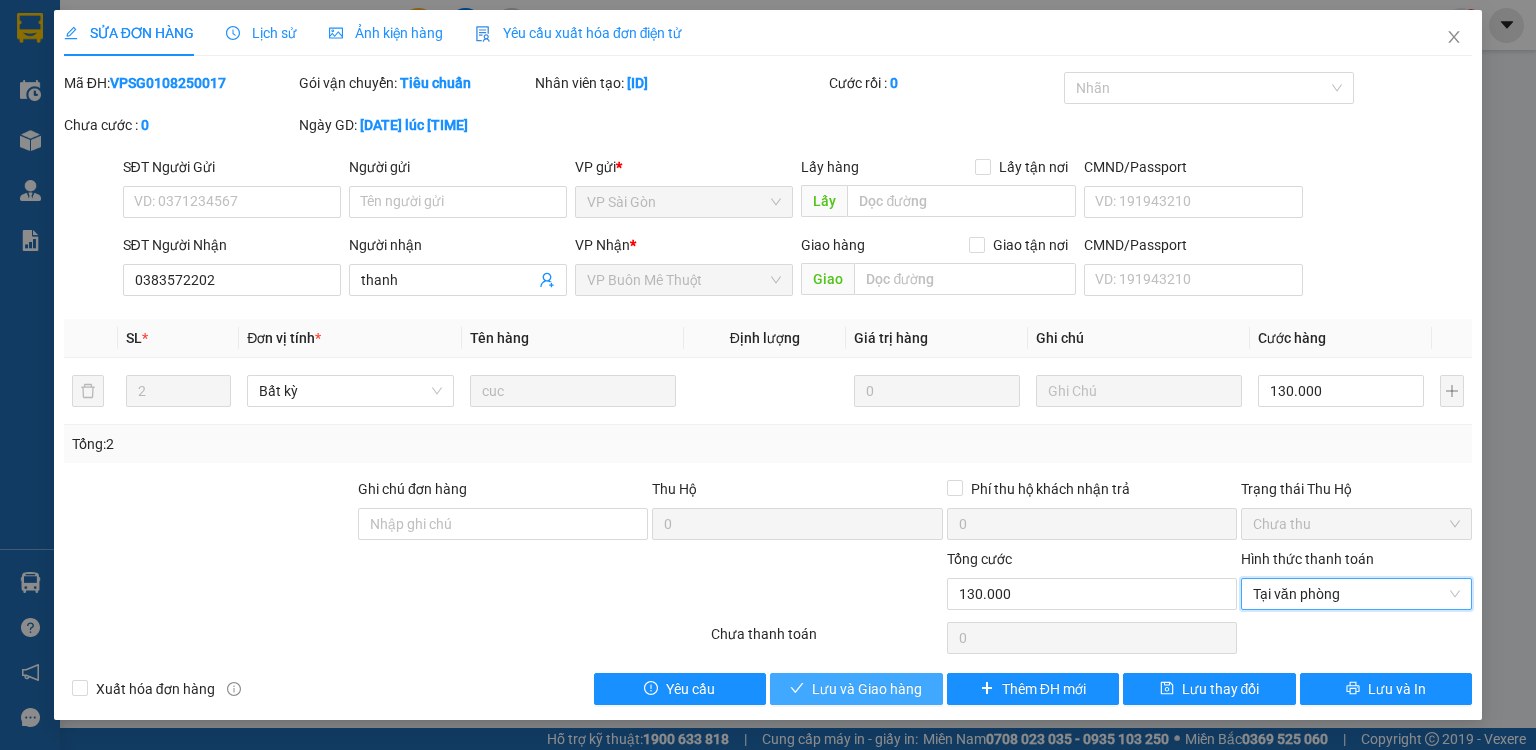 drag, startPoint x: 908, startPoint y: 689, endPoint x: 882, endPoint y: 678, distance: 28.231188 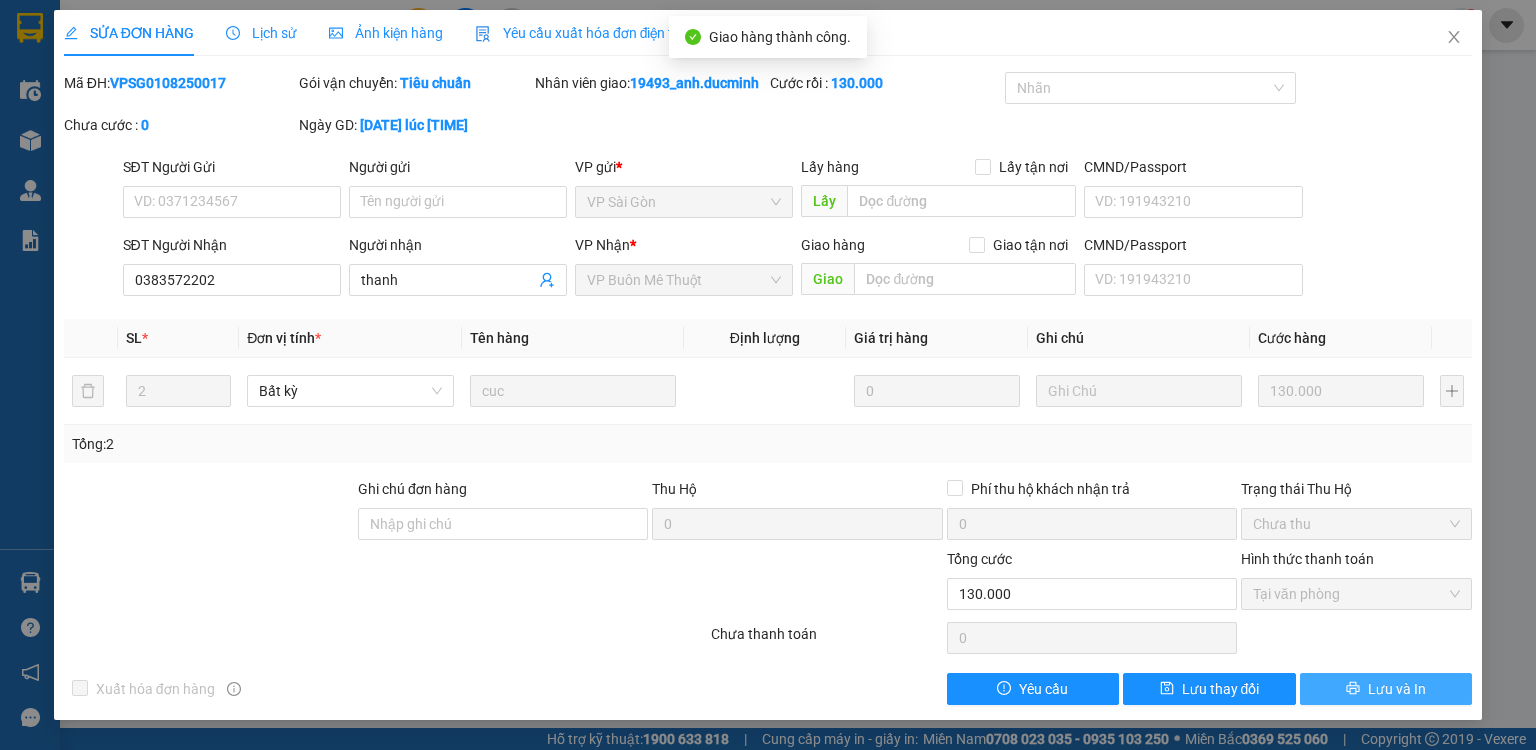 click on "Lưu và In" at bounding box center (1386, 689) 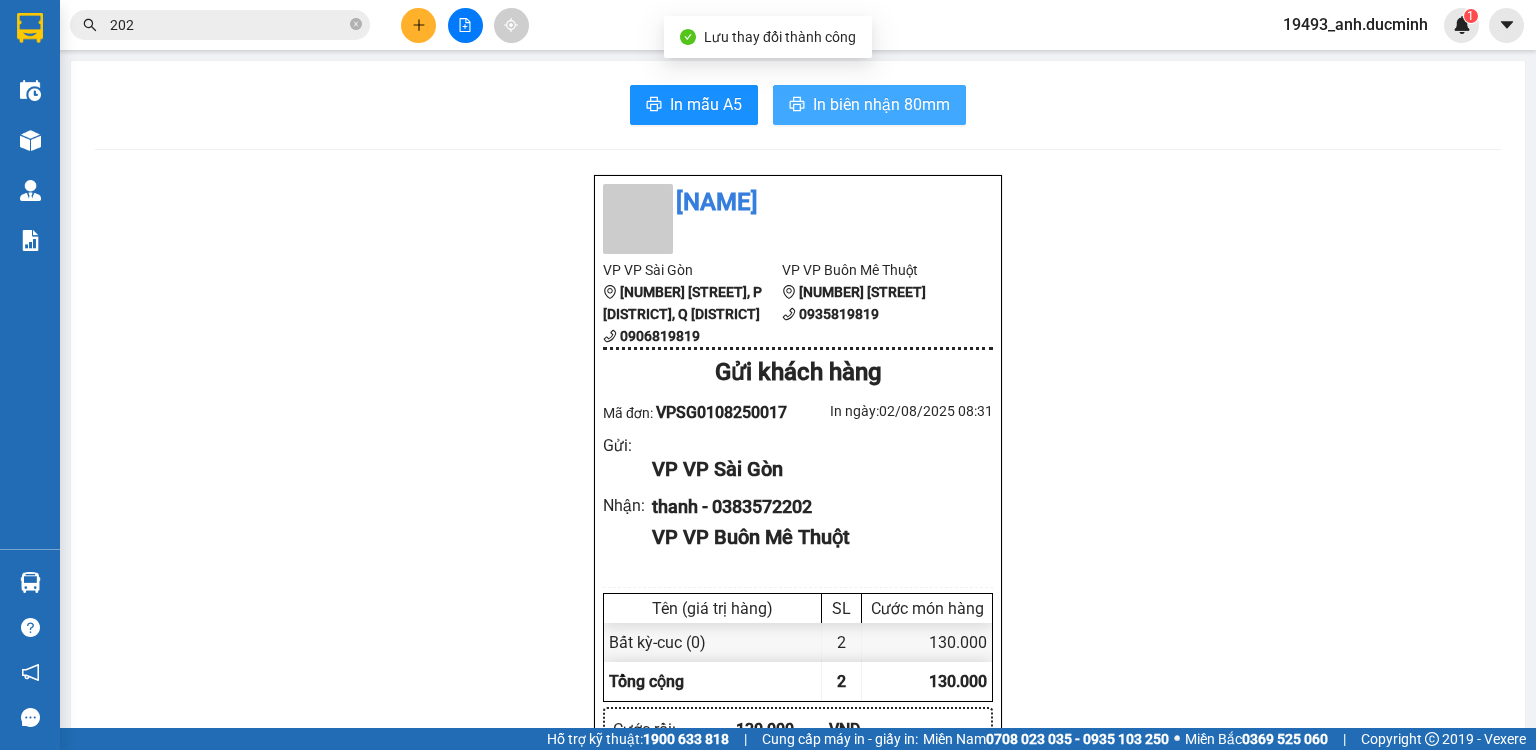 click on "In biên nhận 80mm" at bounding box center (881, 104) 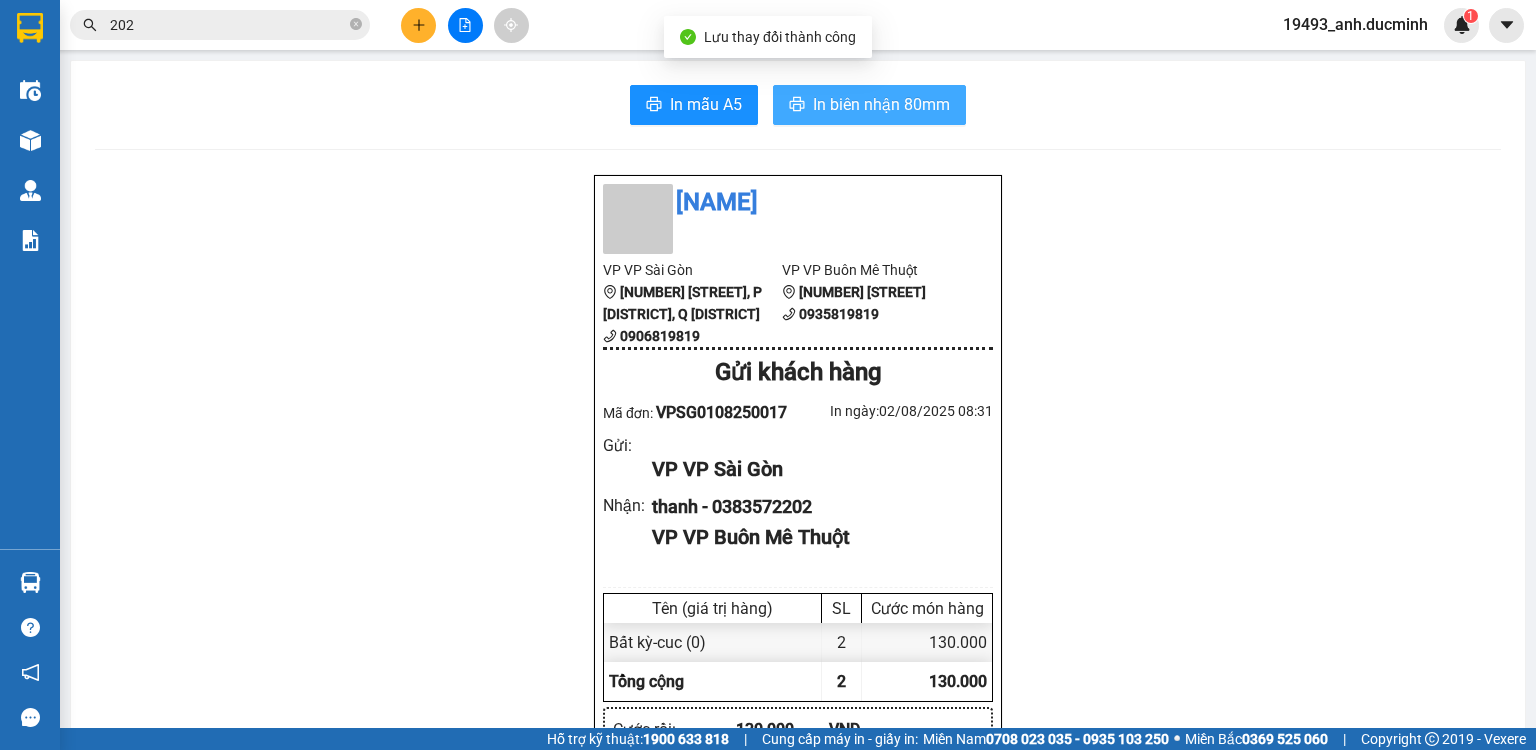 scroll, scrollTop: 0, scrollLeft: 0, axis: both 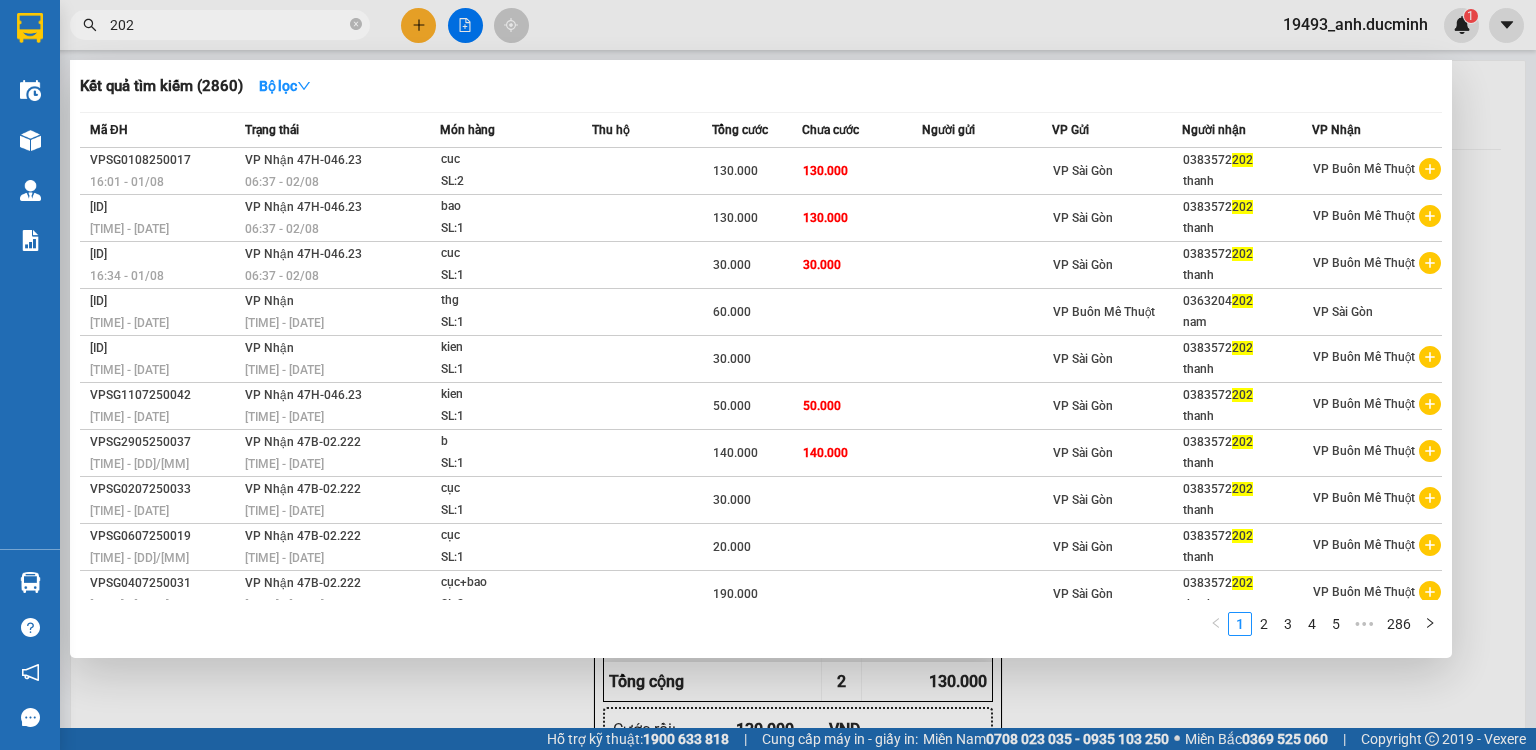 click on "202" at bounding box center (228, 25) 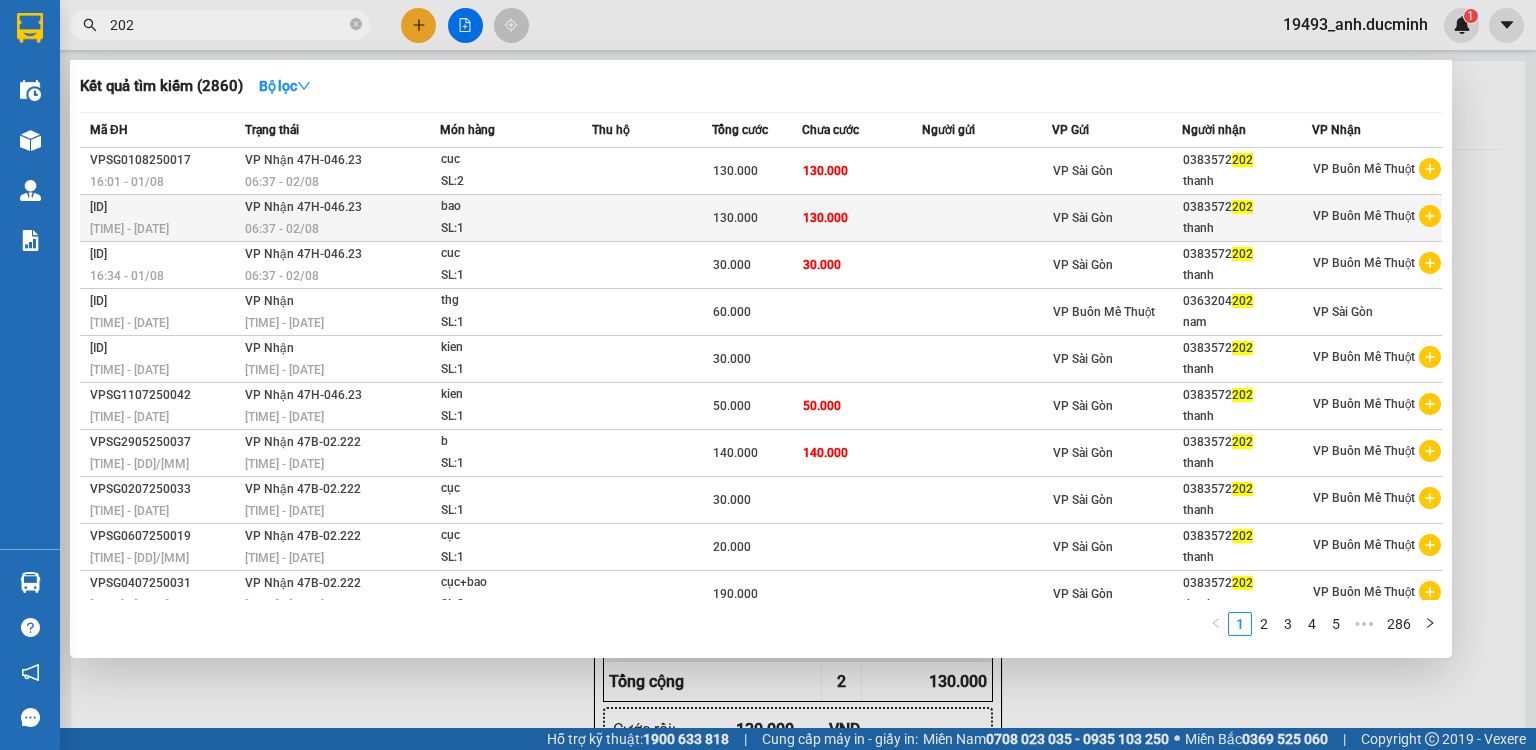 click on "130.000" at bounding box center [825, 218] 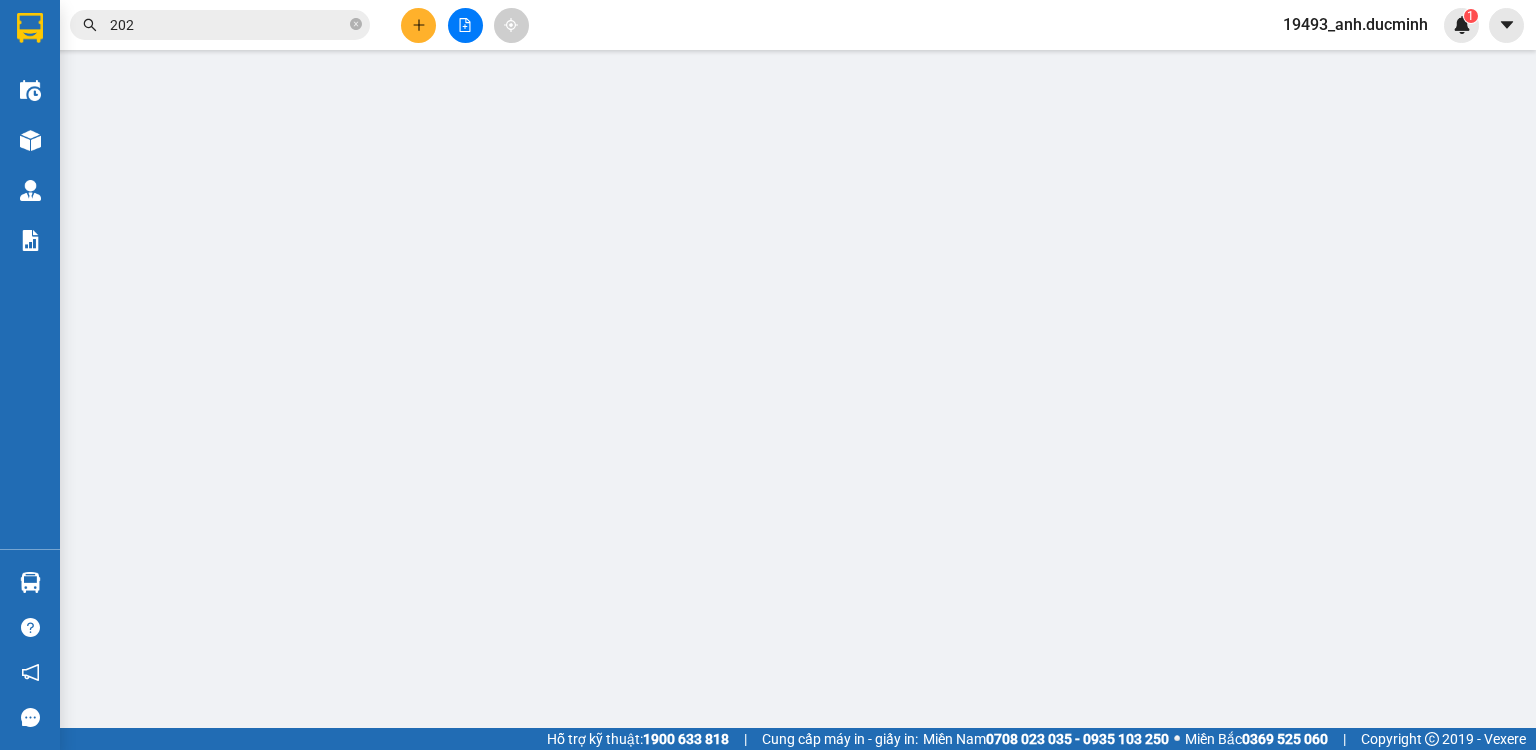 type on "0383572202" 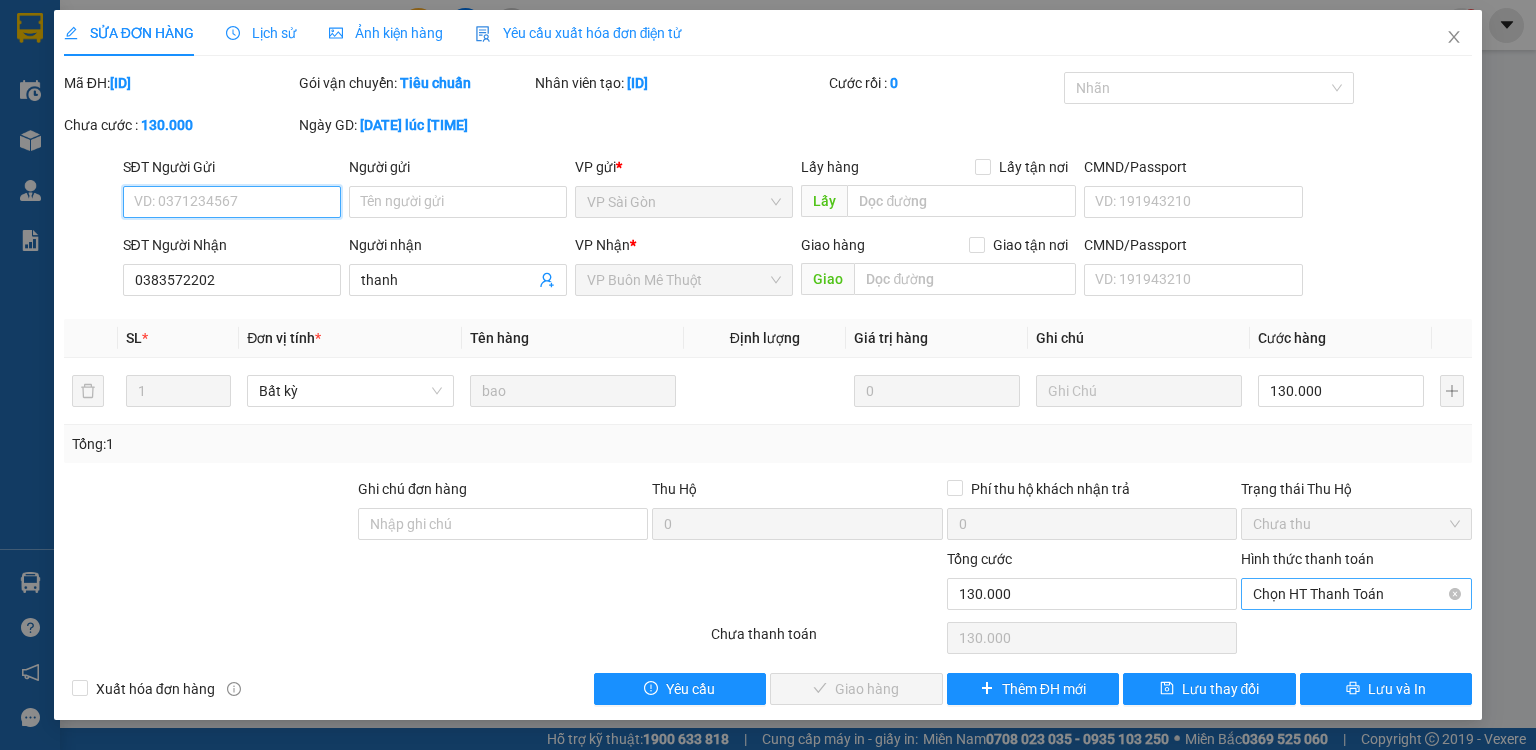 click on "Chọn HT Thanh Toán" at bounding box center [1356, 594] 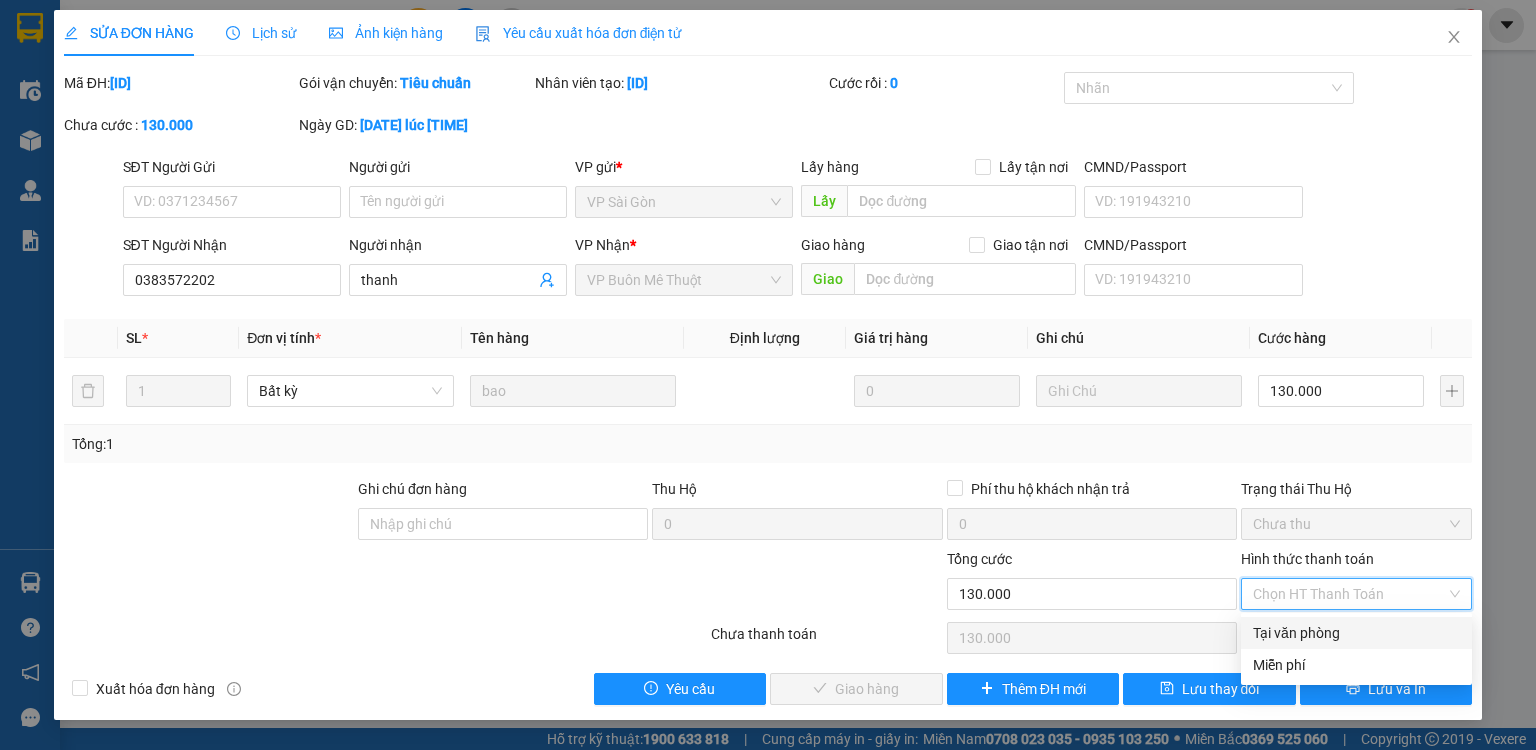 drag, startPoint x: 1323, startPoint y: 633, endPoint x: 1072, endPoint y: 652, distance: 251.7181 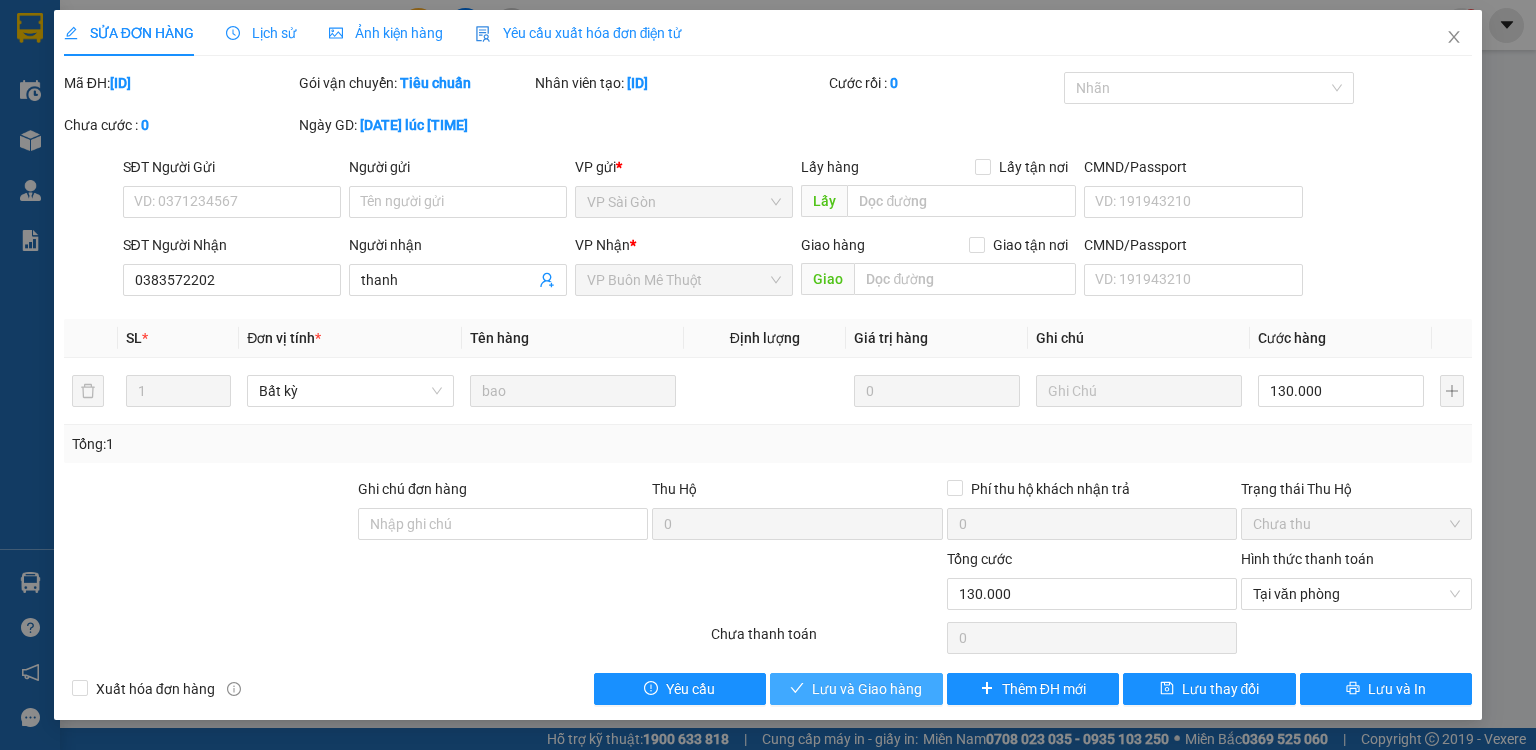 drag, startPoint x: 876, startPoint y: 687, endPoint x: 1438, endPoint y: 692, distance: 562.0222 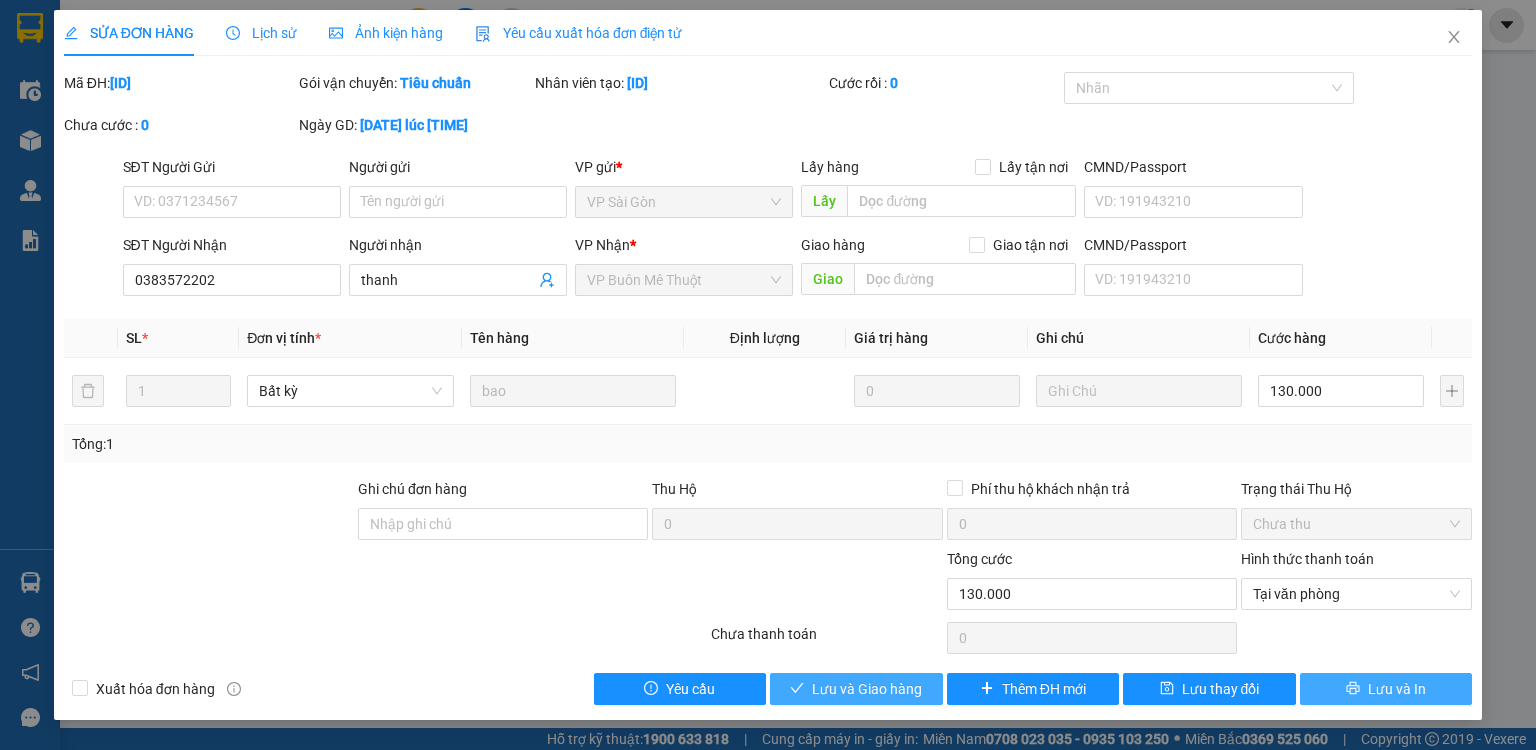 click on "Lưu và Giao hàng" at bounding box center (867, 689) 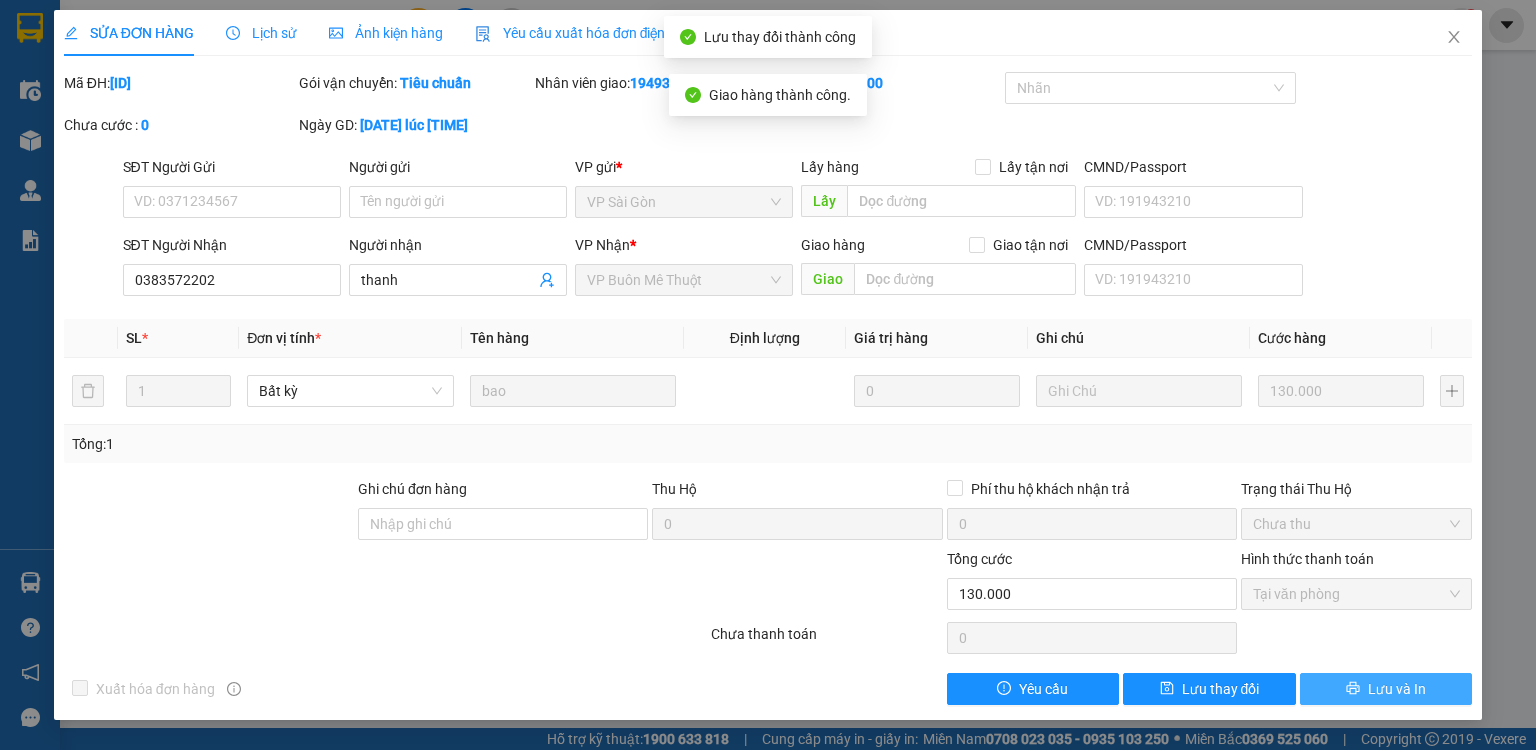 click on "Lưu và In" at bounding box center (1397, 689) 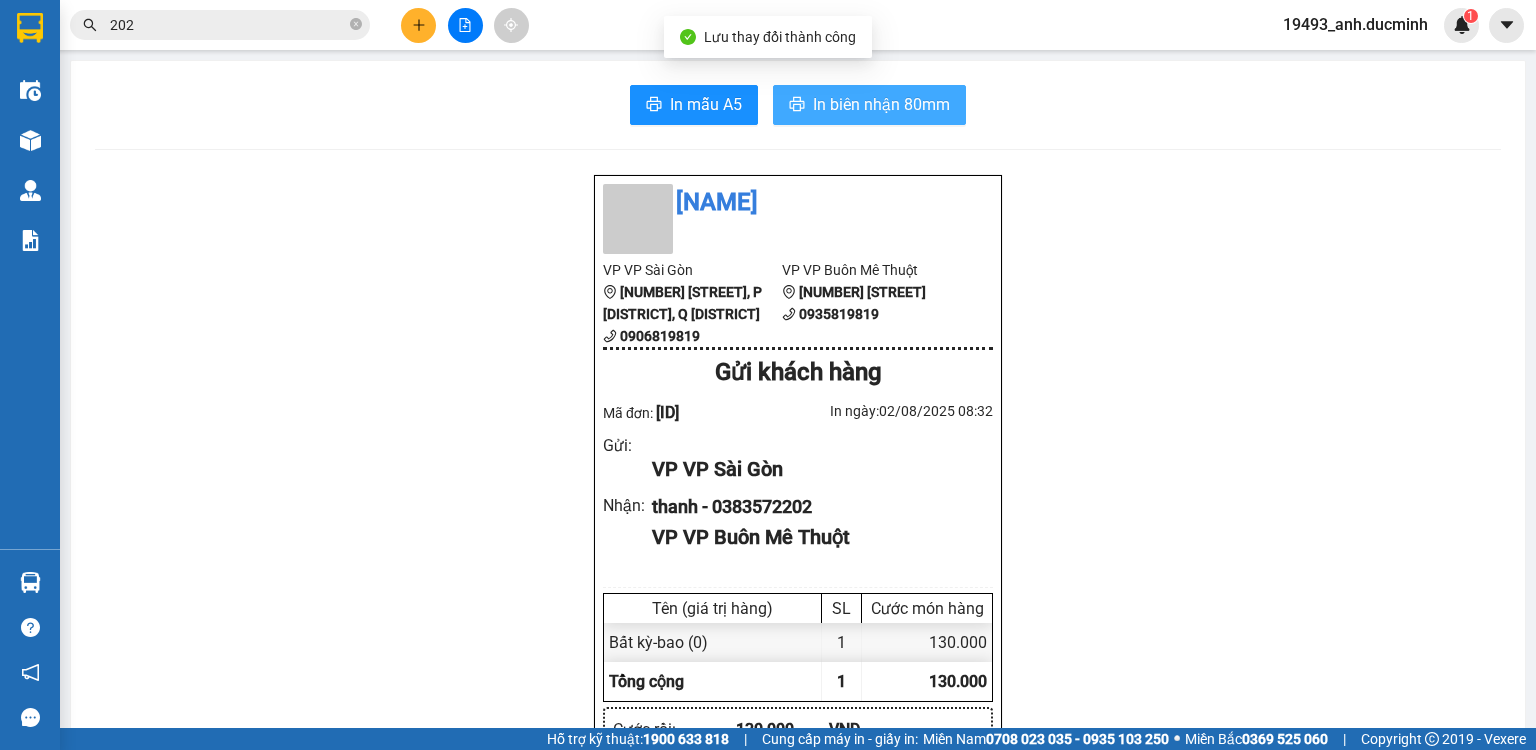 click on "In biên nhận 80mm" at bounding box center [881, 104] 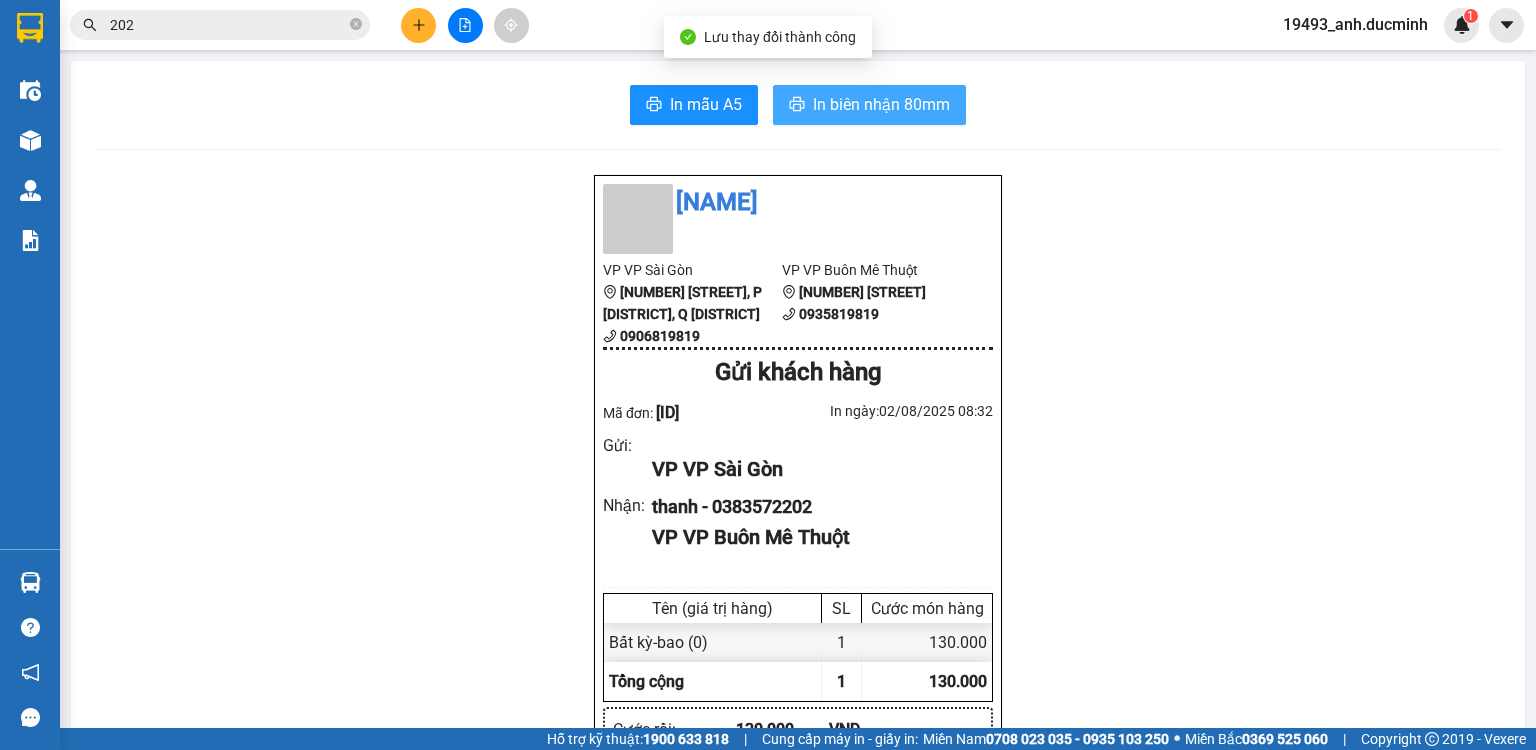 scroll, scrollTop: 0, scrollLeft: 0, axis: both 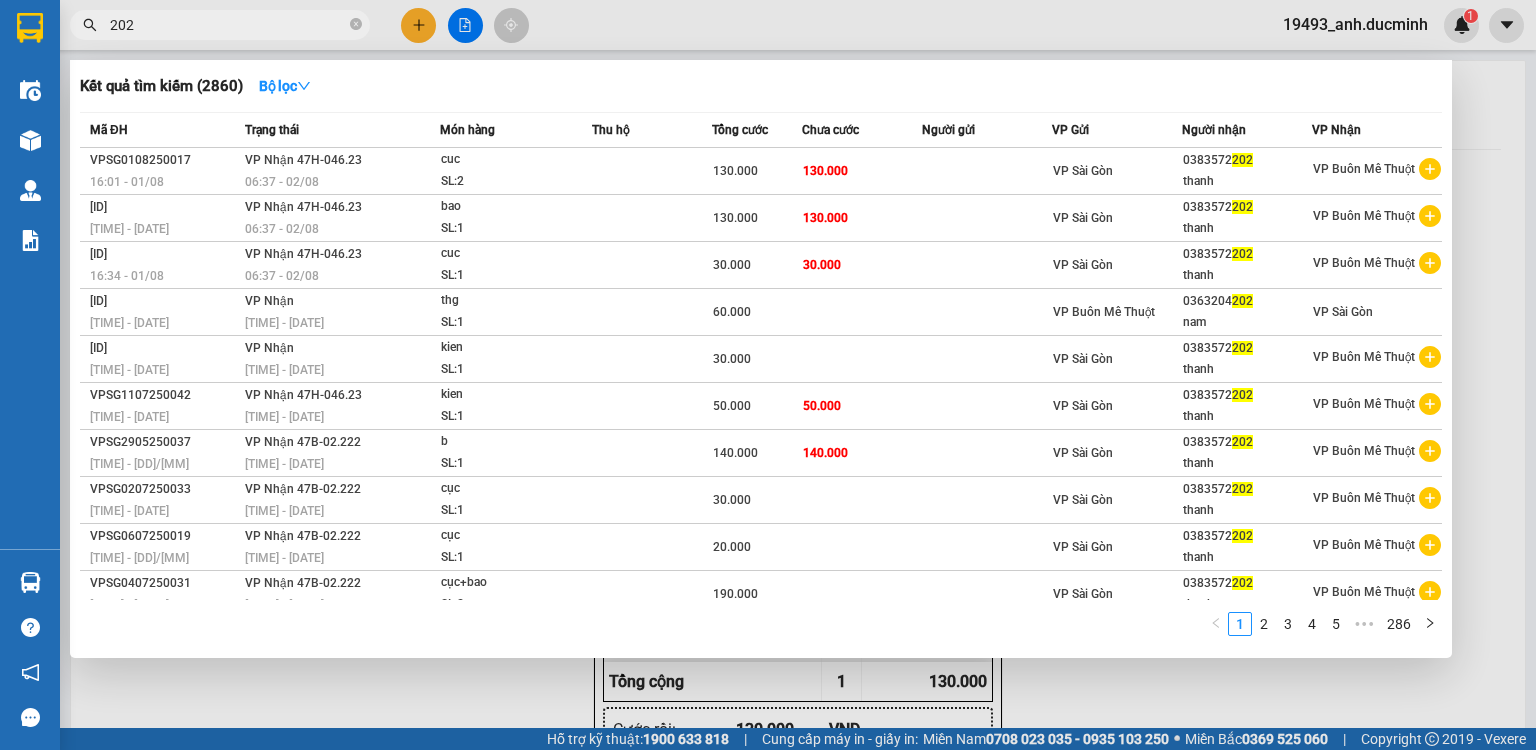 click on "202" at bounding box center (228, 25) 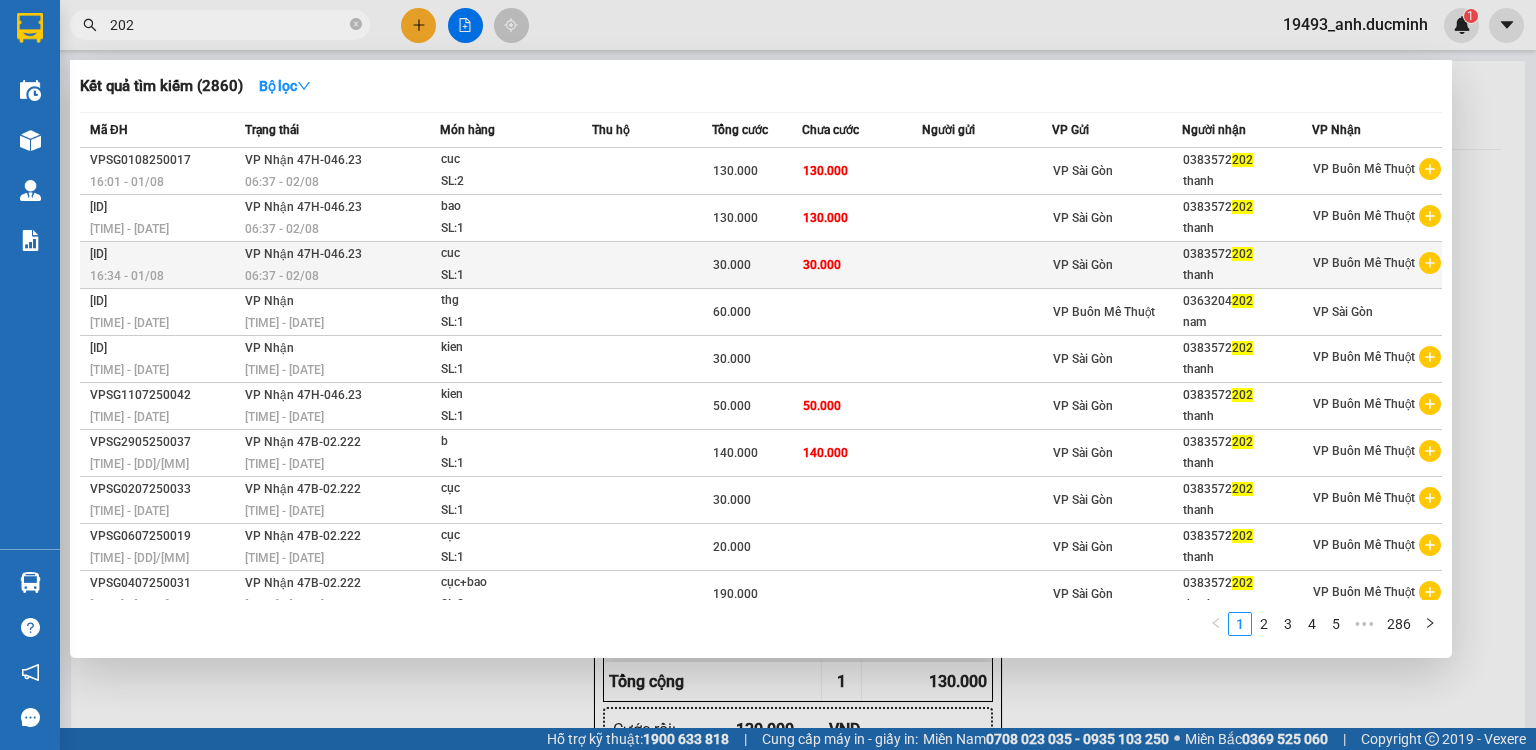 click on "30.000" at bounding box center (822, 265) 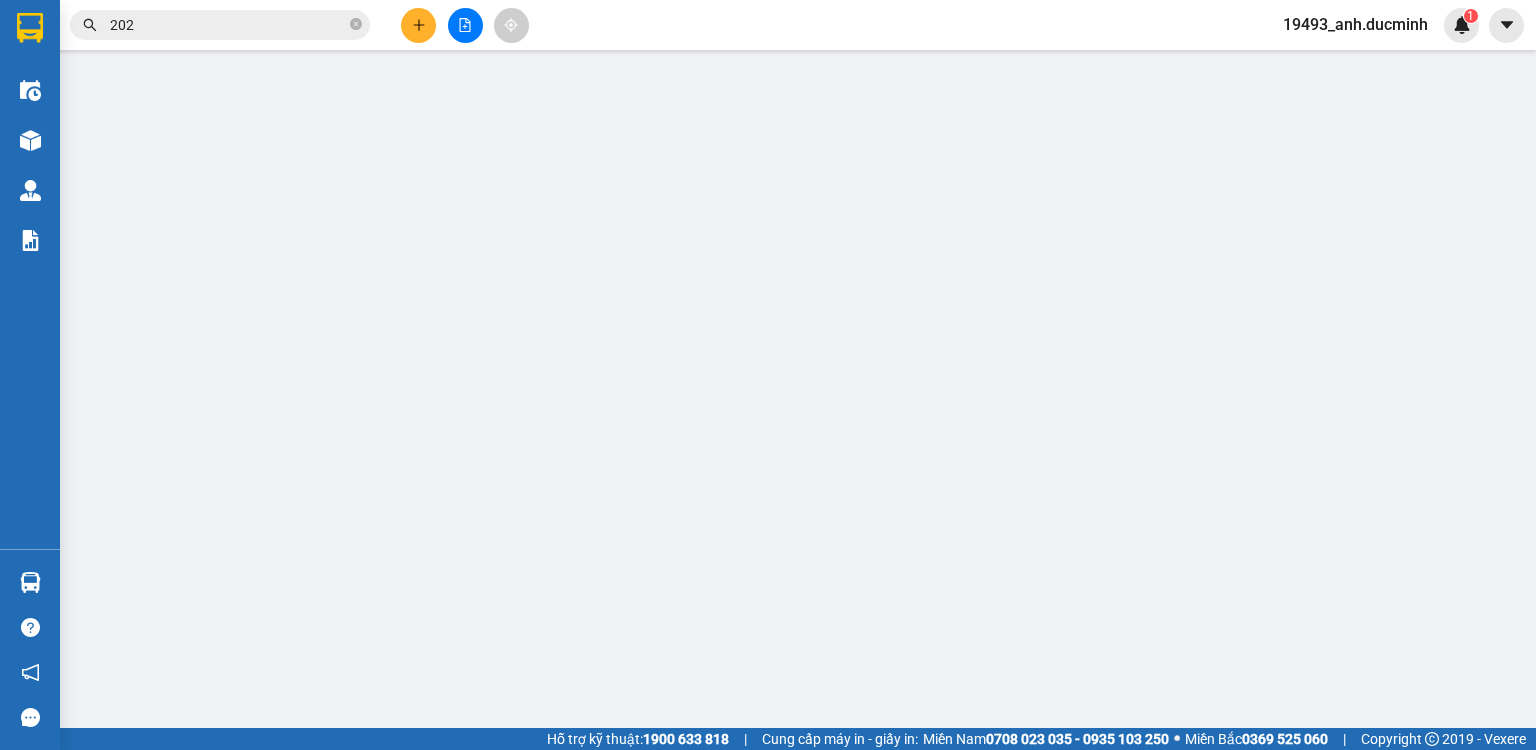 type on "0383572202" 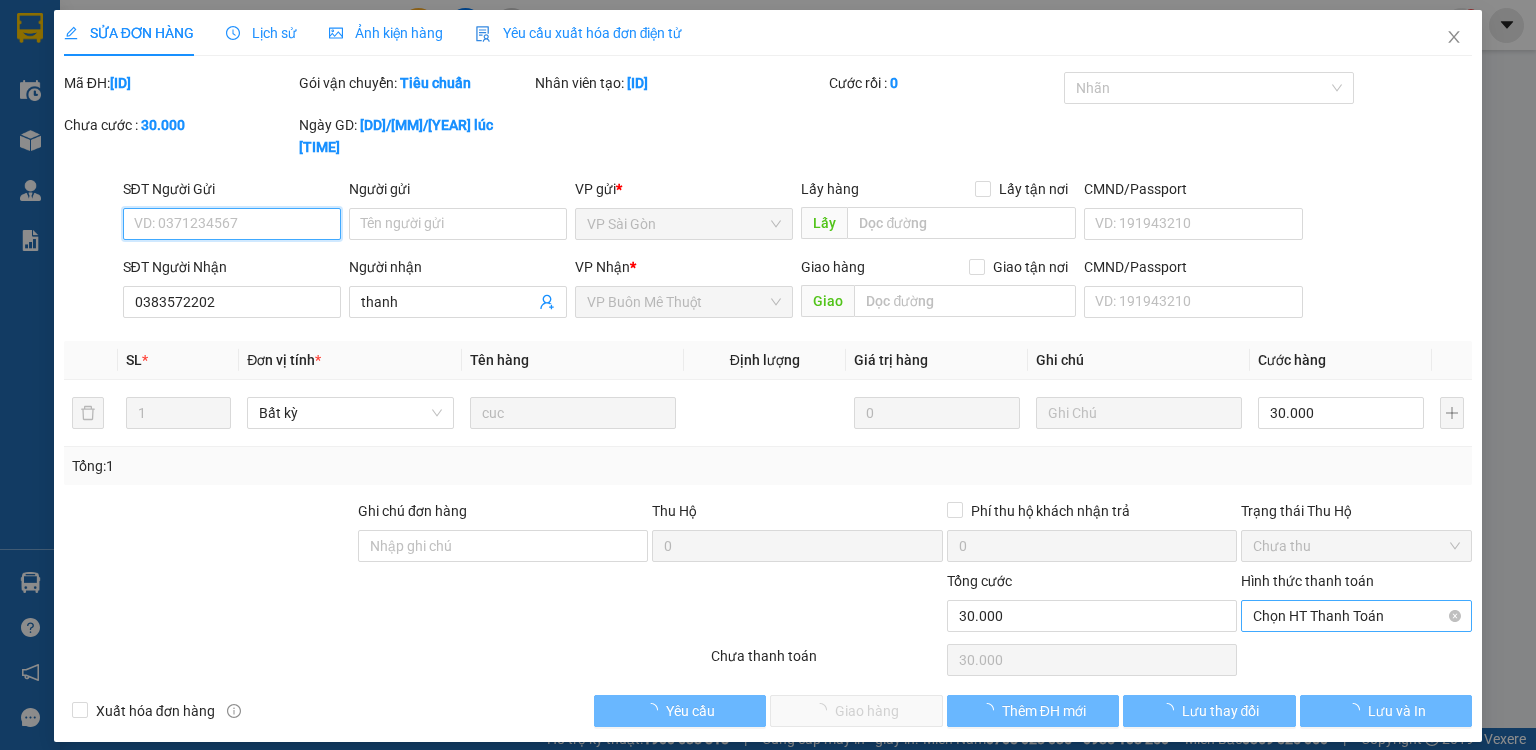 click on "Chọn HT Thanh Toán" at bounding box center [1356, 616] 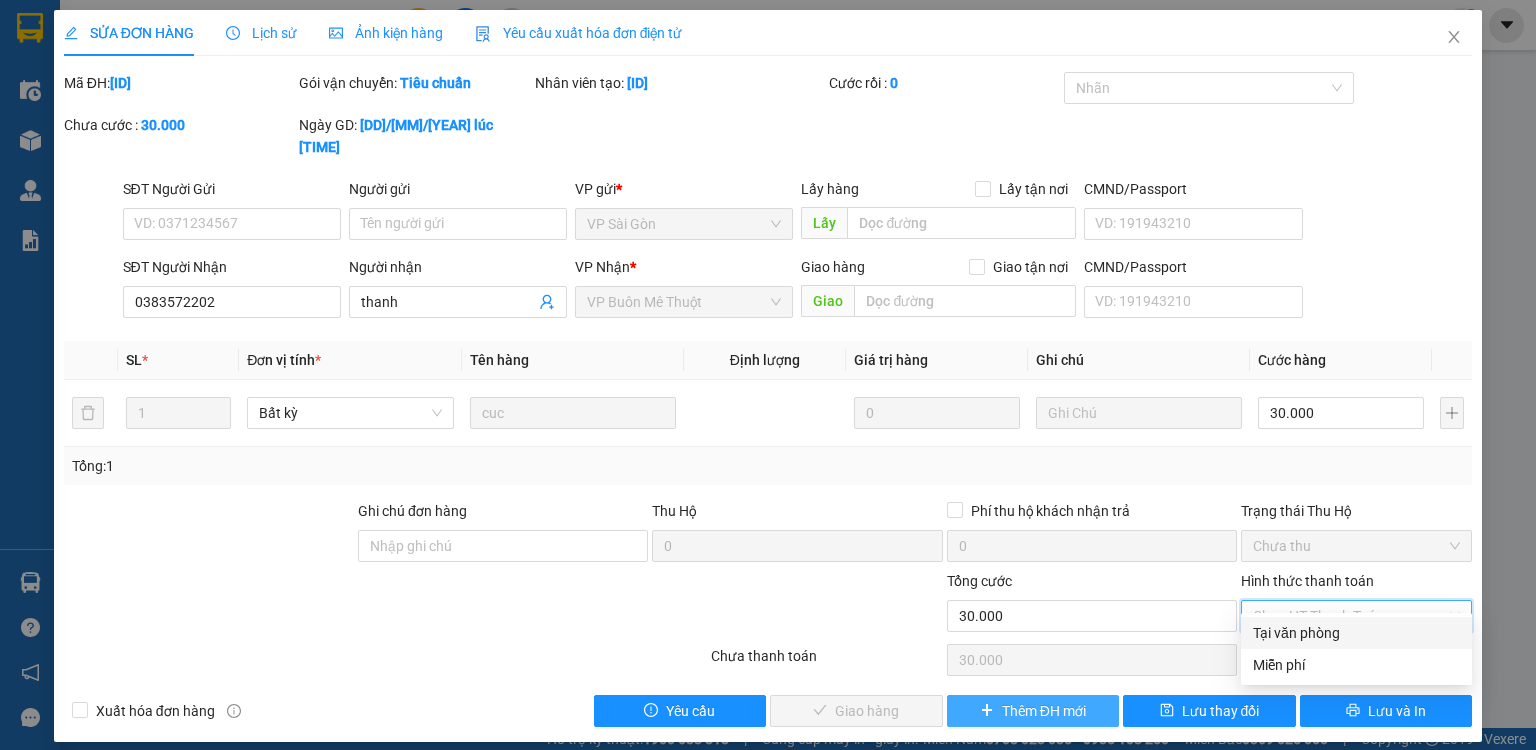 drag, startPoint x: 1298, startPoint y: 634, endPoint x: 1012, endPoint y: 677, distance: 289.21445 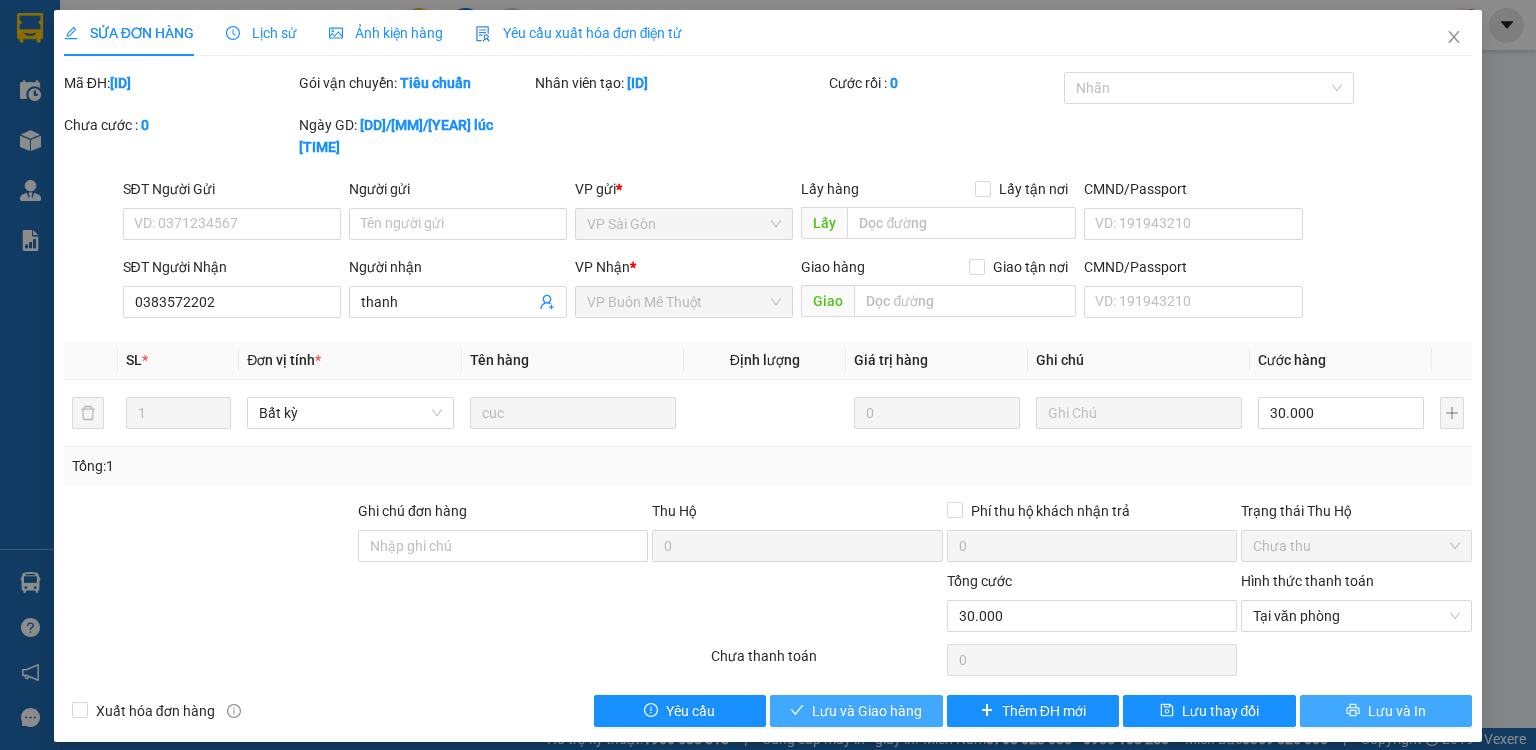 drag, startPoint x: 832, startPoint y: 688, endPoint x: 1308, endPoint y: 700, distance: 476.15125 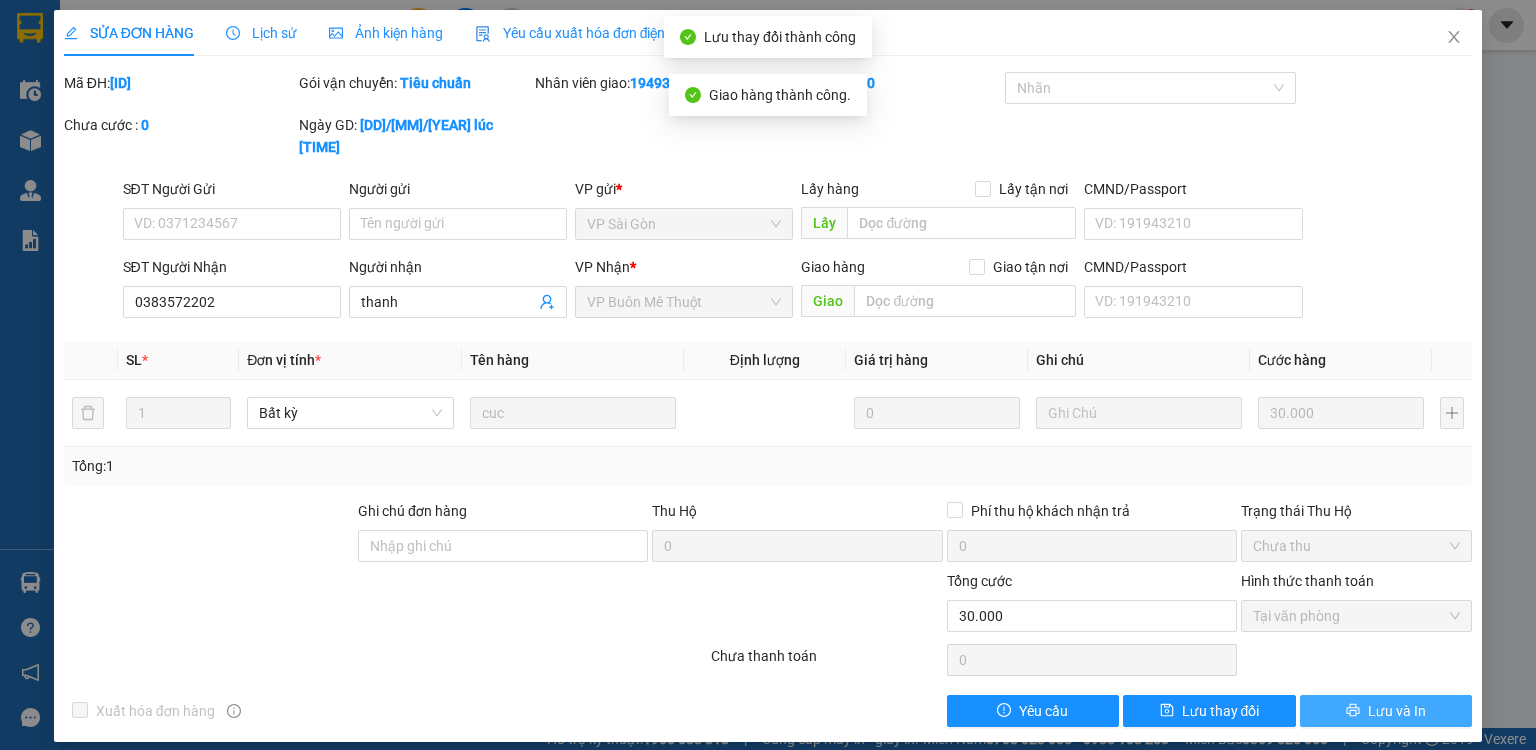 click on "Lưu và In" at bounding box center (1397, 711) 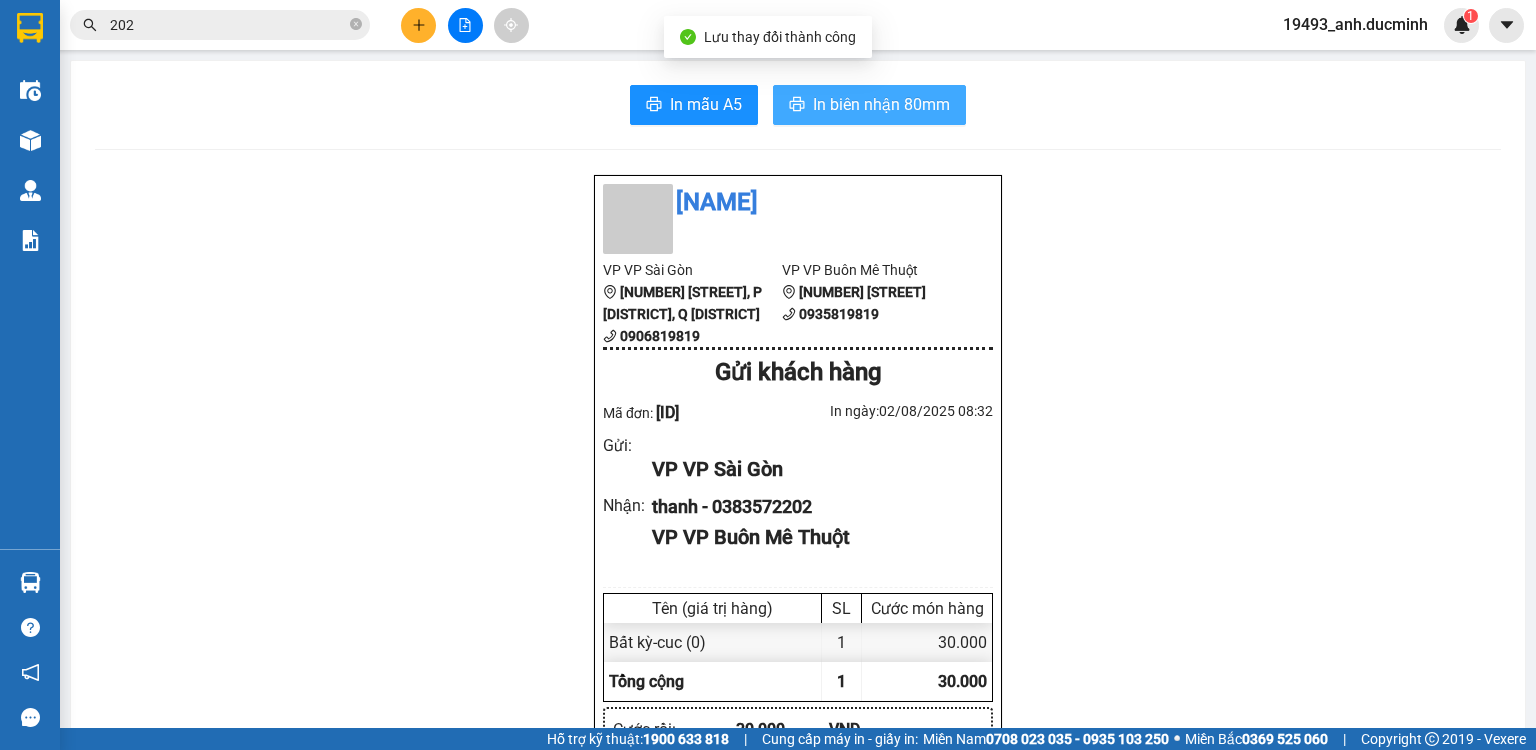 click on "In biên nhận 80mm" at bounding box center [881, 104] 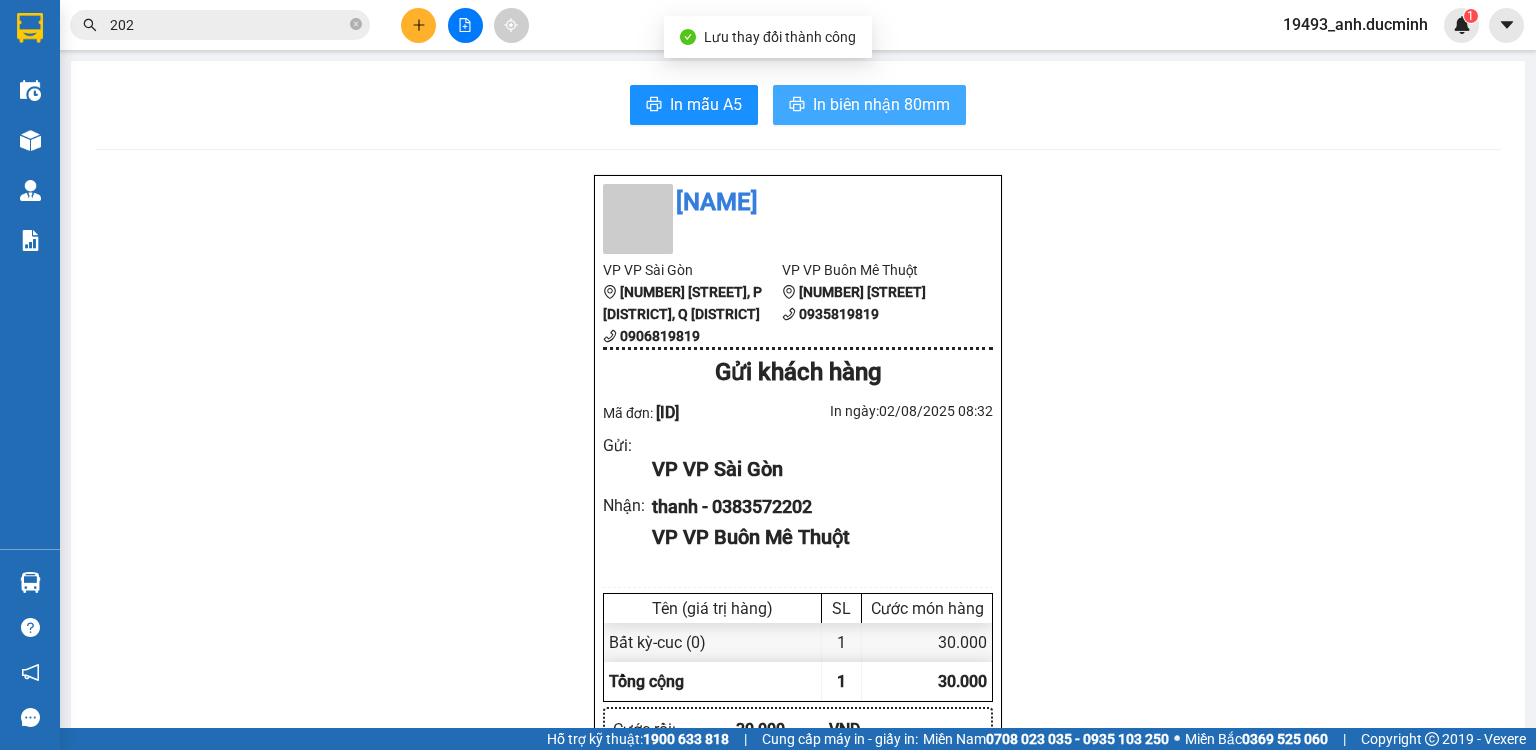 scroll, scrollTop: 0, scrollLeft: 0, axis: both 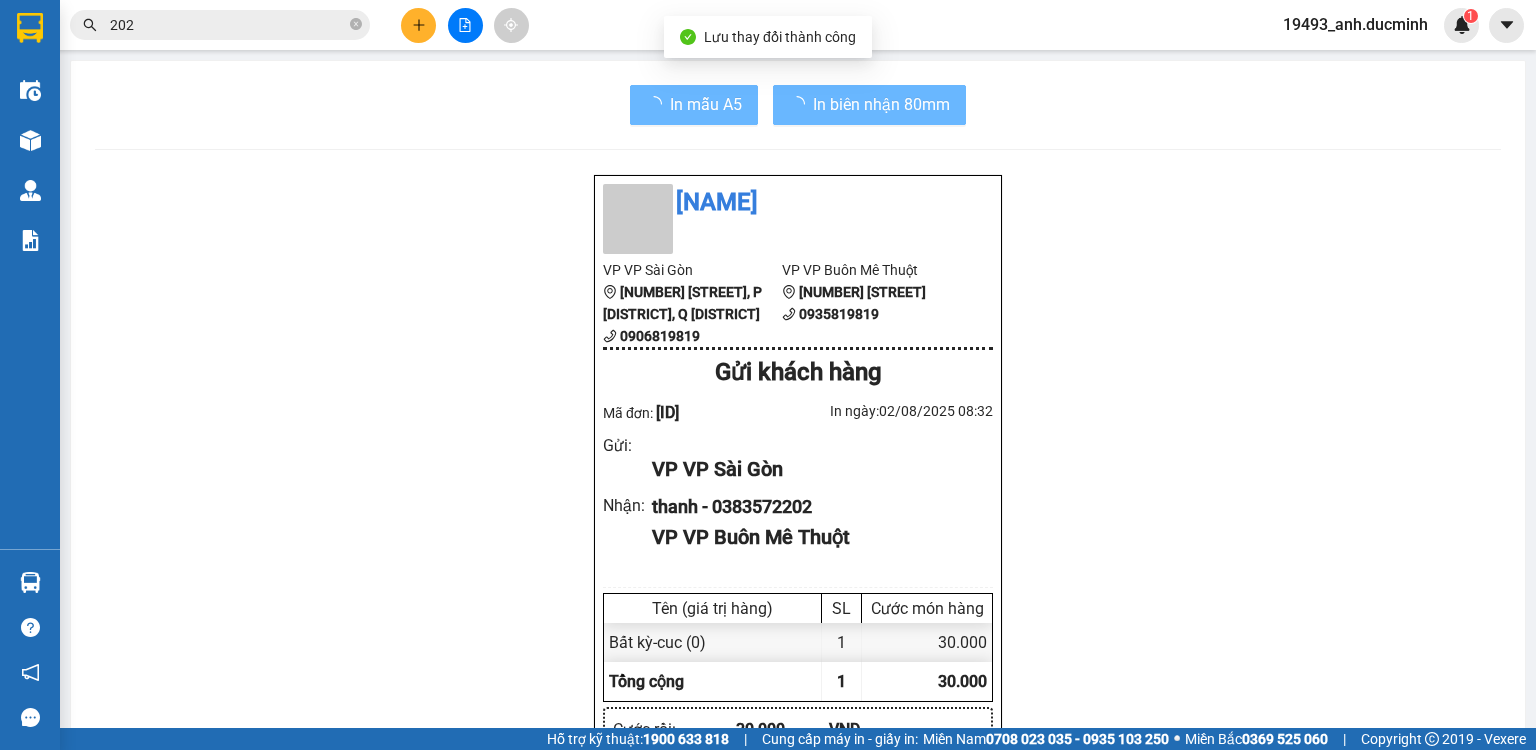 drag, startPoint x: 911, startPoint y: 106, endPoint x: 292, endPoint y: 26, distance: 624.1482 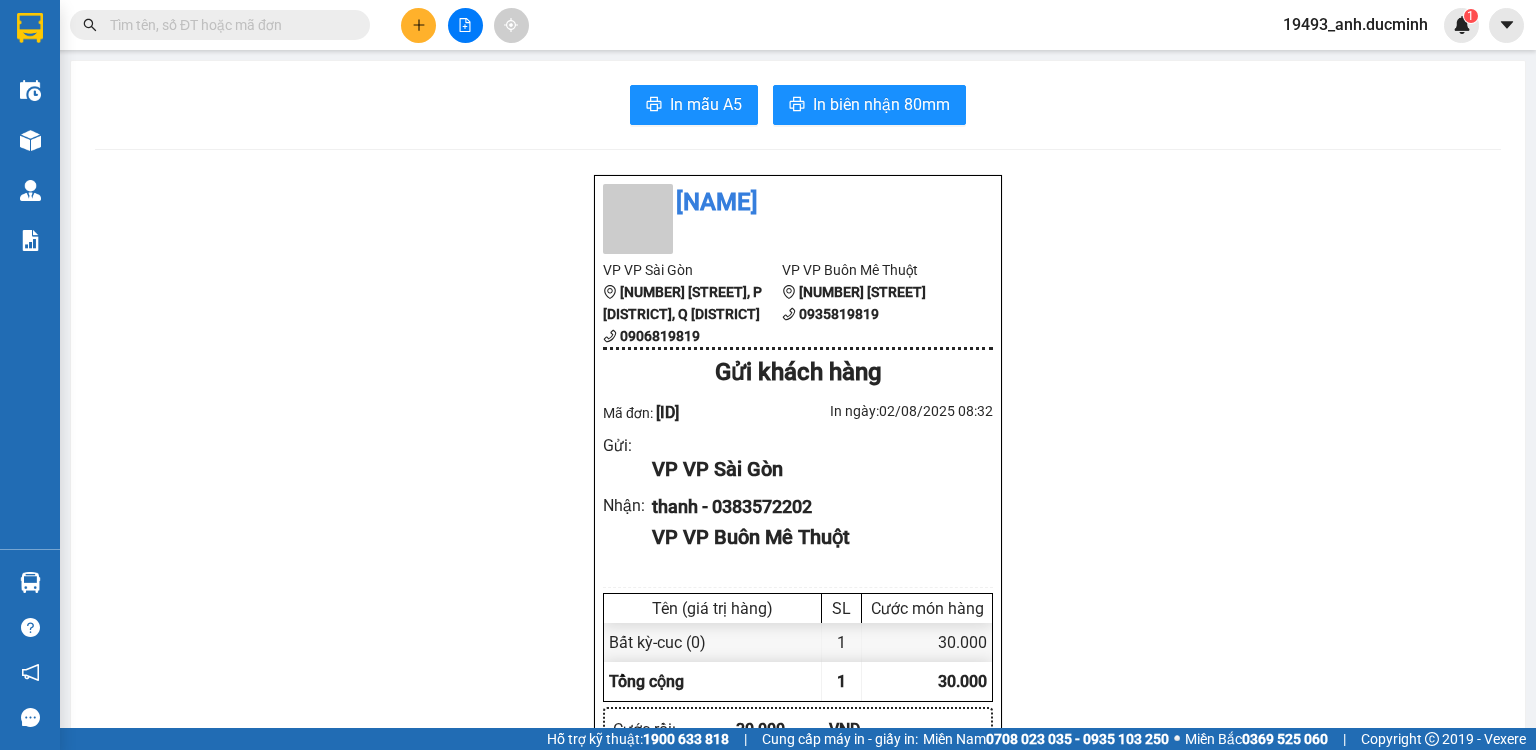 click at bounding box center [228, 25] 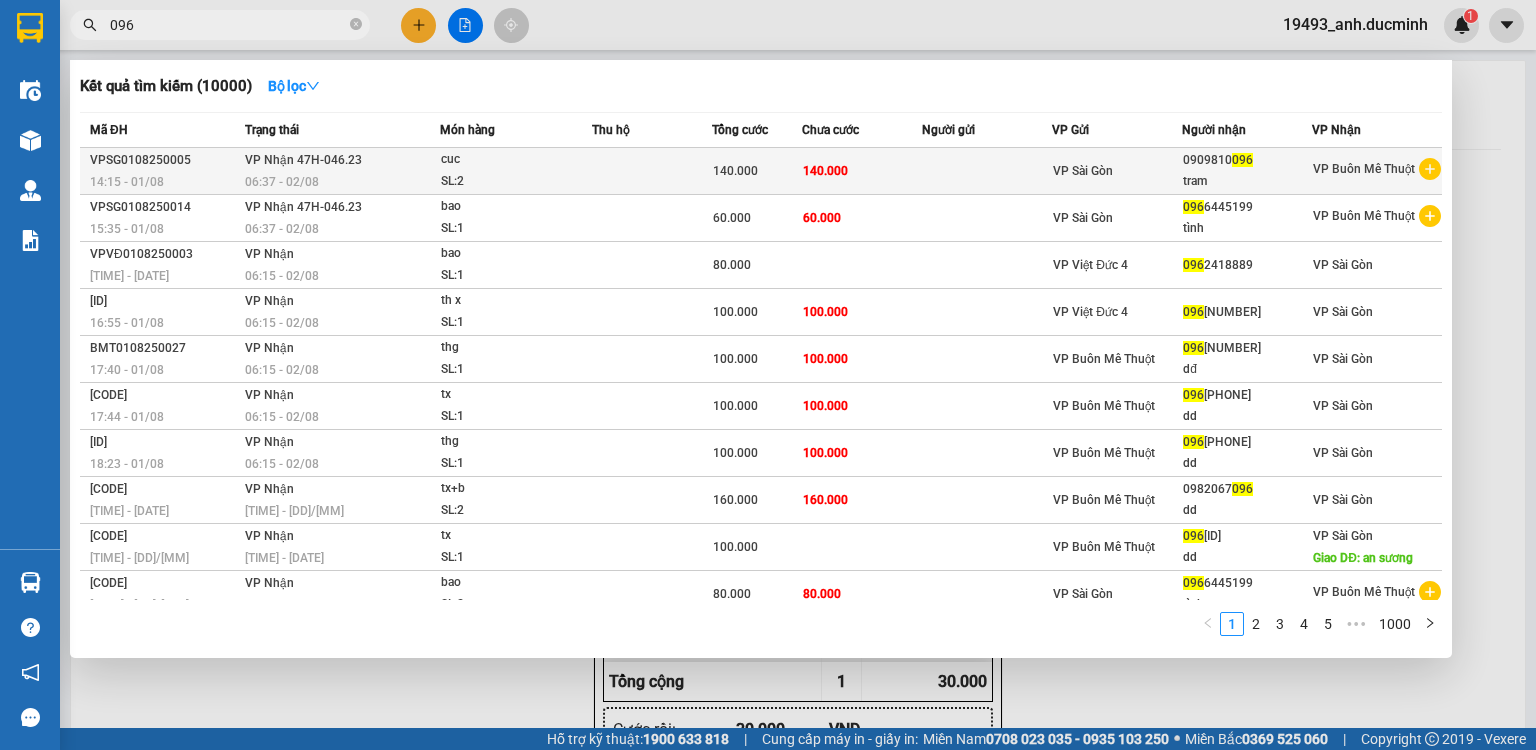 type on "096" 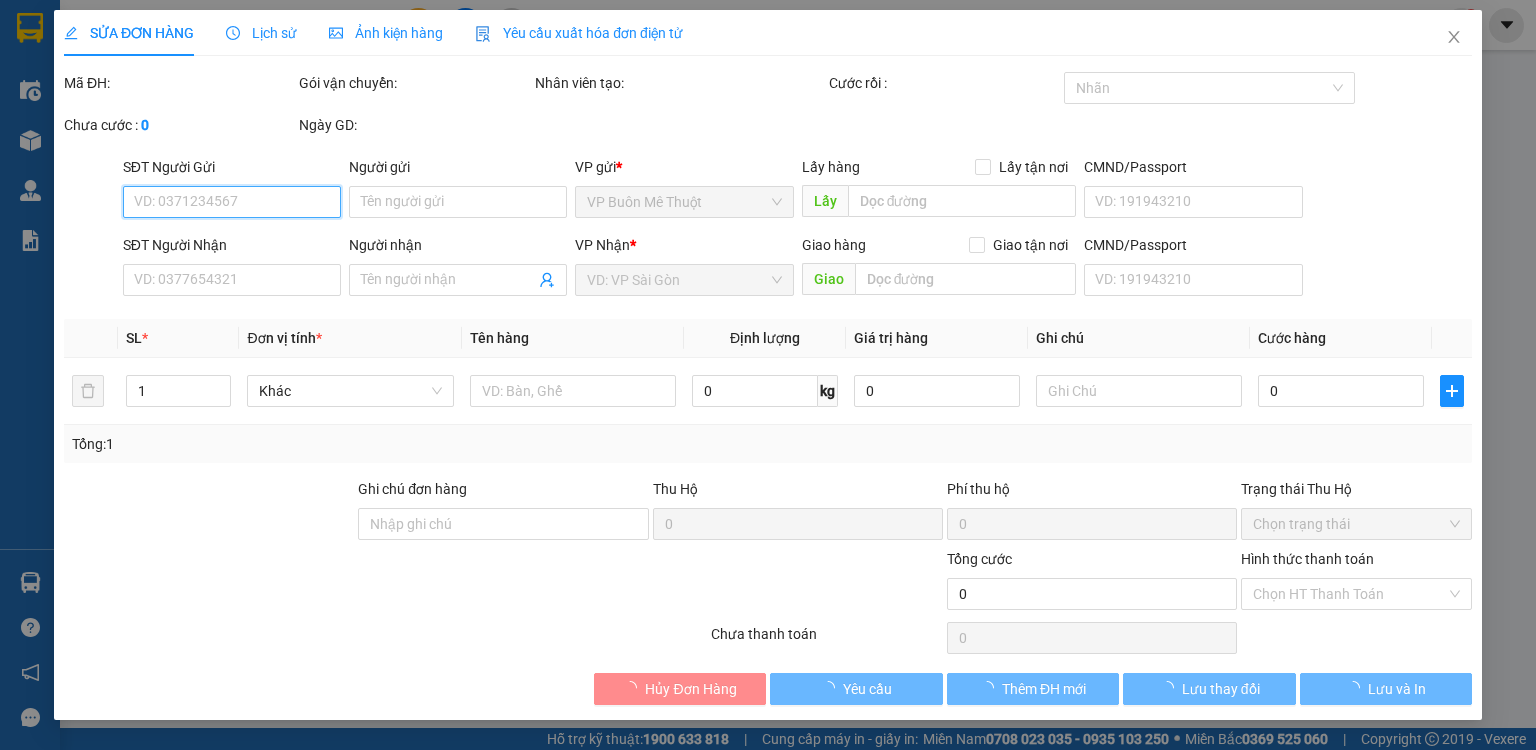 type on "0909810096" 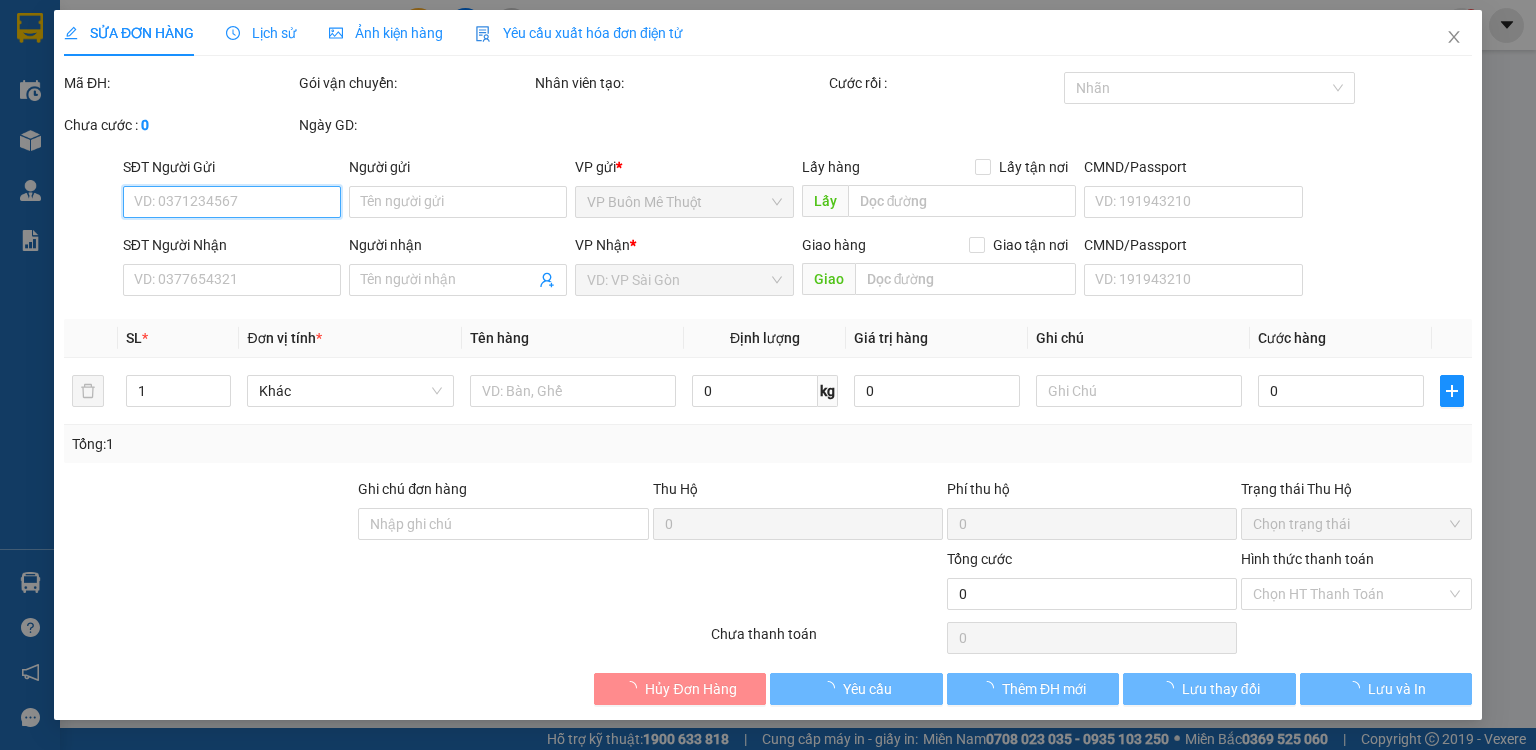 type on "tram" 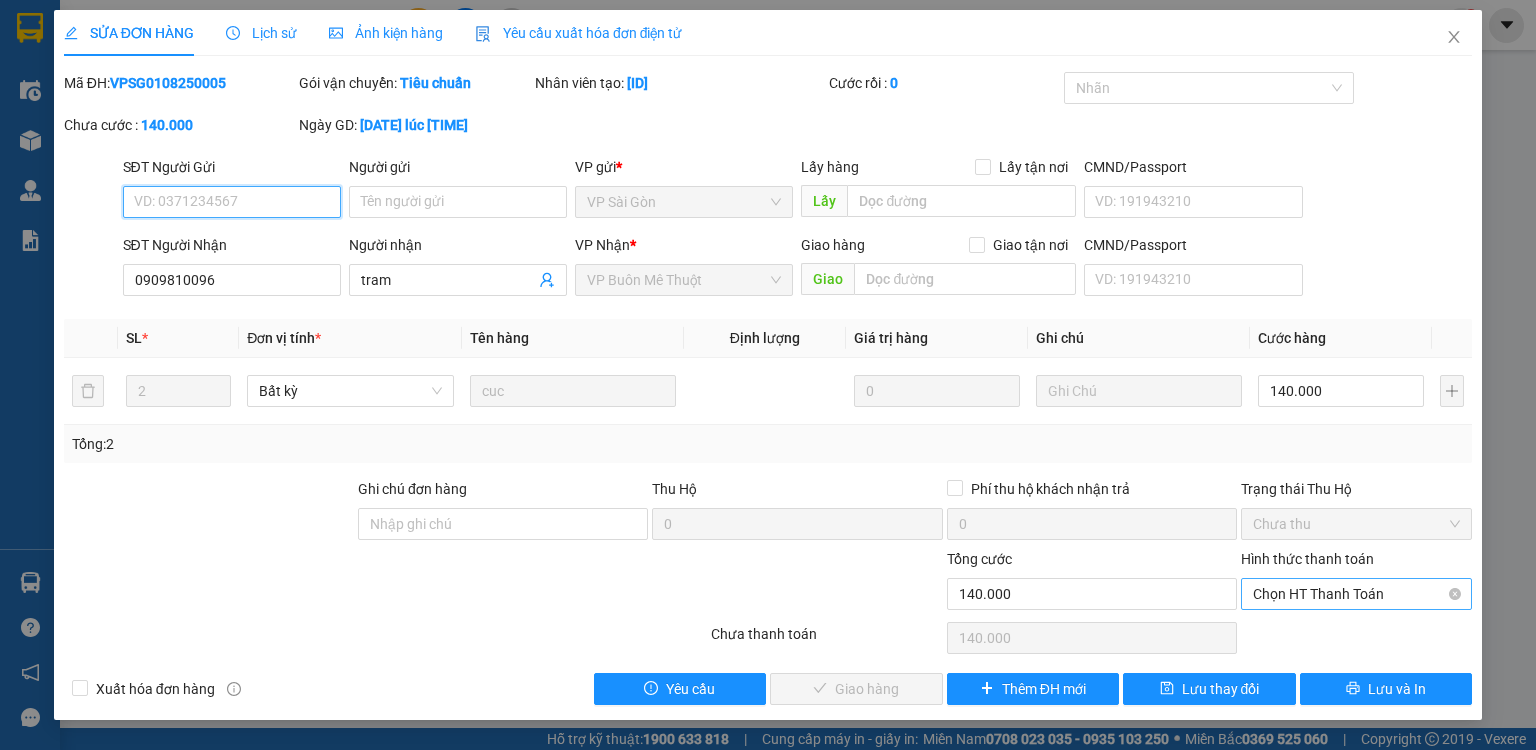 click on "Chọn HT Thanh Toán" at bounding box center [1356, 594] 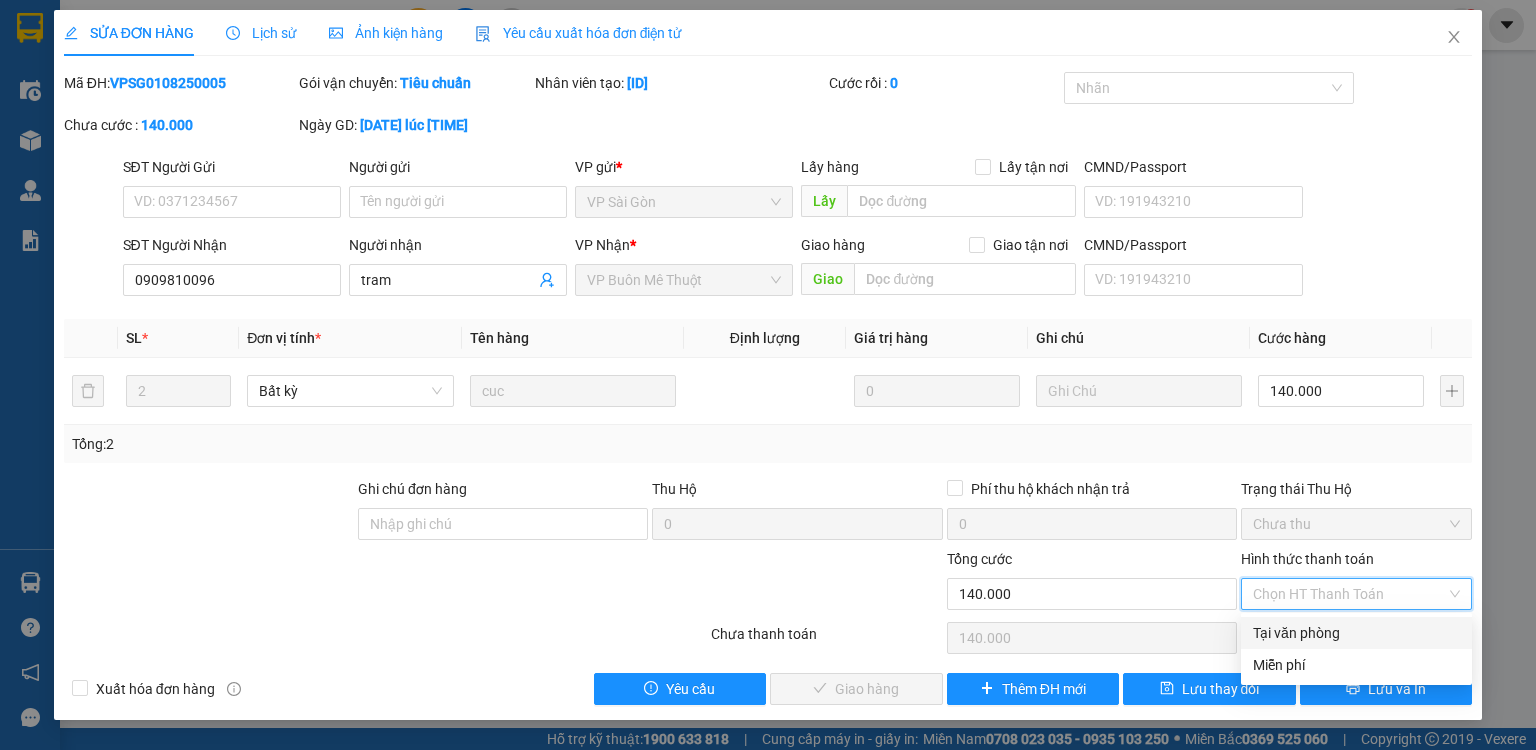 click on "Tại văn phòng" at bounding box center (1356, 633) 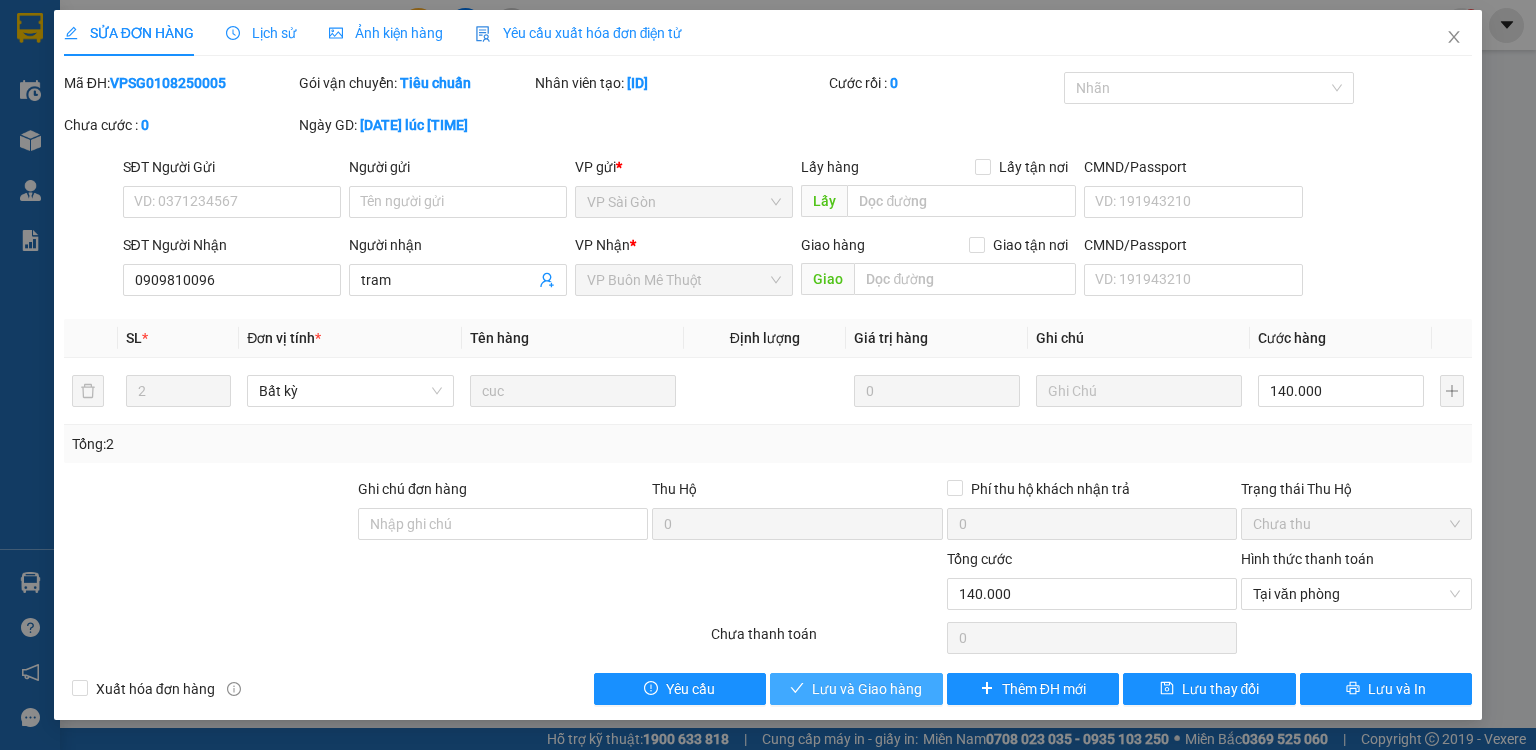 drag, startPoint x: 851, startPoint y: 680, endPoint x: 1366, endPoint y: 112, distance: 766.71313 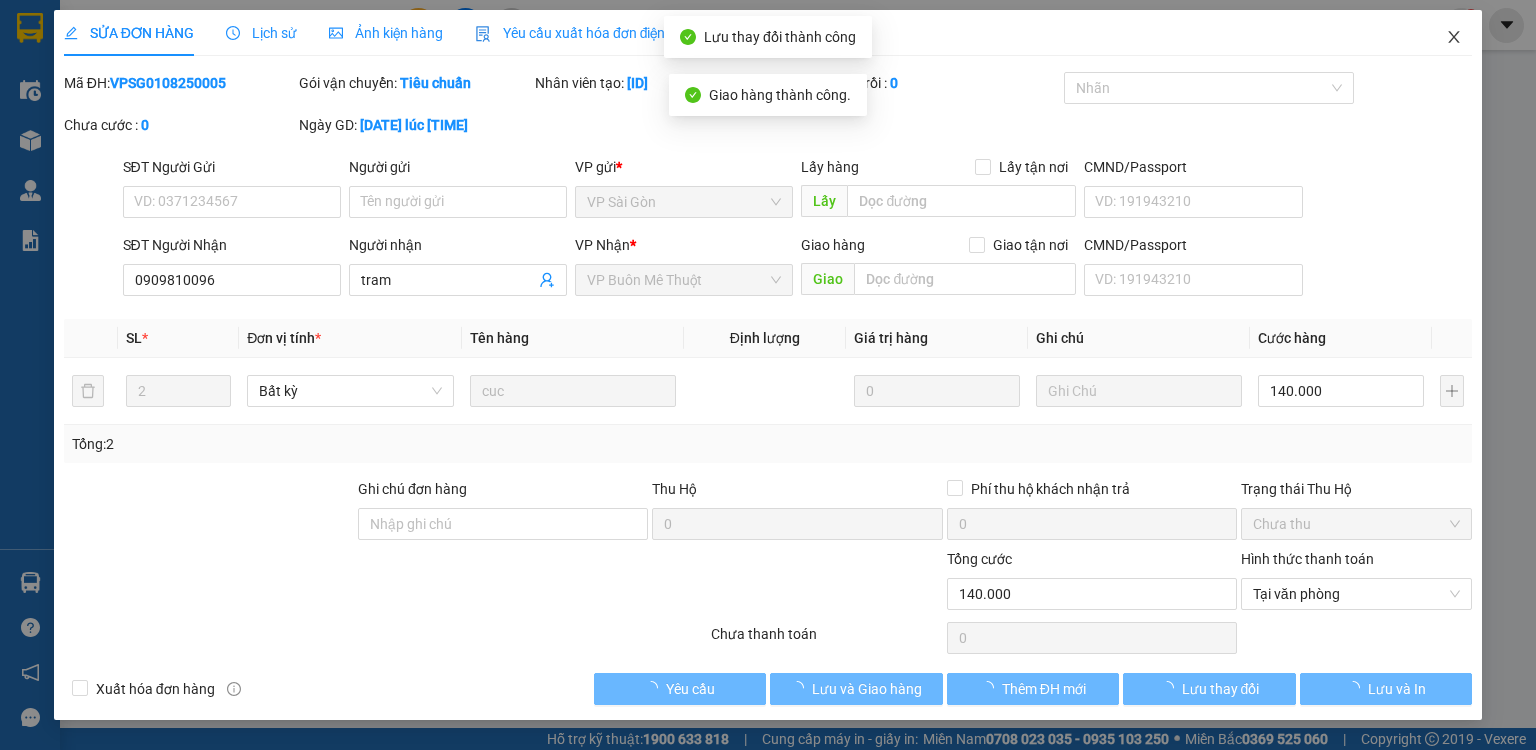 drag, startPoint x: 1456, startPoint y: 34, endPoint x: 613, endPoint y: 134, distance: 848.91046 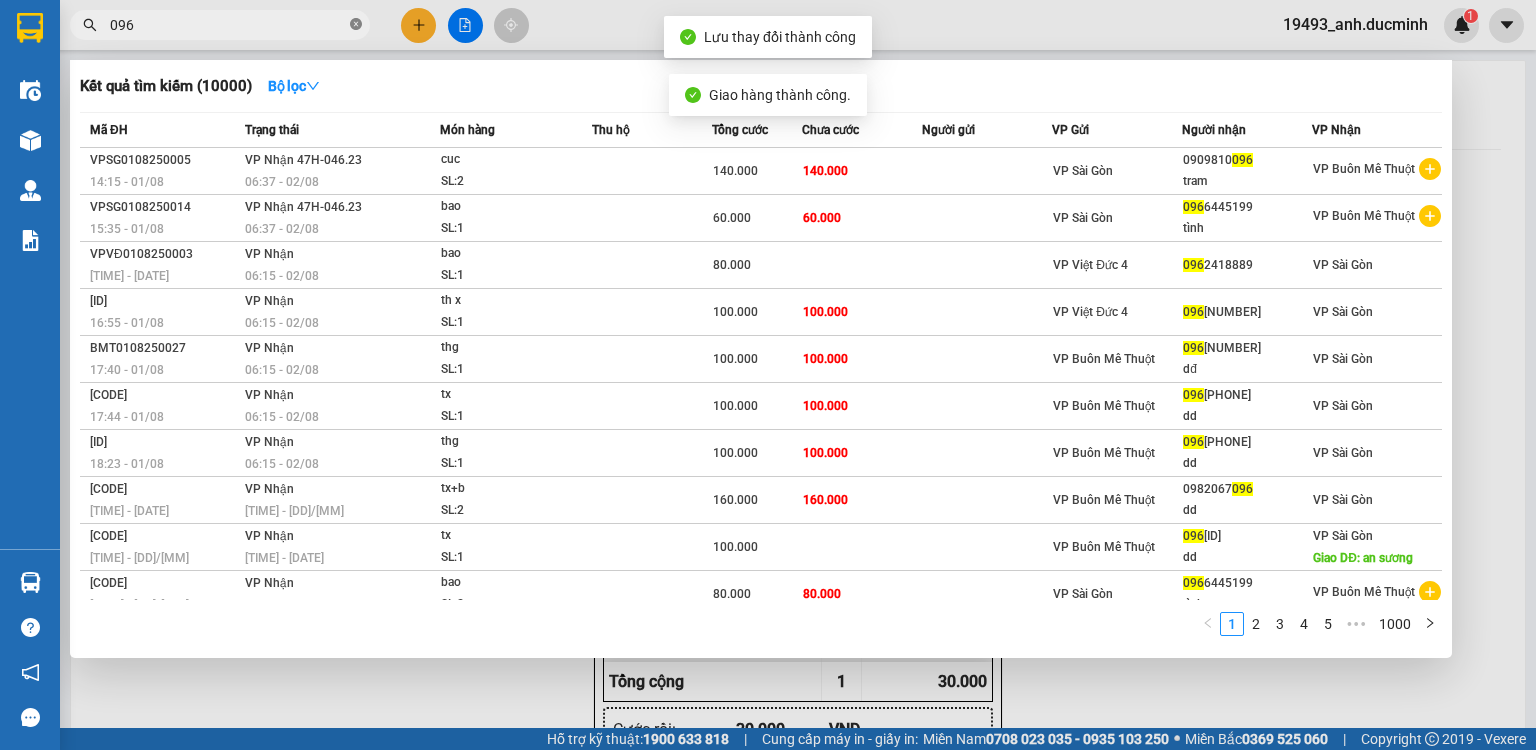click 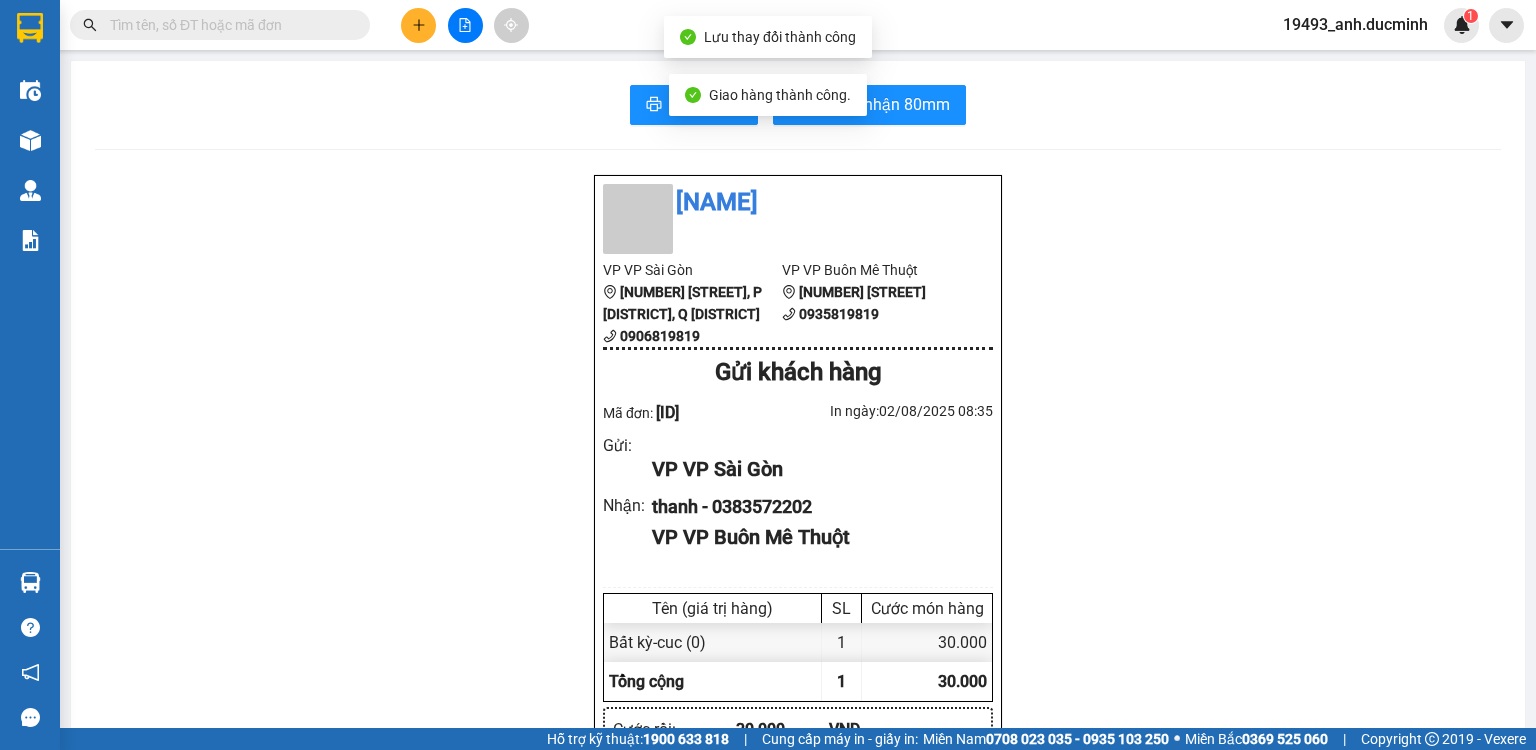 click at bounding box center [228, 25] 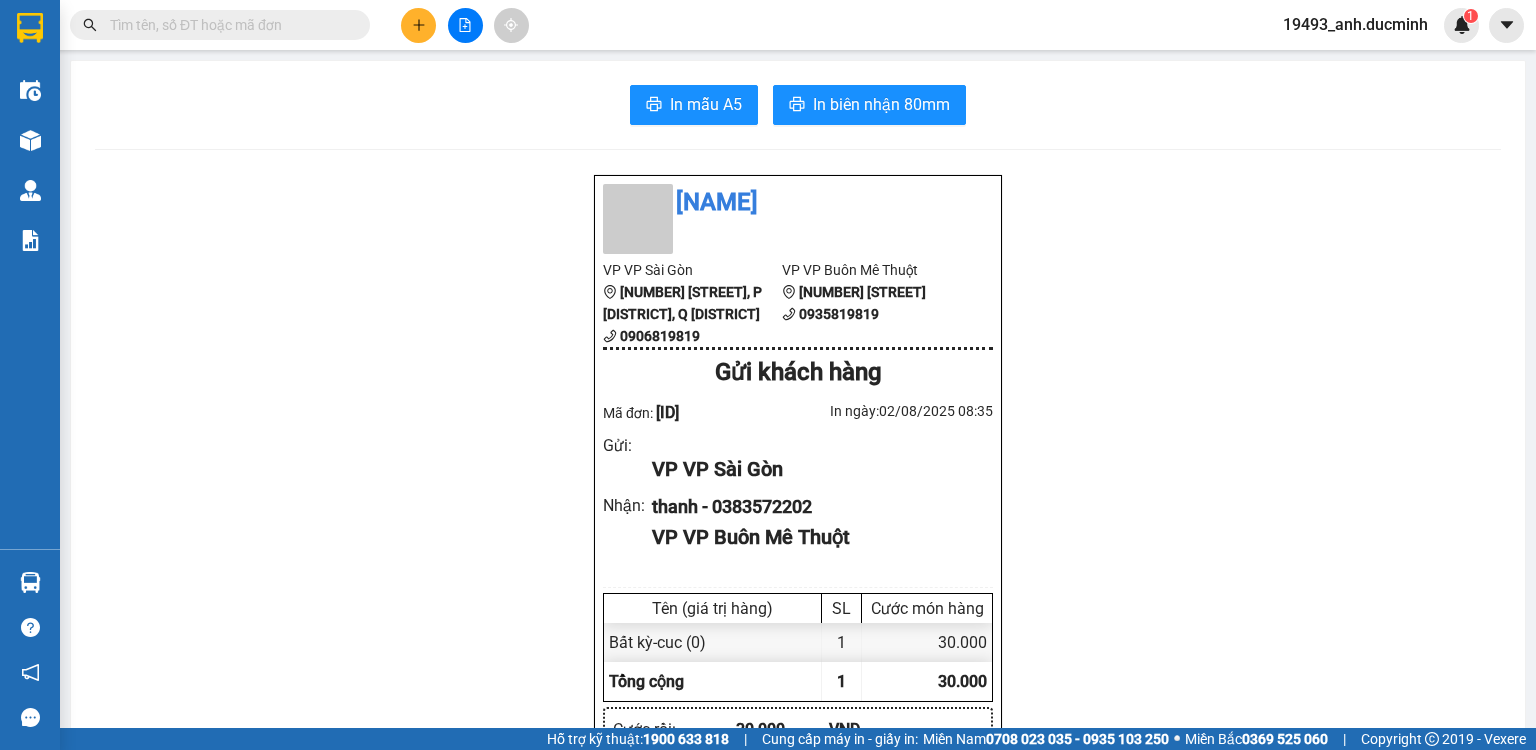 click at bounding box center (228, 25) 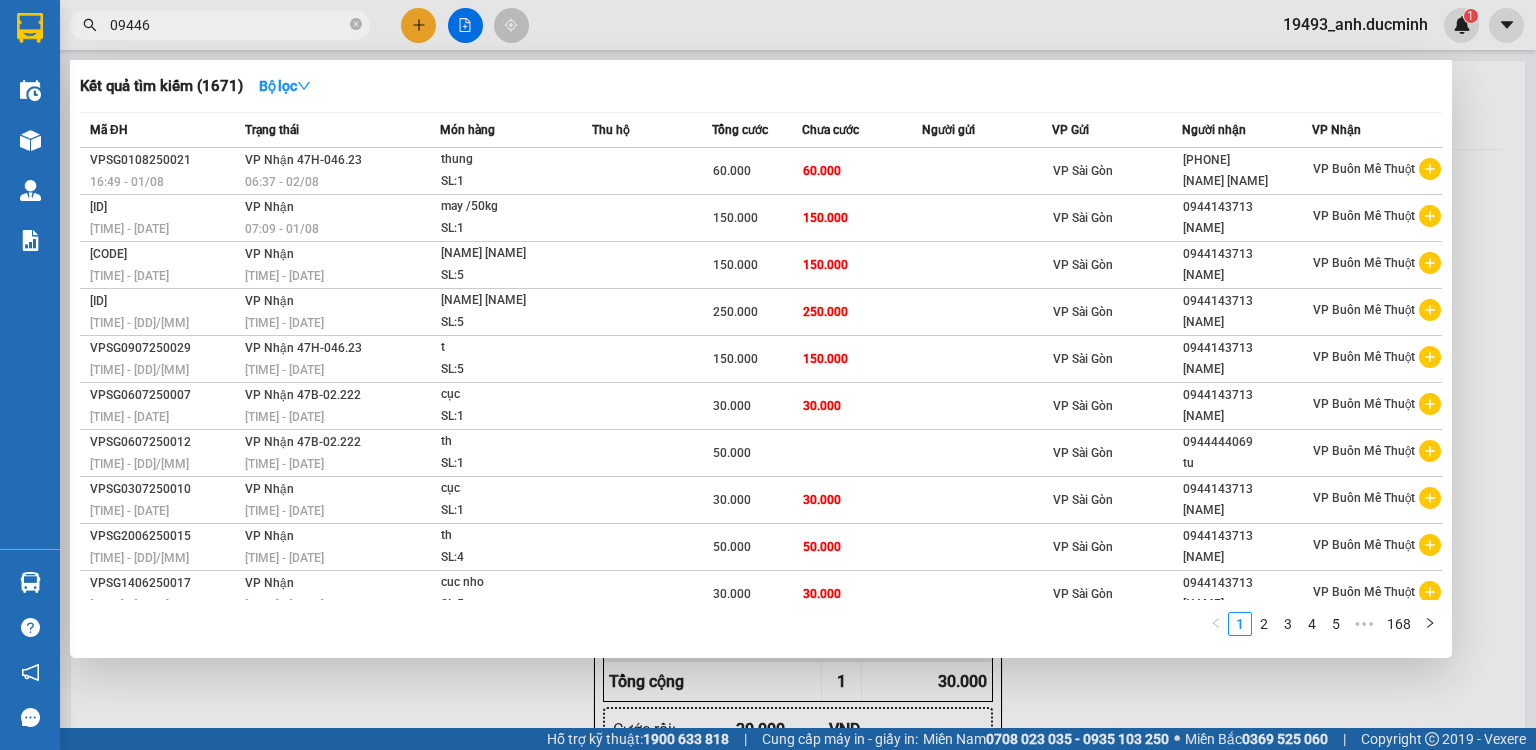 type on "094463" 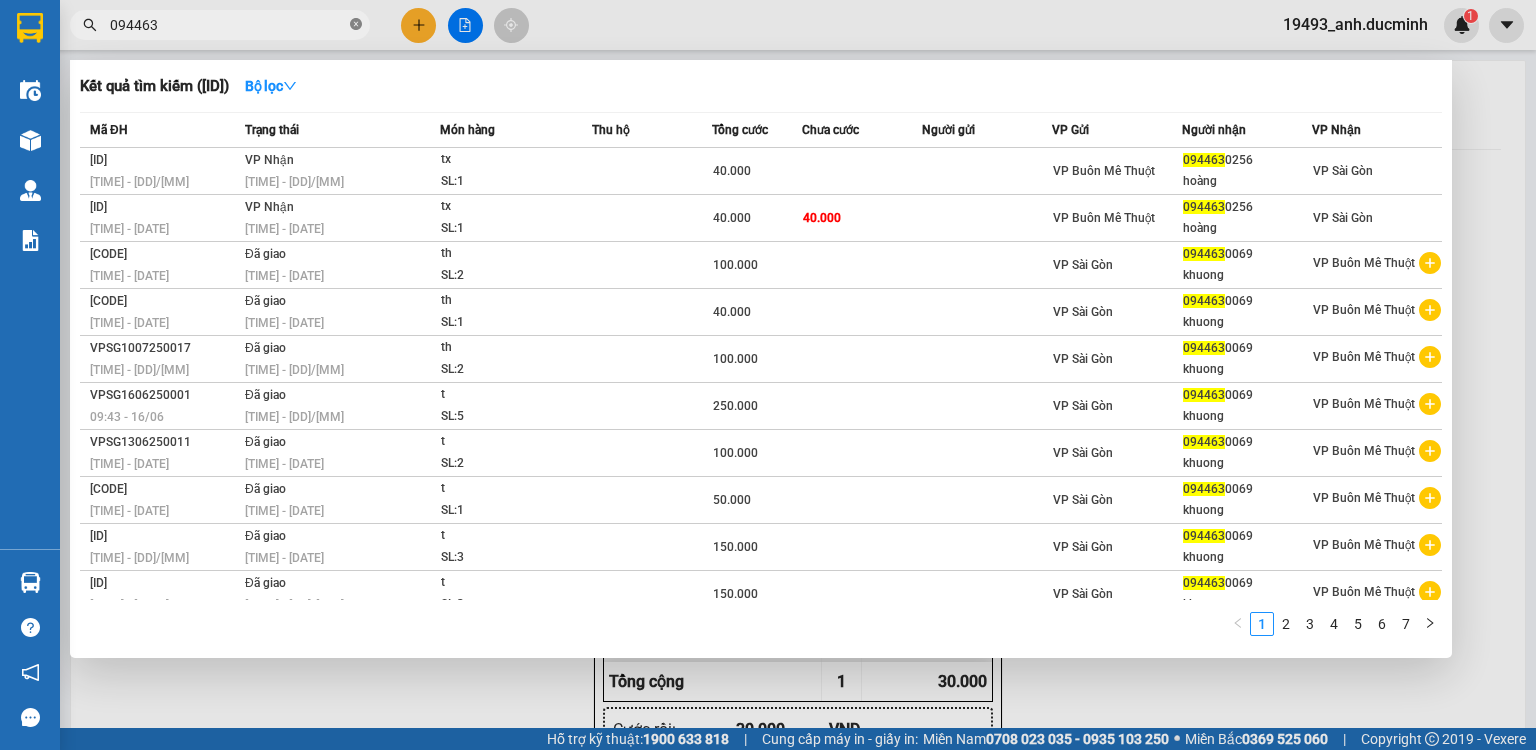 click 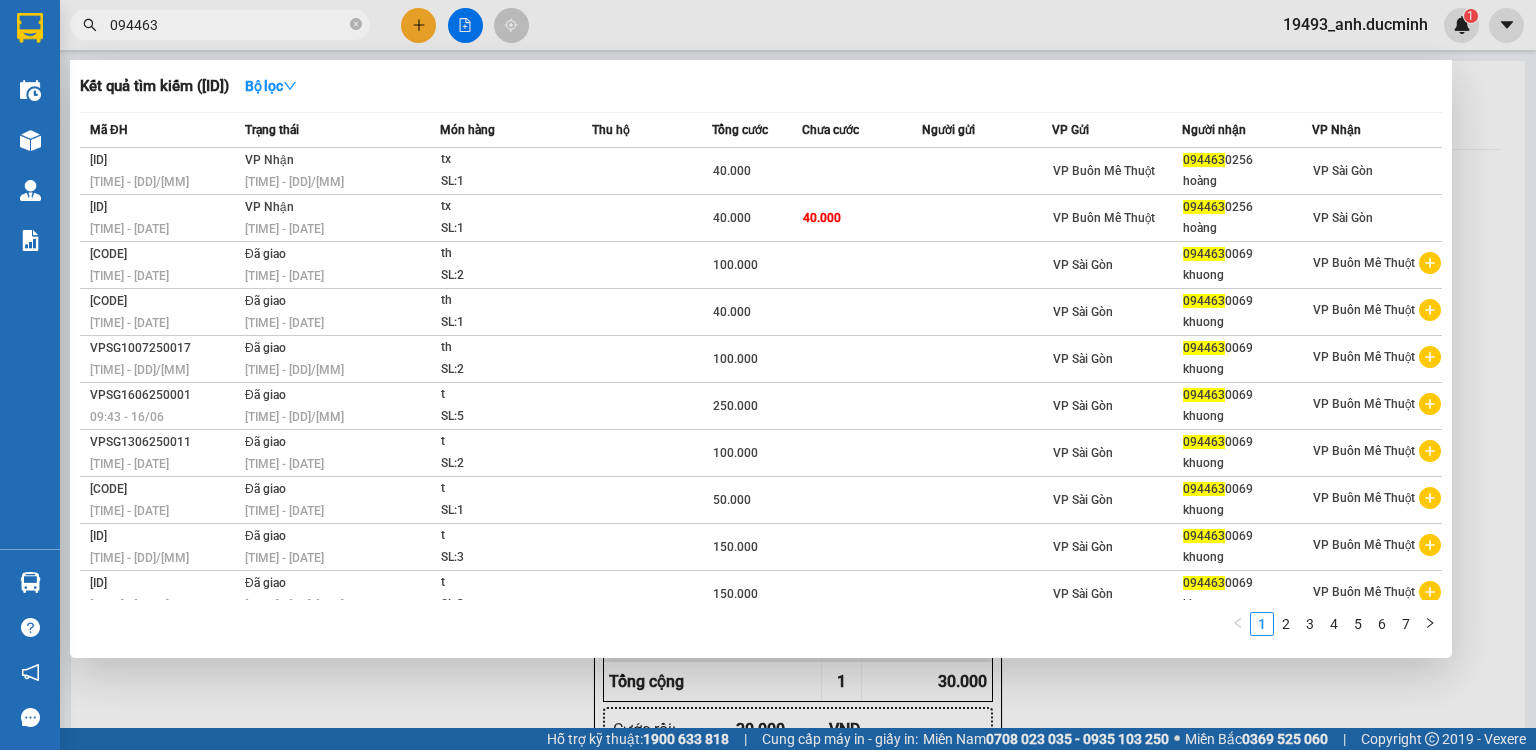 type 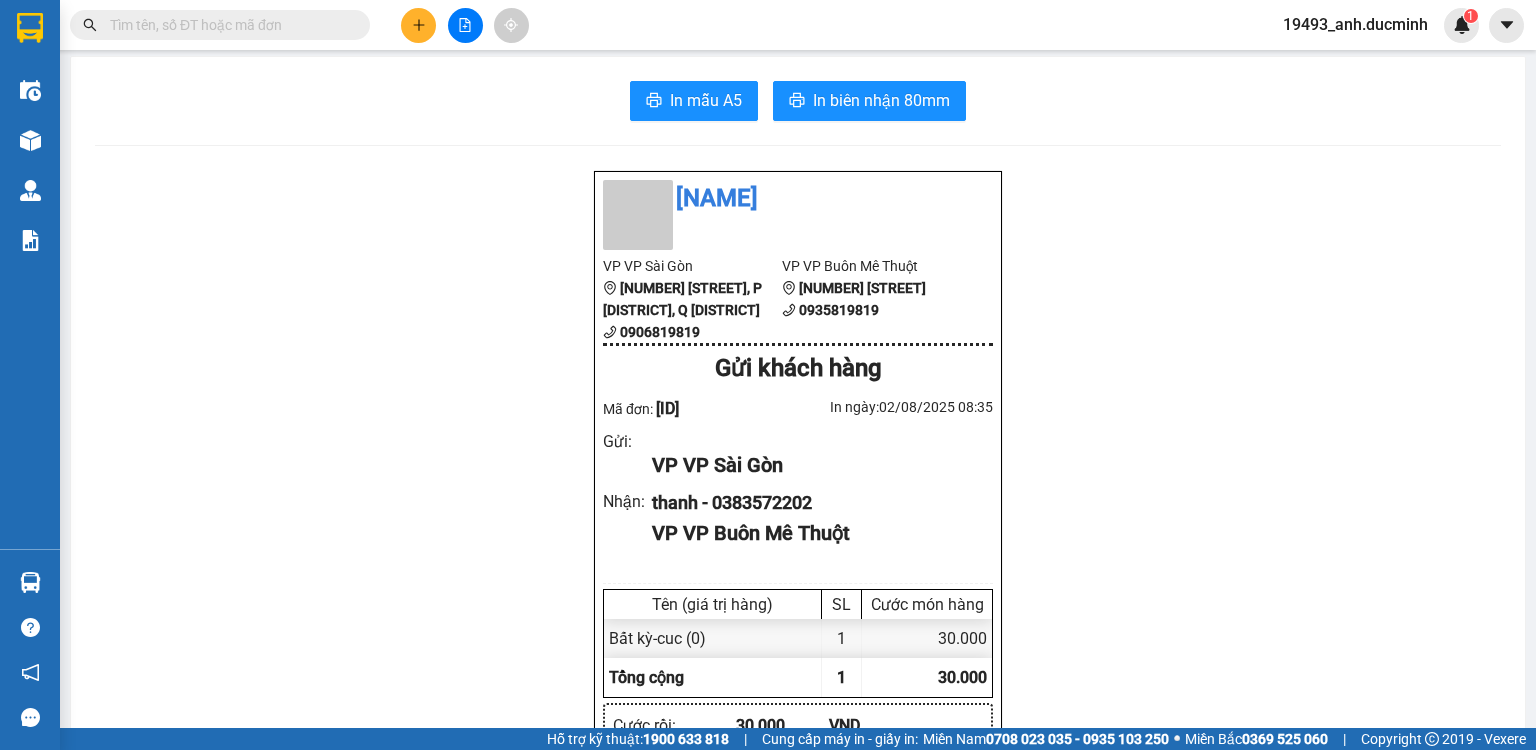 scroll, scrollTop: 0, scrollLeft: 0, axis: both 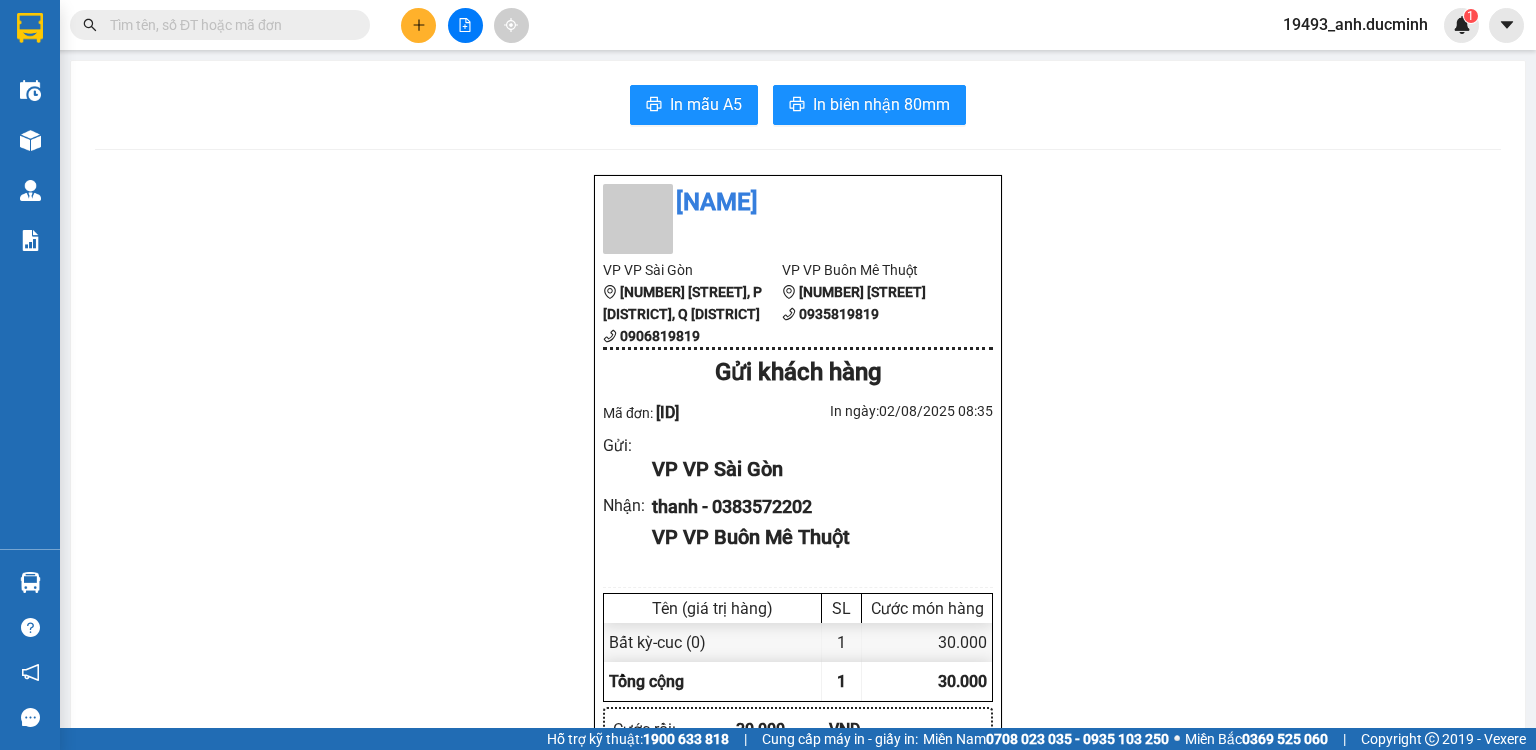 click 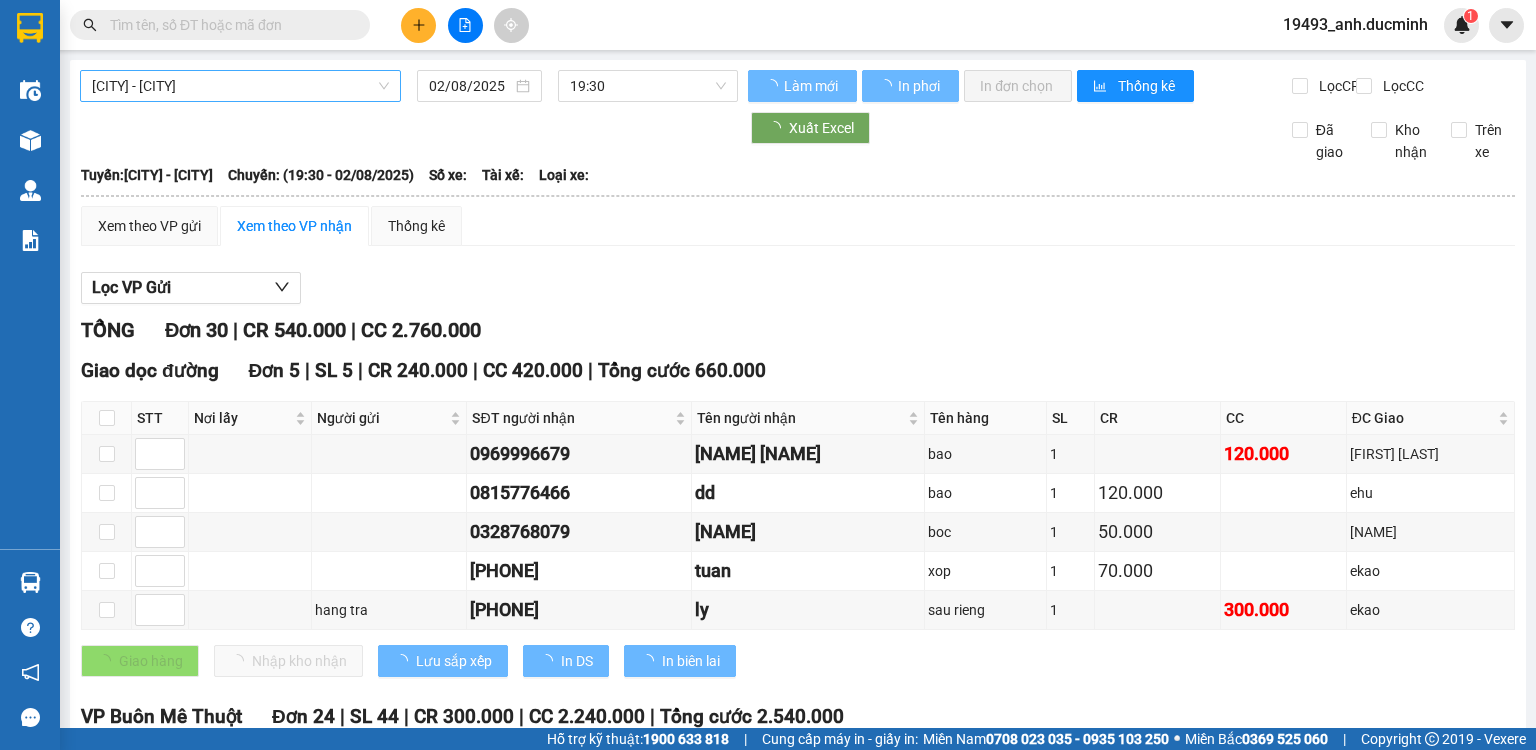 type on "02/08/2025" 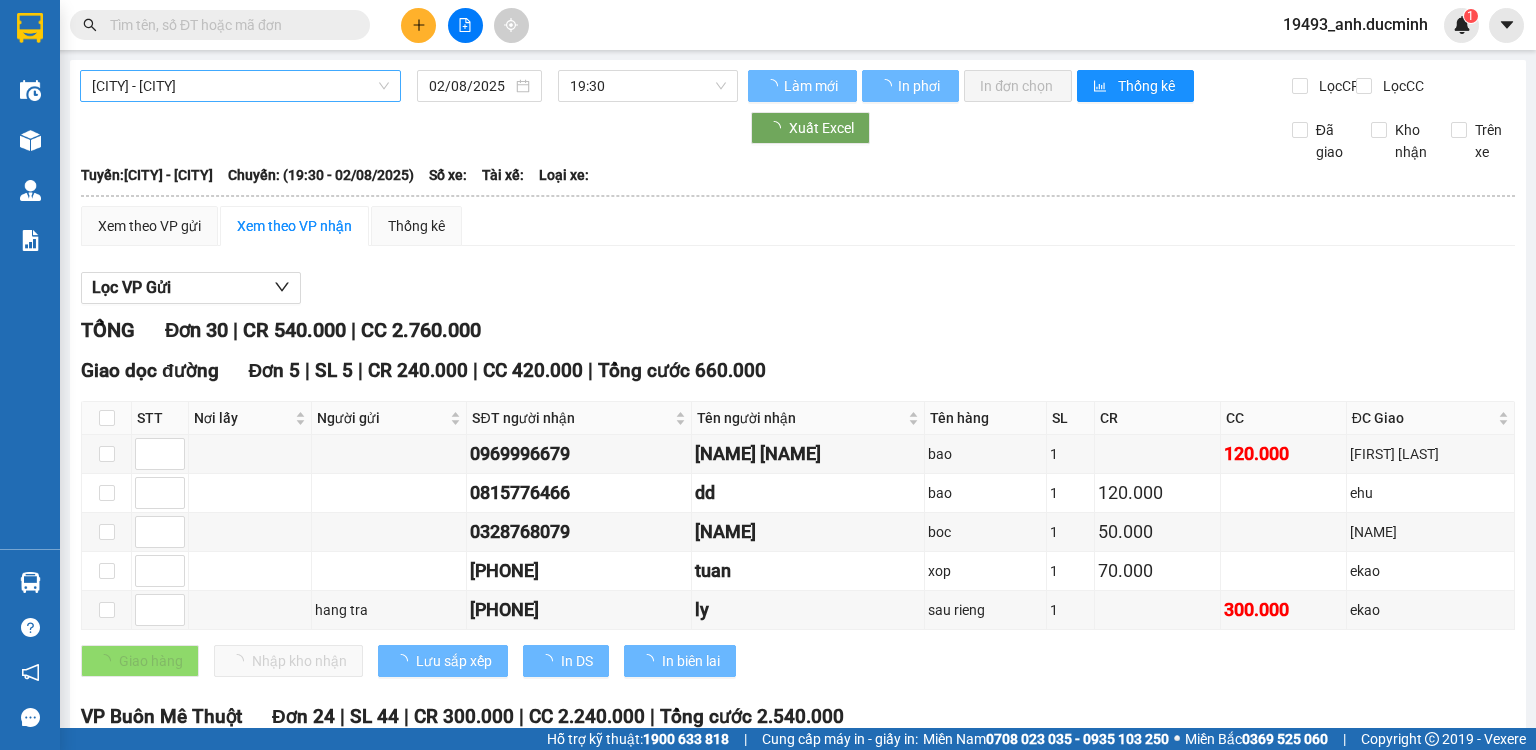 click on "[CITY] - [CITY]" at bounding box center (240, 86) 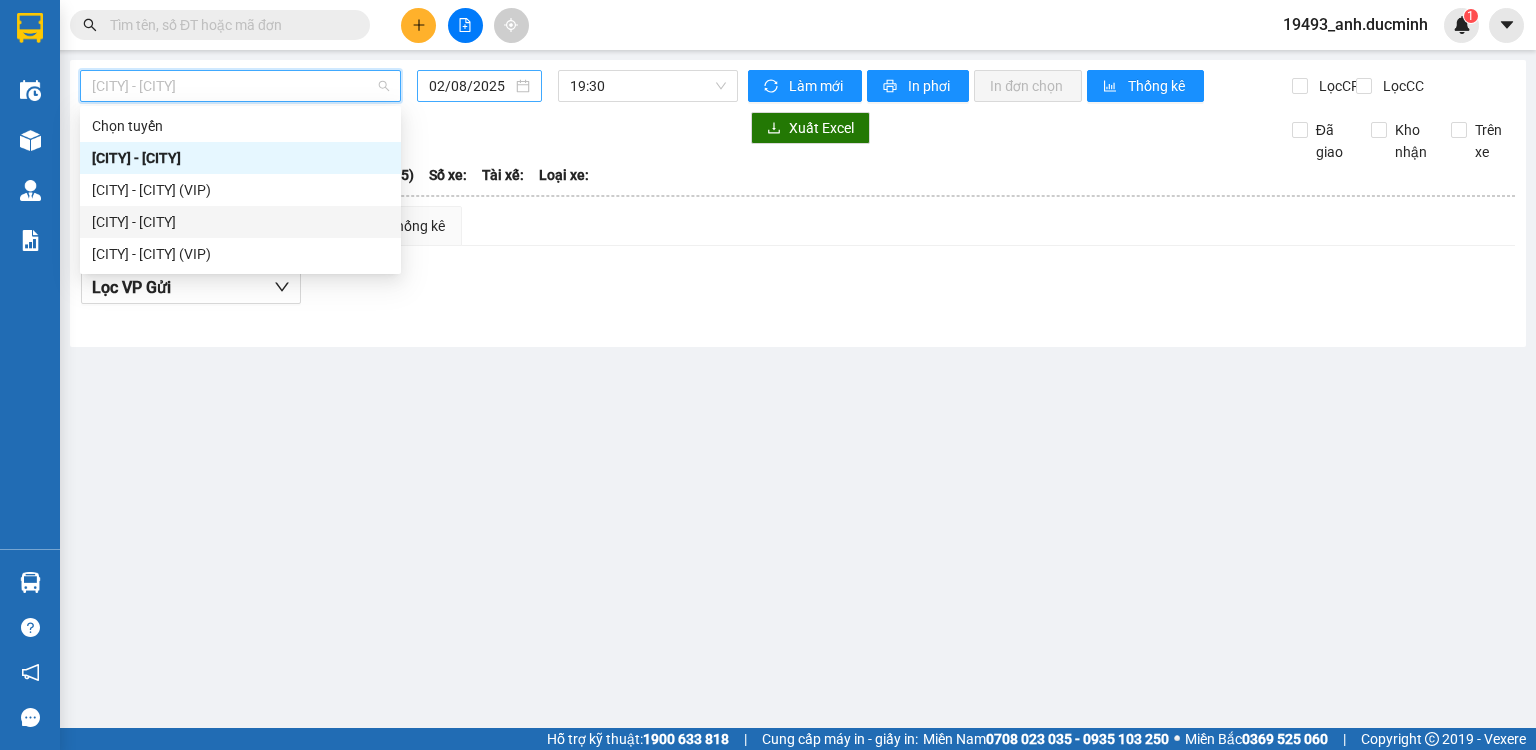 drag, startPoint x: 196, startPoint y: 222, endPoint x: 477, endPoint y: 71, distance: 319.00156 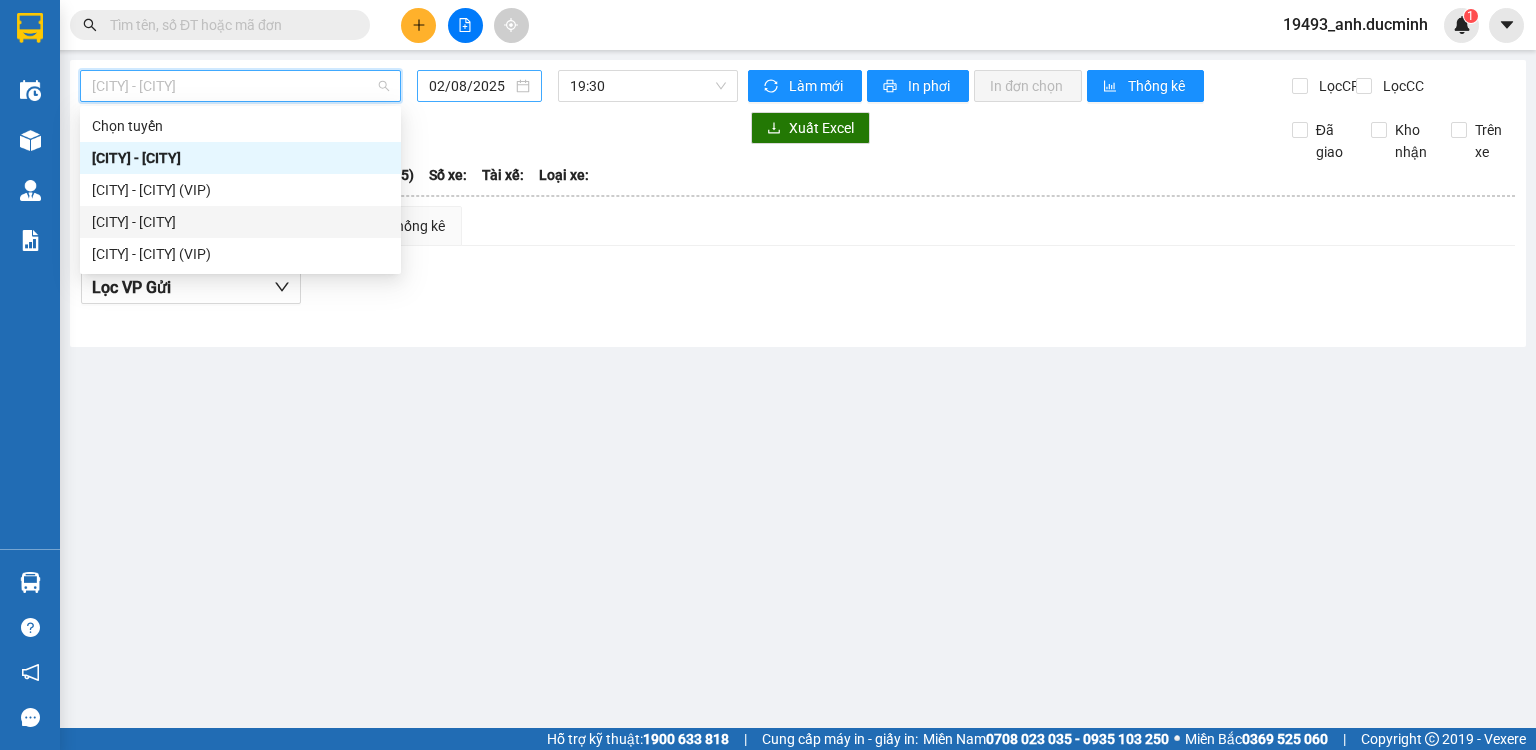 click on "[CITY] - [CITY]" at bounding box center (240, 222) 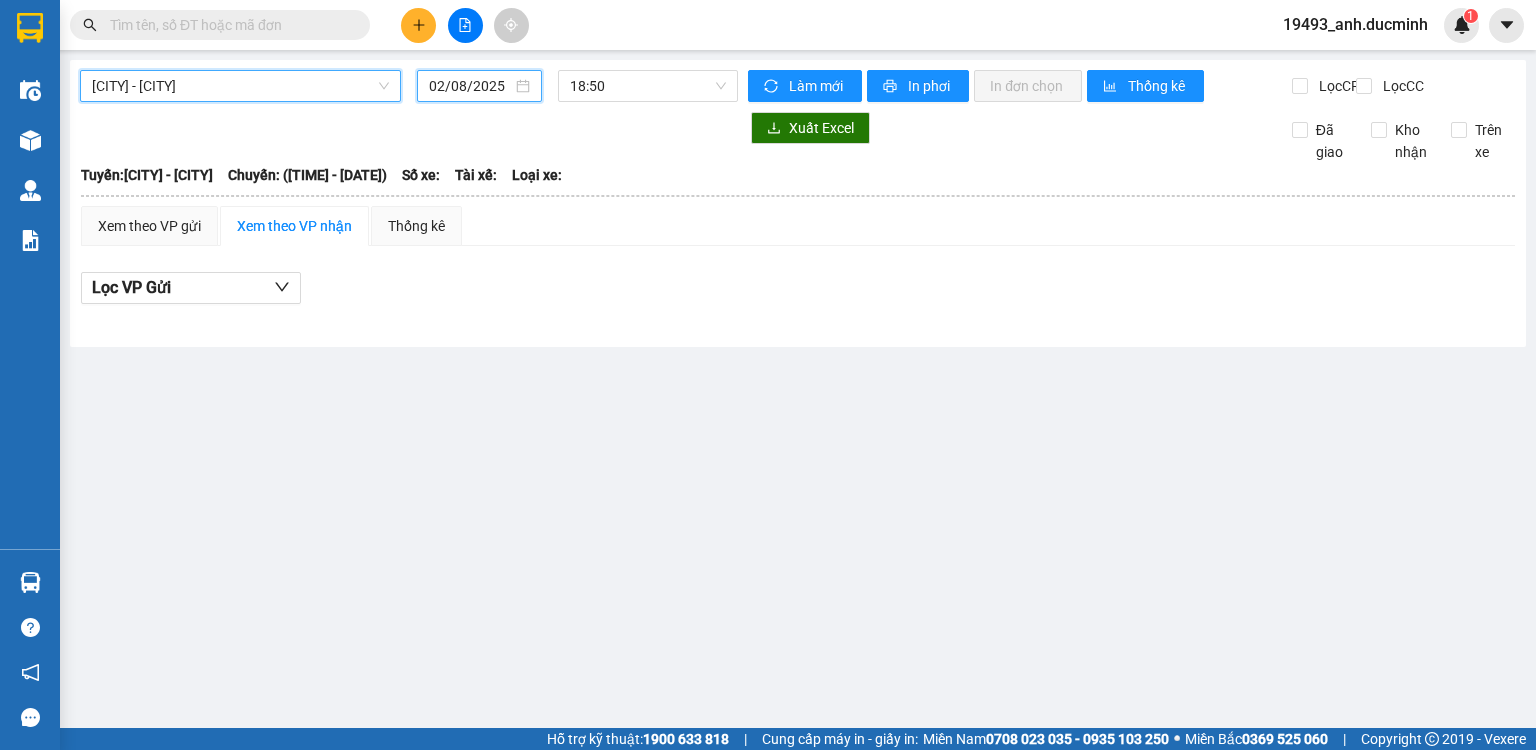 click on "02/08/2025" at bounding box center [470, 86] 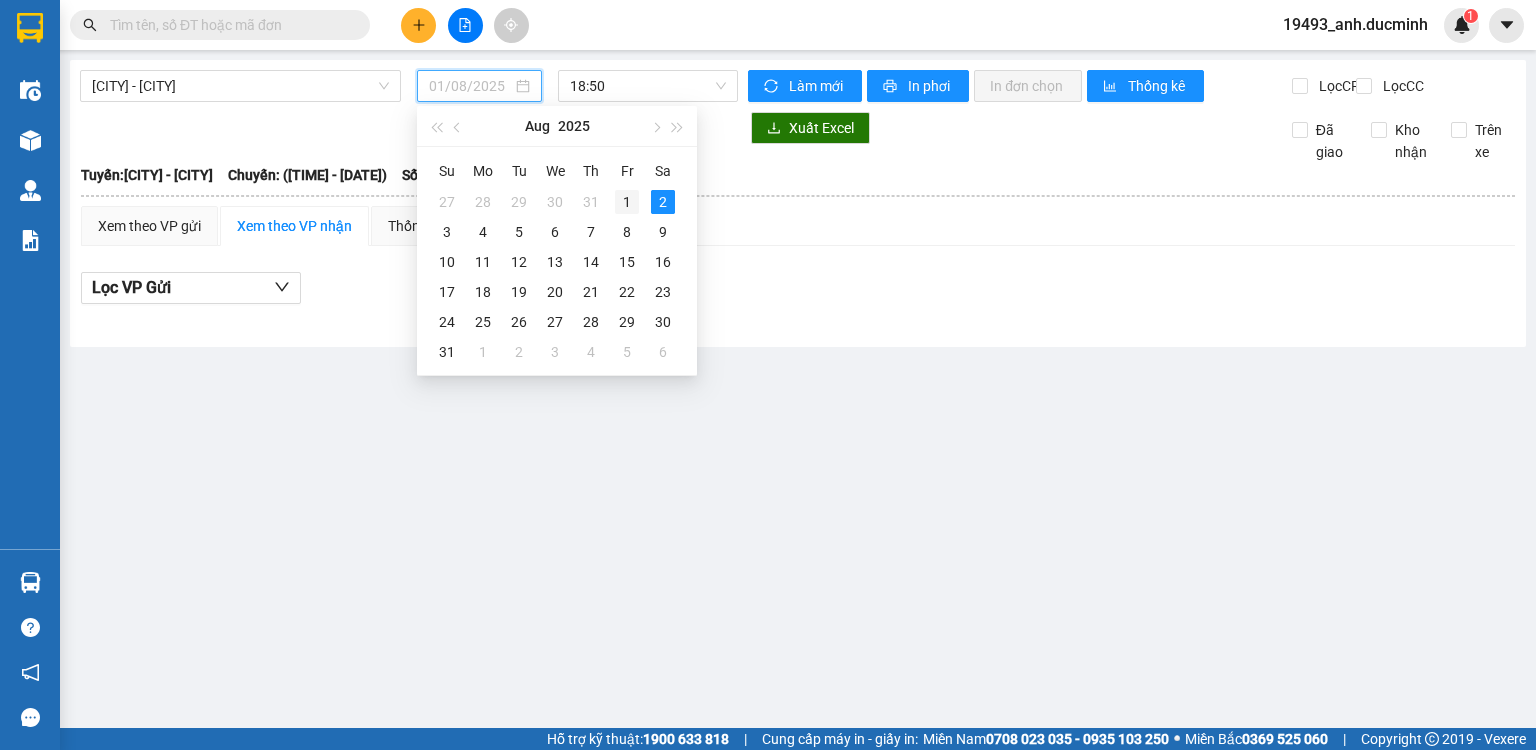 click on "1" at bounding box center (627, 202) 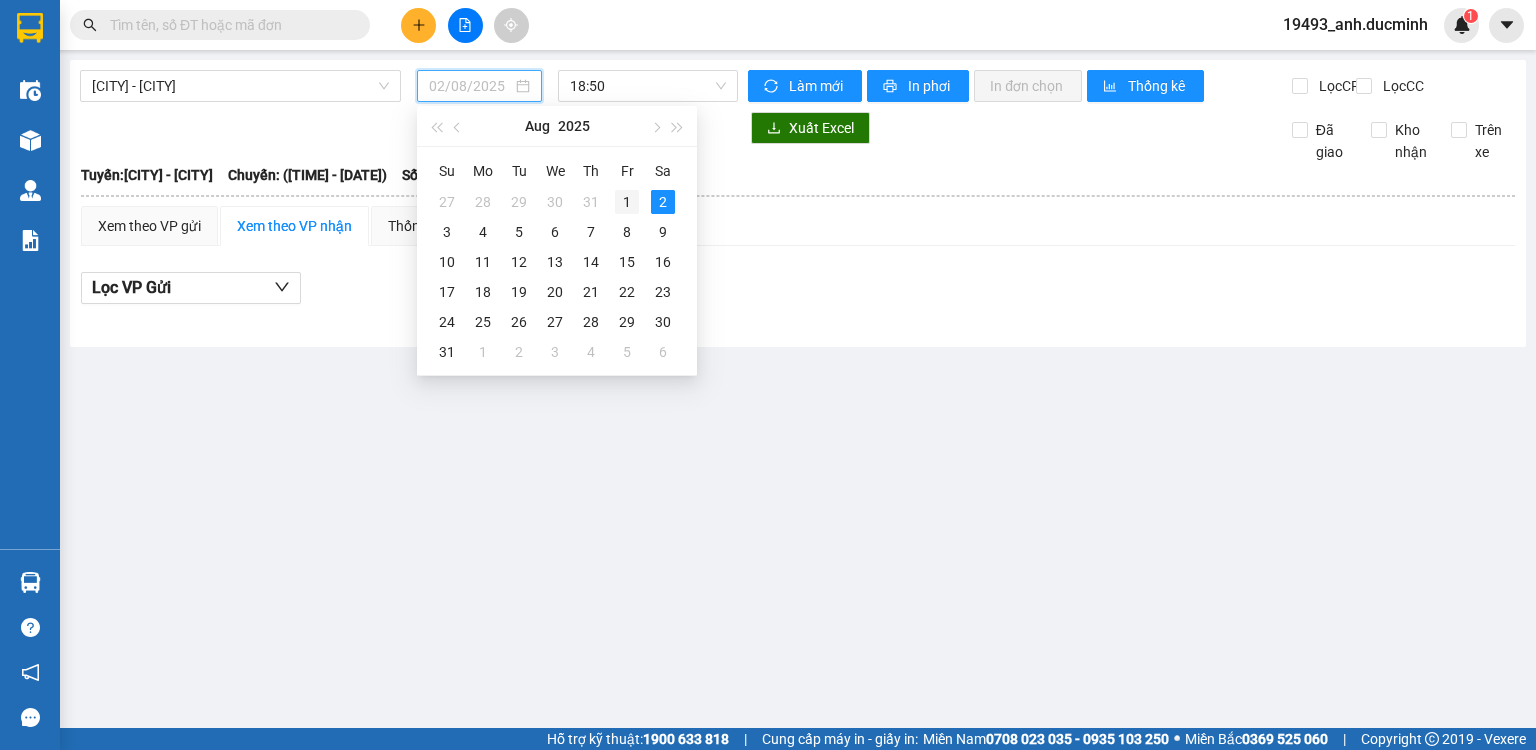 type on "01/08/2025" 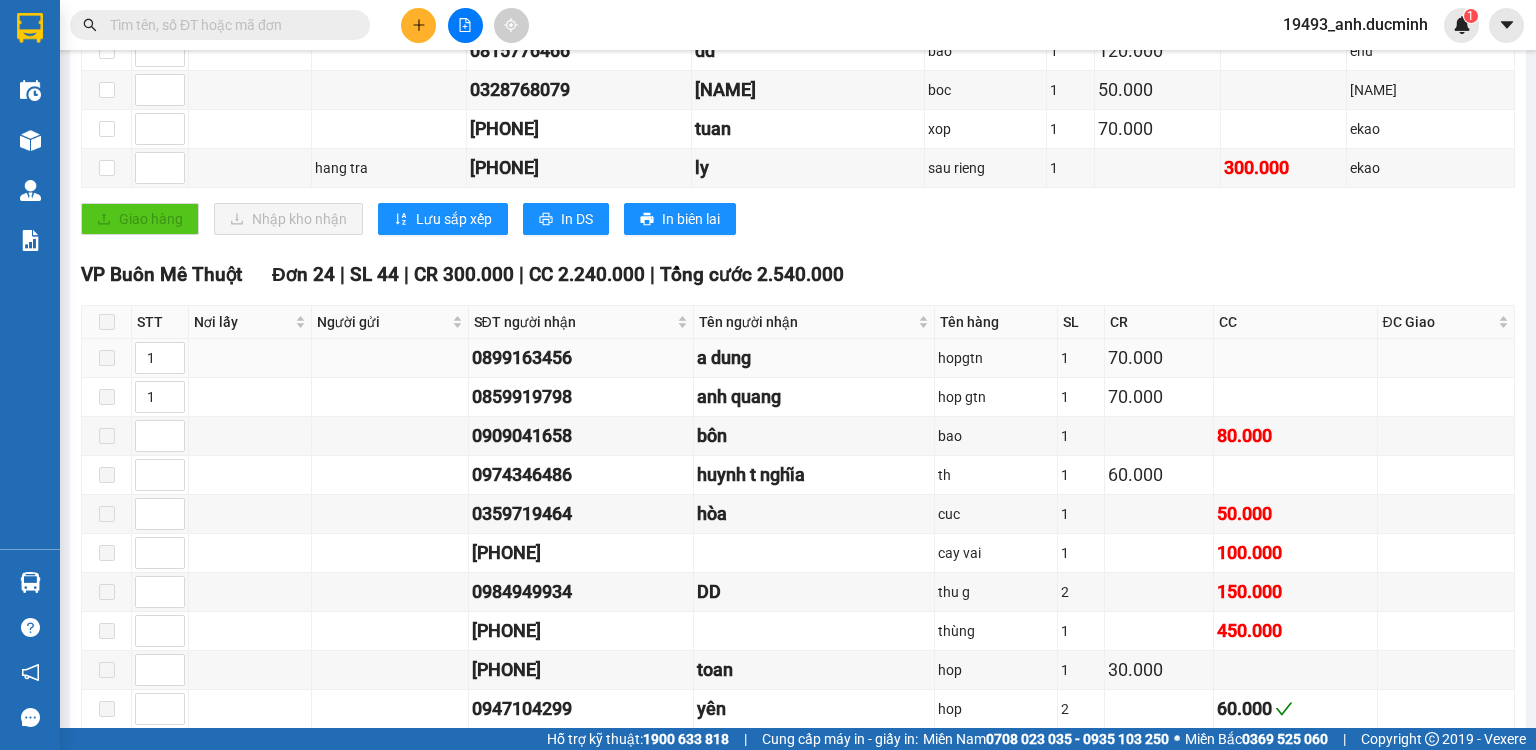 scroll, scrollTop: 560, scrollLeft: 0, axis: vertical 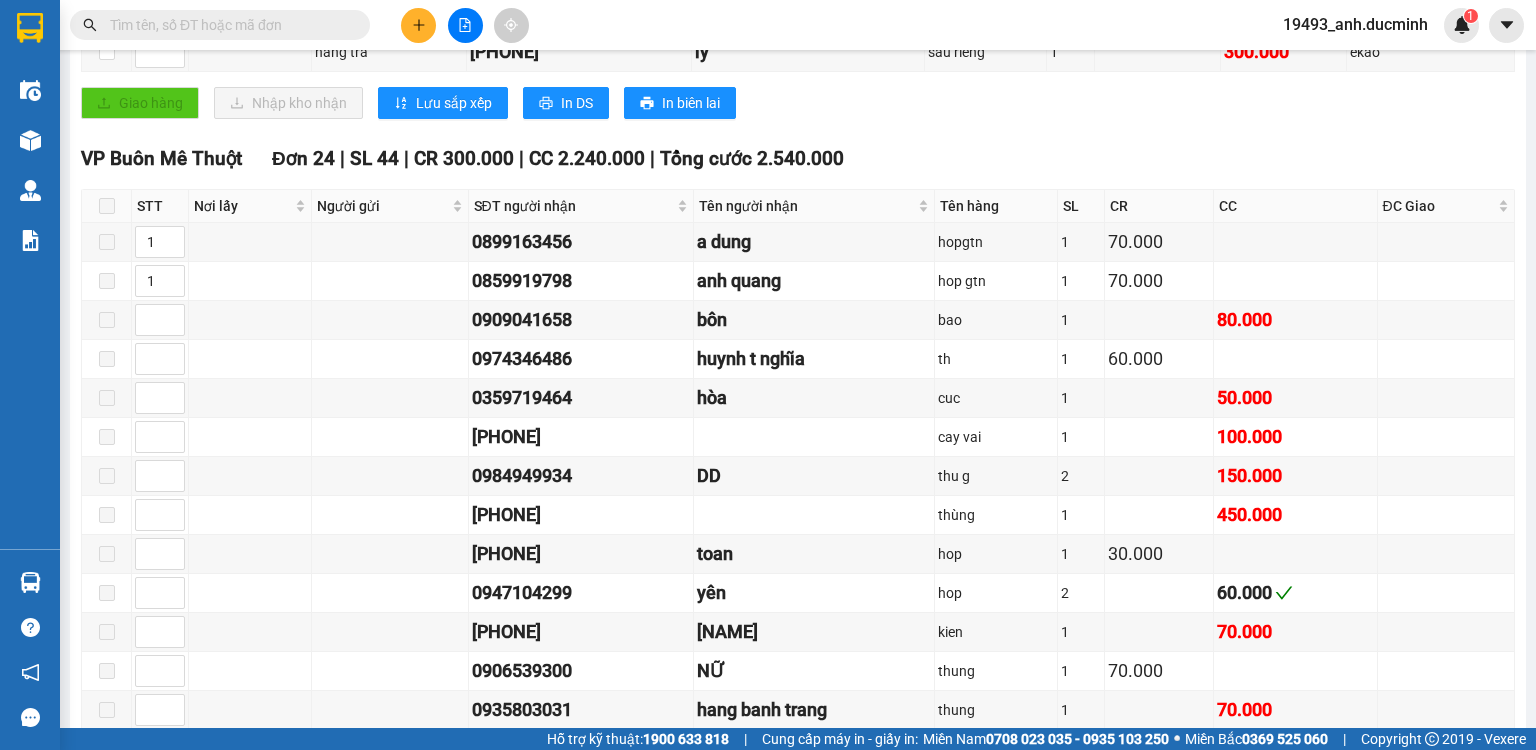 click at bounding box center [107, 206] 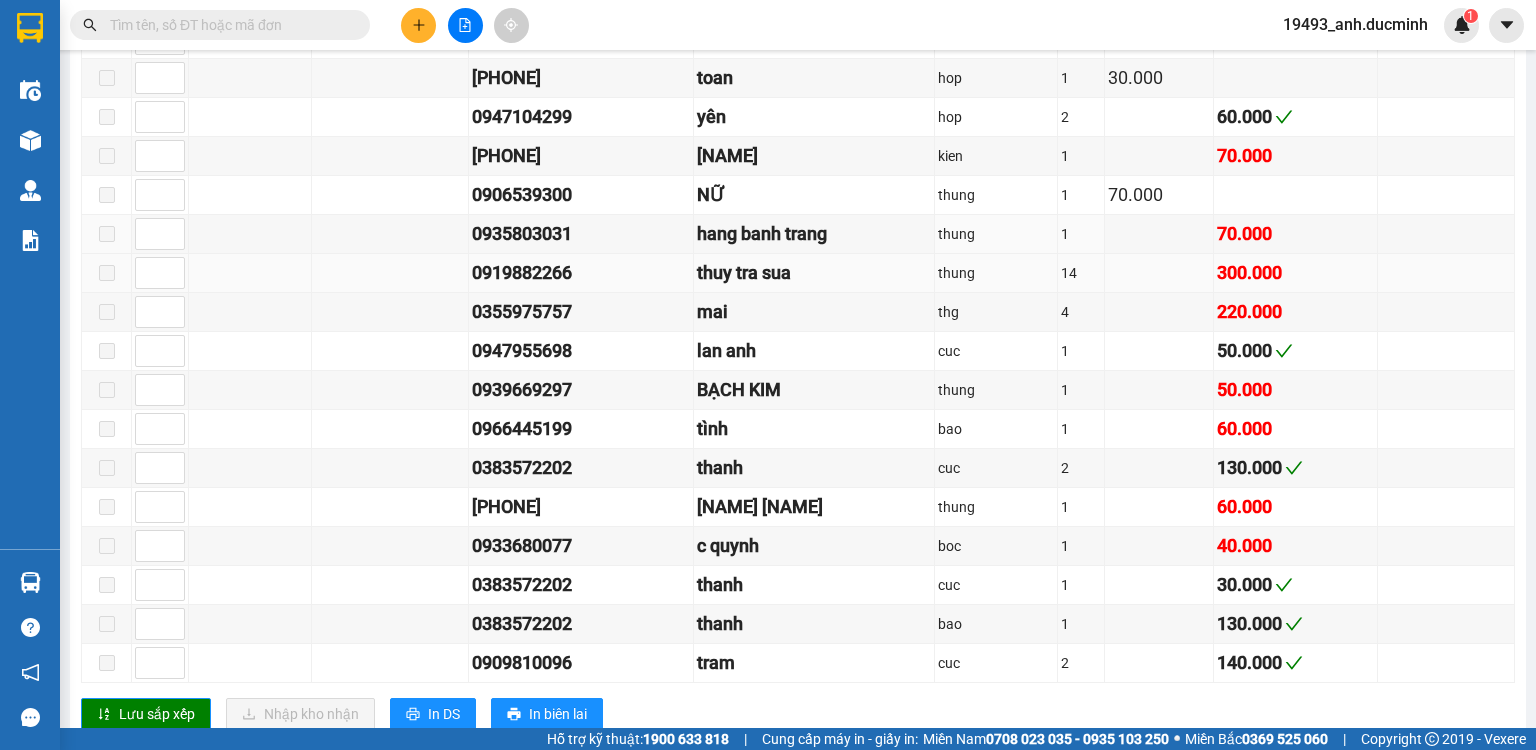 scroll, scrollTop: 1040, scrollLeft: 0, axis: vertical 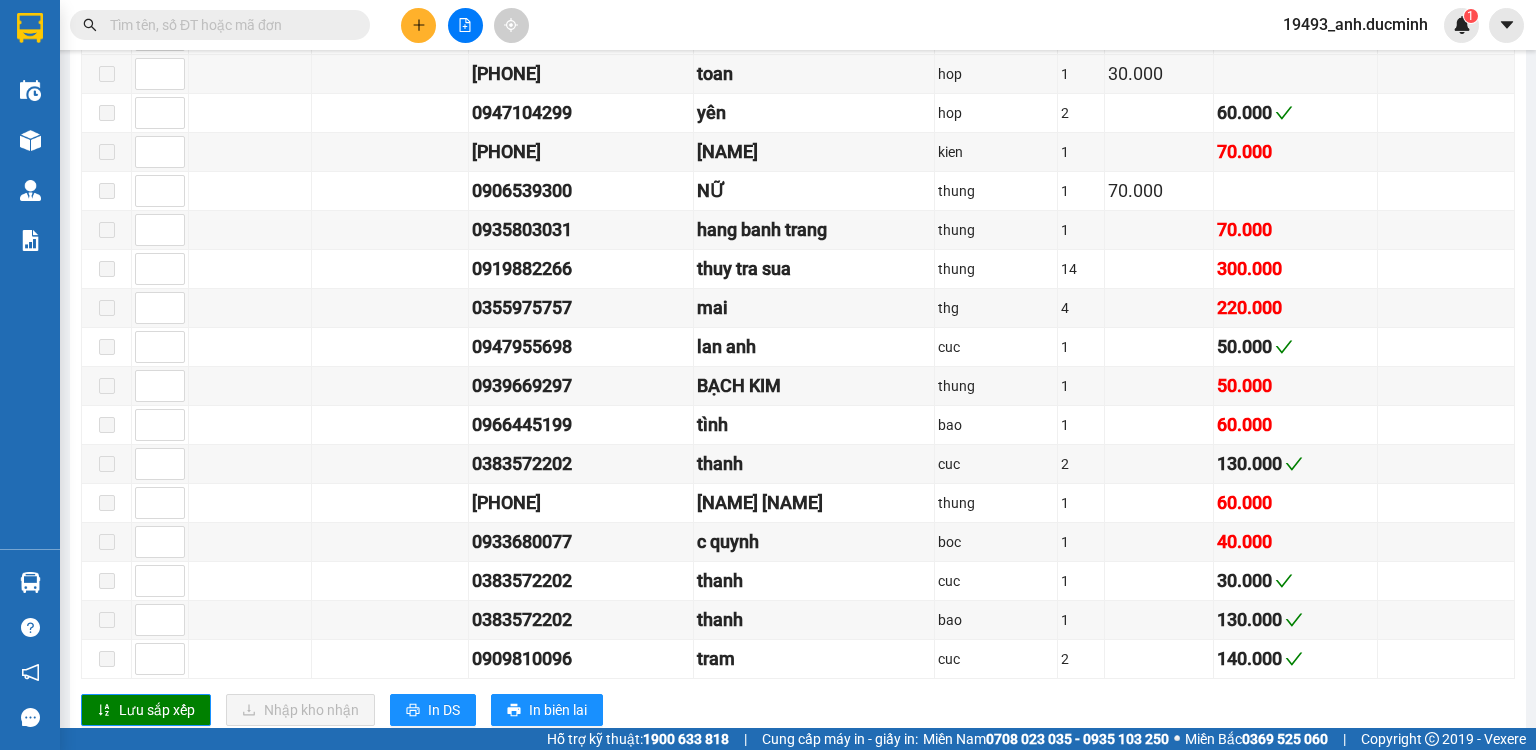 click at bounding box center (228, 25) 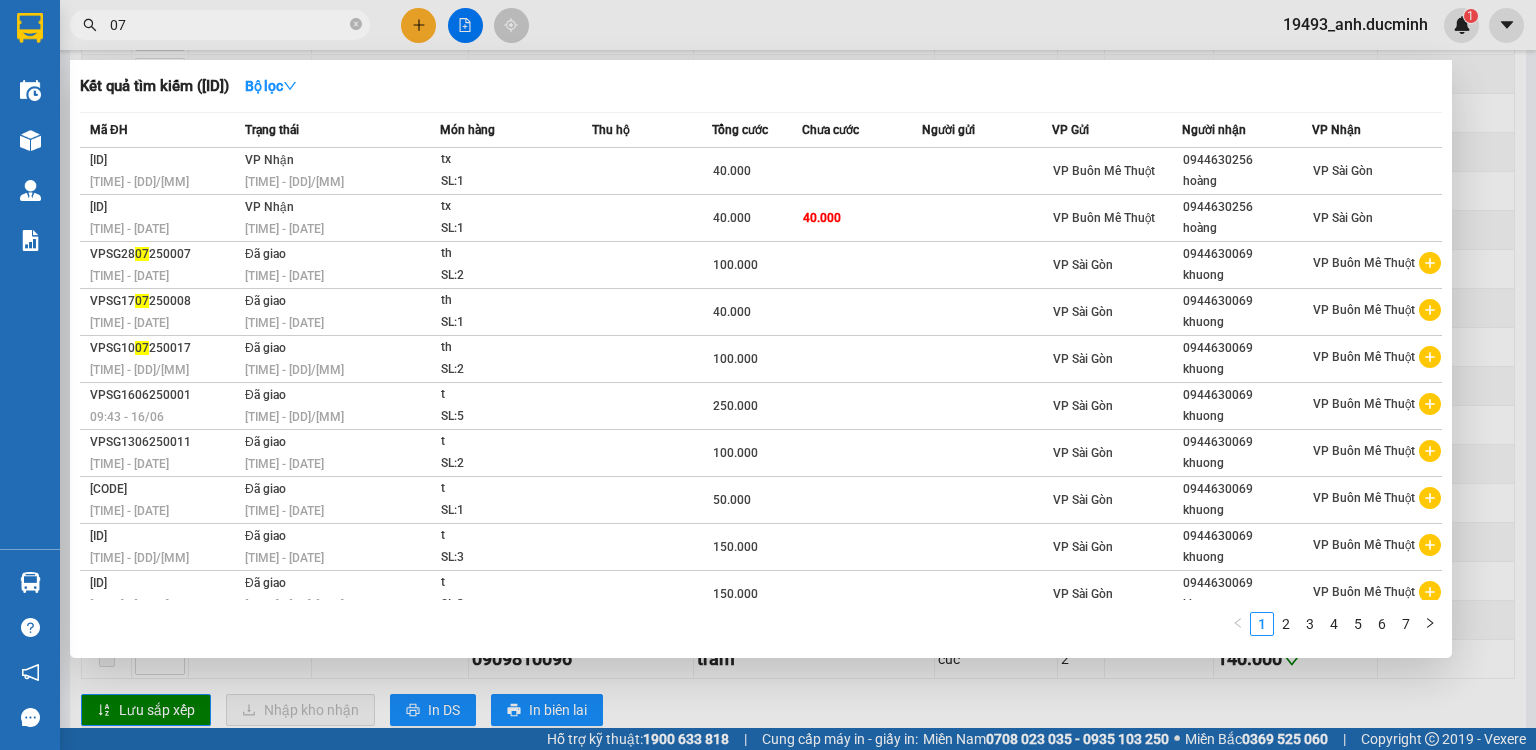 type on "071" 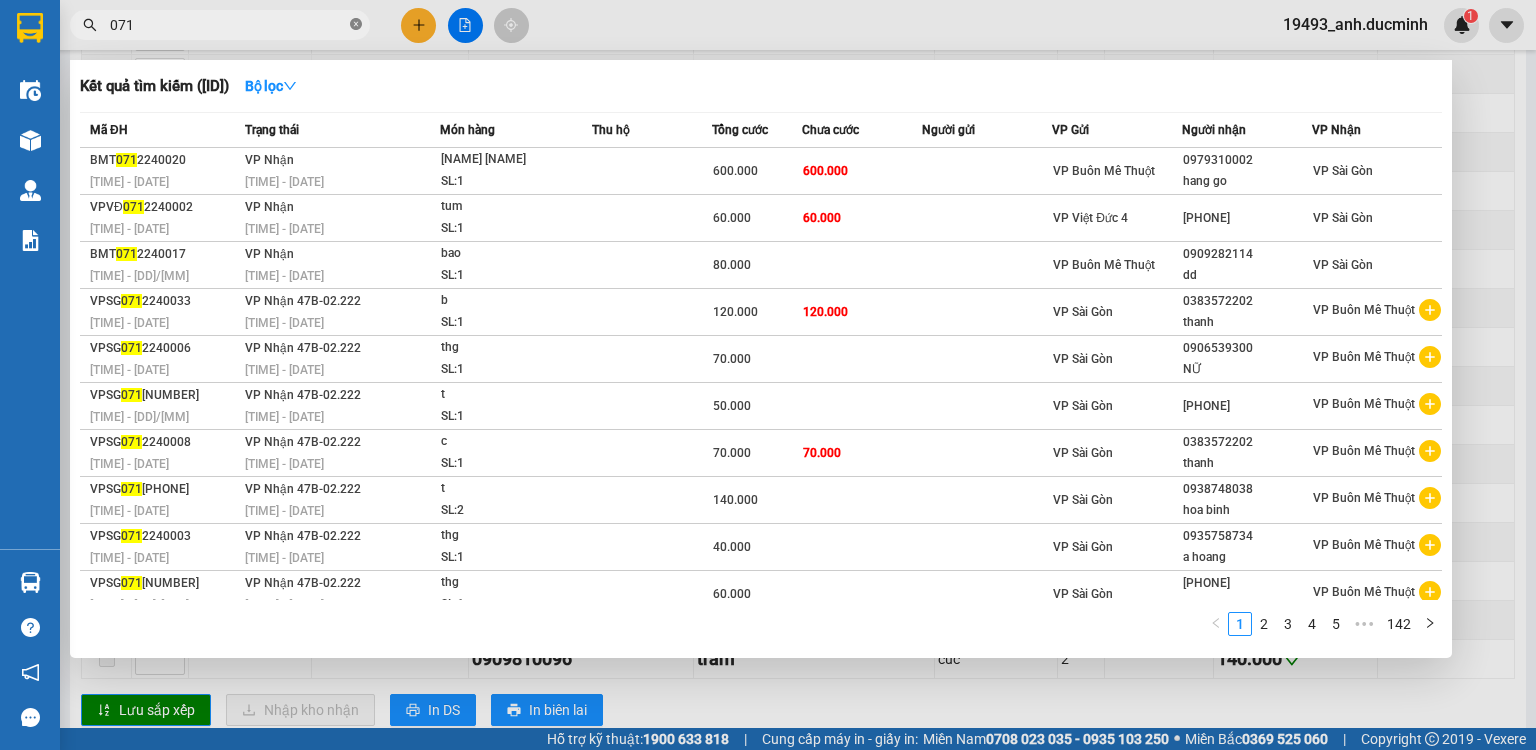 click 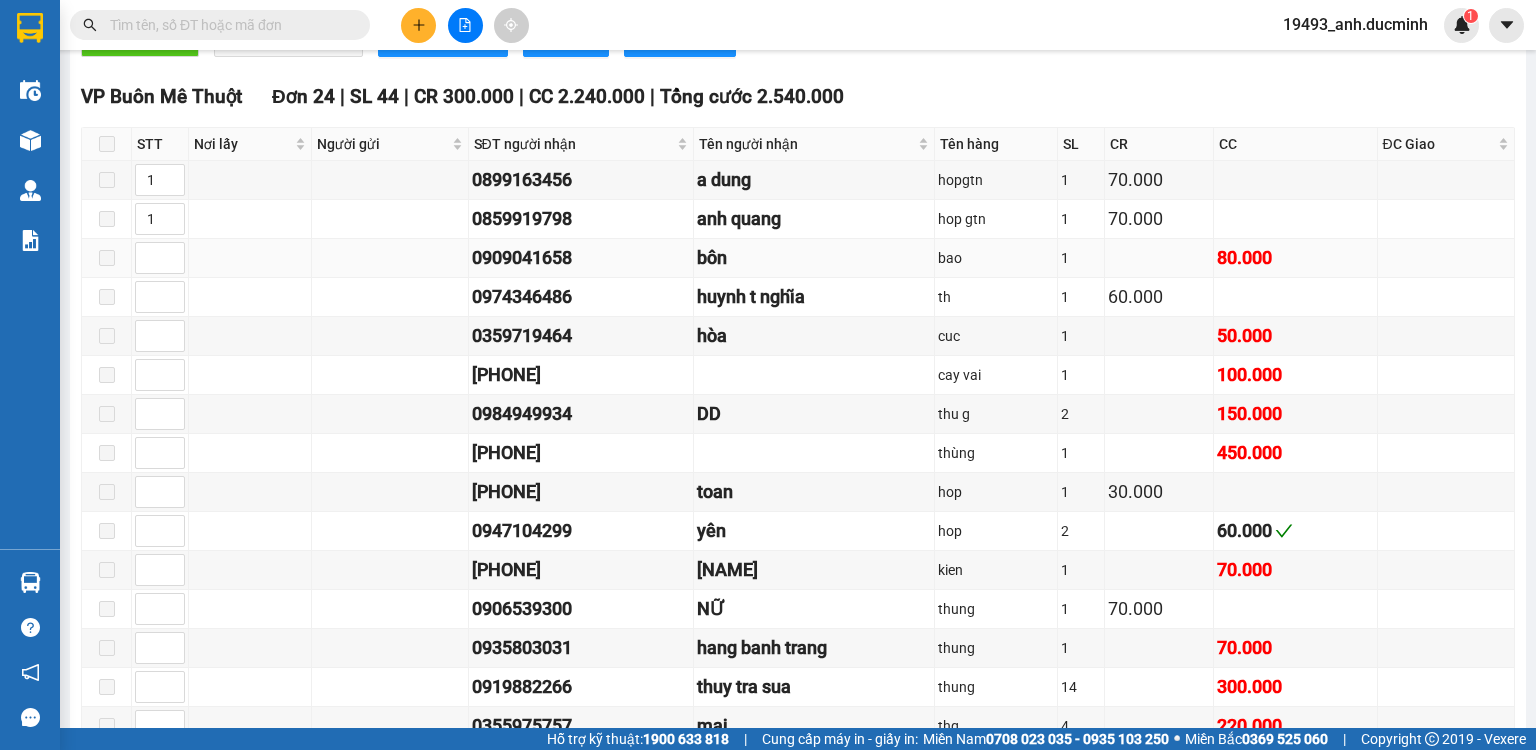 scroll, scrollTop: 640, scrollLeft: 0, axis: vertical 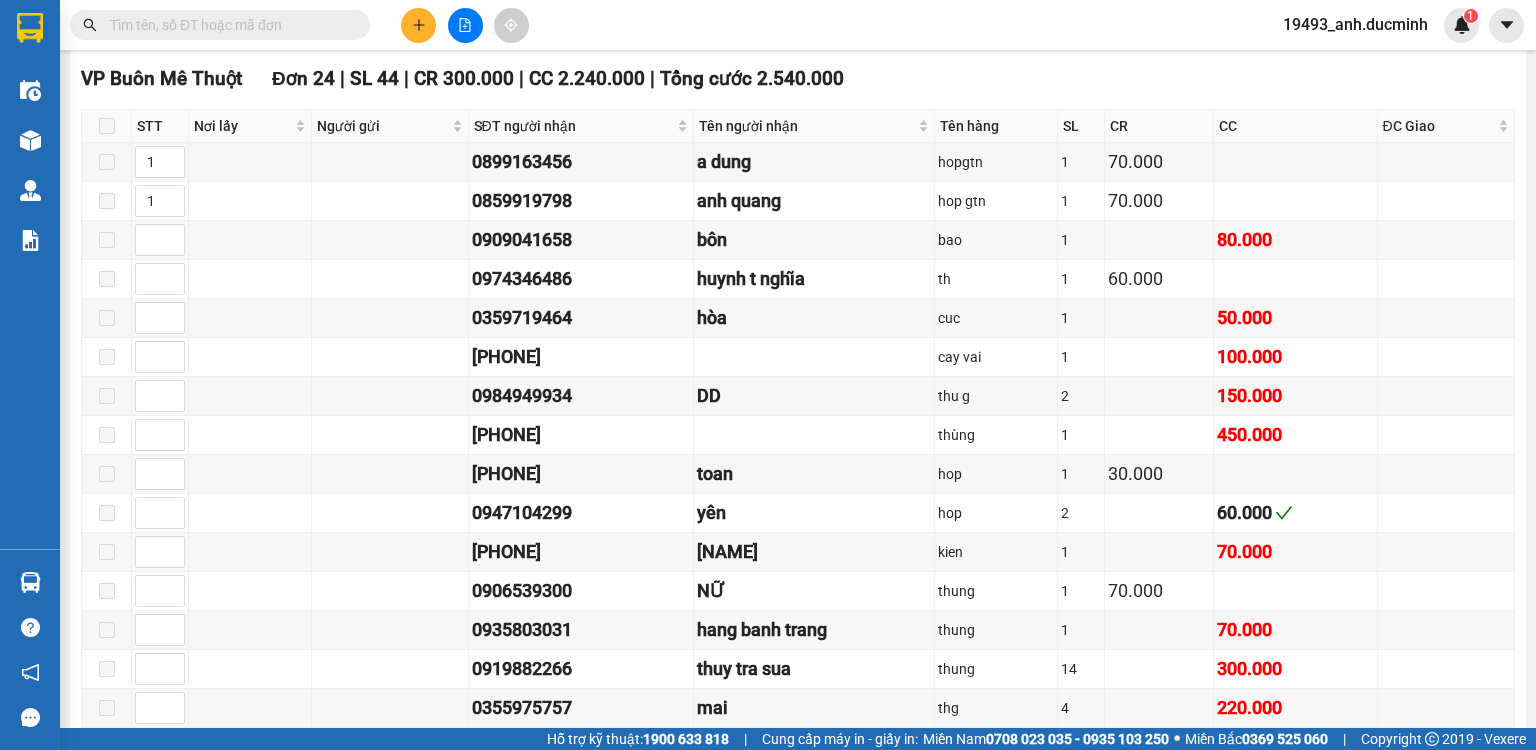 click at bounding box center (228, 25) 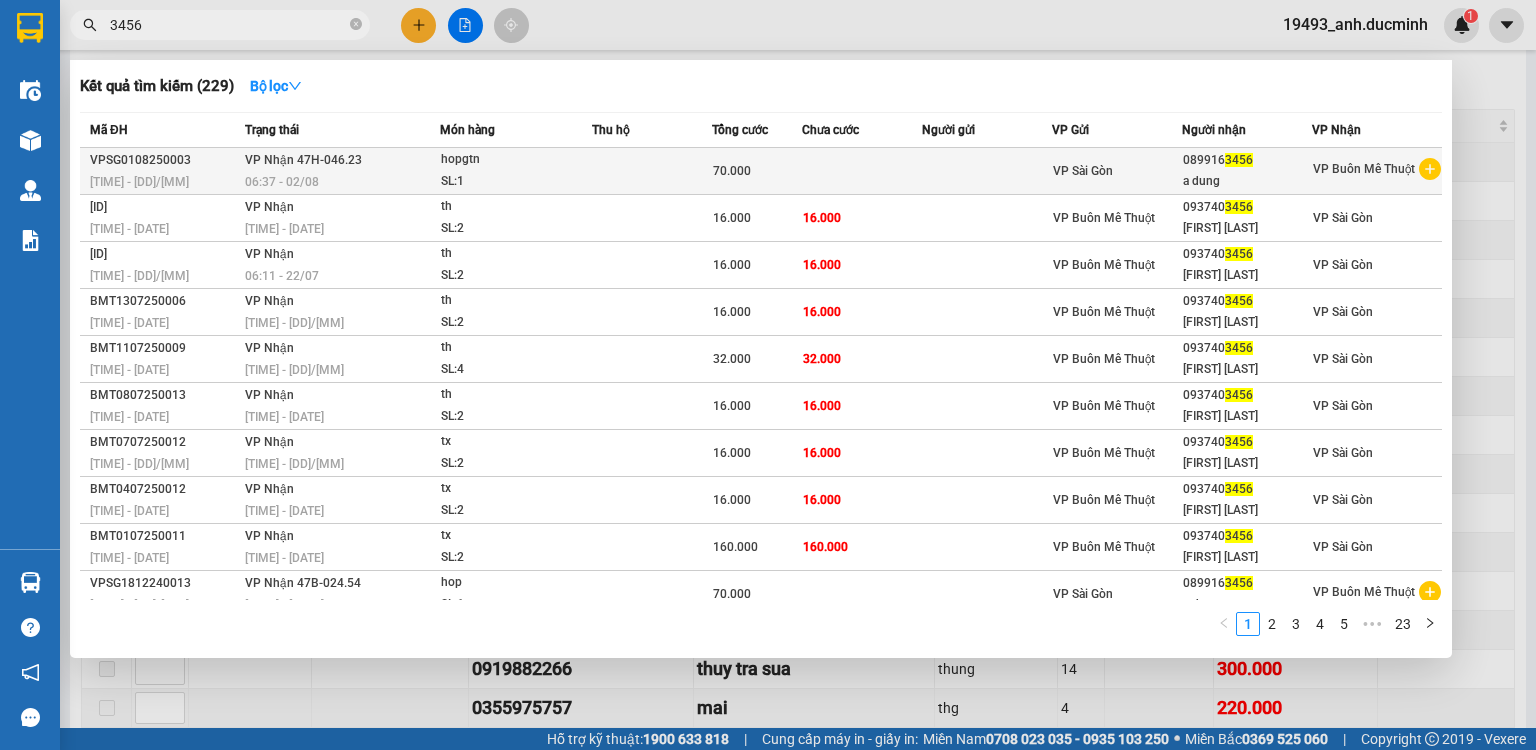 type on "3456" 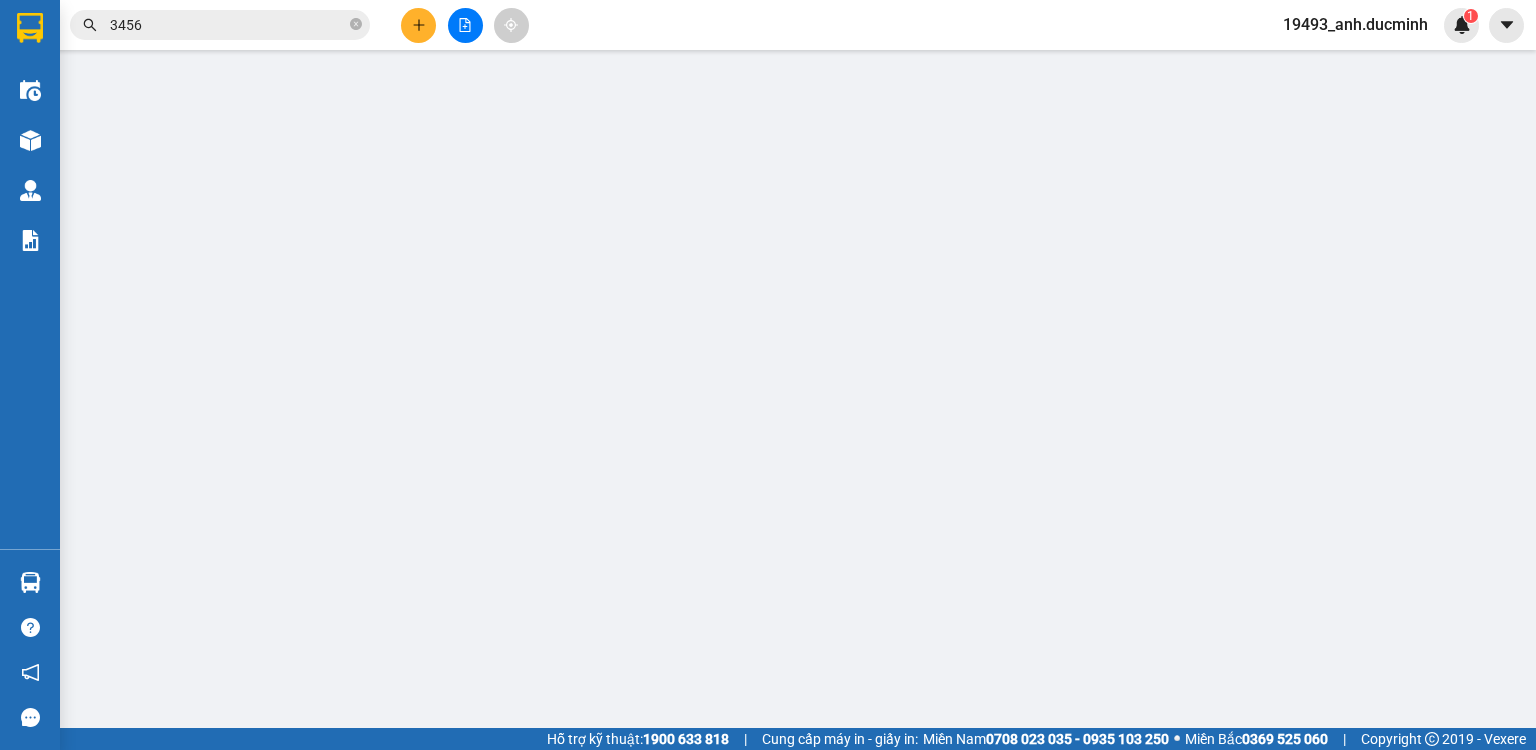 scroll, scrollTop: 0, scrollLeft: 0, axis: both 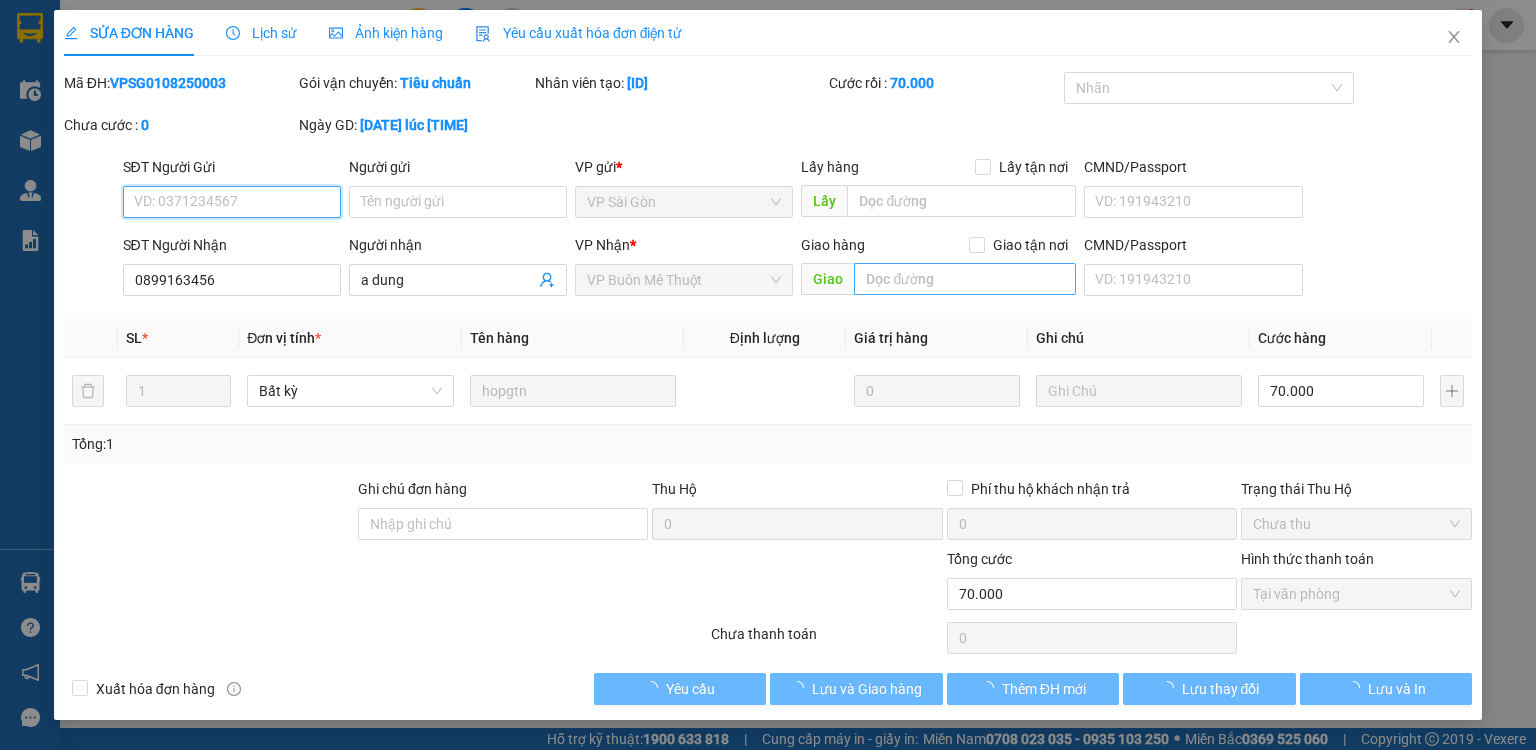 type on "0899163456" 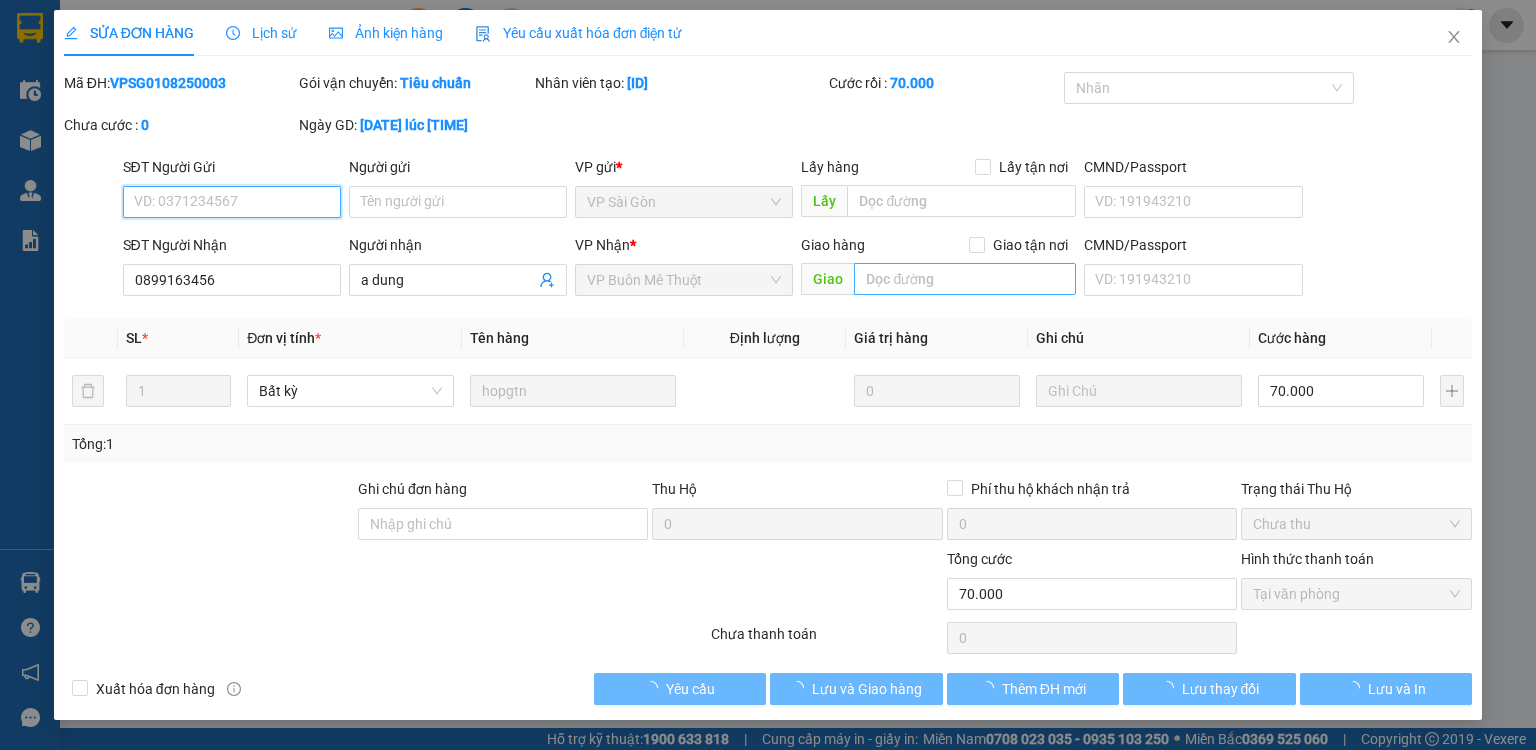 type on "a dung" 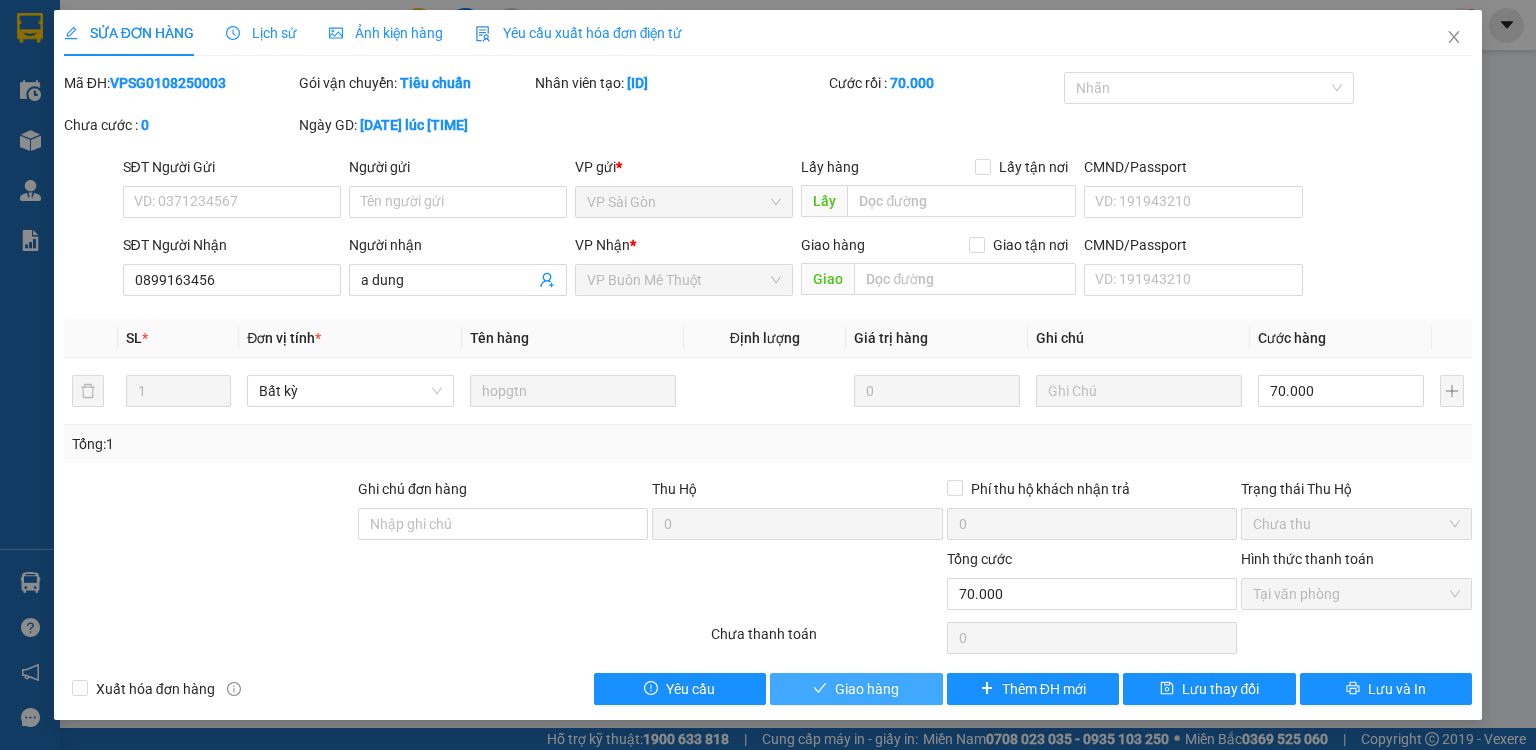 drag, startPoint x: 848, startPoint y: 684, endPoint x: 865, endPoint y: 662, distance: 27.802877 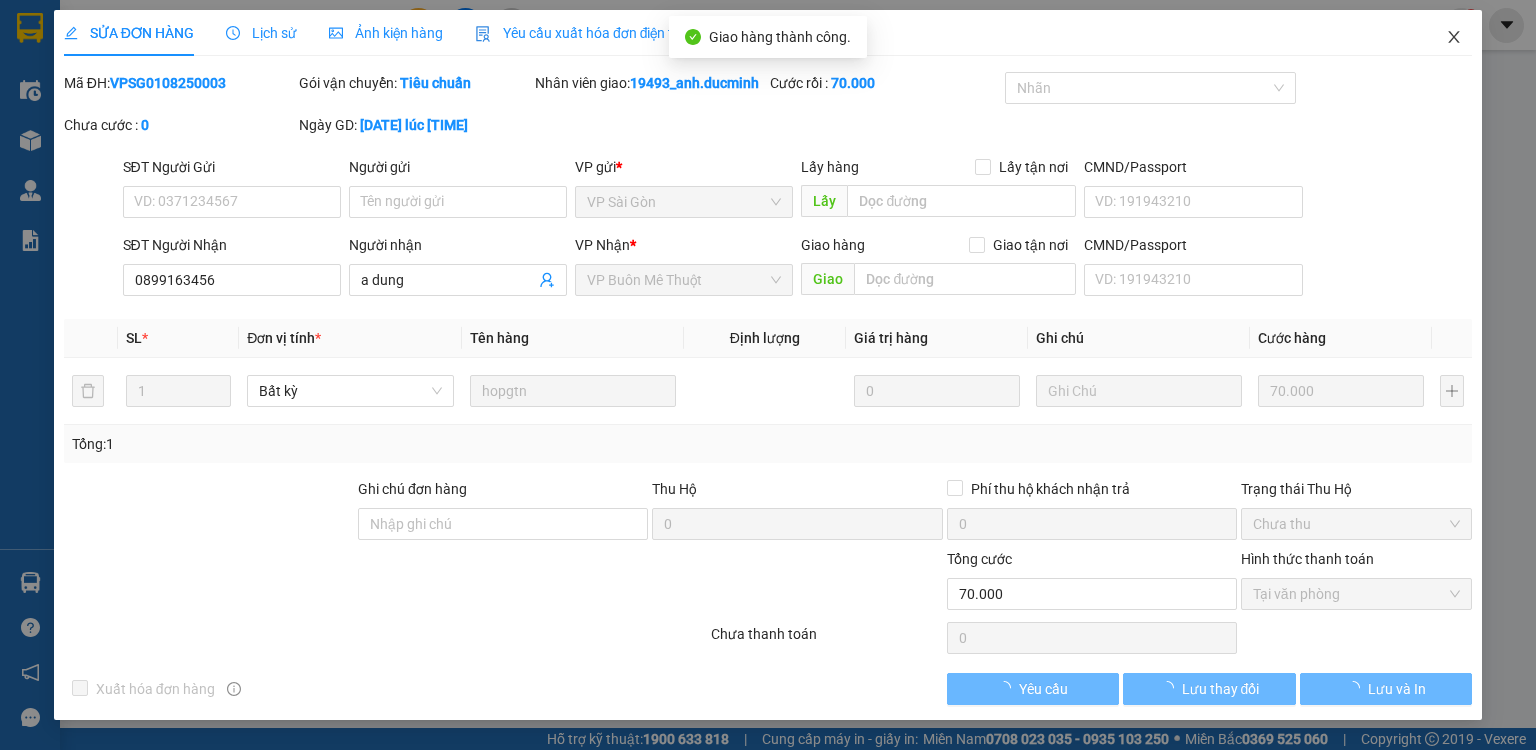 drag, startPoint x: 1452, startPoint y: 31, endPoint x: 1227, endPoint y: 52, distance: 225.97787 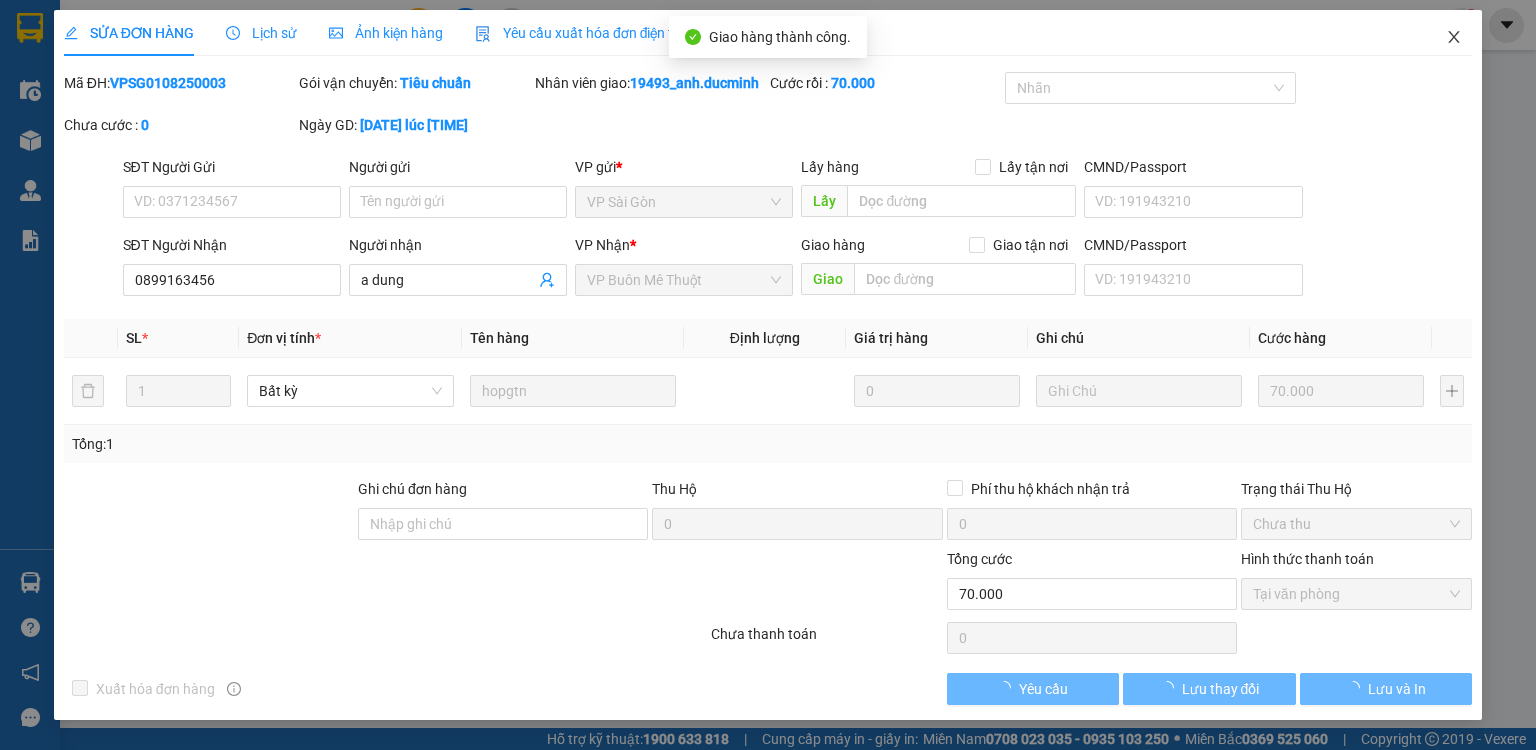 click 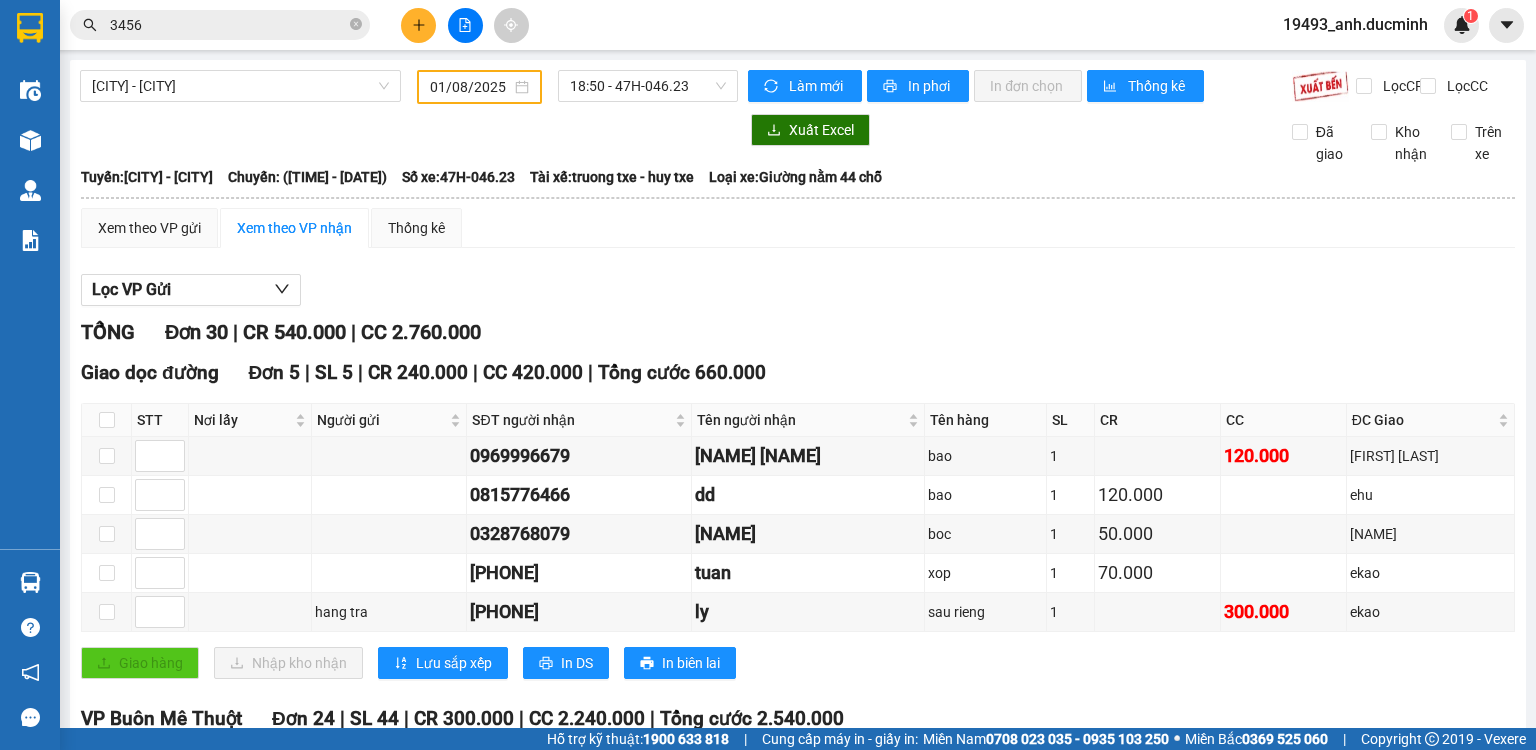scroll, scrollTop: 640, scrollLeft: 0, axis: vertical 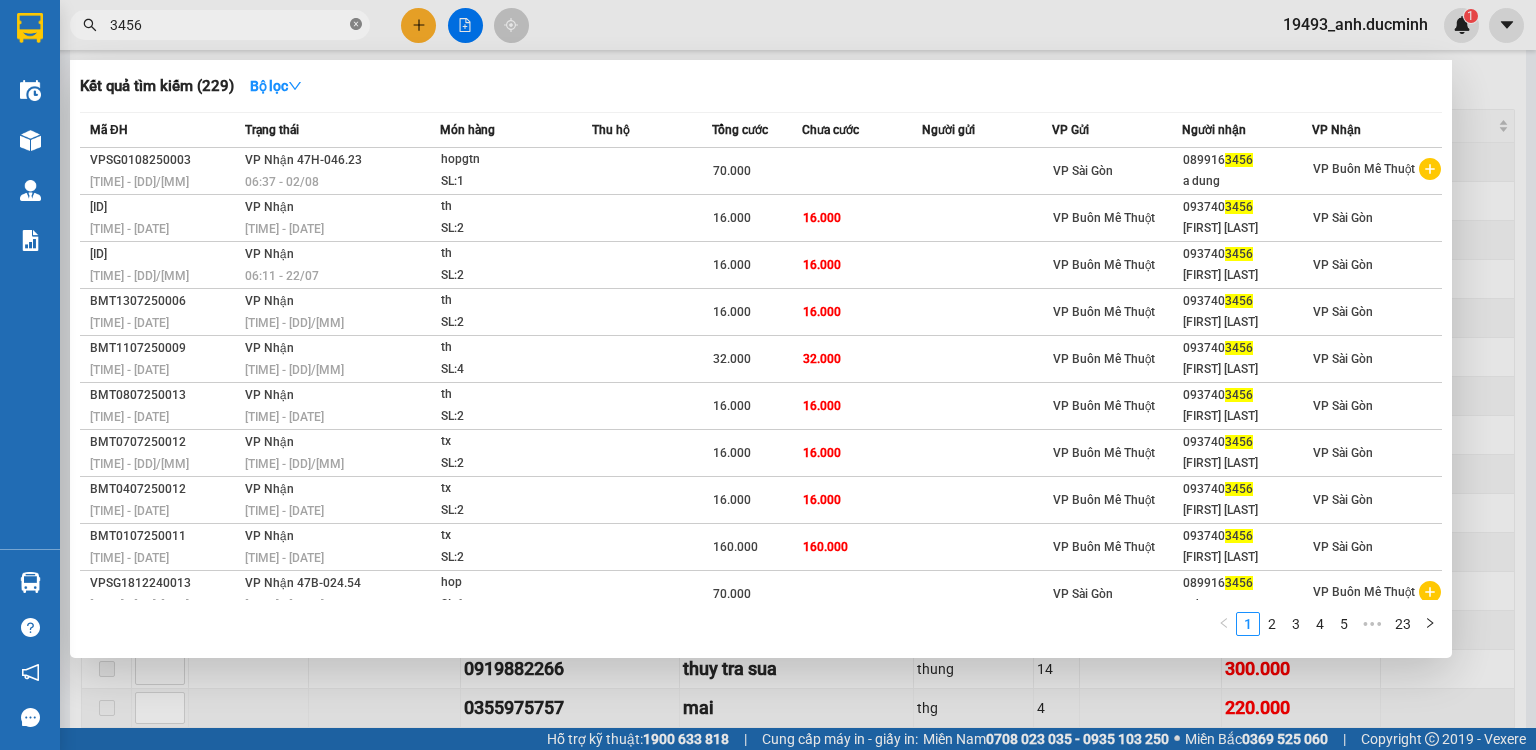 drag, startPoint x: 356, startPoint y: 22, endPoint x: 336, endPoint y: 29, distance: 21.189621 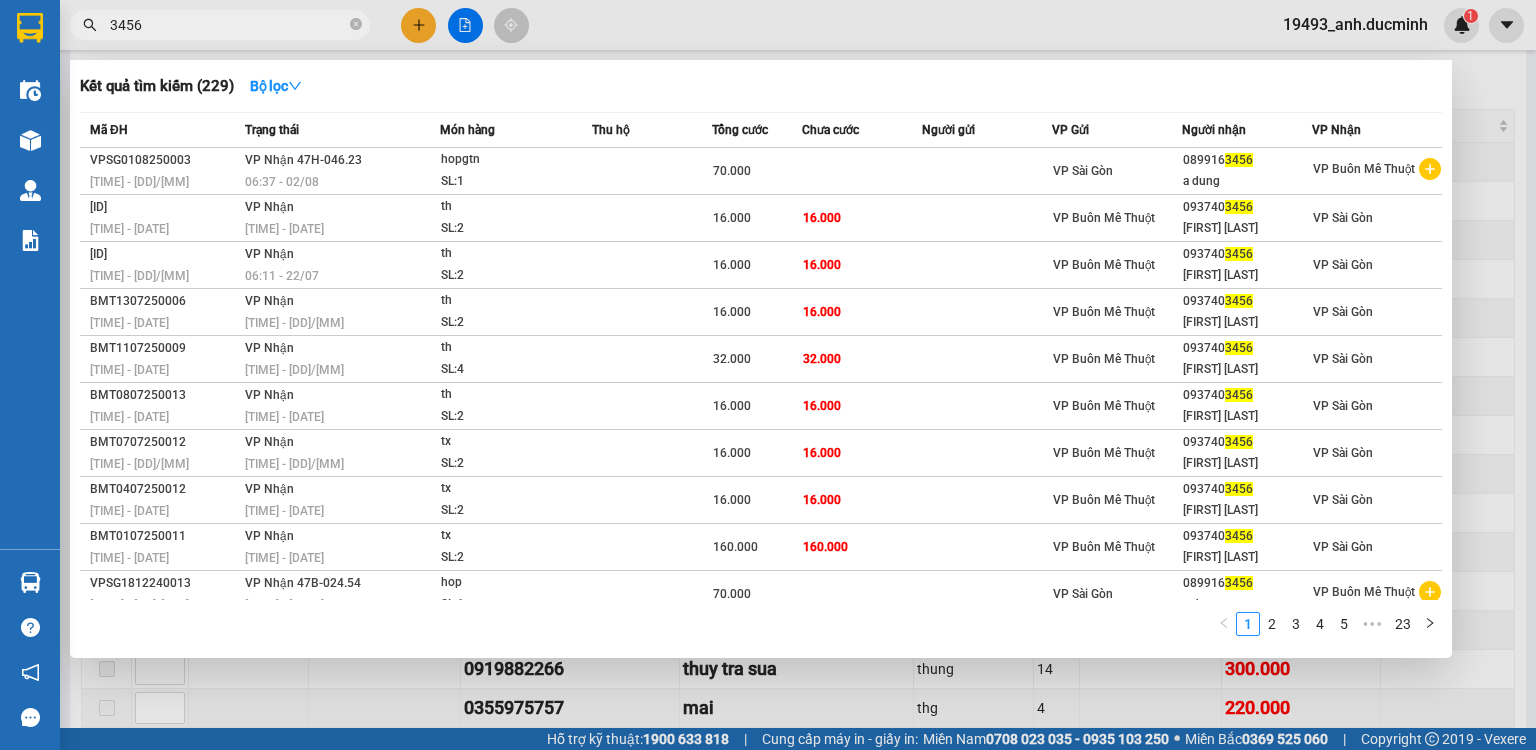 click 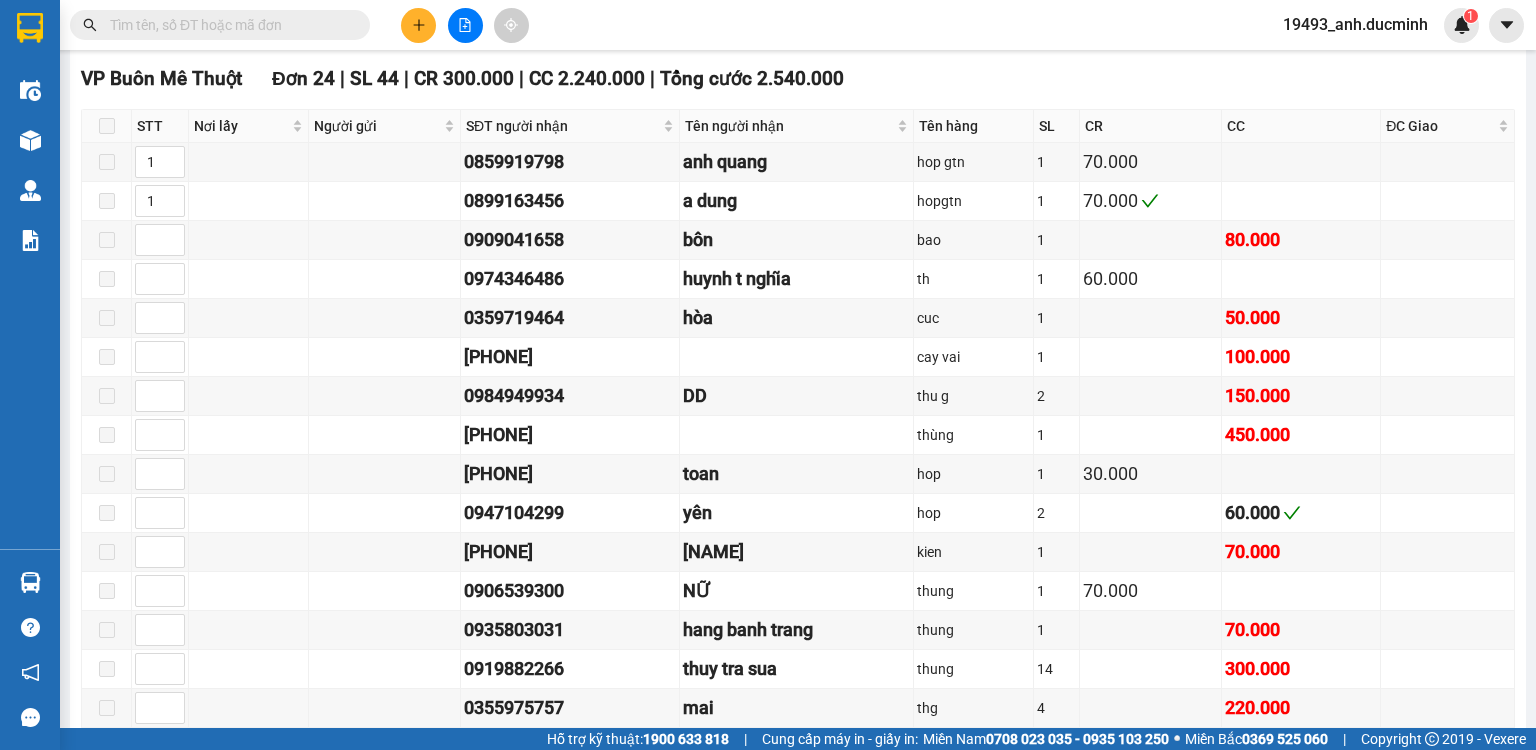 click at bounding box center [228, 25] 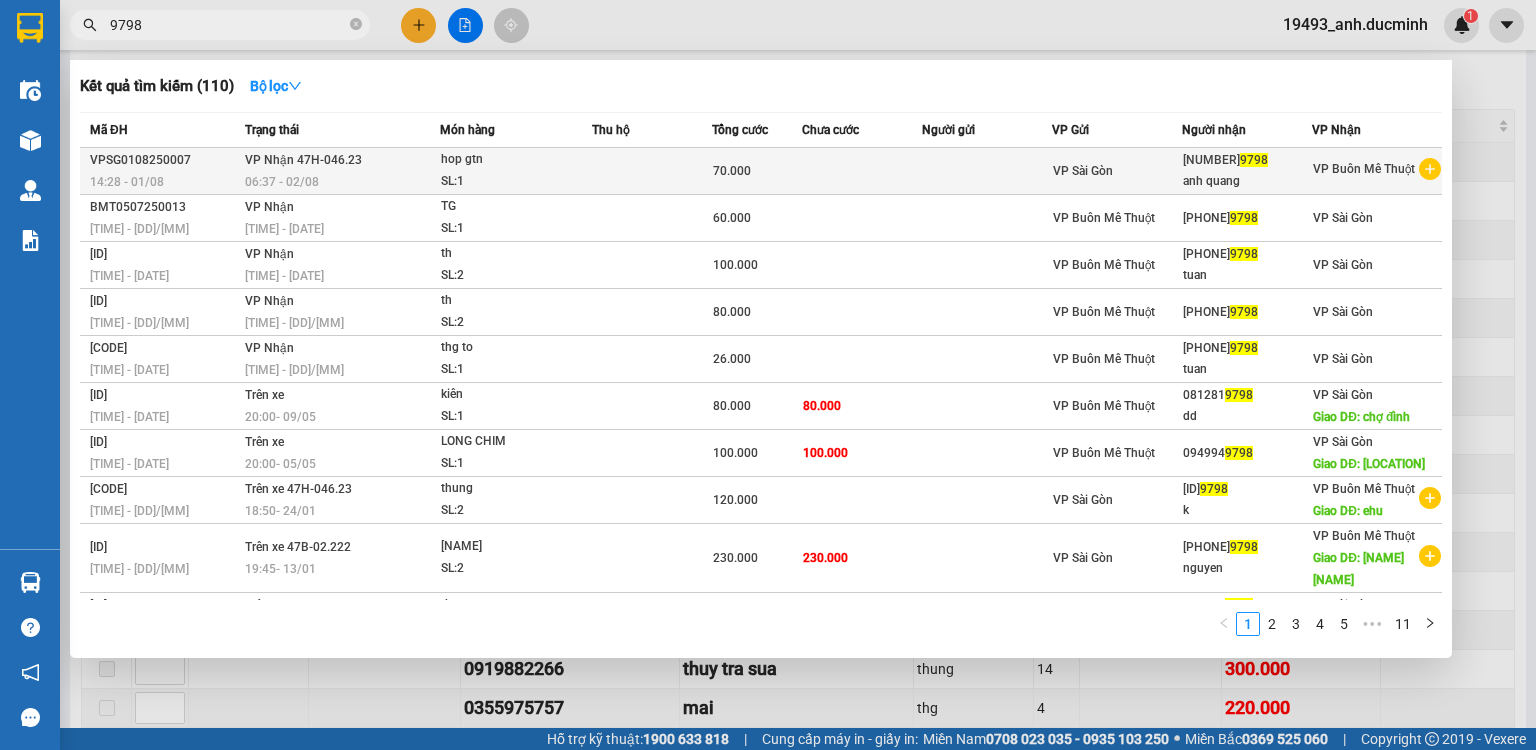 type on "9798" 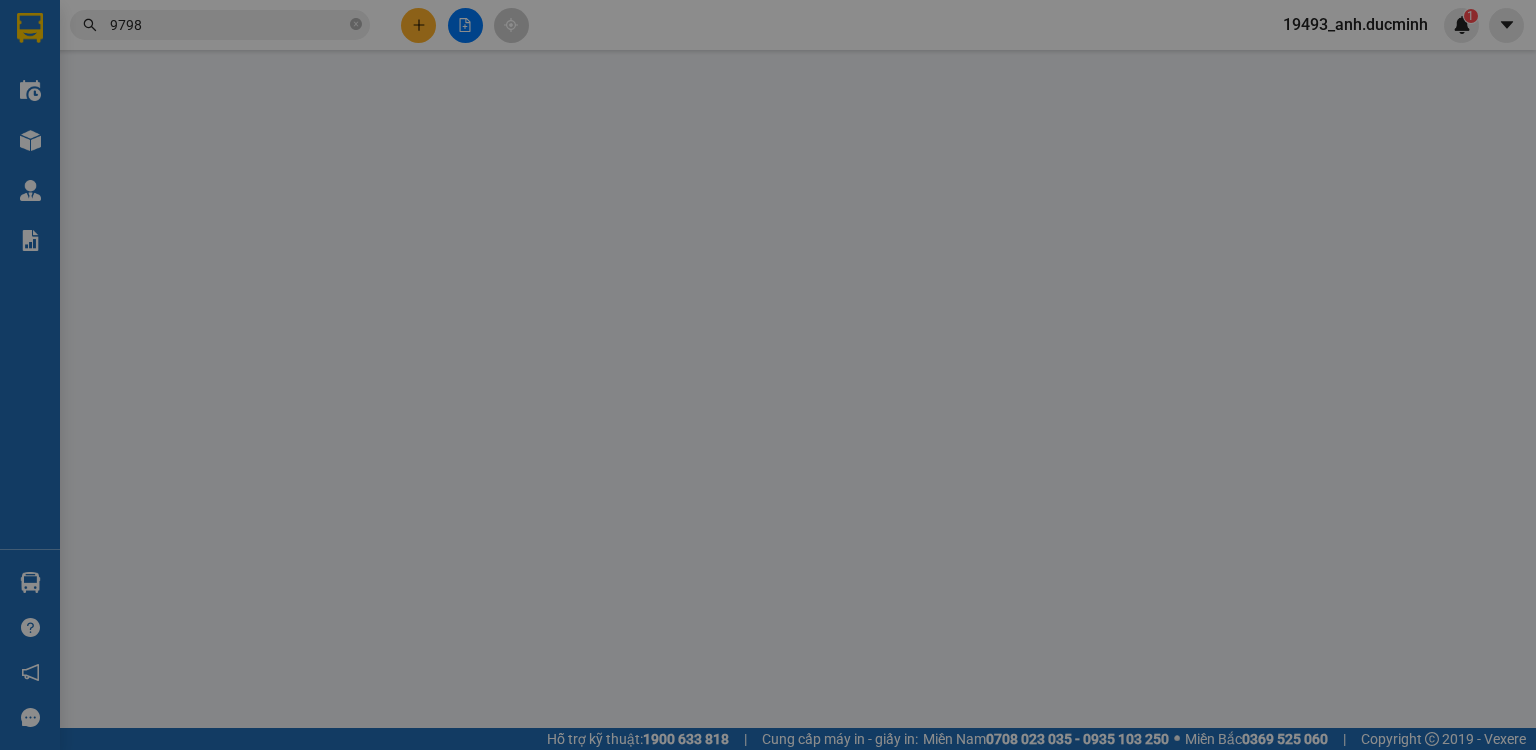 scroll, scrollTop: 0, scrollLeft: 0, axis: both 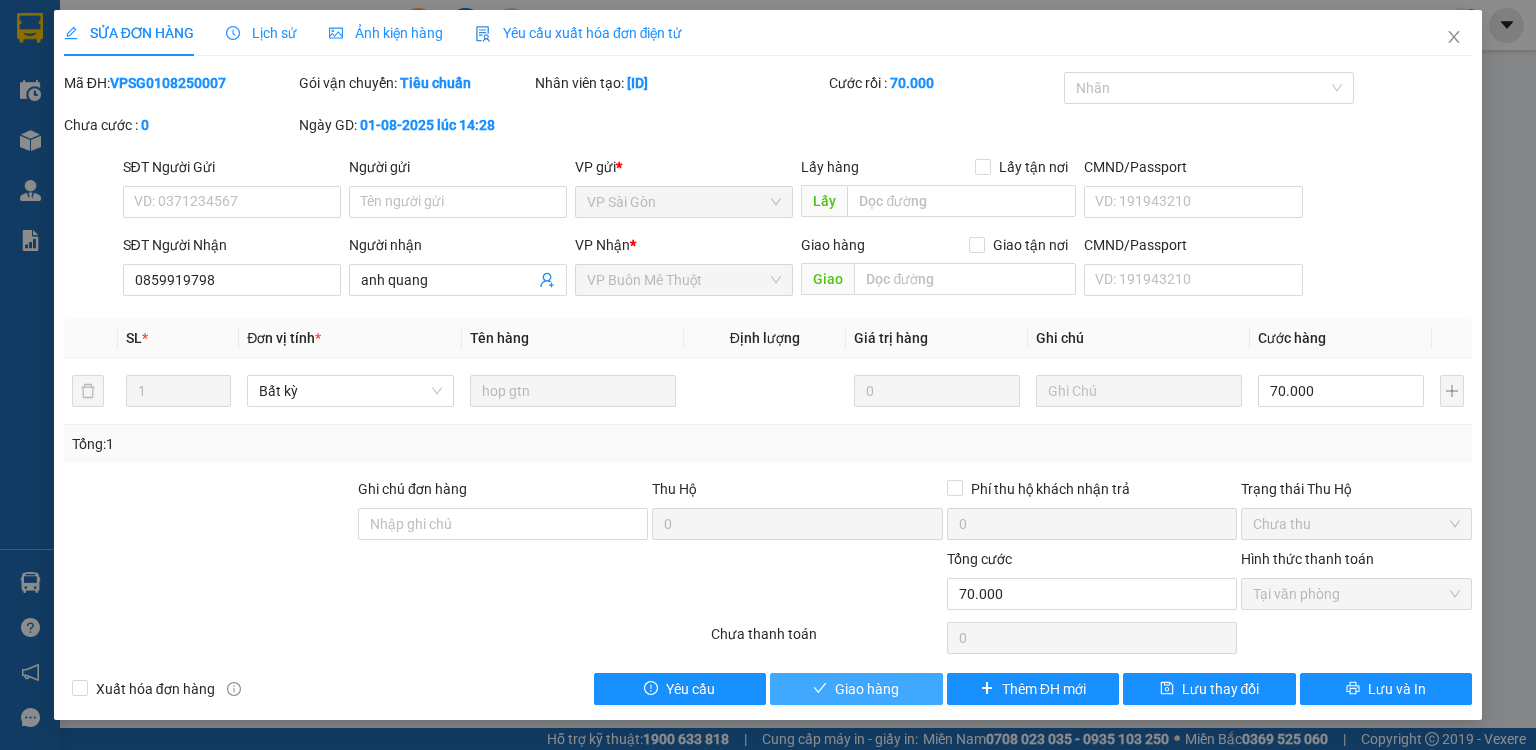 click on "Giao hàng" at bounding box center (867, 689) 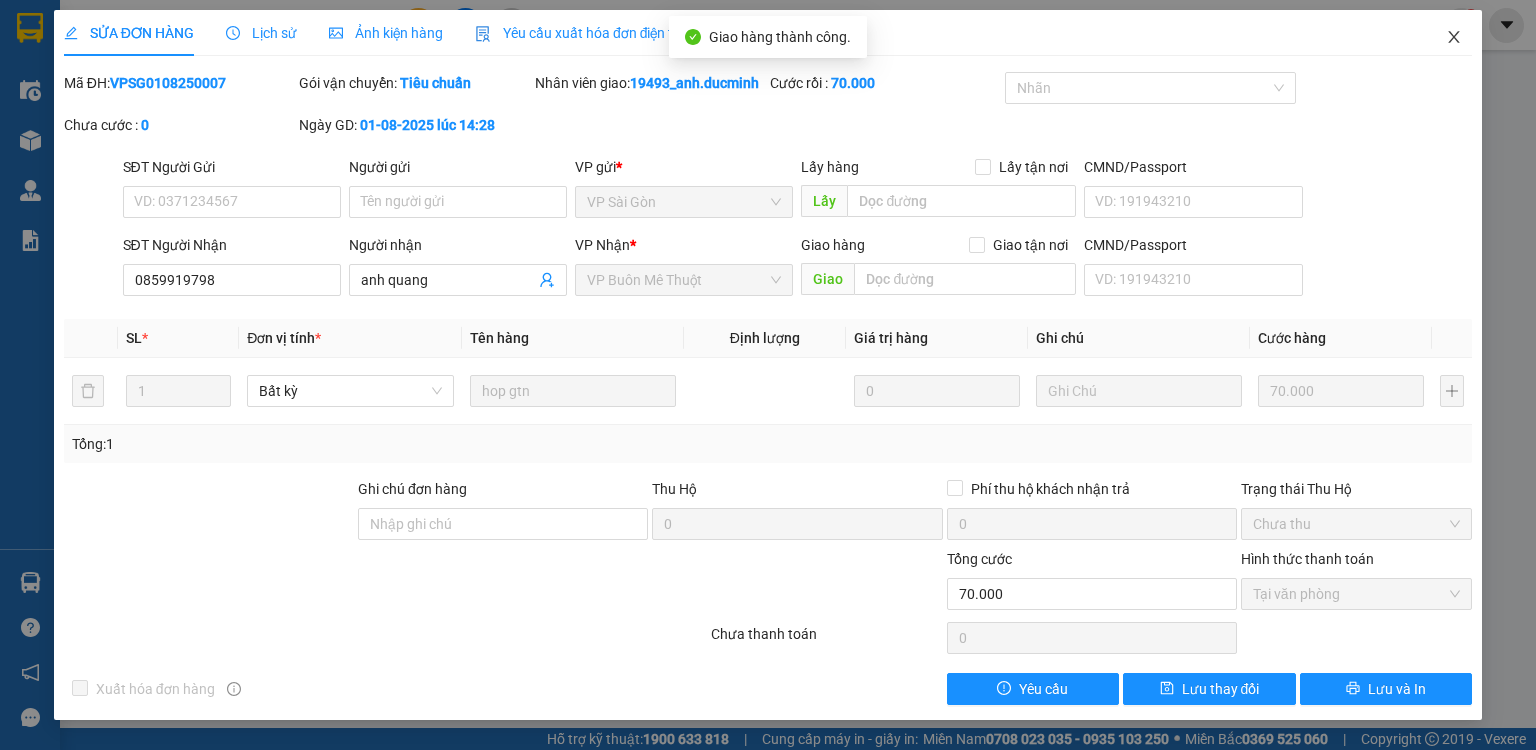 click 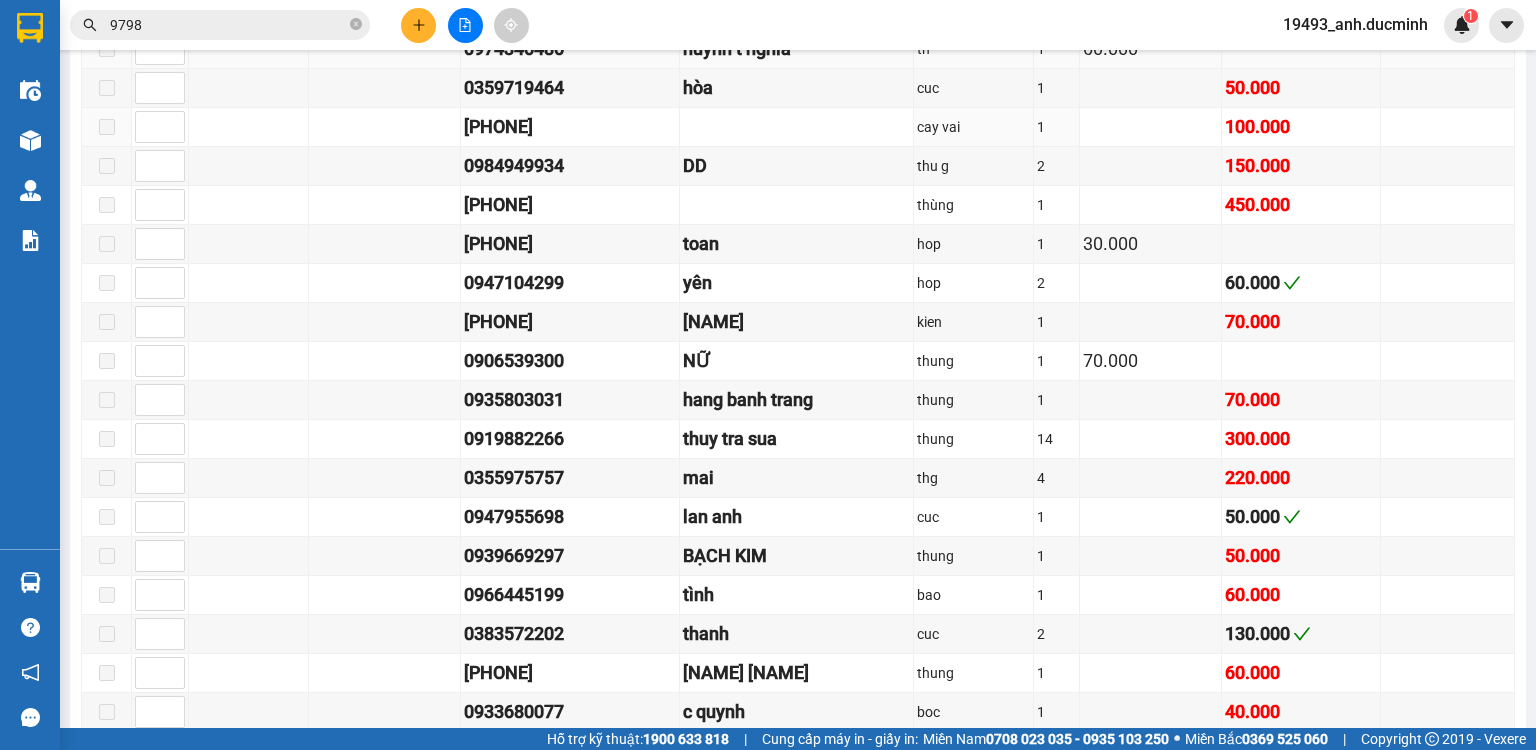 scroll, scrollTop: 880, scrollLeft: 0, axis: vertical 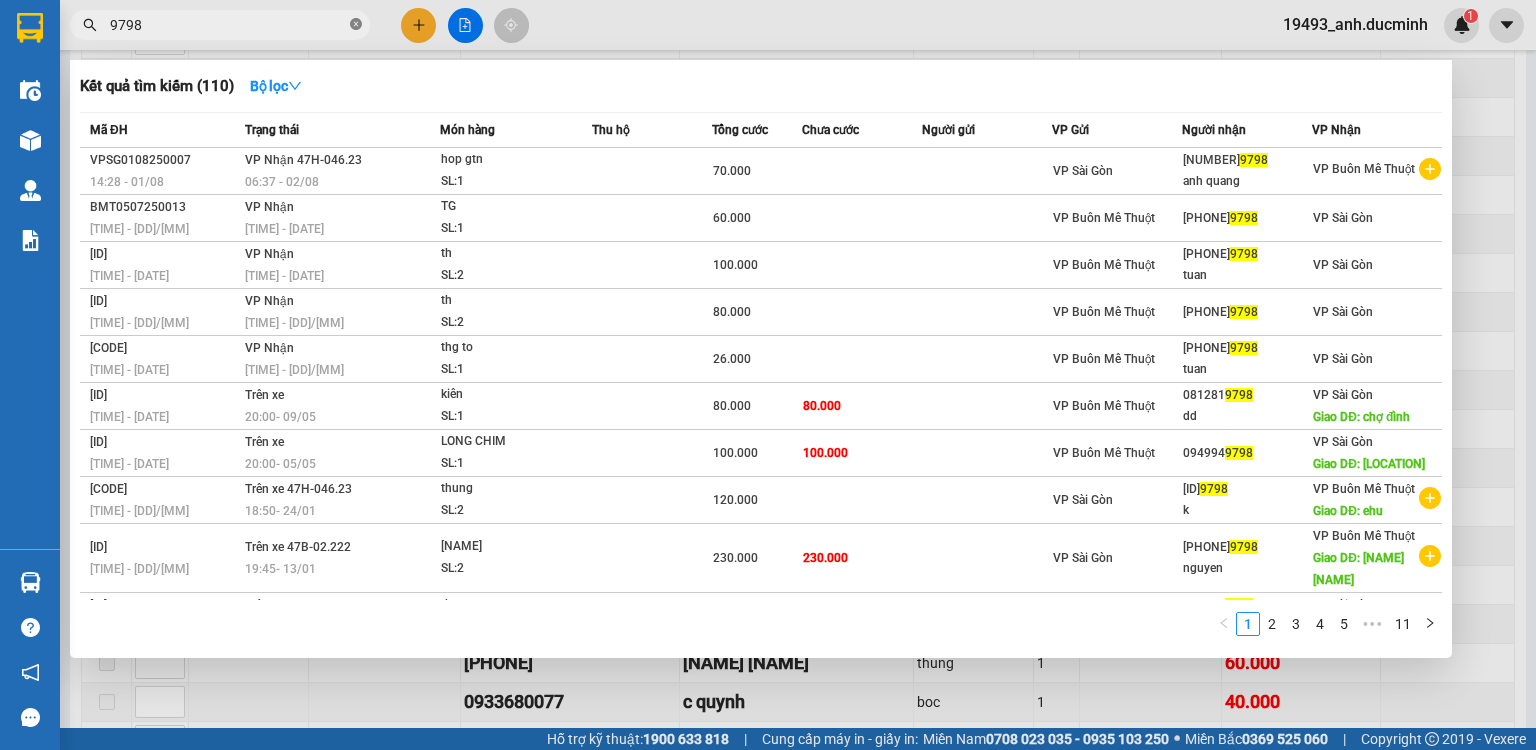 click 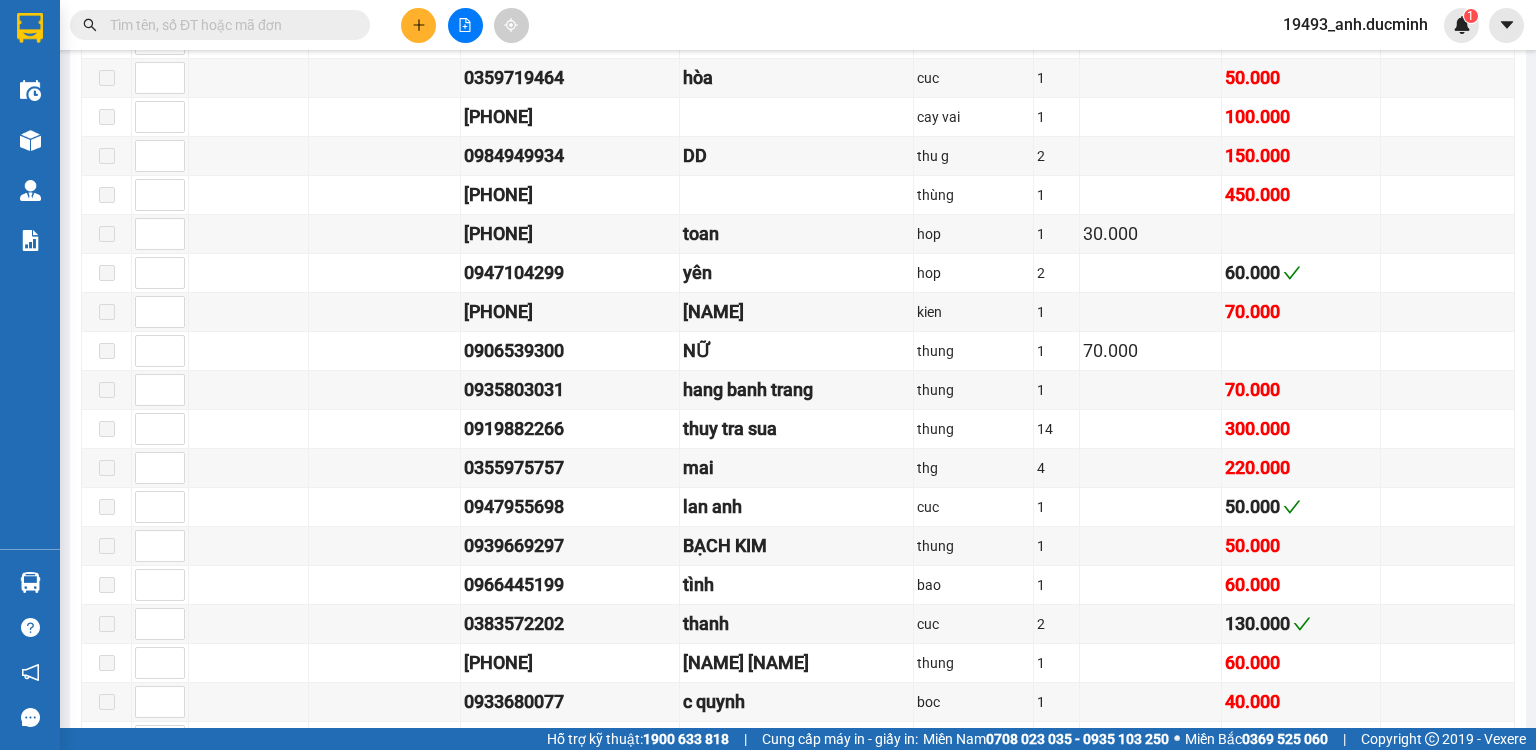 click at bounding box center (228, 25) 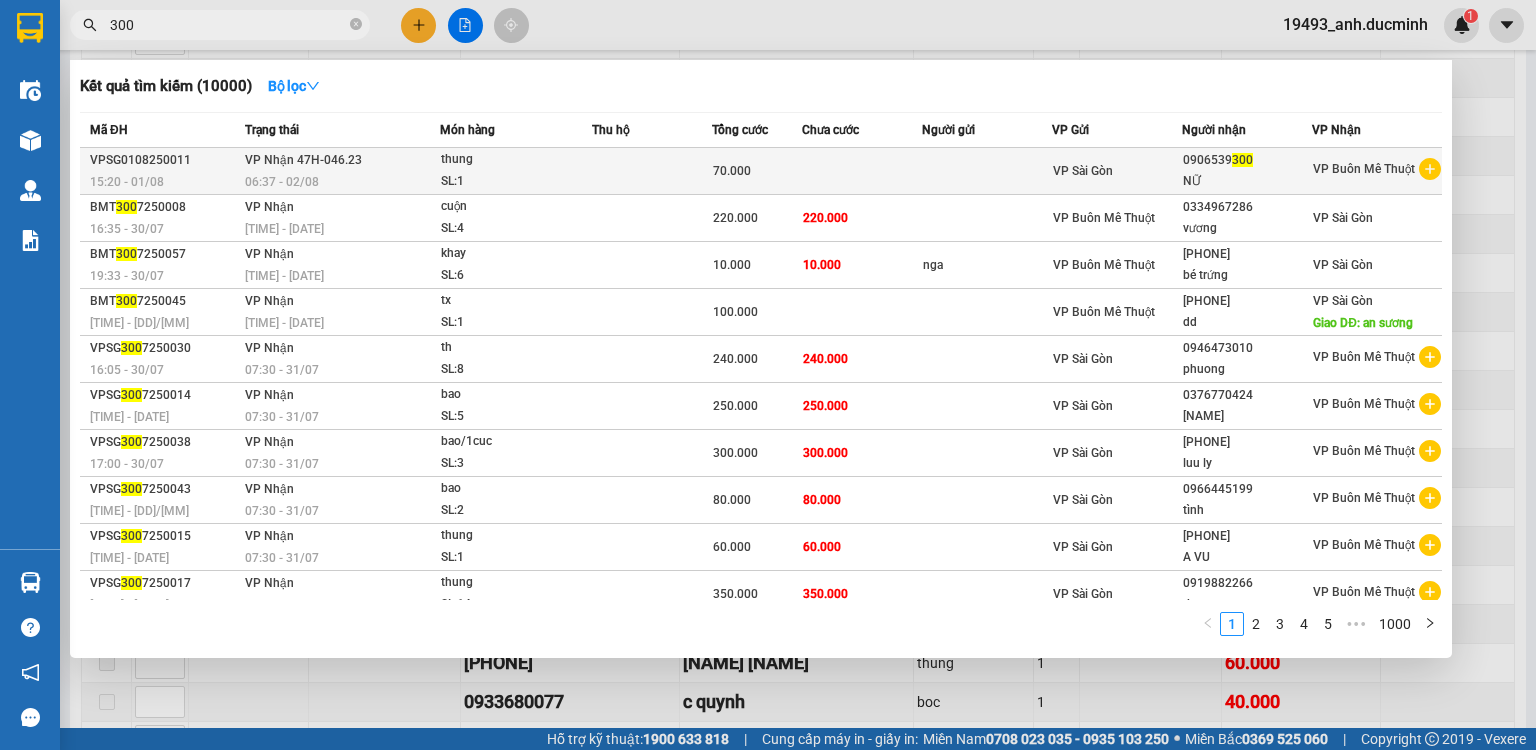 type on "300" 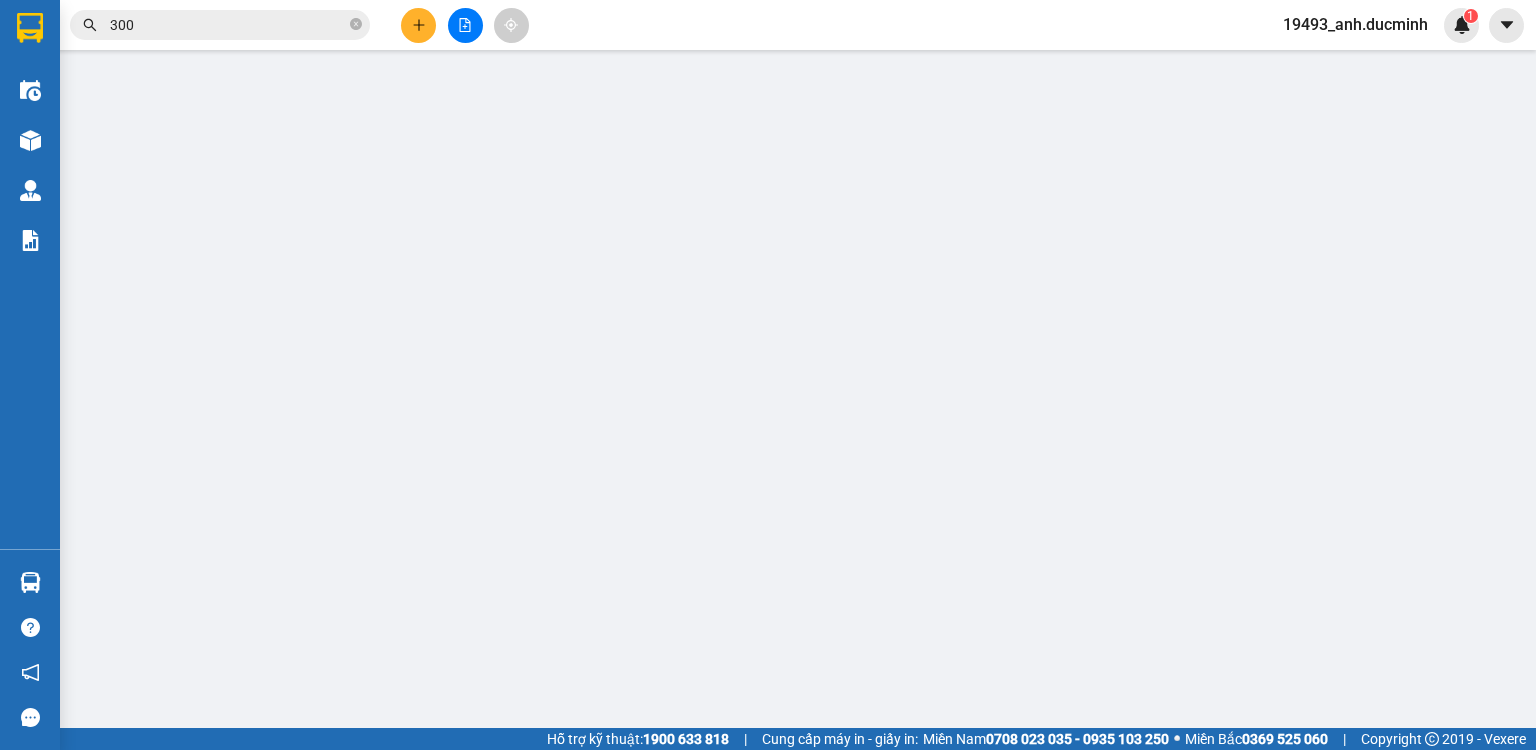 scroll, scrollTop: 0, scrollLeft: 0, axis: both 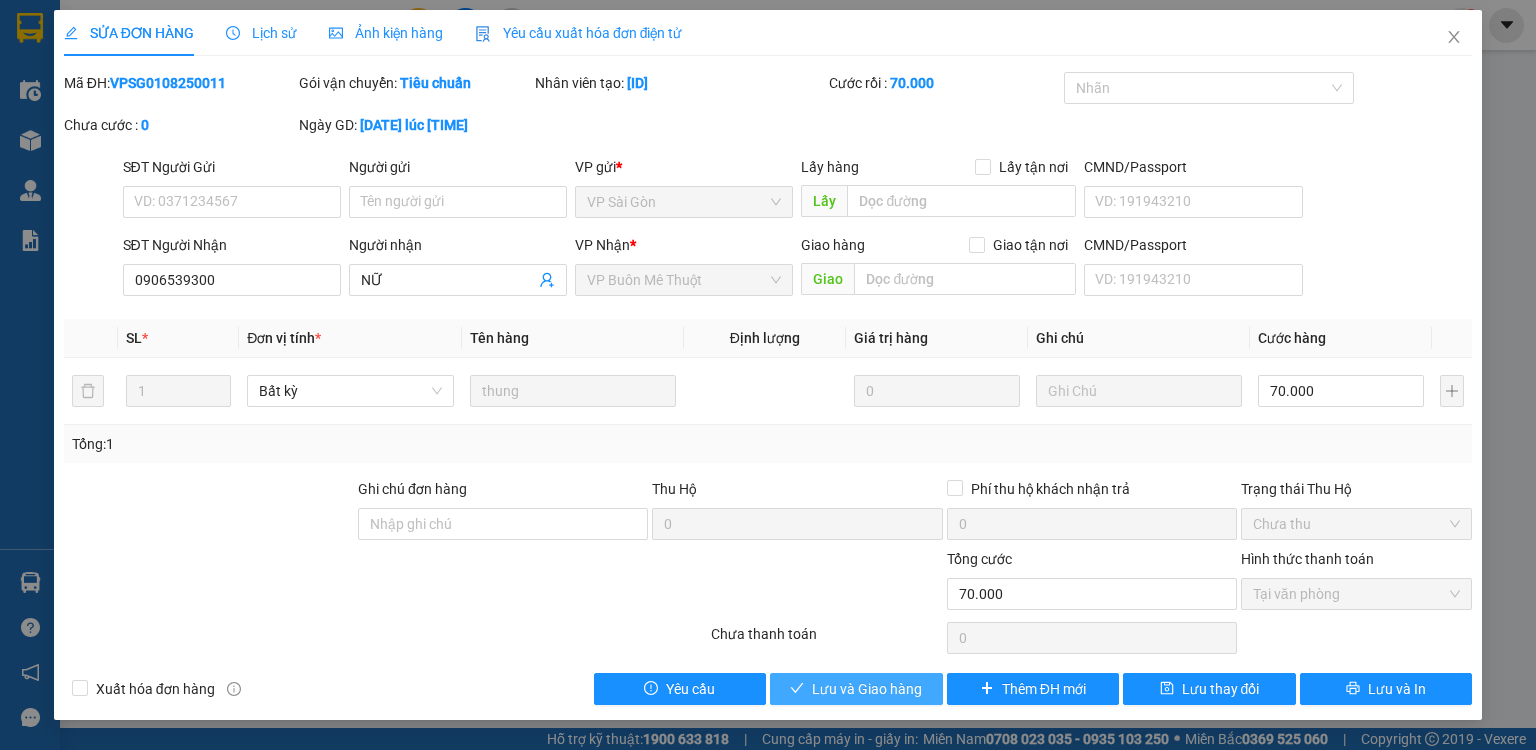click on "Lưu và Giao hàng" at bounding box center [867, 689] 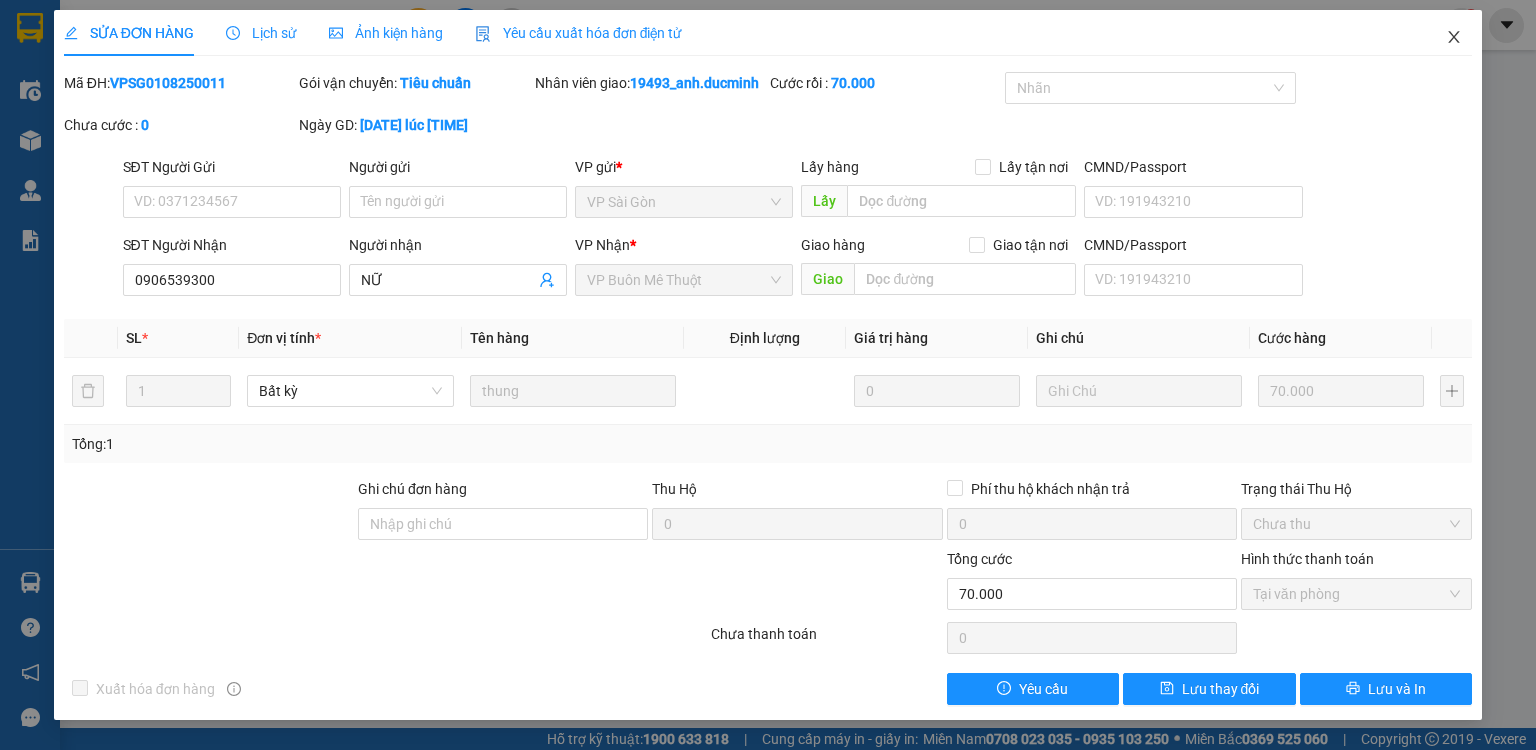 click 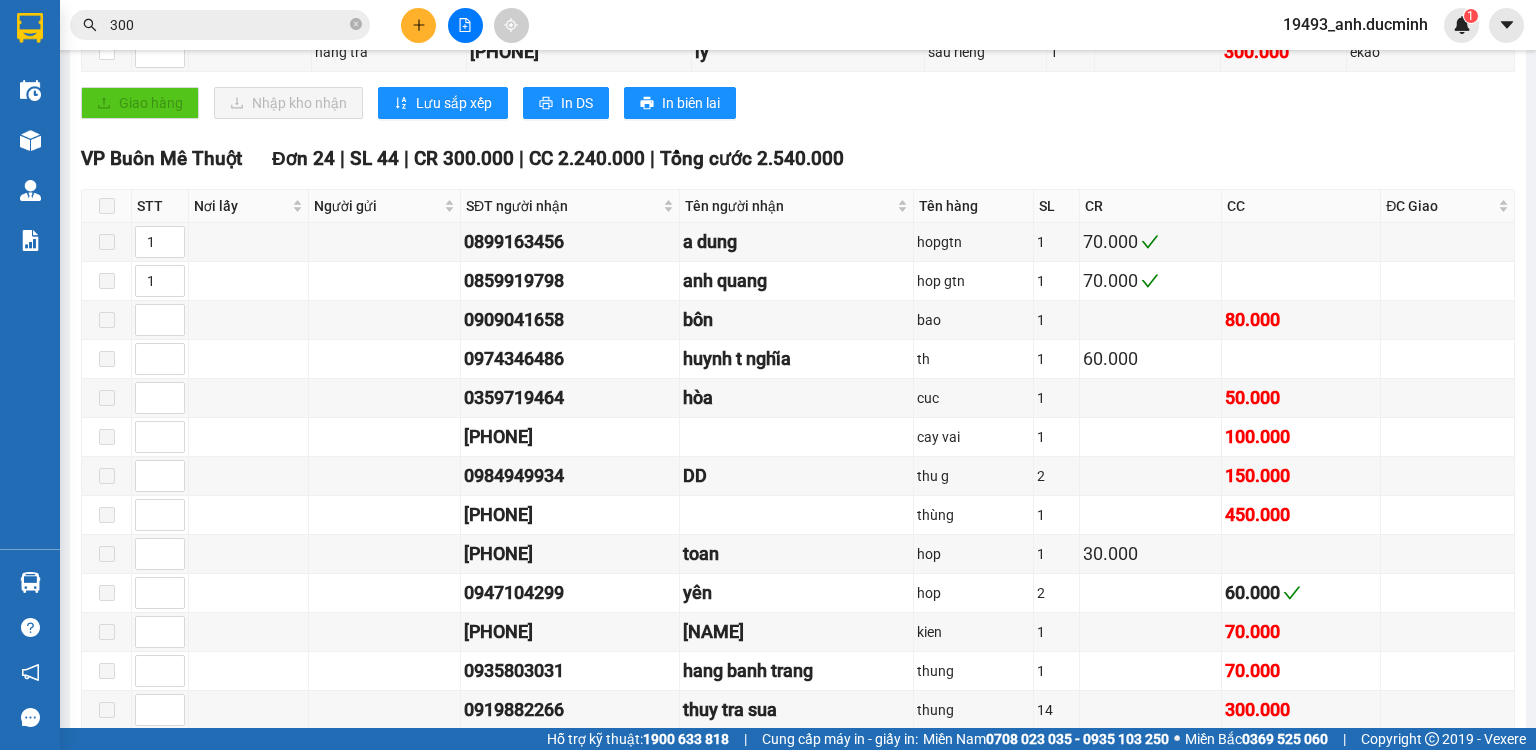 scroll, scrollTop: 640, scrollLeft: 0, axis: vertical 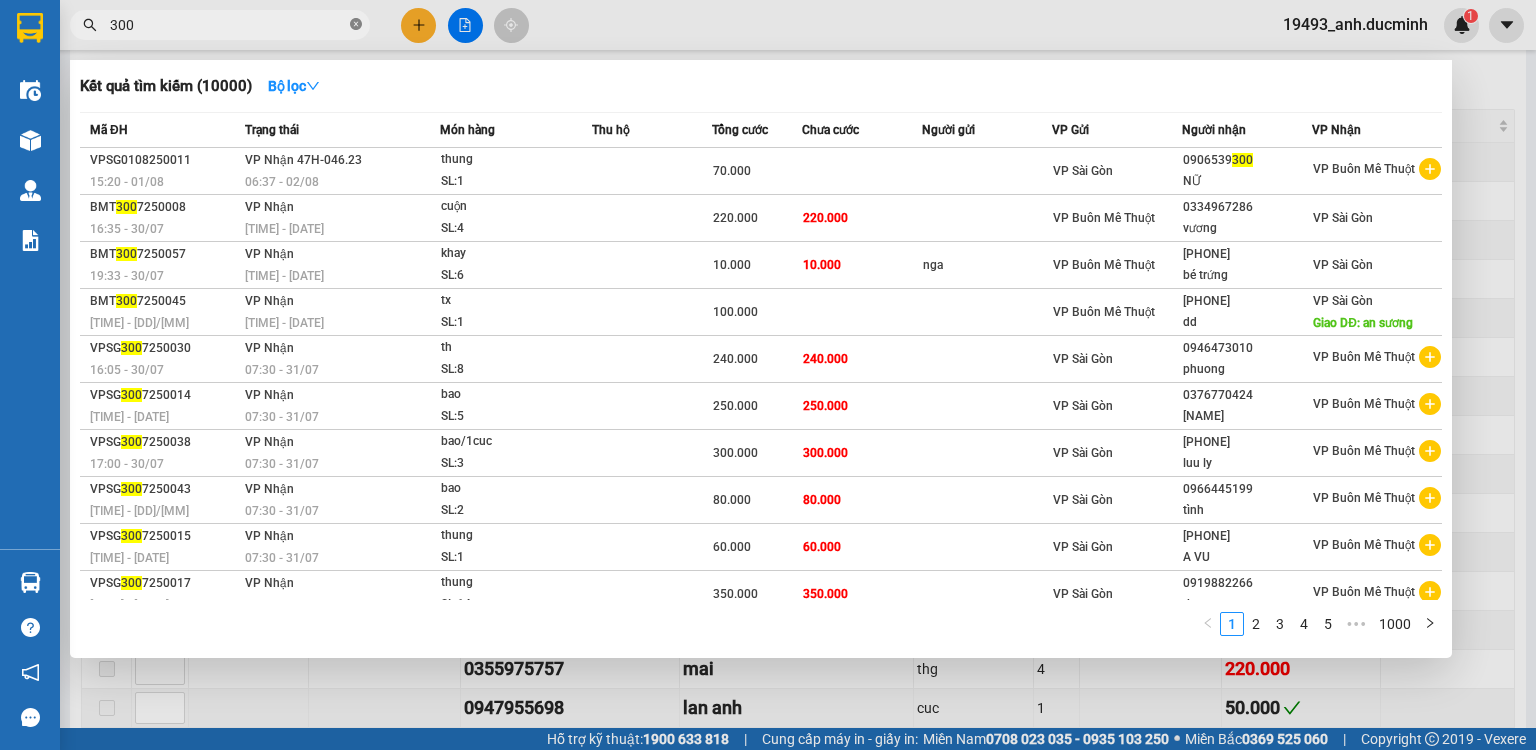 drag, startPoint x: 359, startPoint y: 23, endPoint x: 317, endPoint y: 26, distance: 42.107006 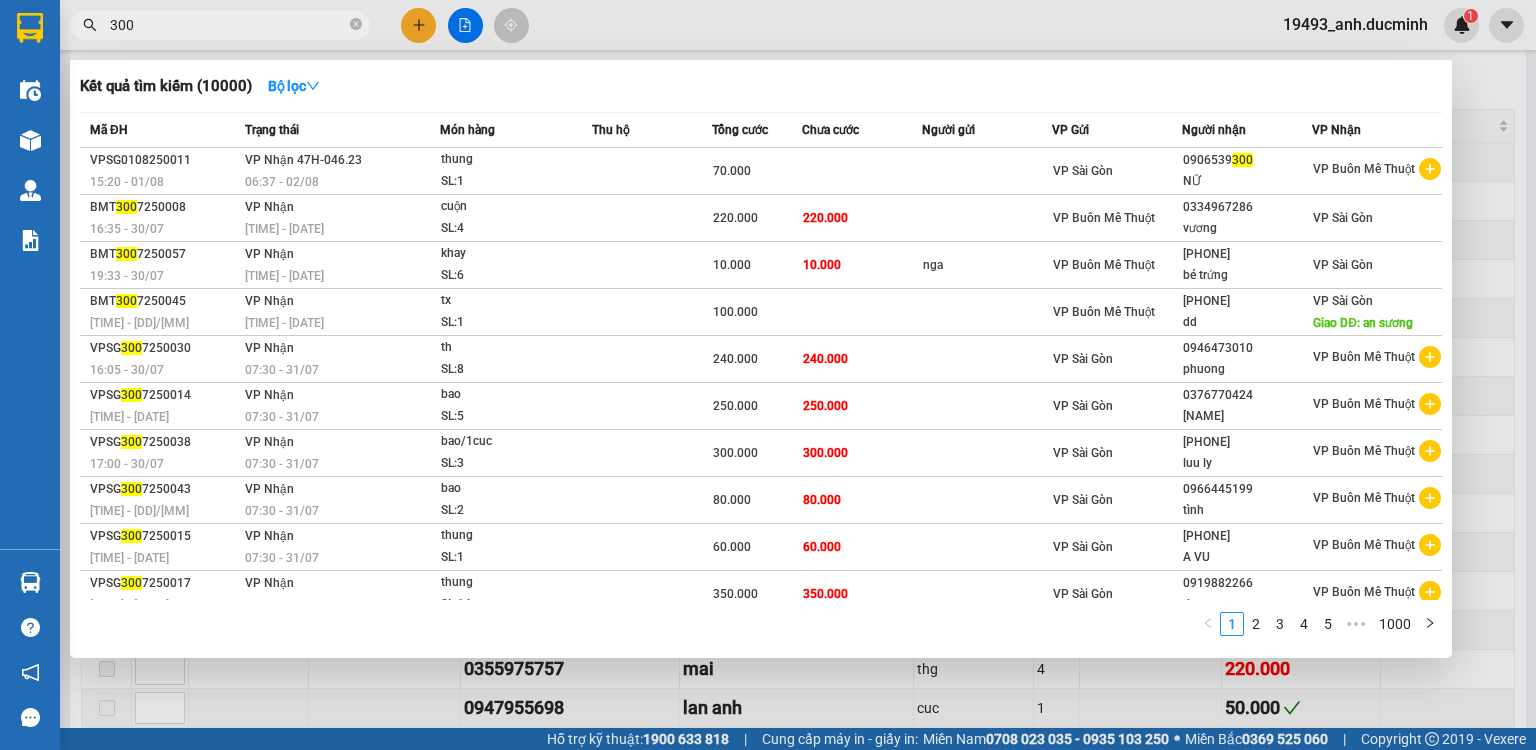 click 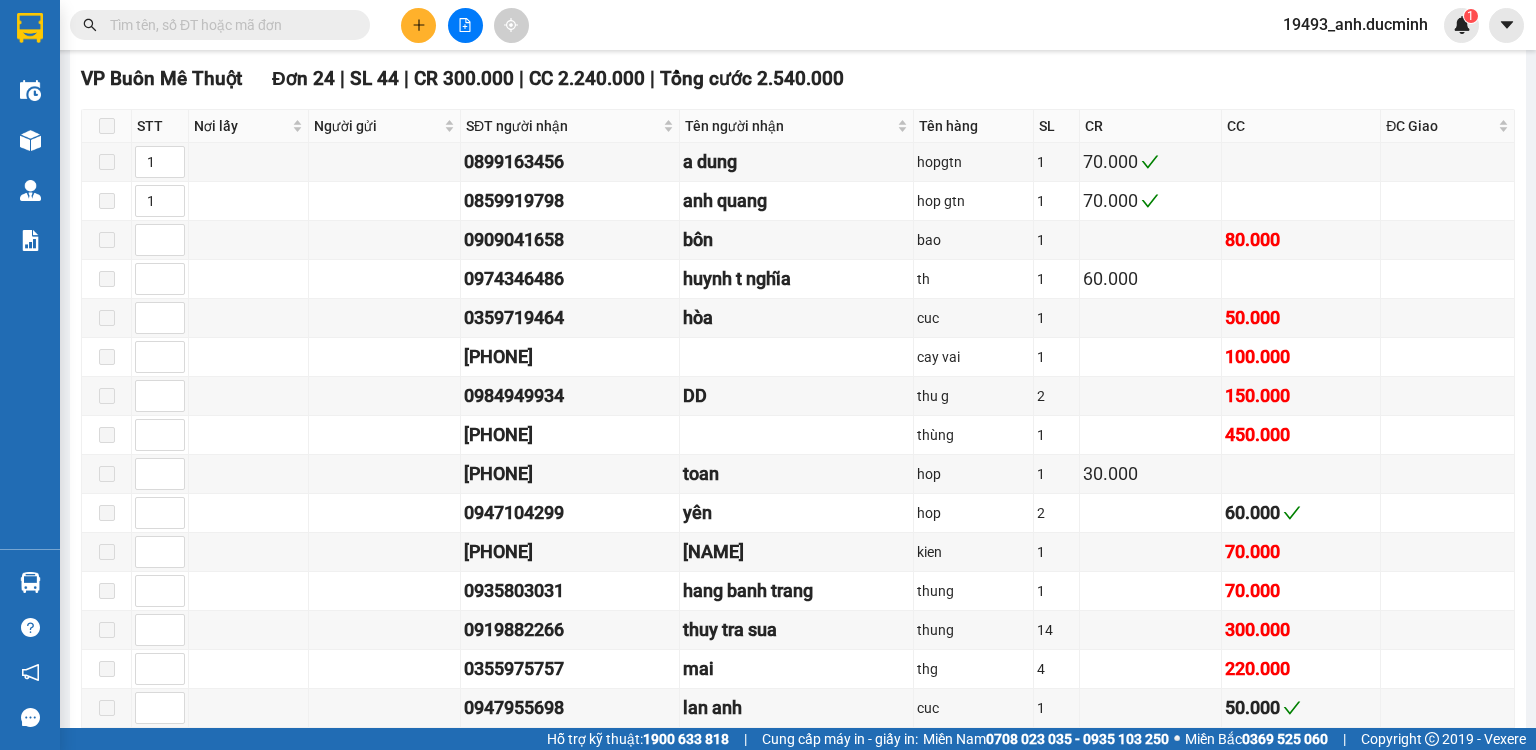 click at bounding box center (228, 25) 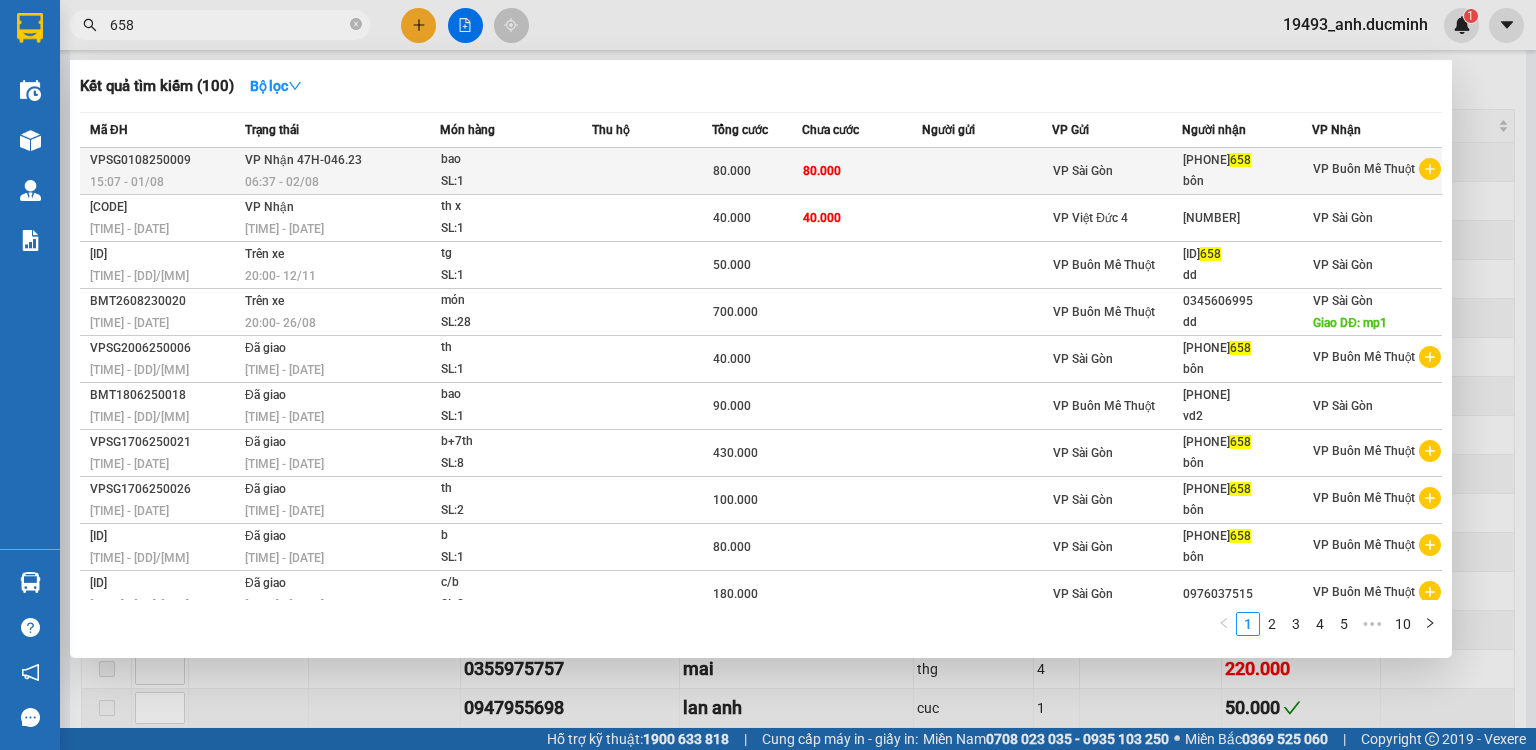 type on "658" 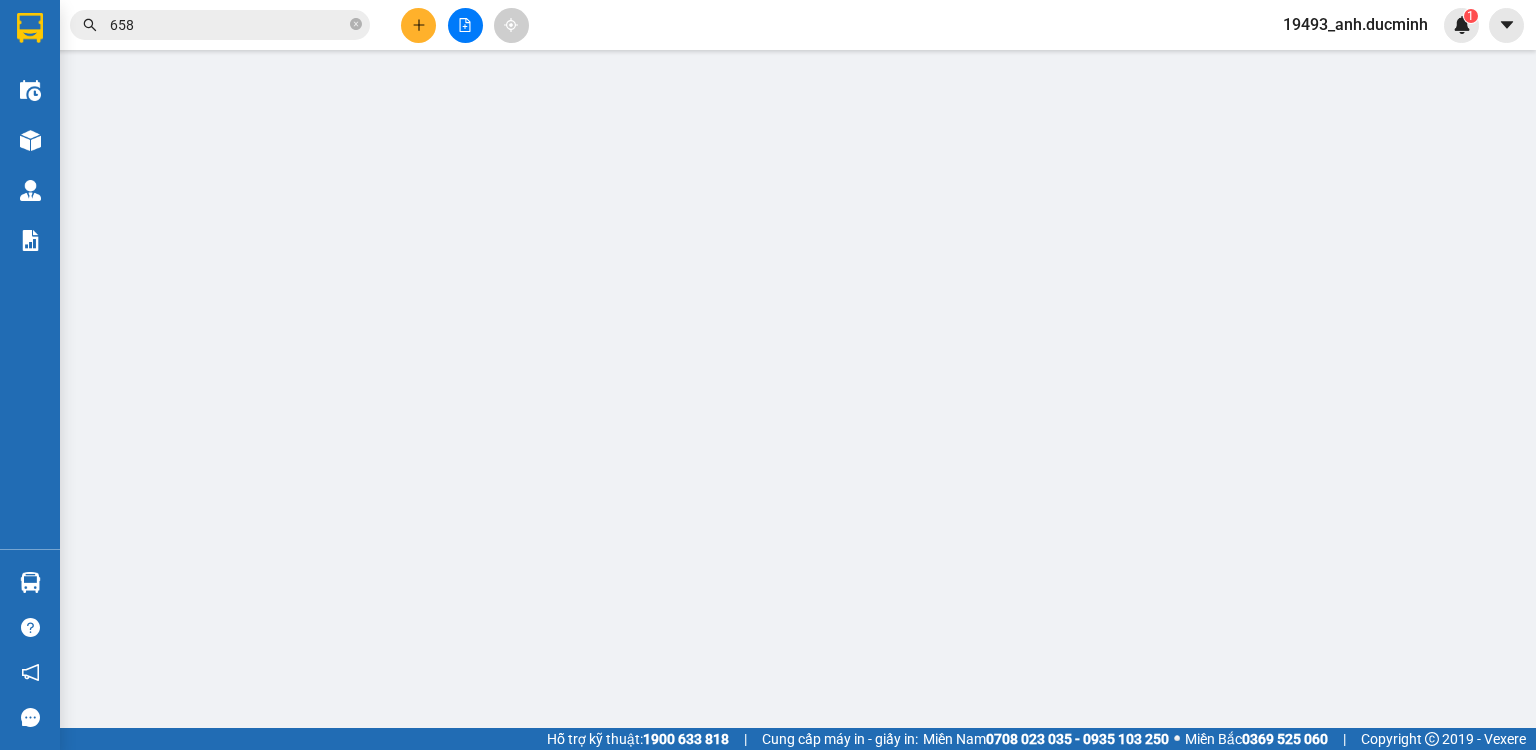 scroll, scrollTop: 0, scrollLeft: 0, axis: both 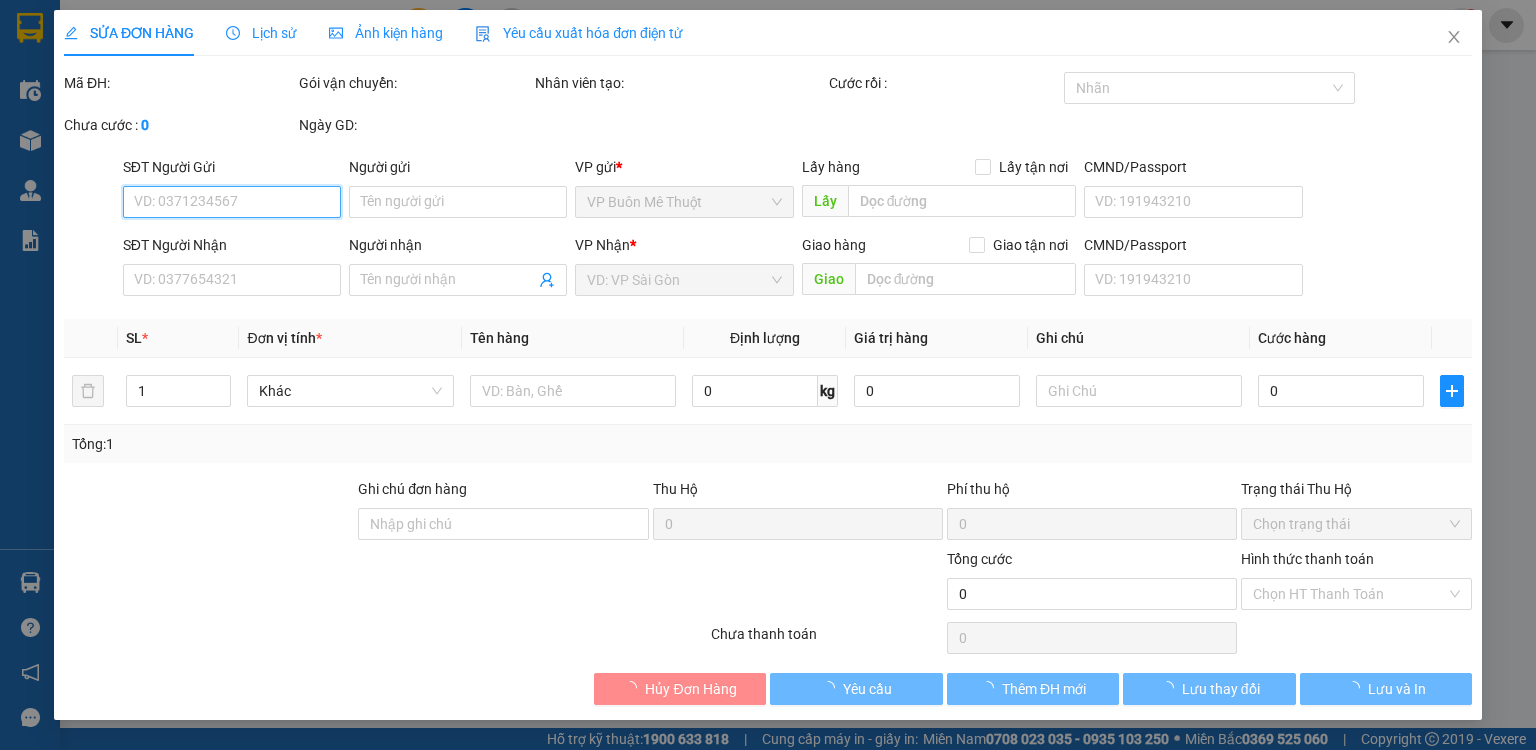 type on "0909041658" 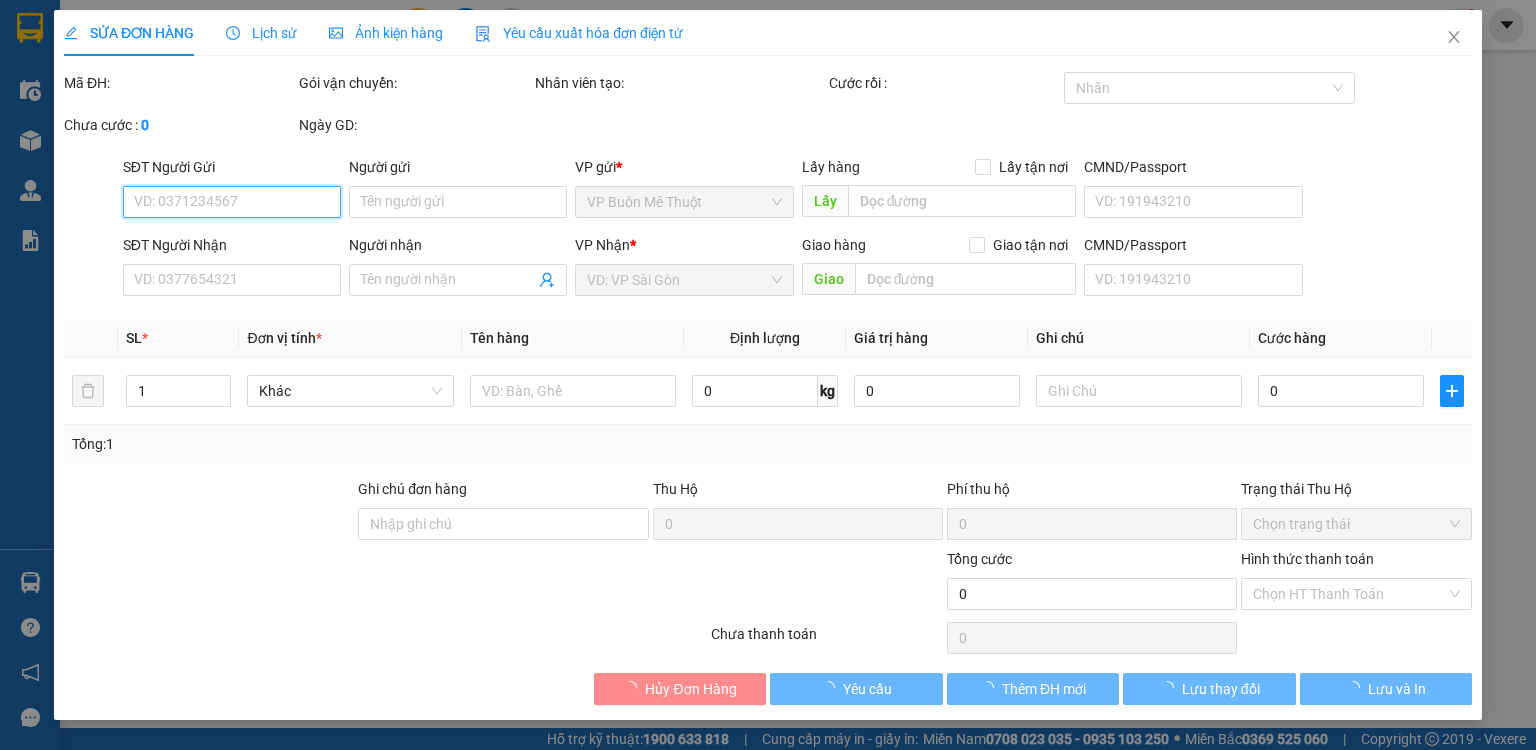 type on "bôn" 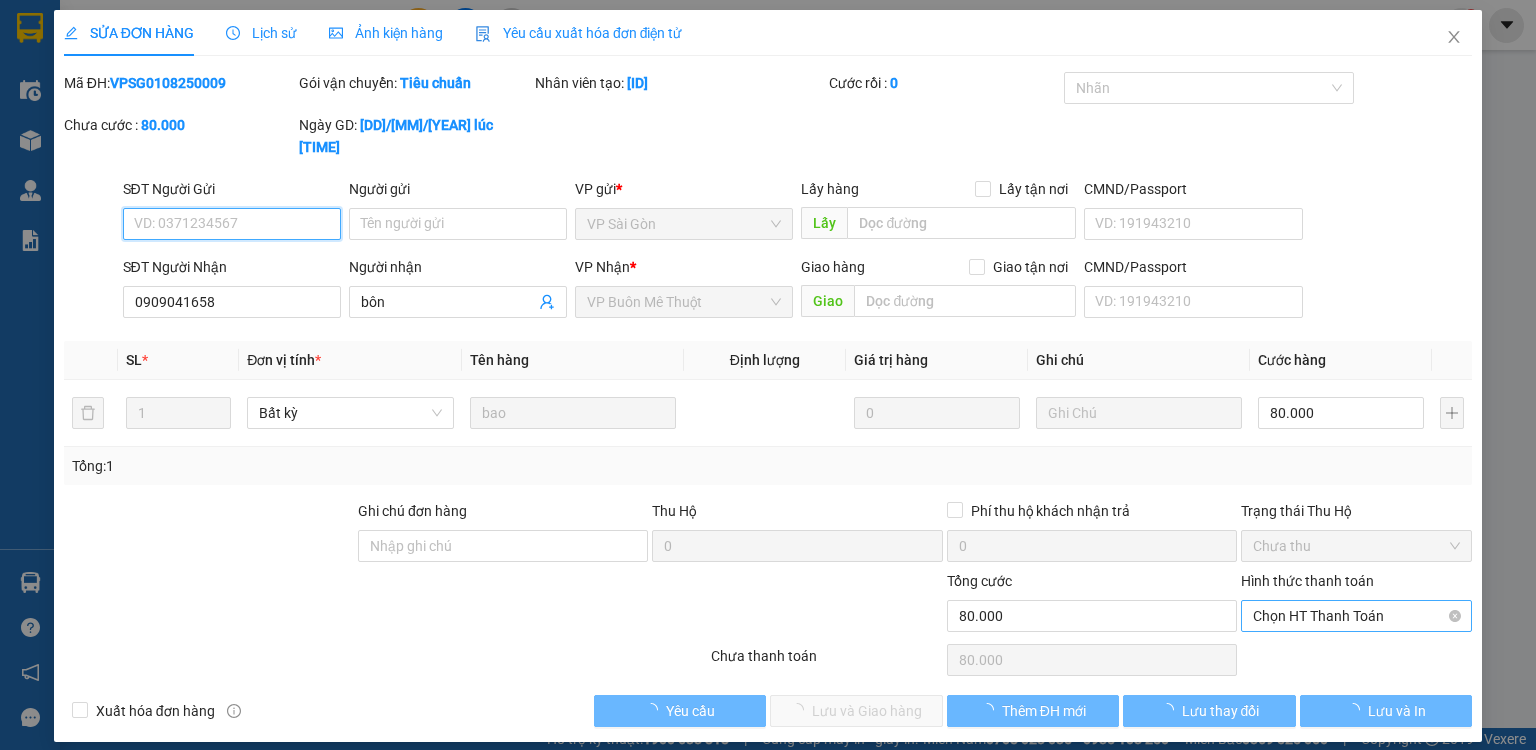 click on "Chọn HT Thanh Toán" at bounding box center [1356, 616] 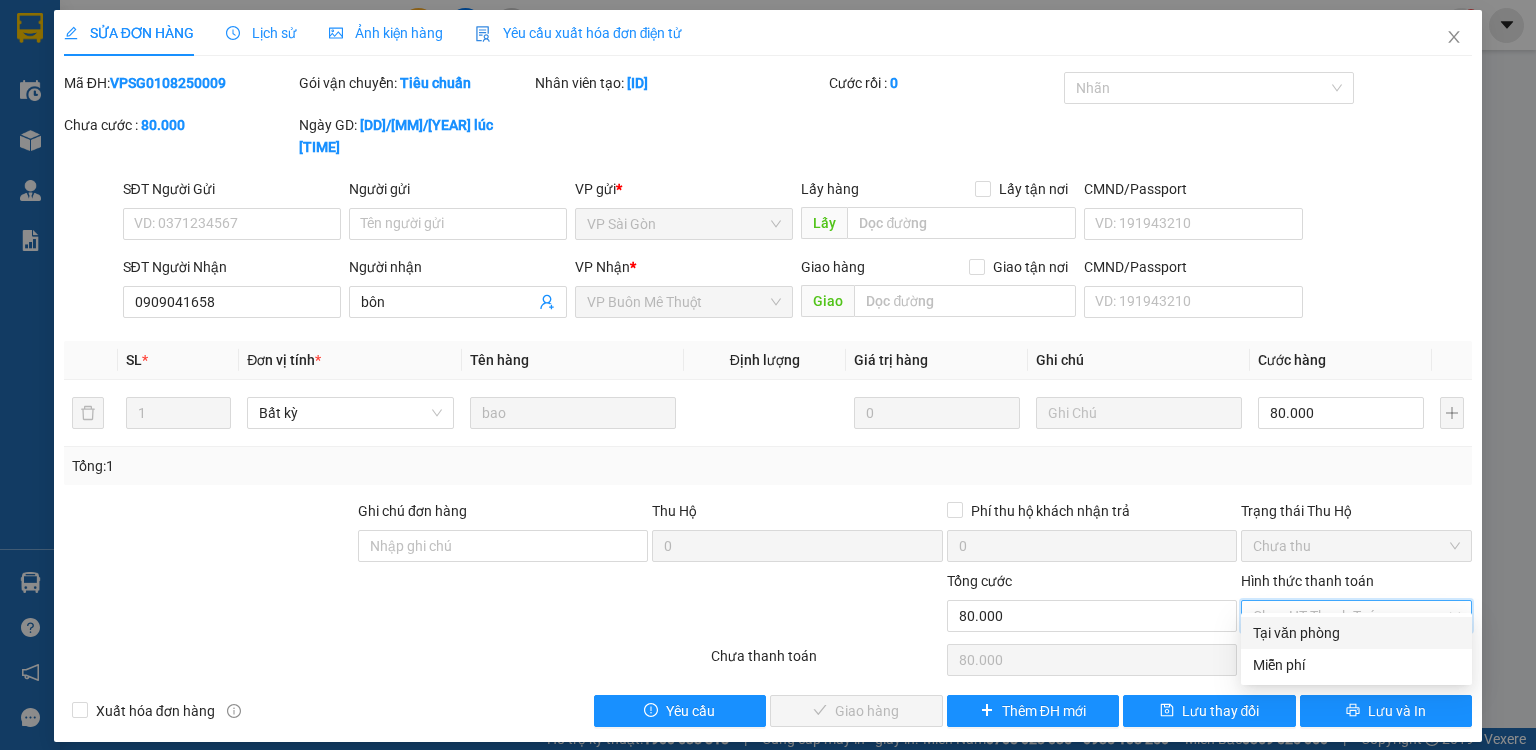 drag, startPoint x: 1306, startPoint y: 630, endPoint x: 1063, endPoint y: 657, distance: 244.49539 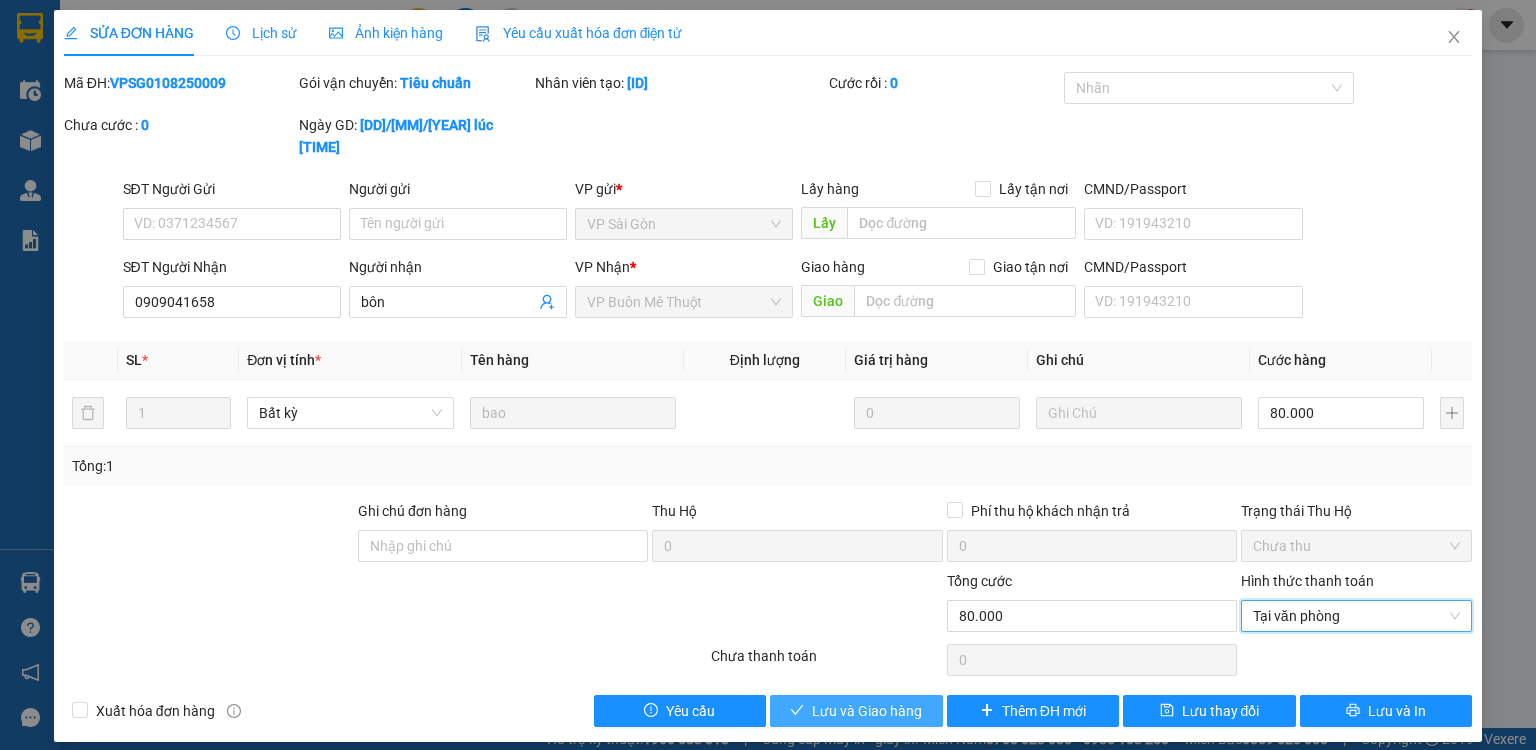 drag, startPoint x: 886, startPoint y: 684, endPoint x: 1076, endPoint y: 462, distance: 292.2054 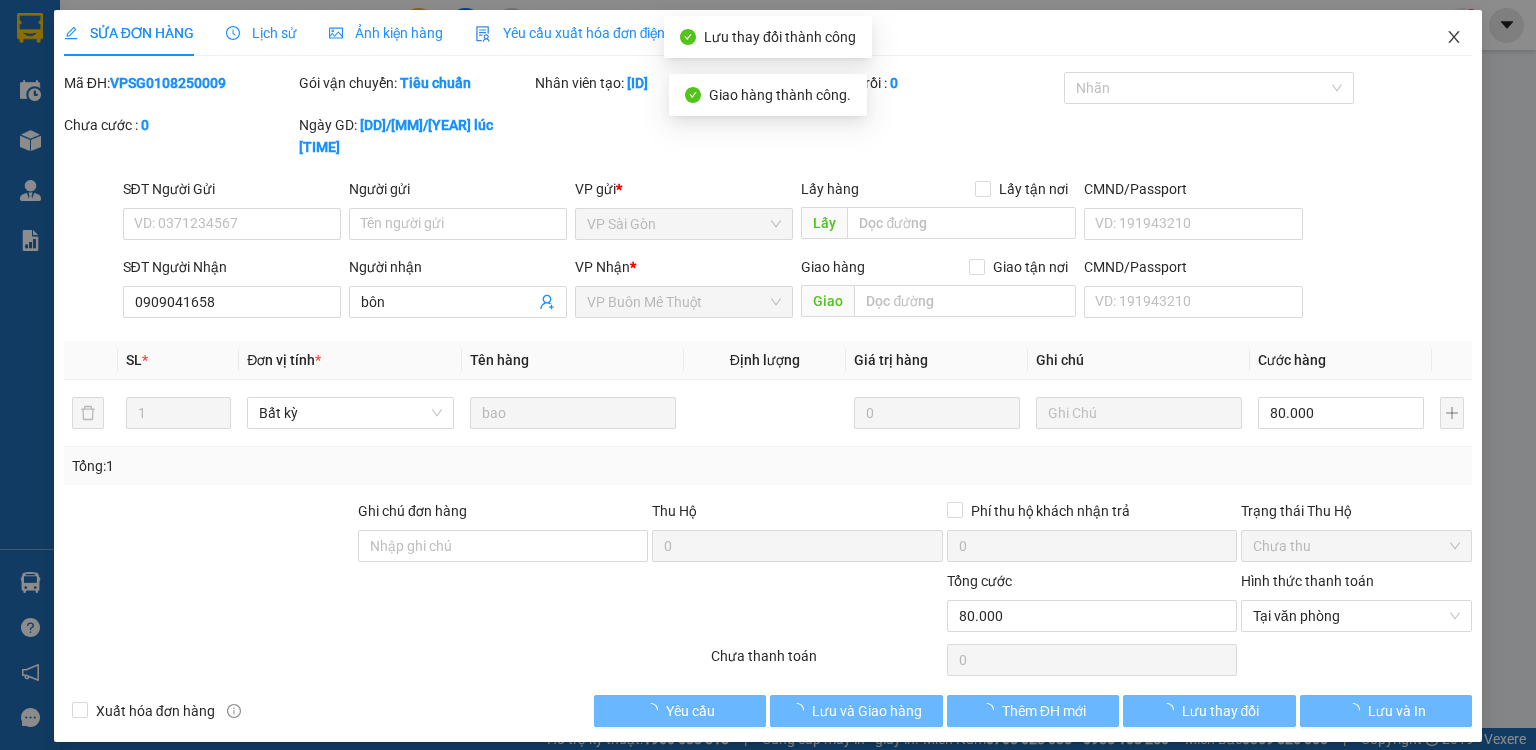 click 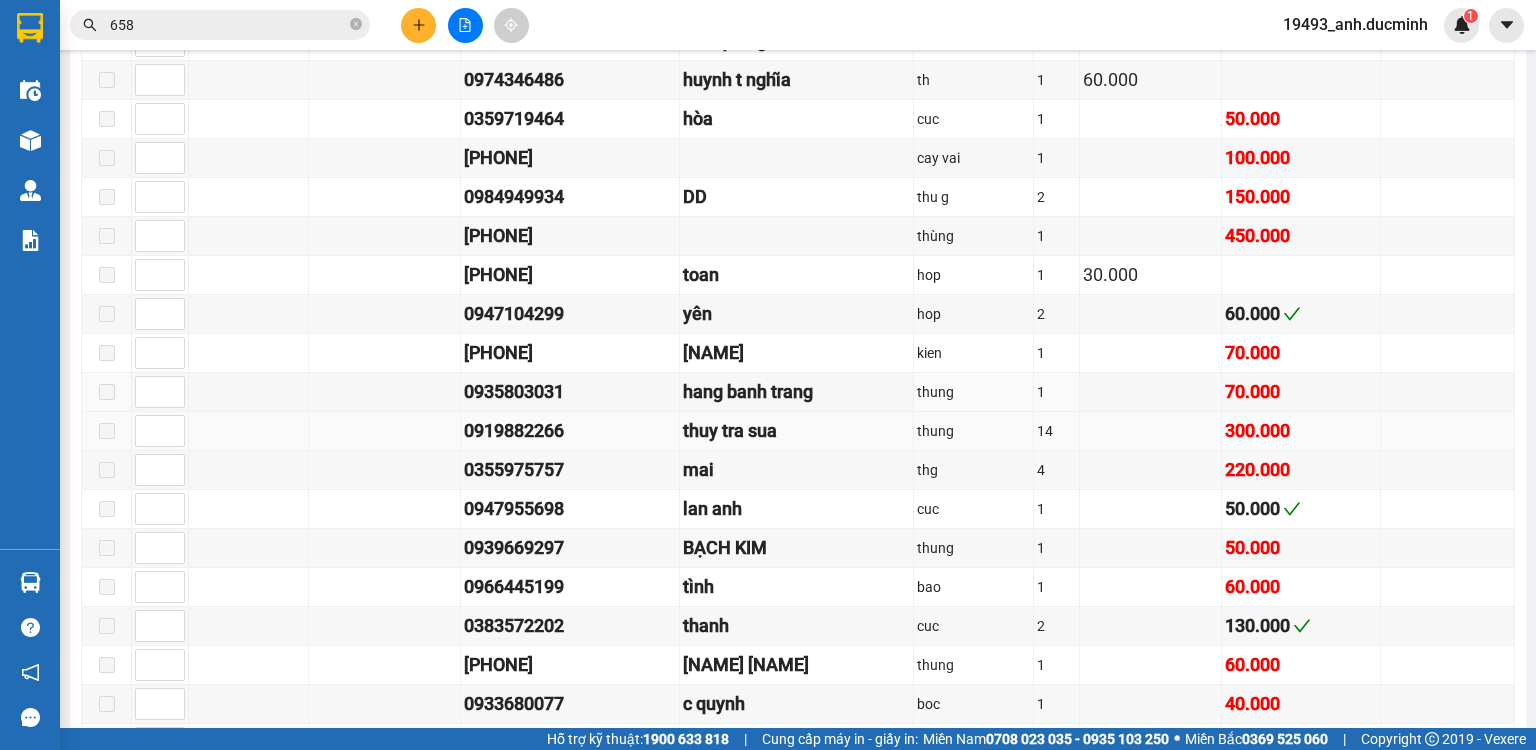 scroll, scrollTop: 880, scrollLeft: 0, axis: vertical 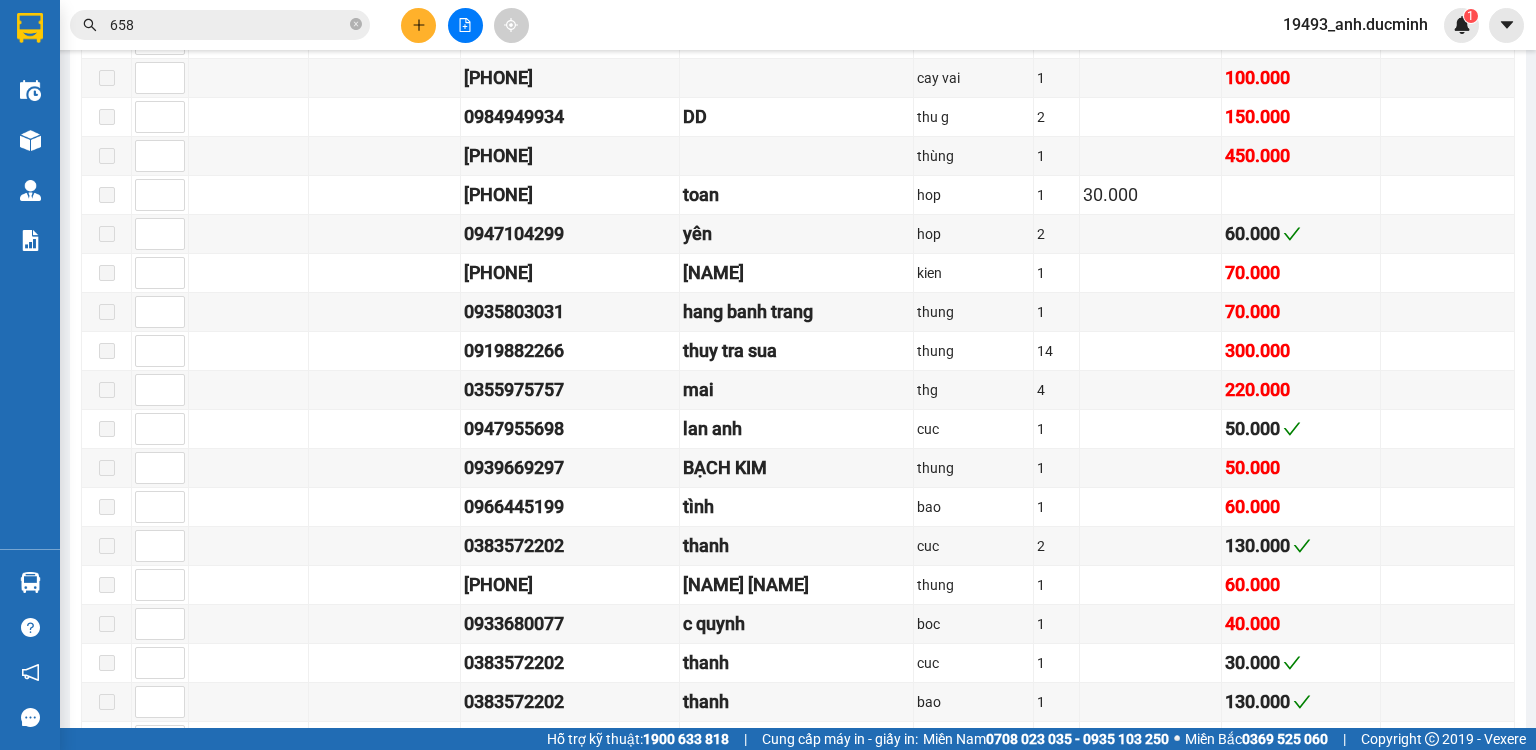 drag, startPoint x: 352, startPoint y: 16, endPoint x: 338, endPoint y: 22, distance: 15.231546 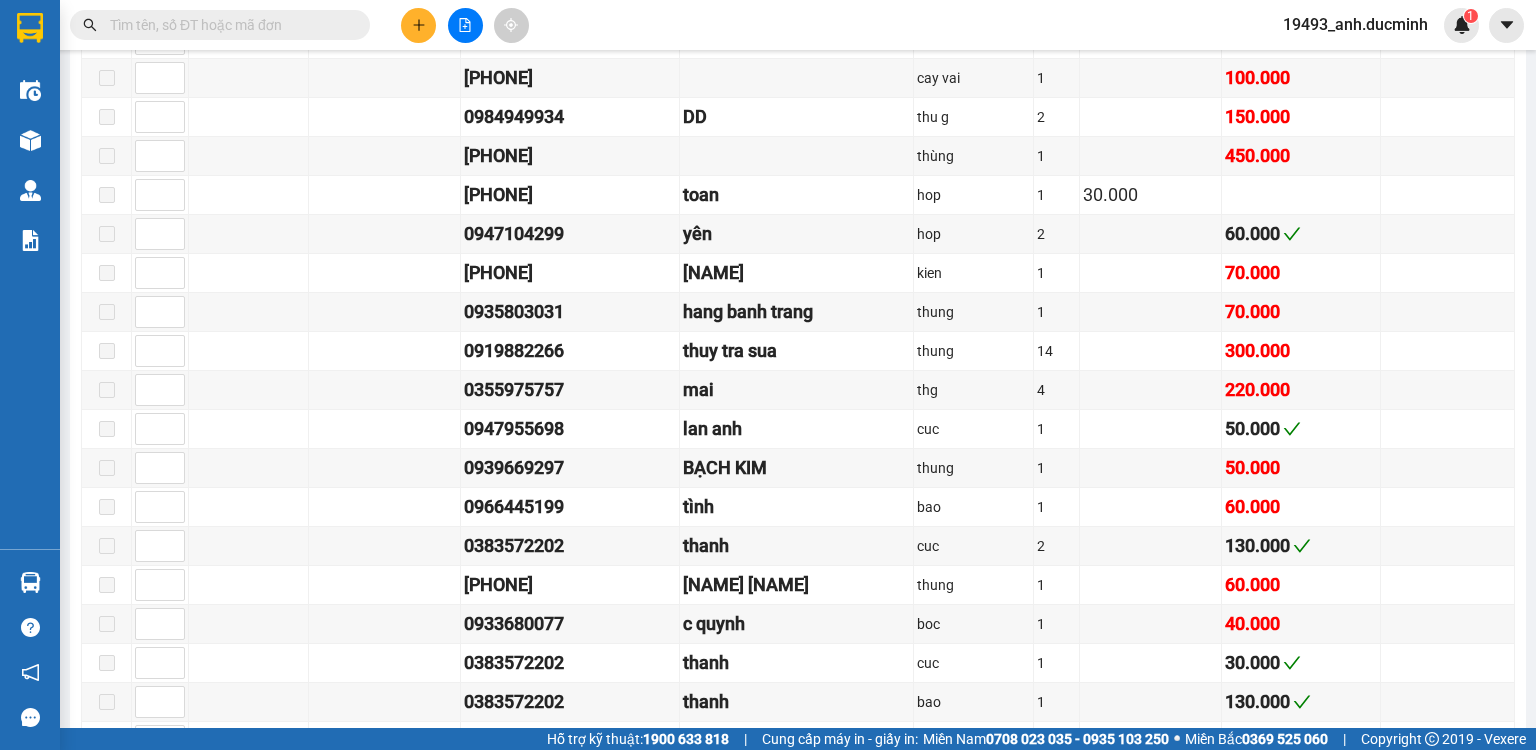 click at bounding box center [228, 25] 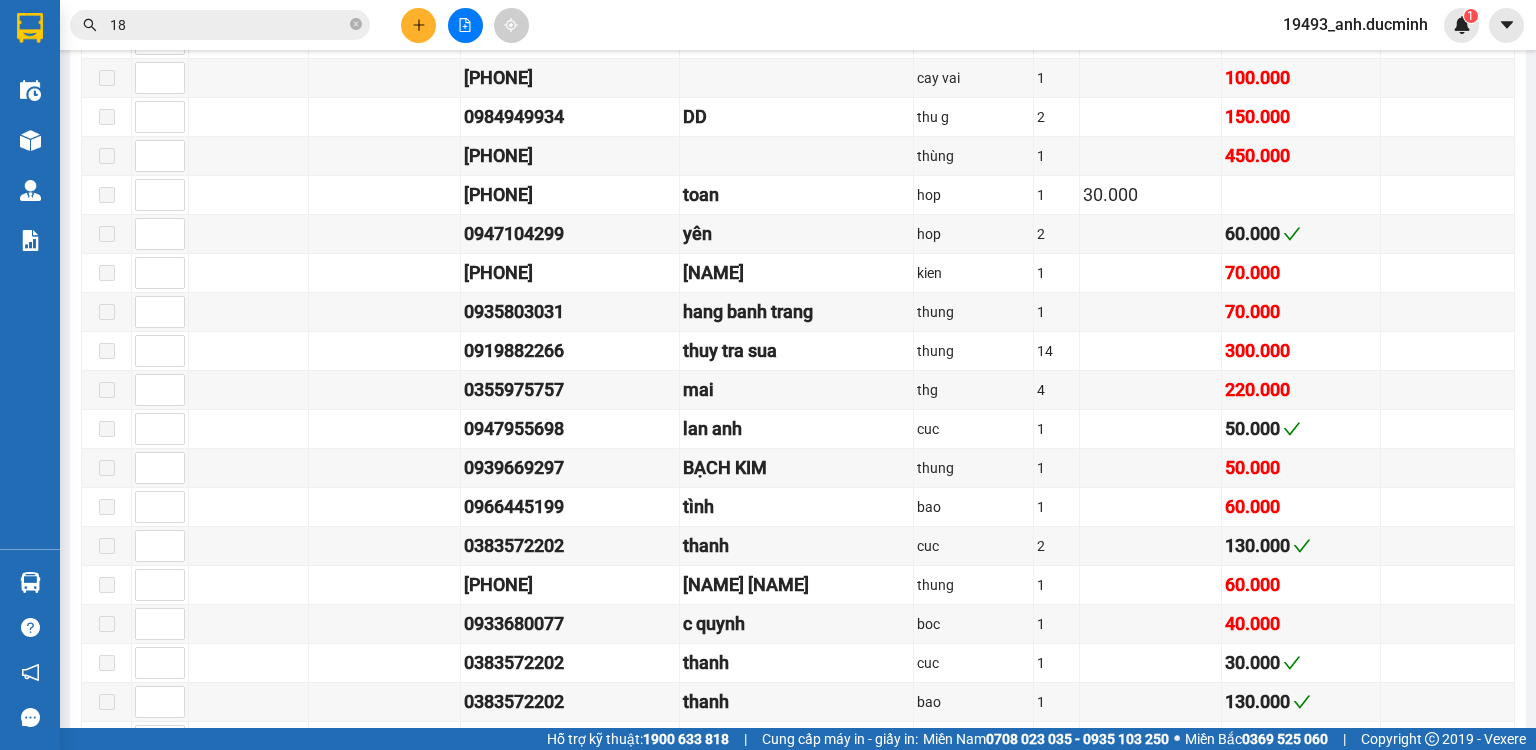 type on "187" 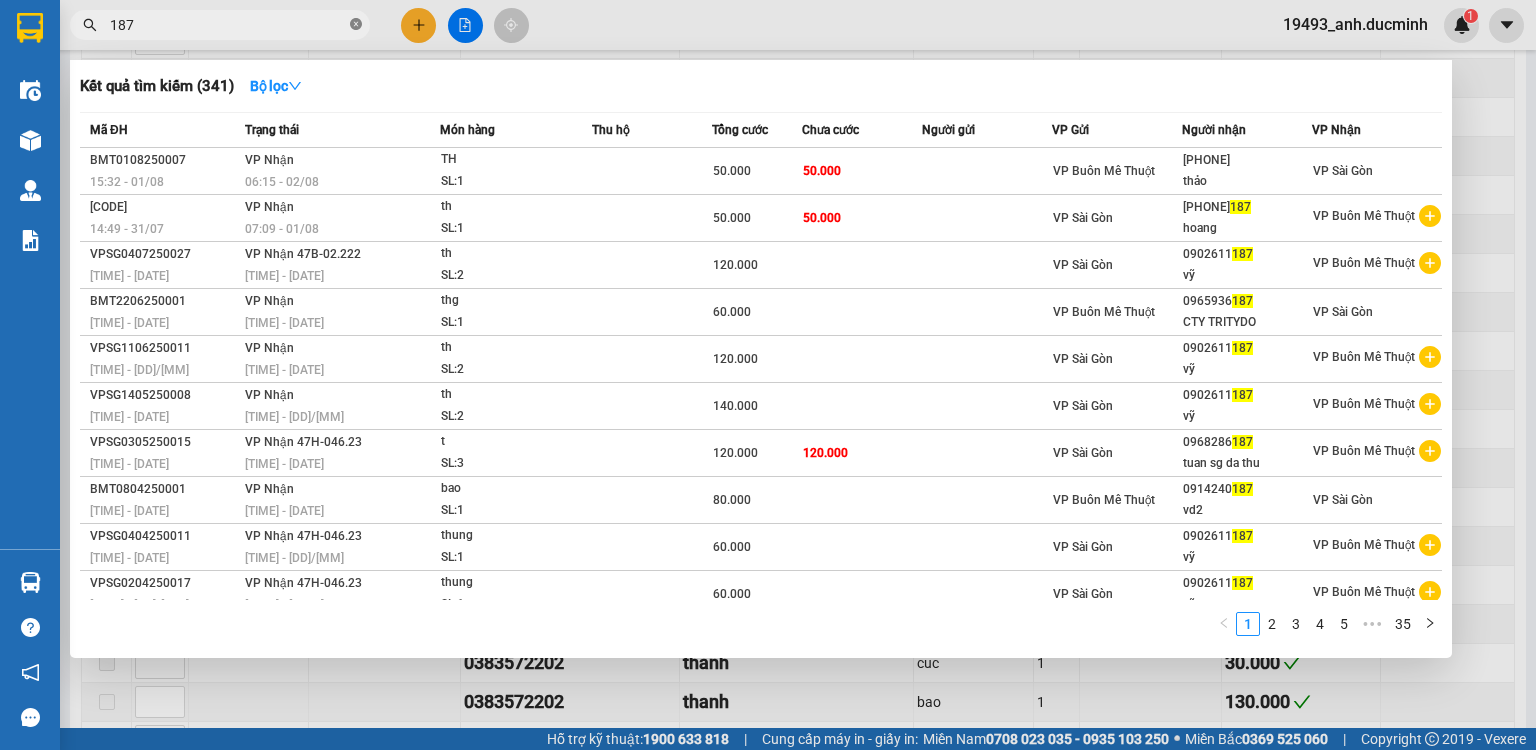 click 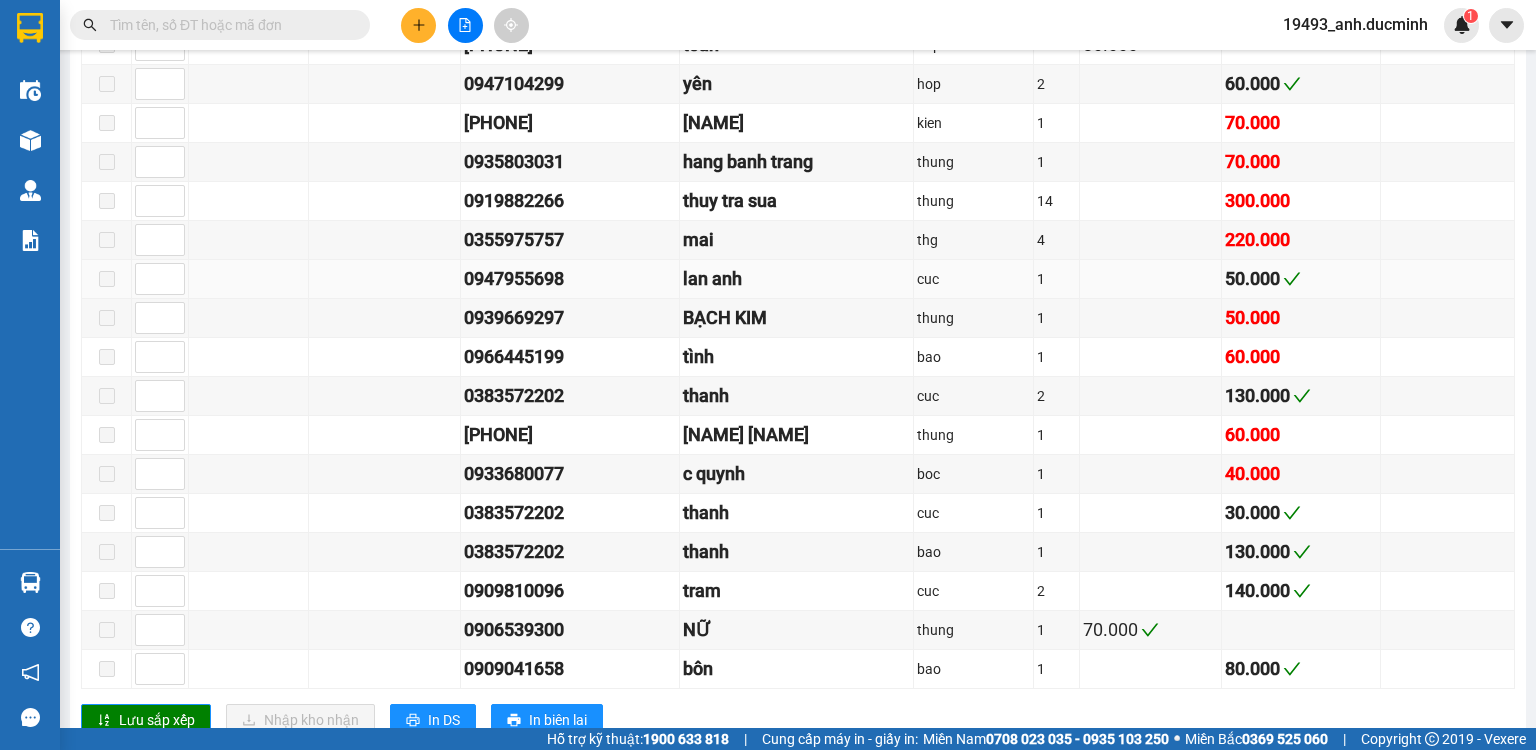 scroll, scrollTop: 1040, scrollLeft: 0, axis: vertical 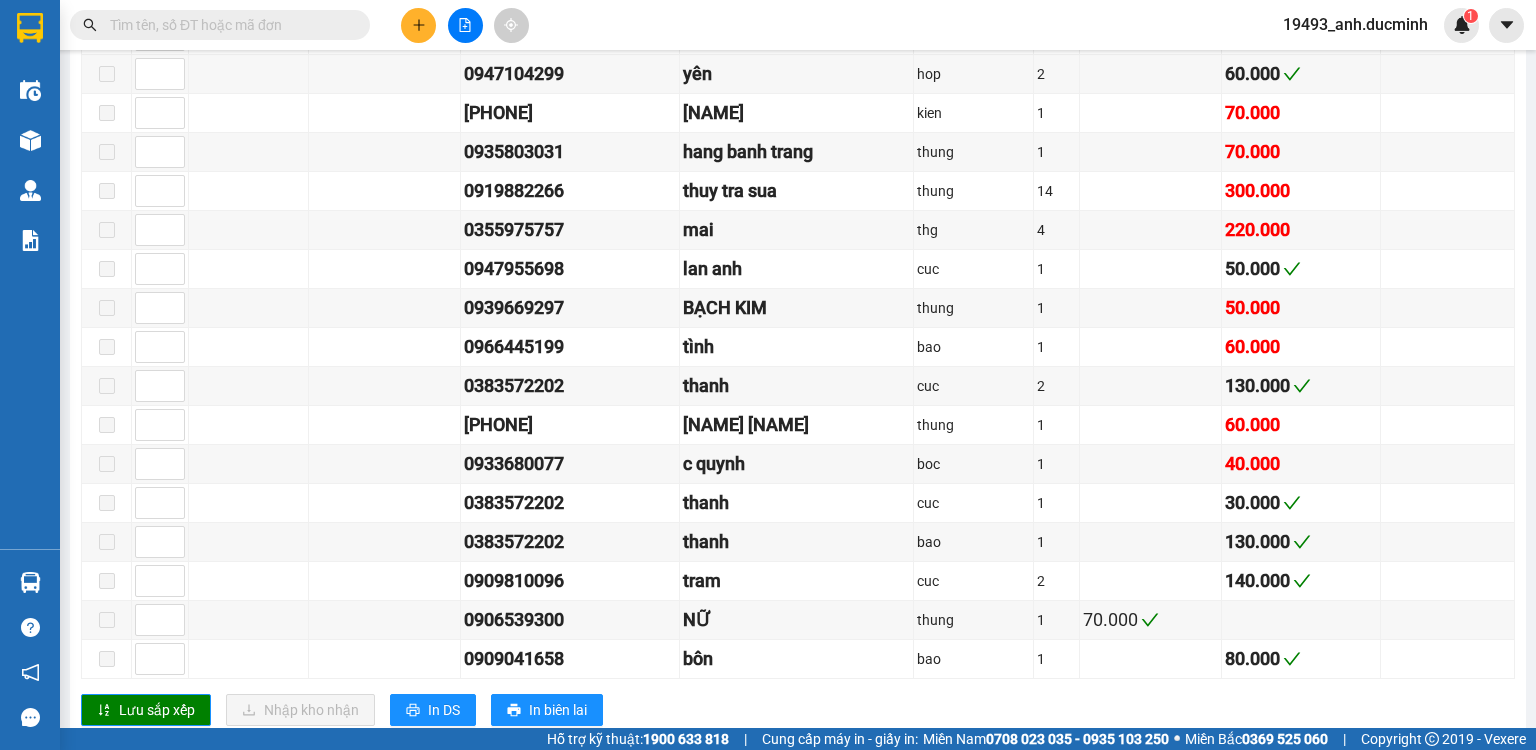 click at bounding box center (228, 25) 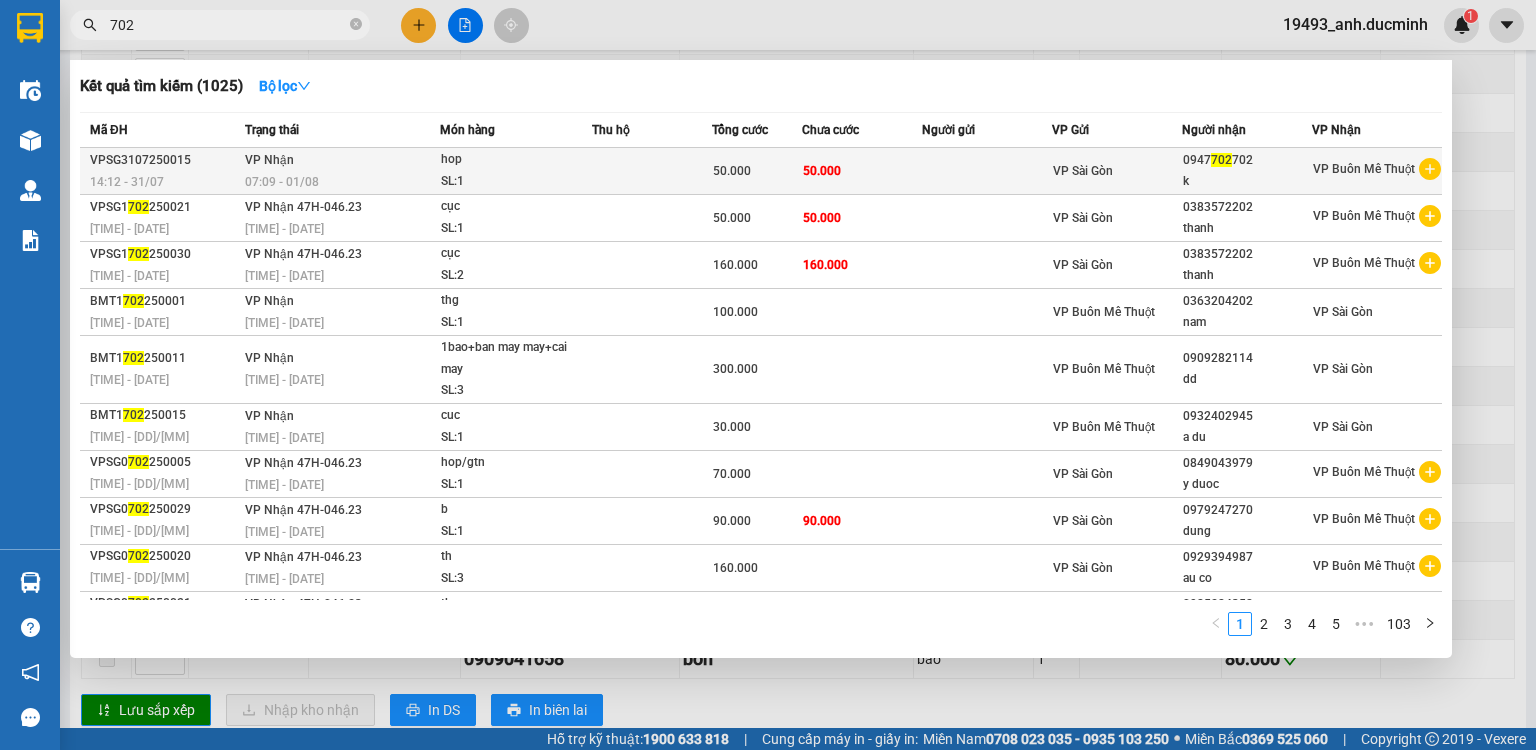 type on "702" 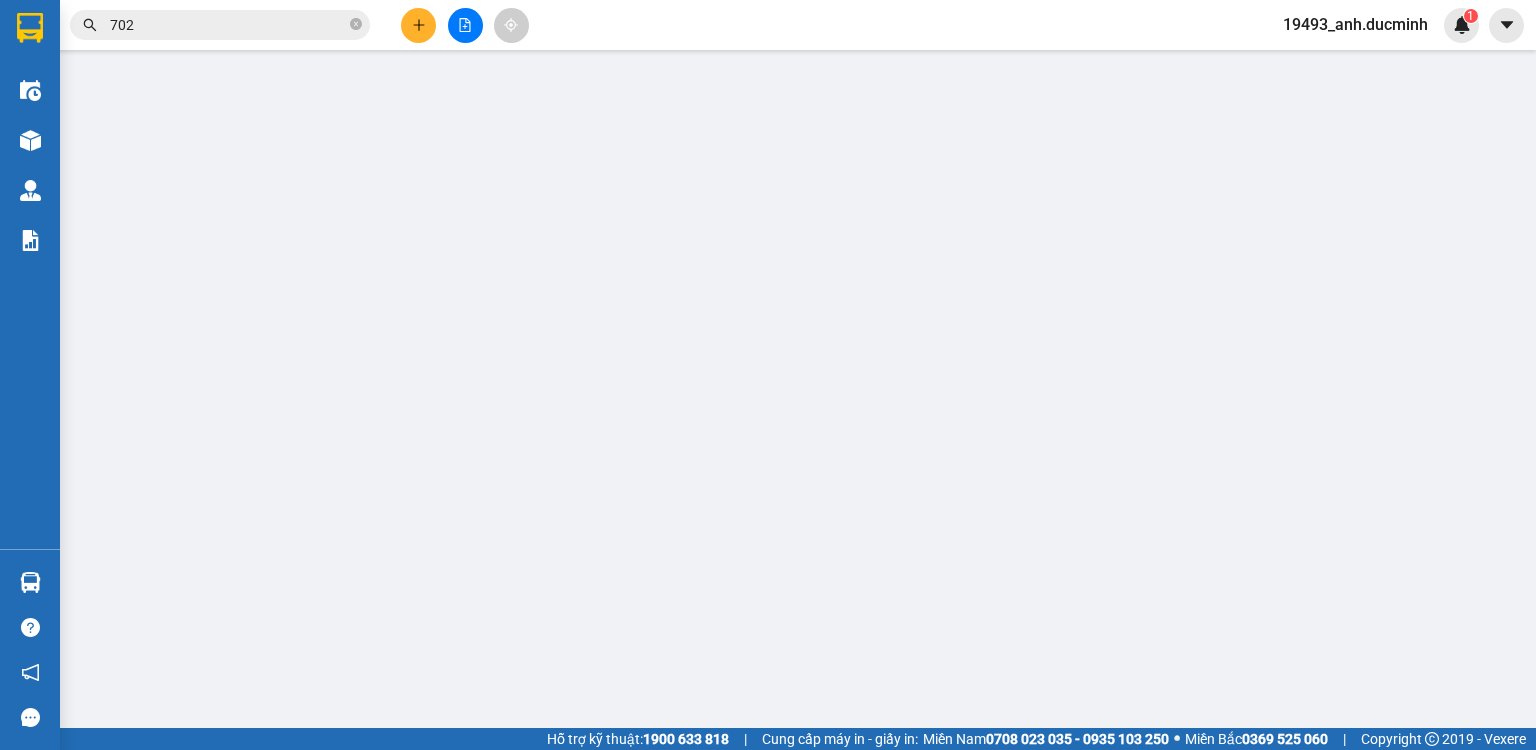 scroll, scrollTop: 0, scrollLeft: 0, axis: both 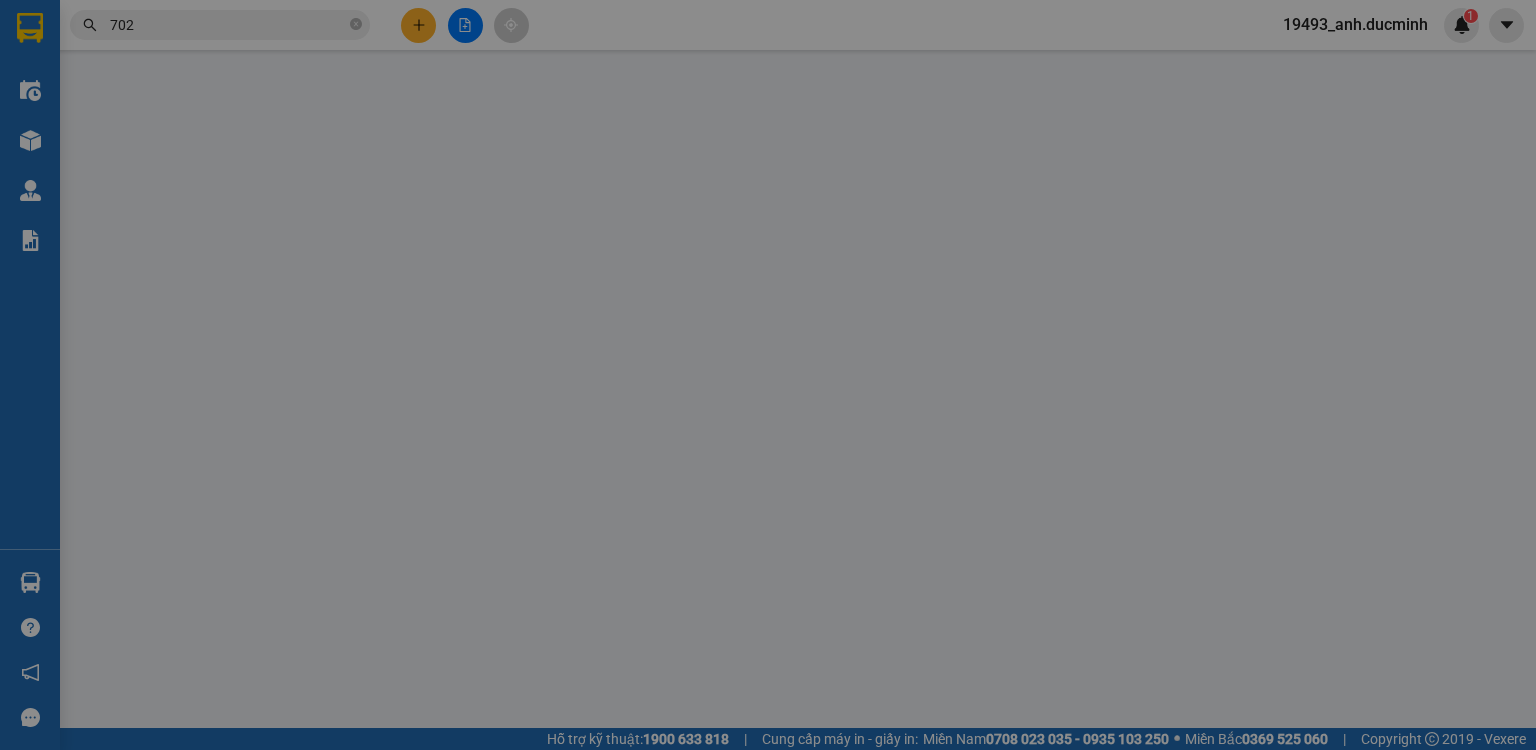 type on "[PHONE]" 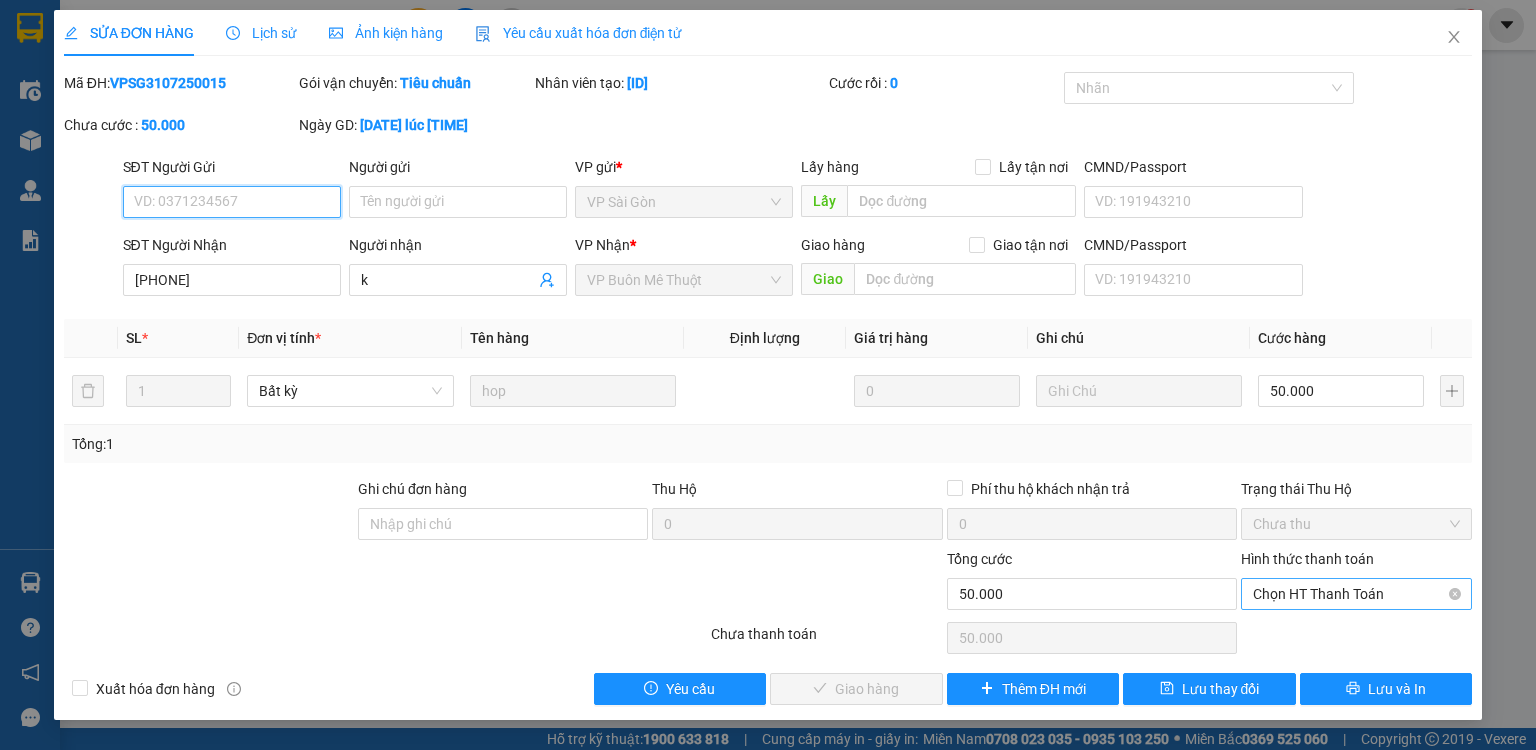 click on "Chọn HT Thanh Toán" at bounding box center [1356, 594] 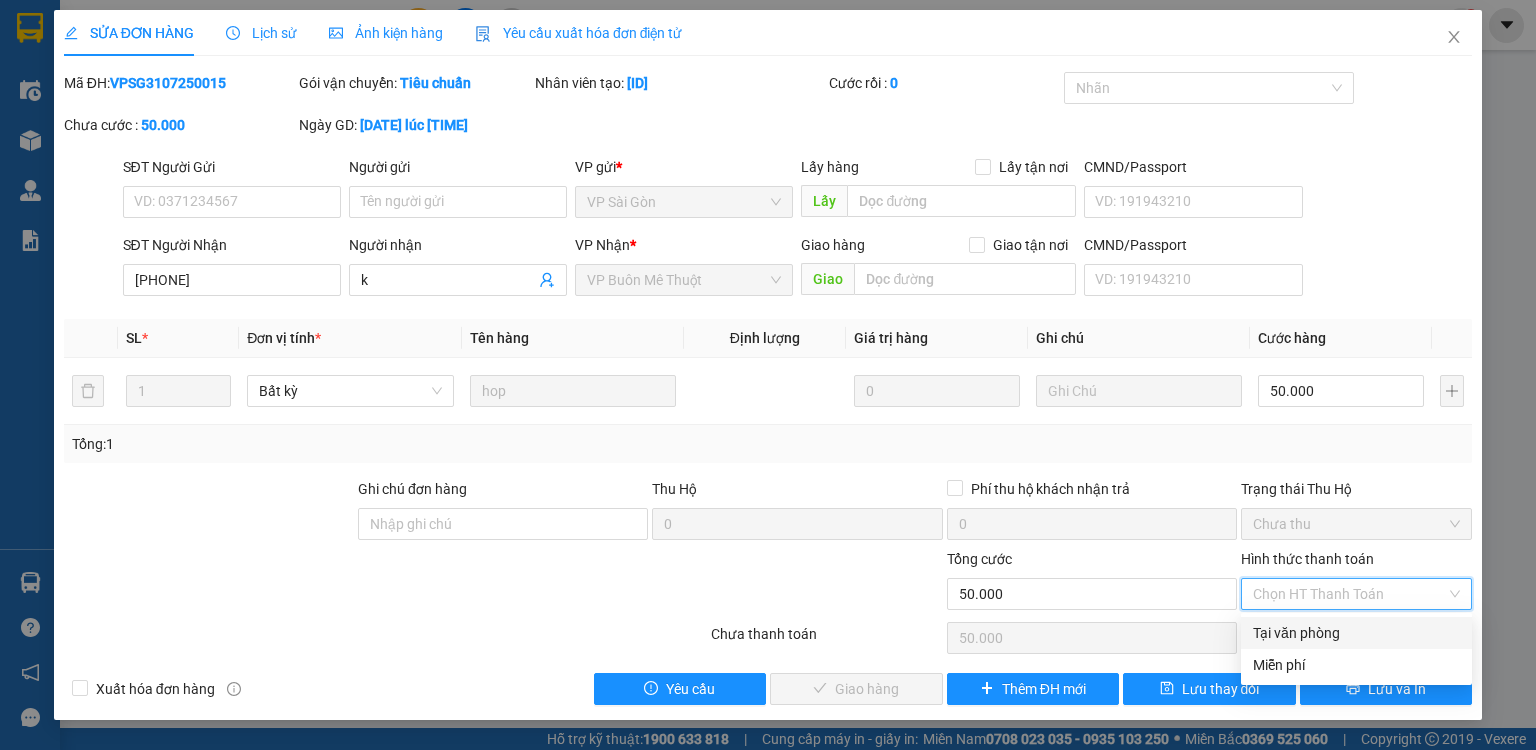 drag, startPoint x: 1308, startPoint y: 628, endPoint x: 1304, endPoint y: 652, distance: 24.33105 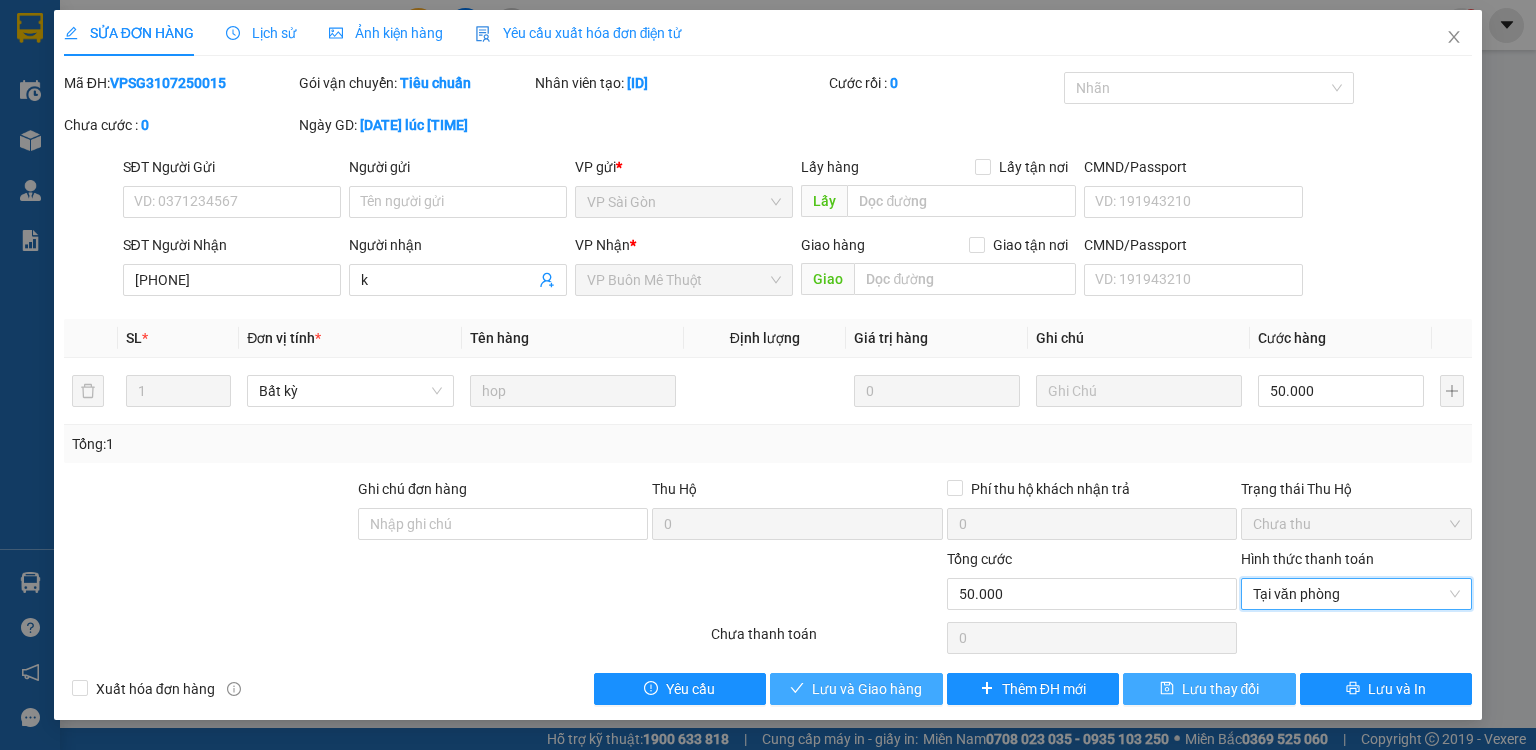 drag, startPoint x: 888, startPoint y: 691, endPoint x: 1132, endPoint y: 678, distance: 244.34607 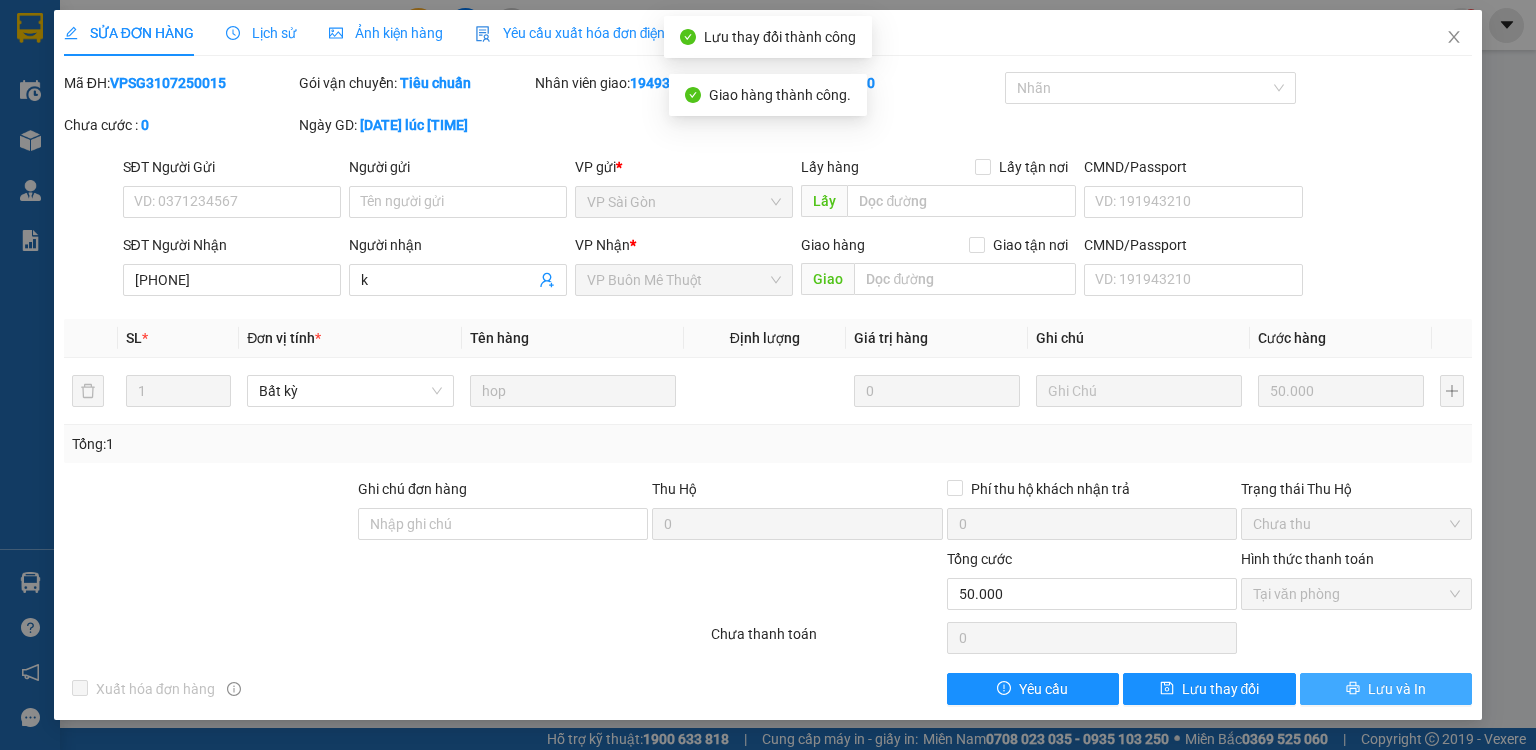 click on "Lưu và In" at bounding box center [1397, 689] 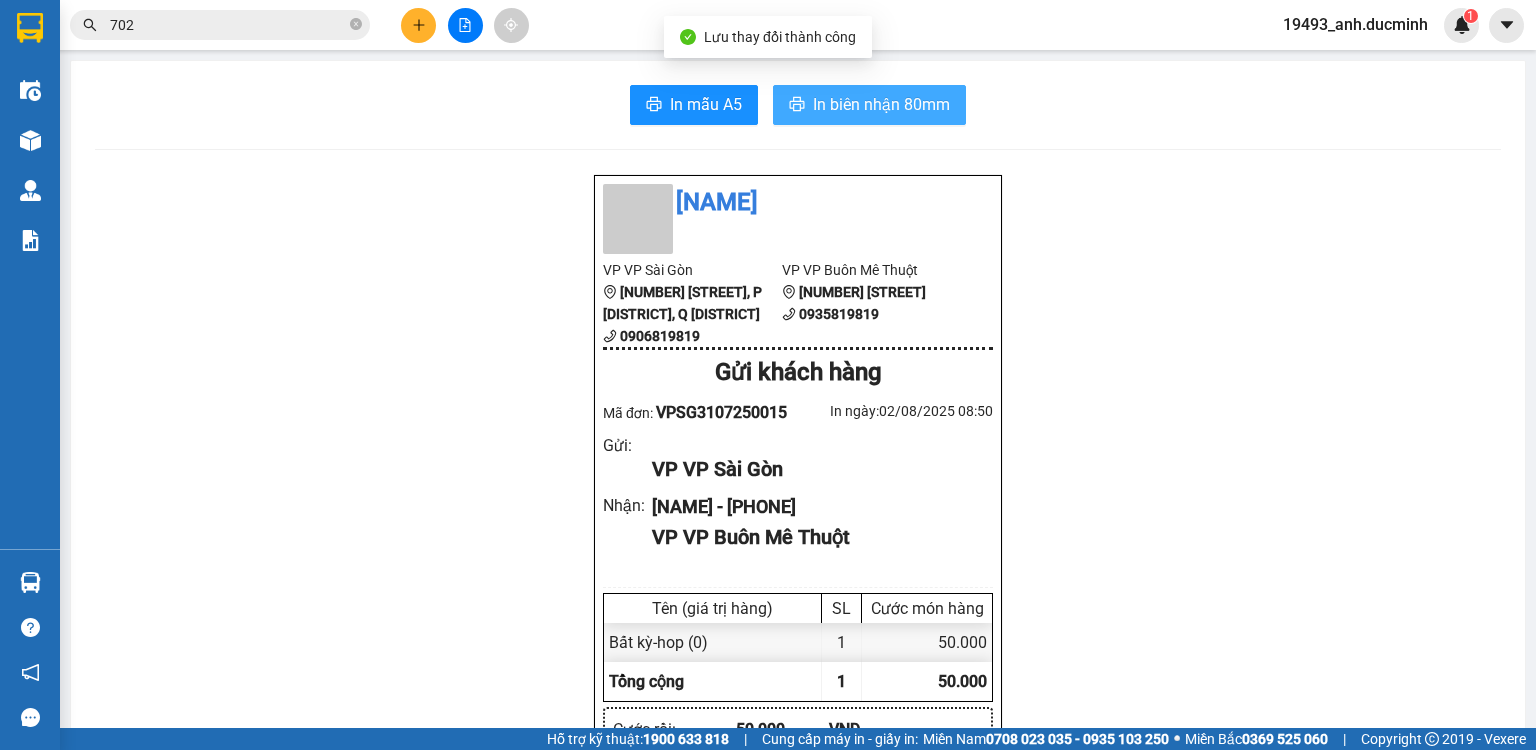 click on "In biên nhận 80mm" at bounding box center [881, 104] 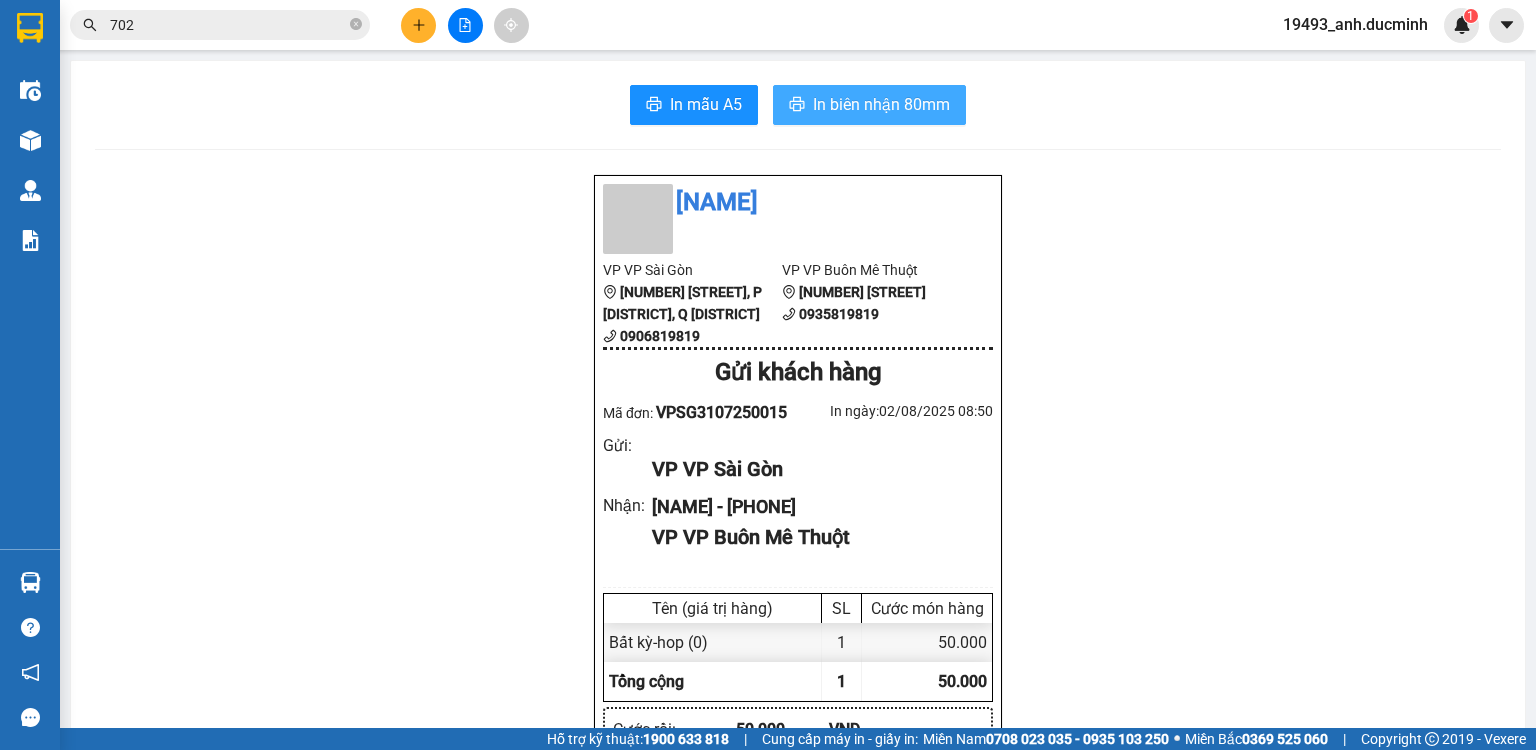 scroll, scrollTop: 0, scrollLeft: 0, axis: both 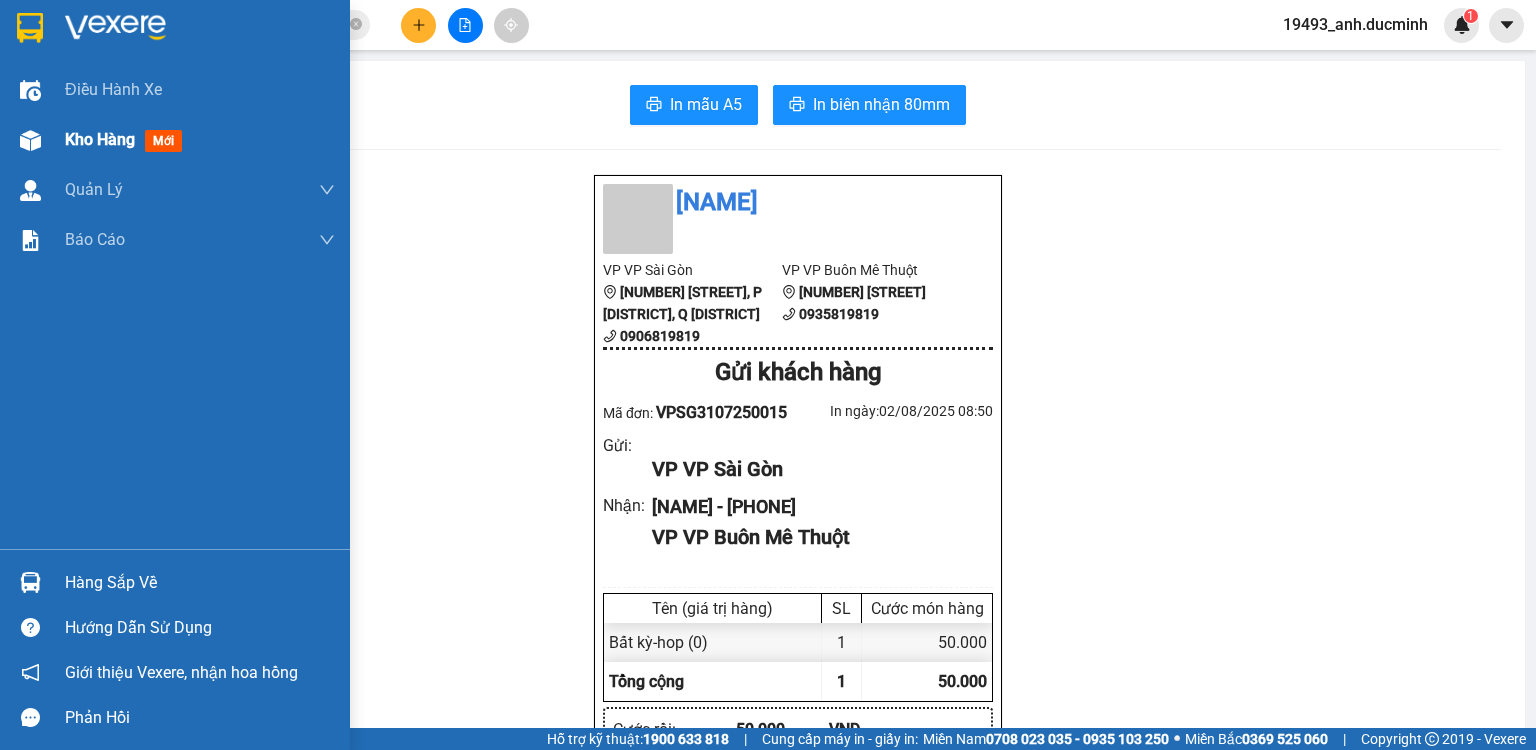 click on "Kho hàng" at bounding box center [100, 139] 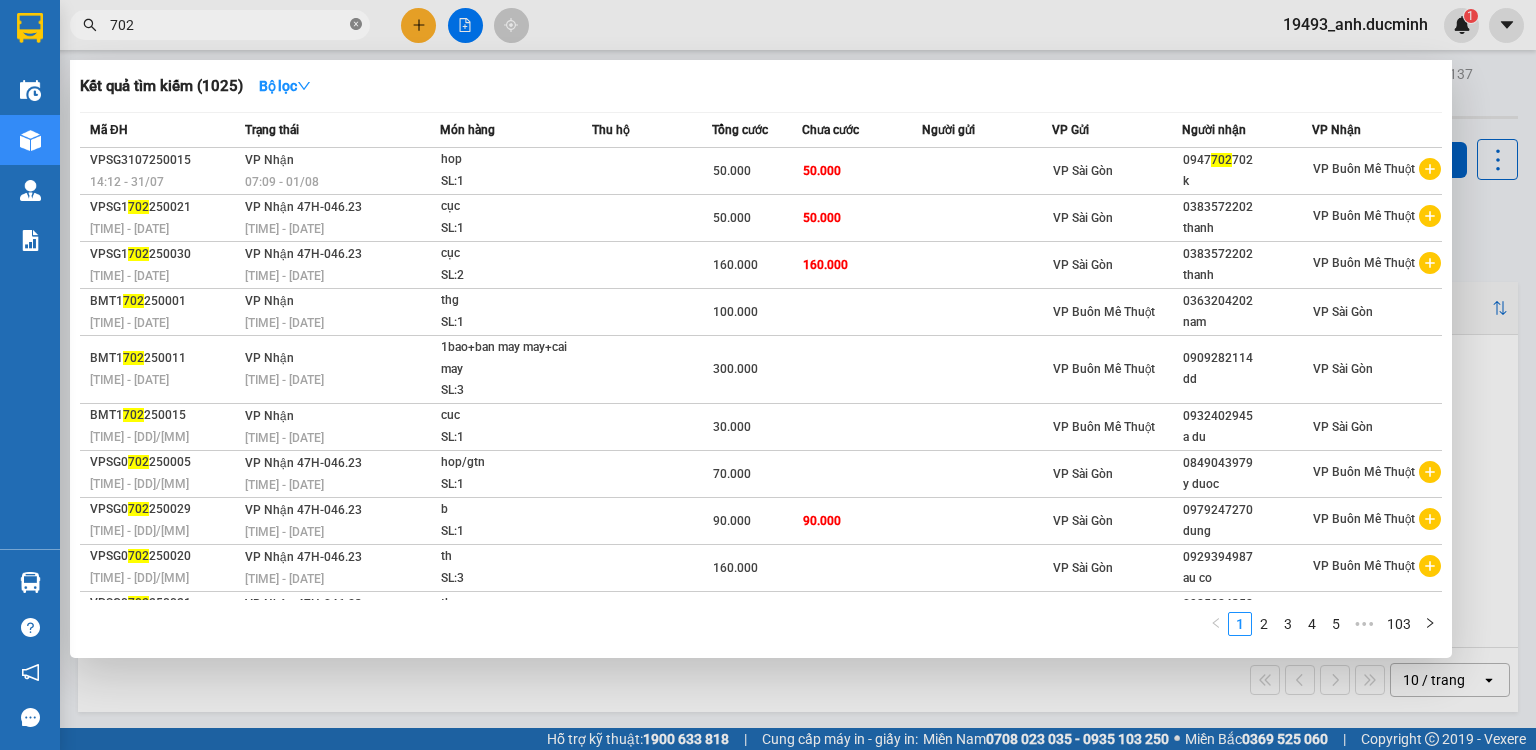 click 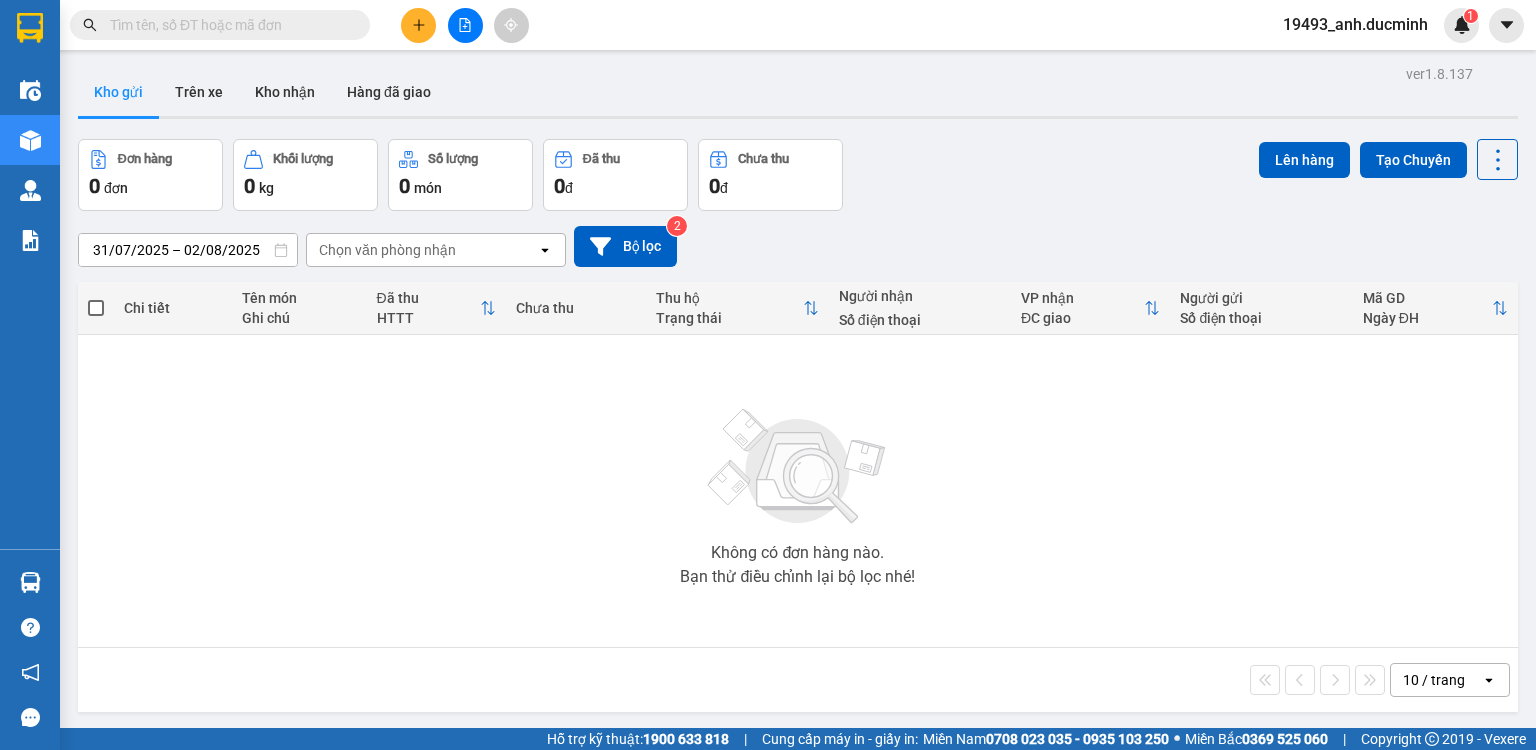 click at bounding box center [228, 25] 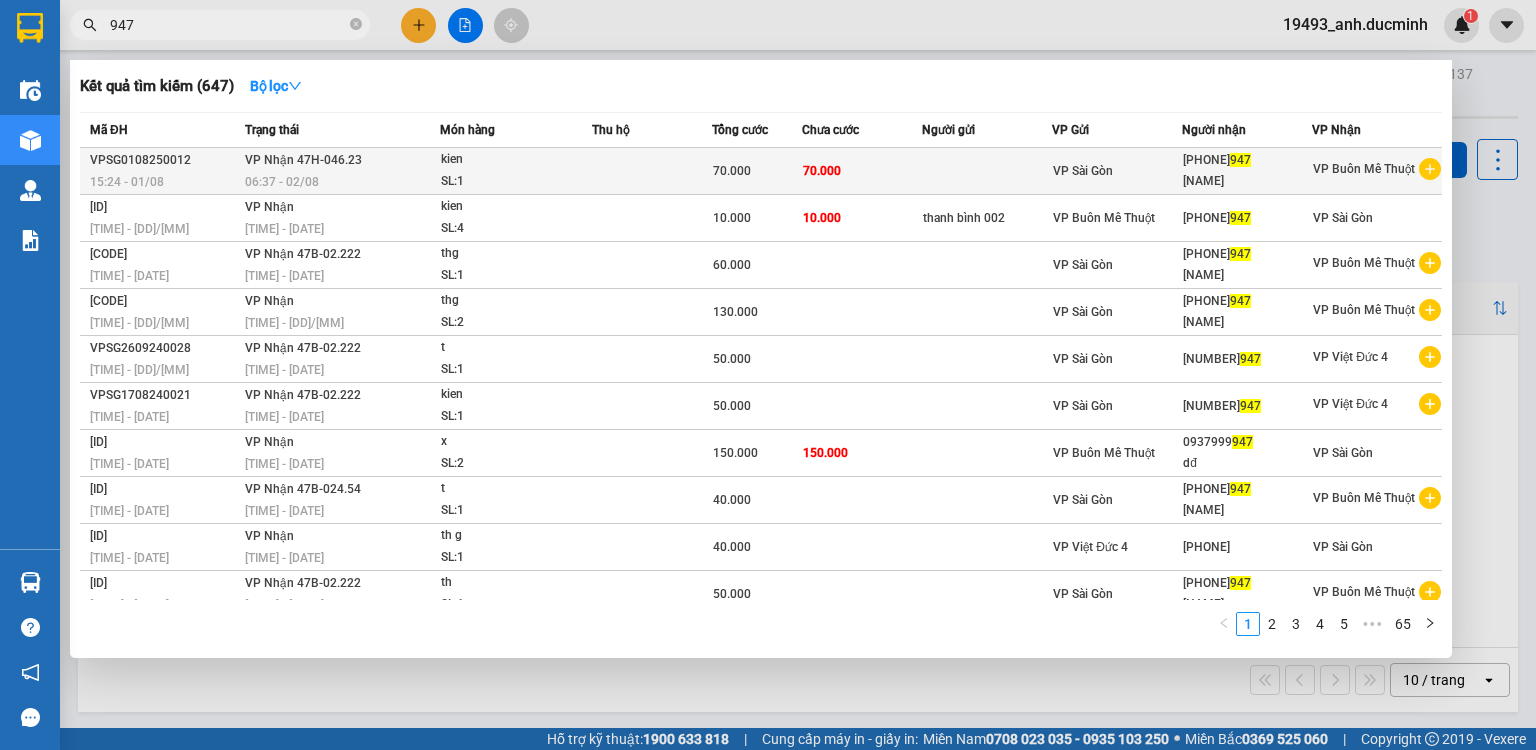 type on "947" 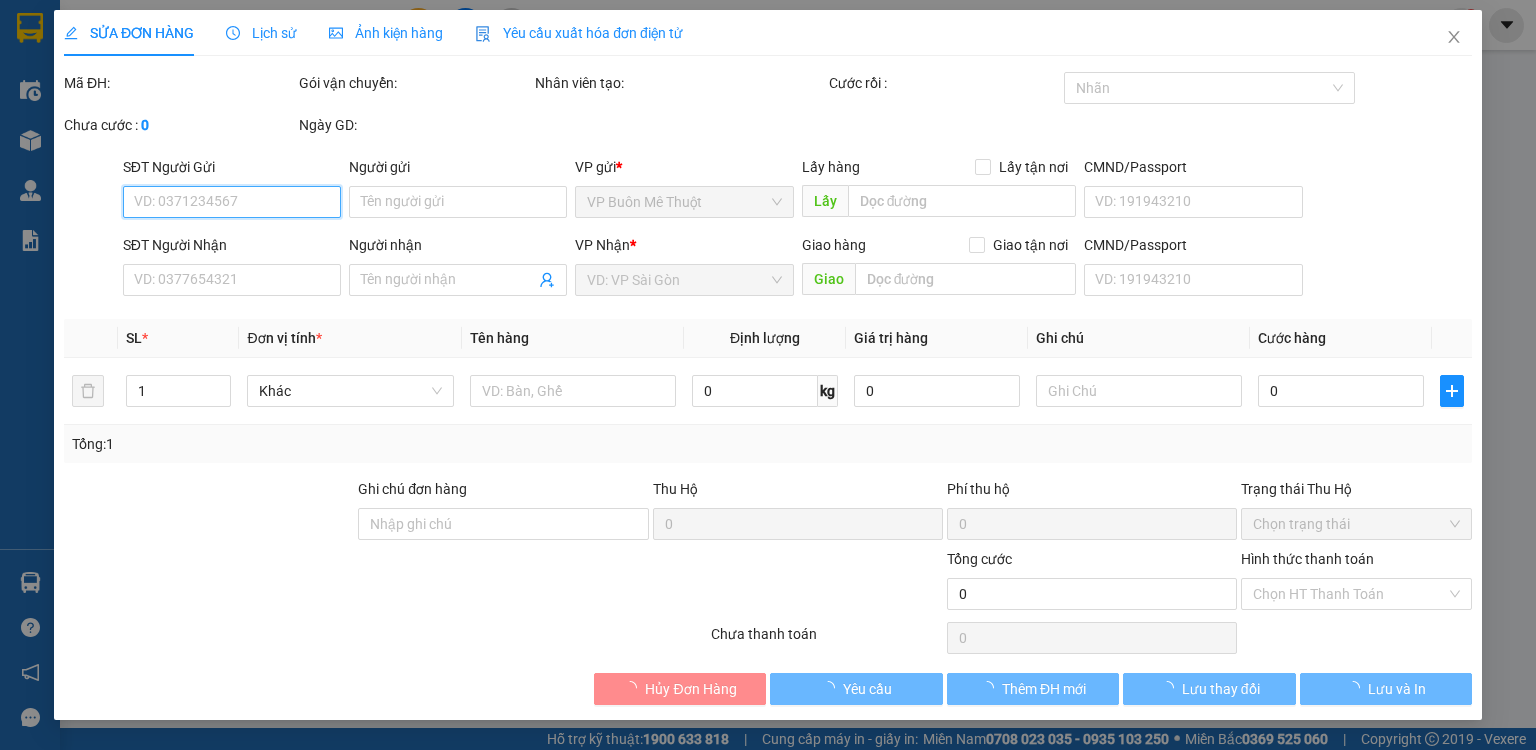 type on "[PHONE]" 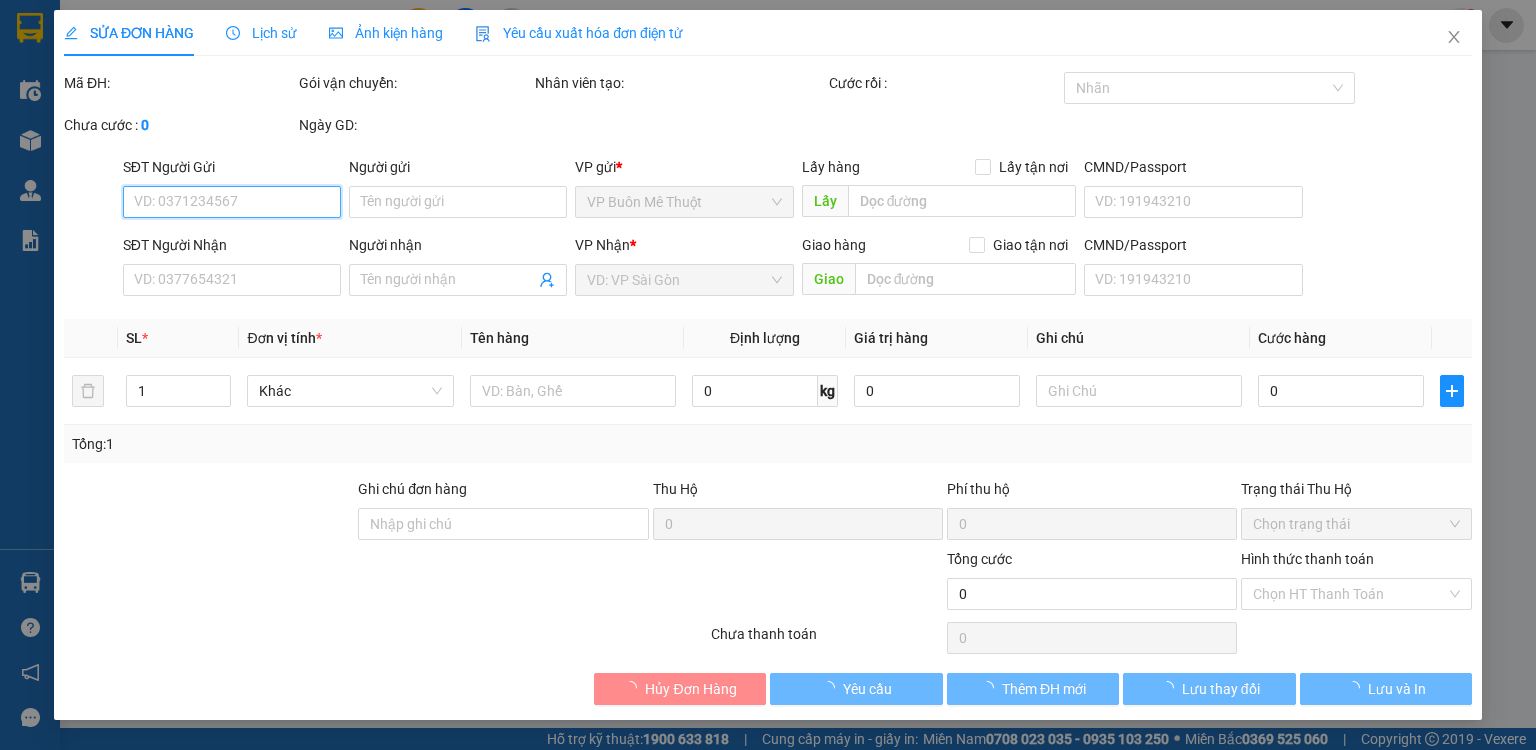 type on "[NAME]" 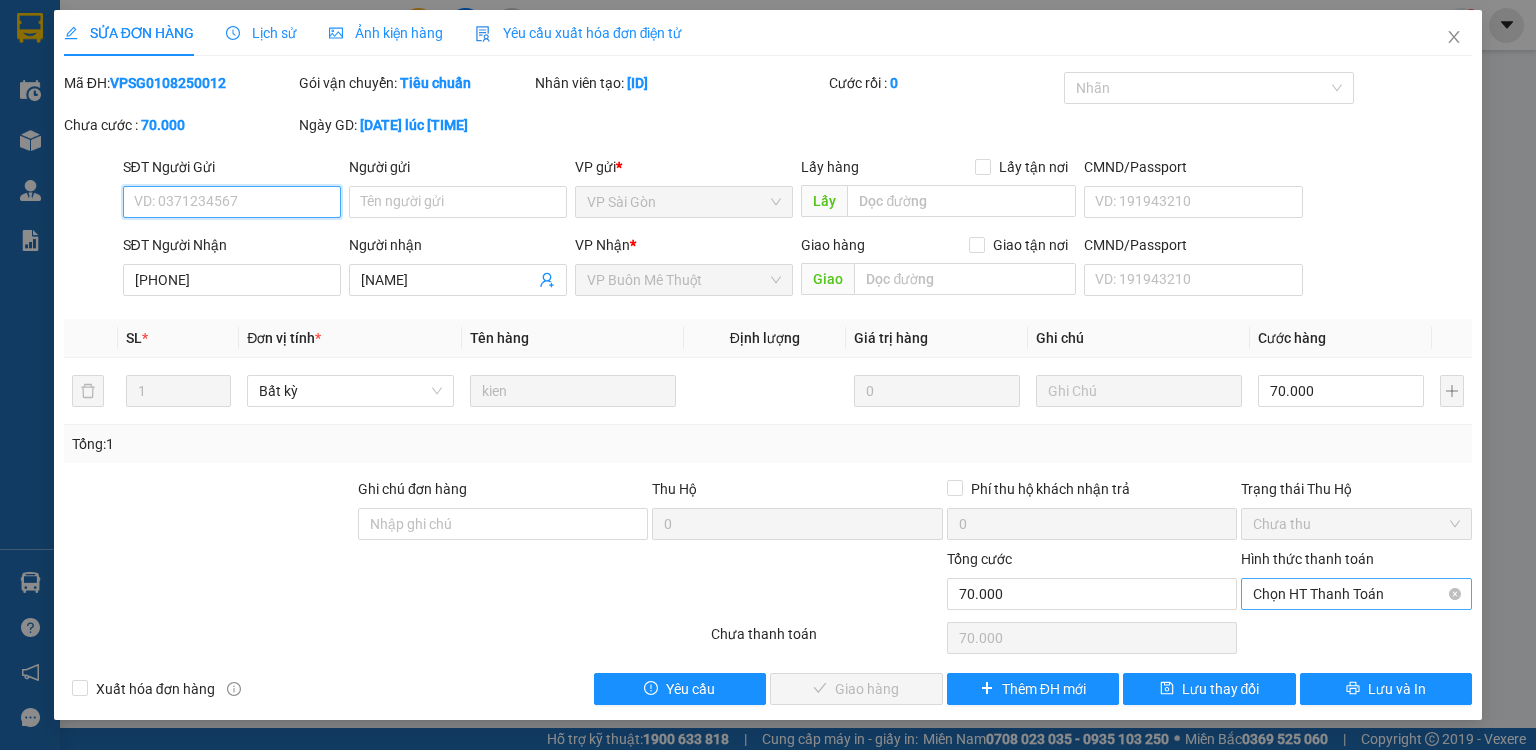 click on "Chọn HT Thanh Toán" at bounding box center [1356, 594] 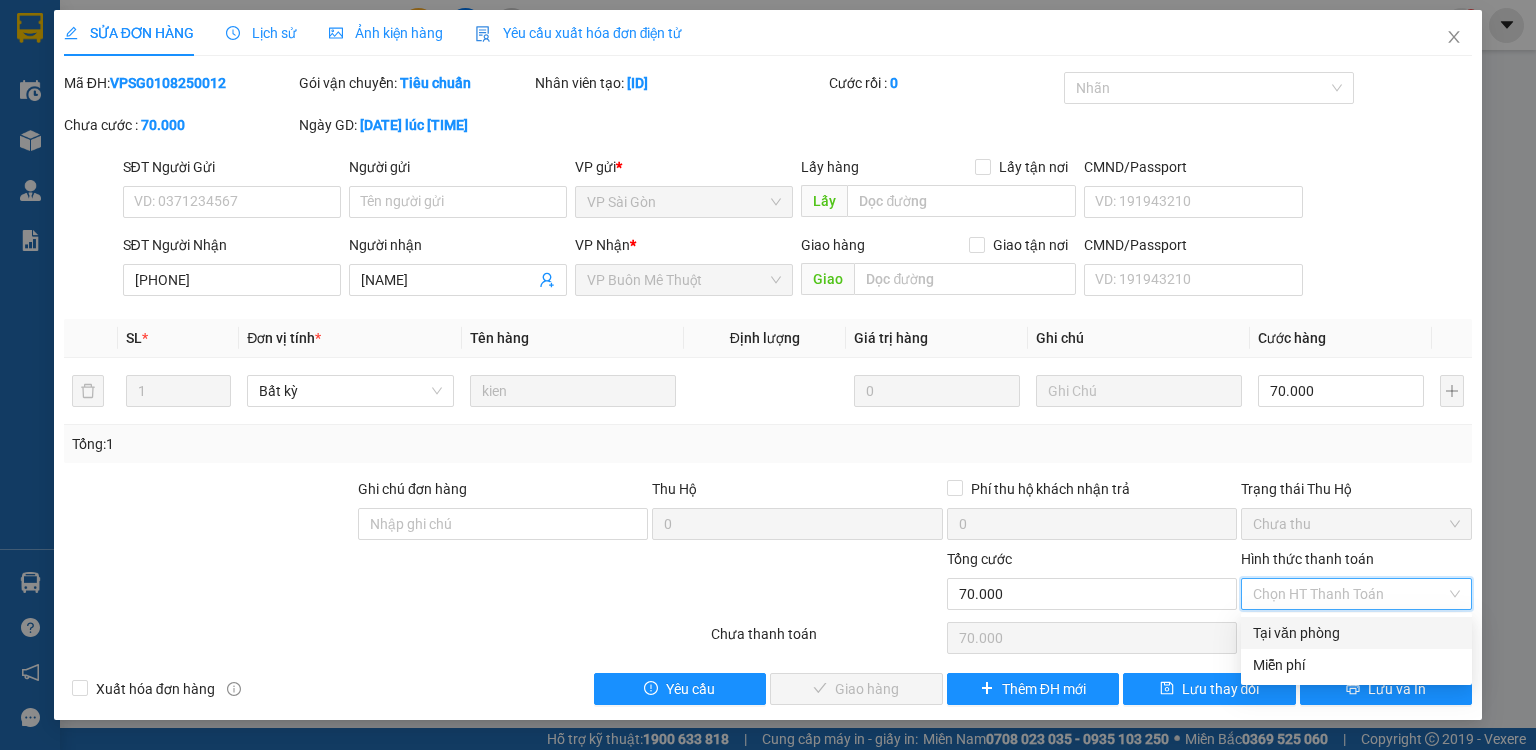 drag, startPoint x: 1288, startPoint y: 624, endPoint x: 1175, endPoint y: 668, distance: 121.264175 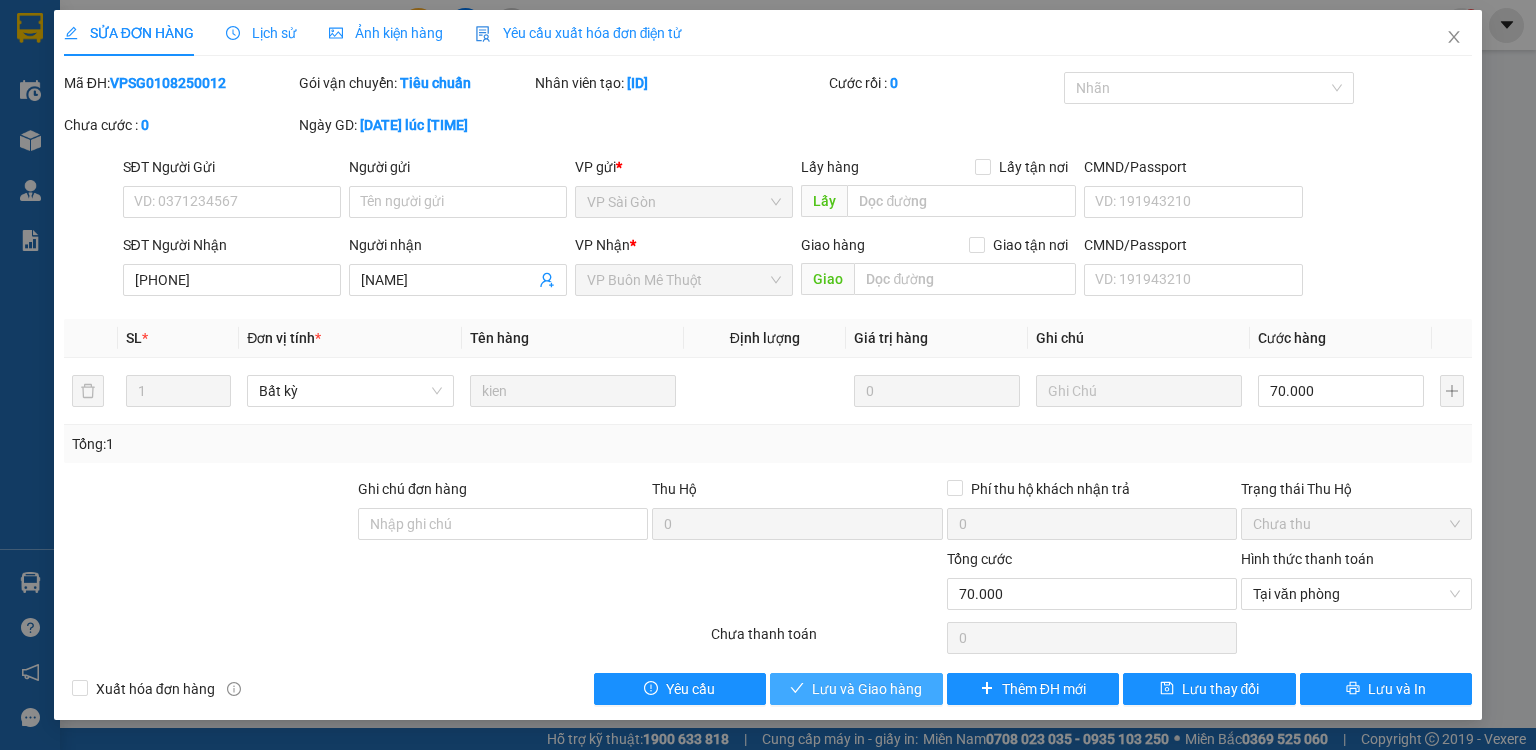 click on "Lưu và Giao hàng" at bounding box center [856, 689] 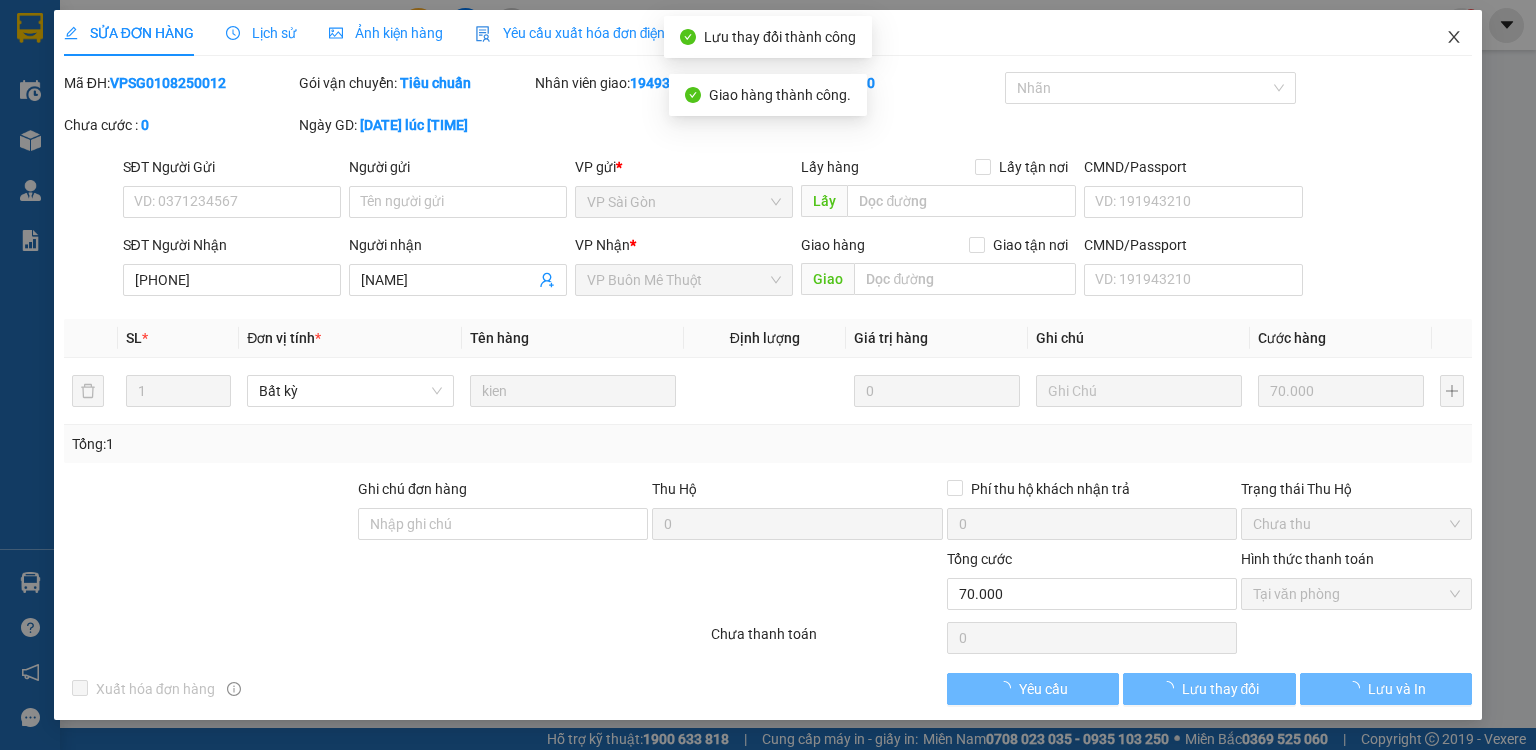 click 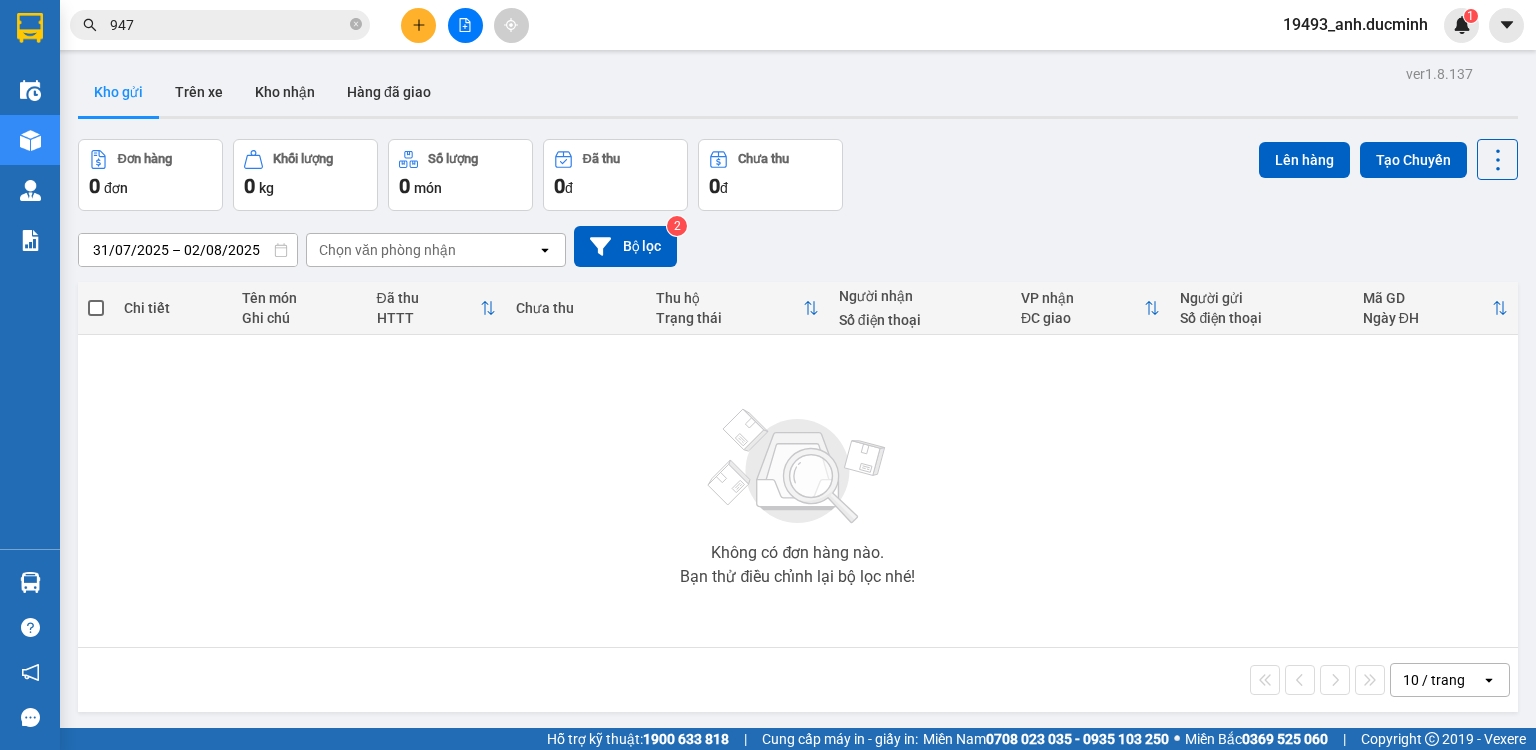 drag, startPoint x: 353, startPoint y: 24, endPoint x: 322, endPoint y: 7, distance: 35.35534 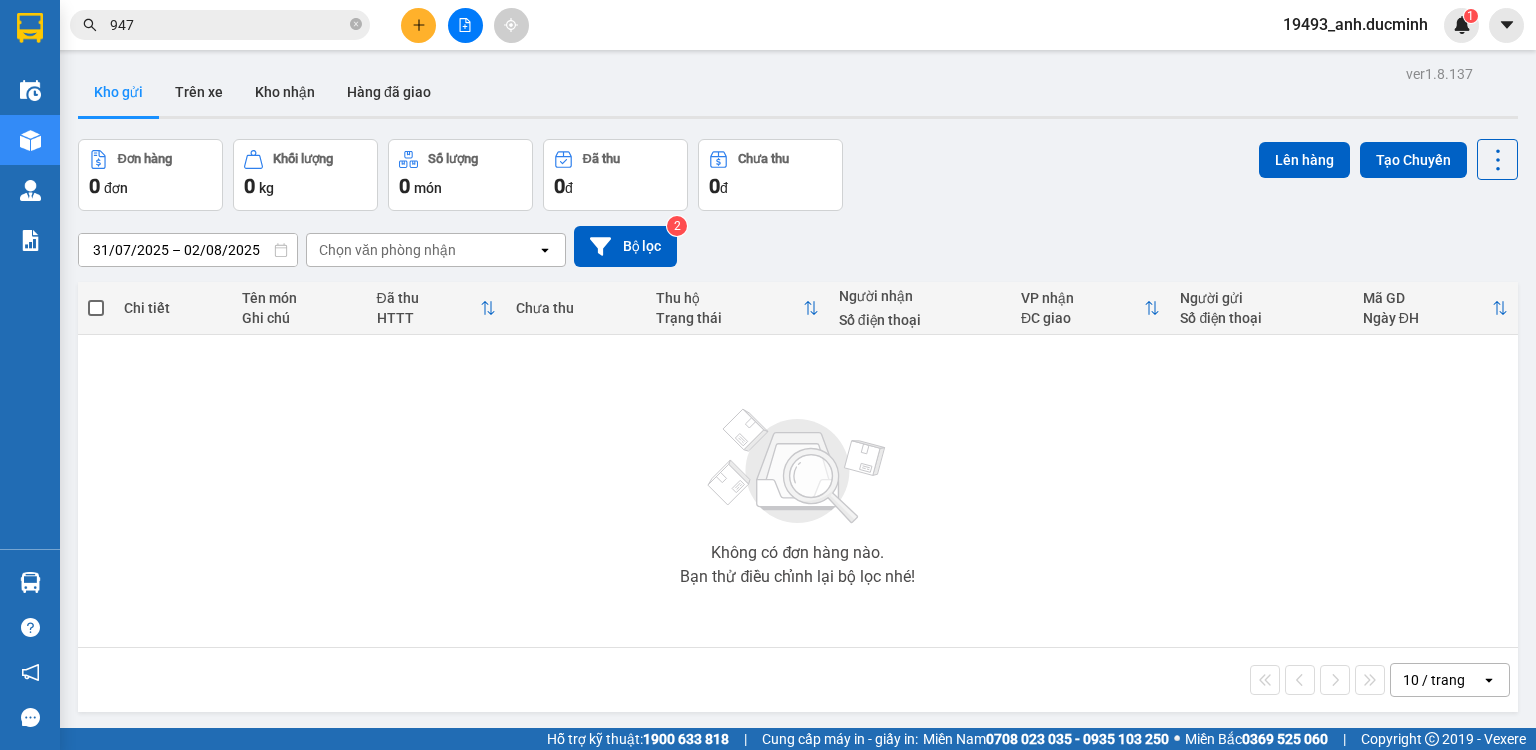 click 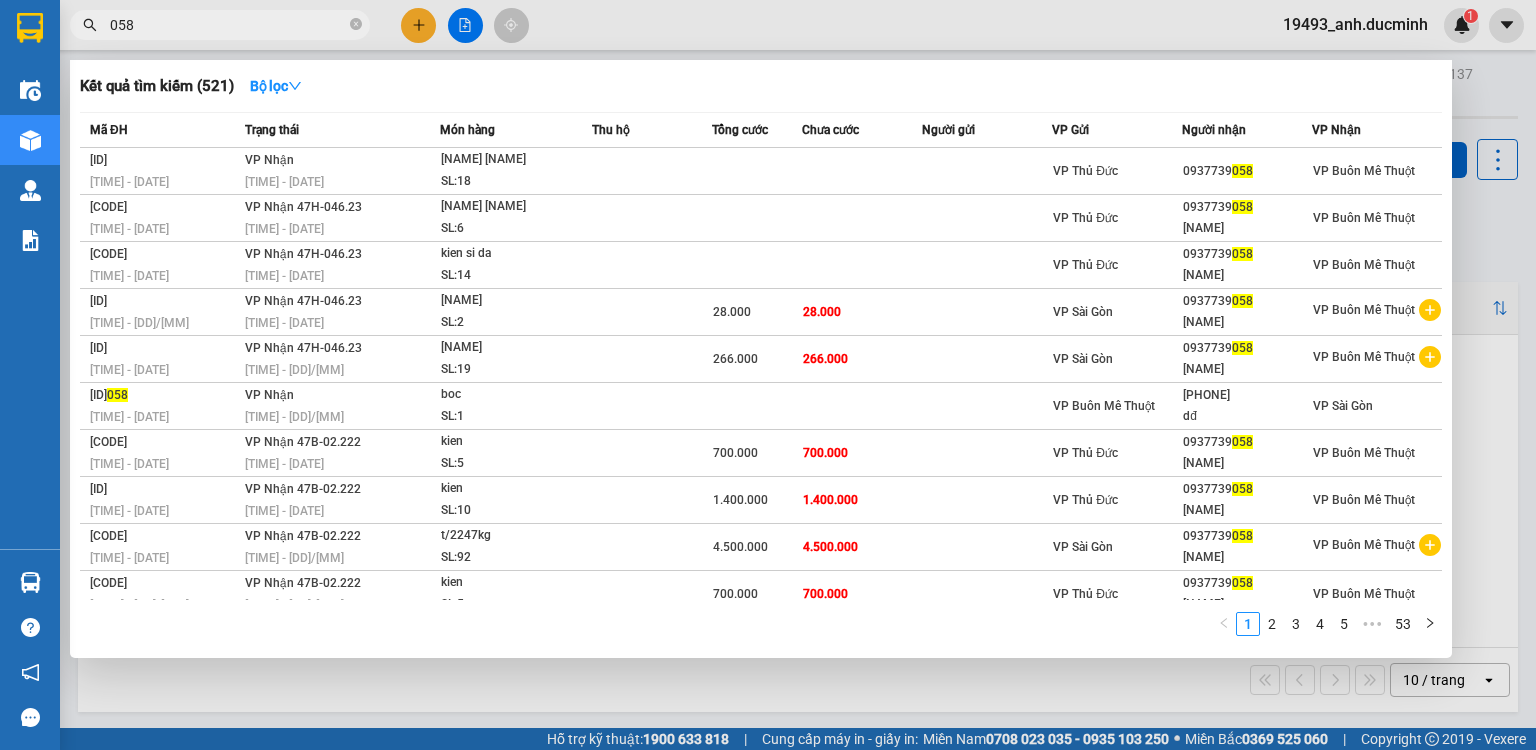 type on "058" 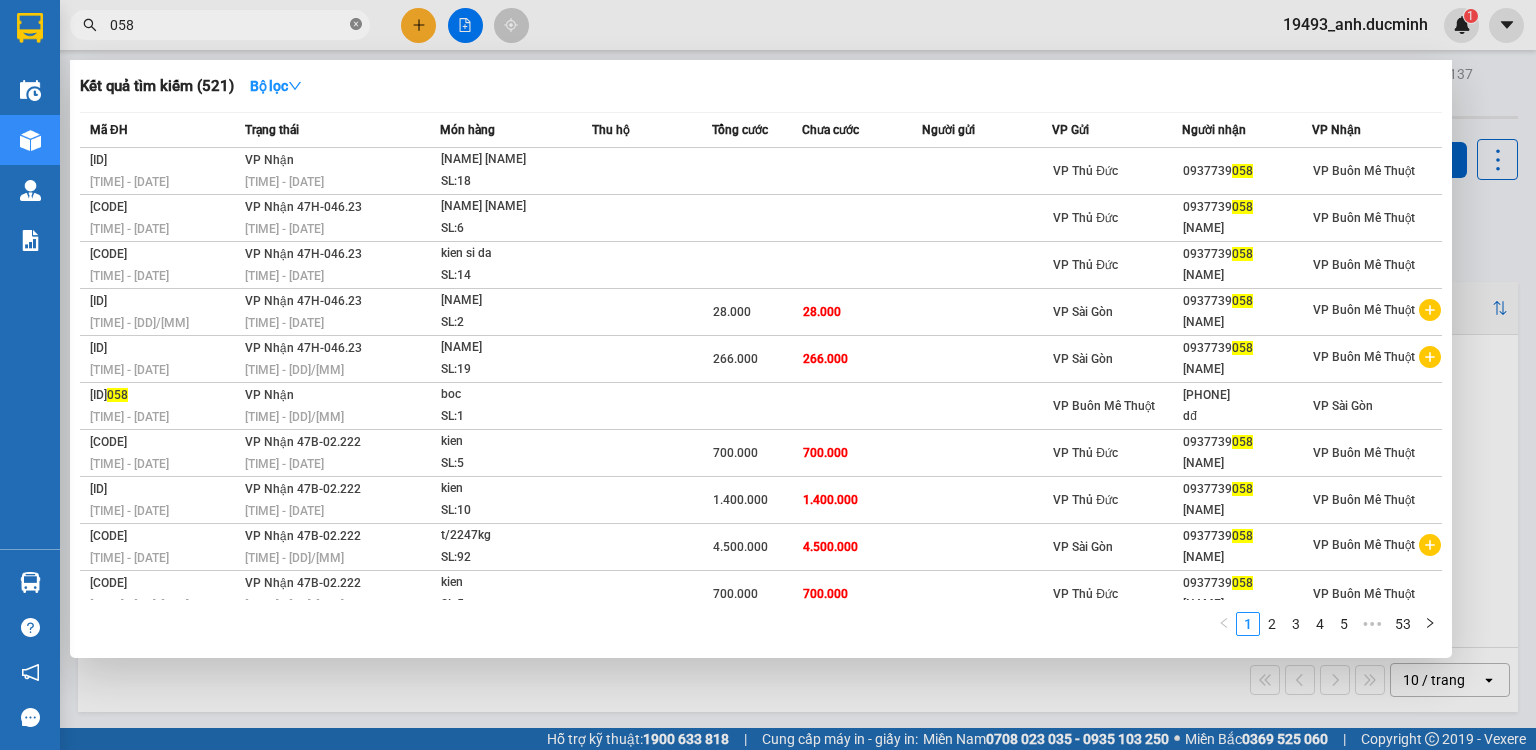 drag, startPoint x: 355, startPoint y: 12, endPoint x: 351, endPoint y: 24, distance: 12.649111 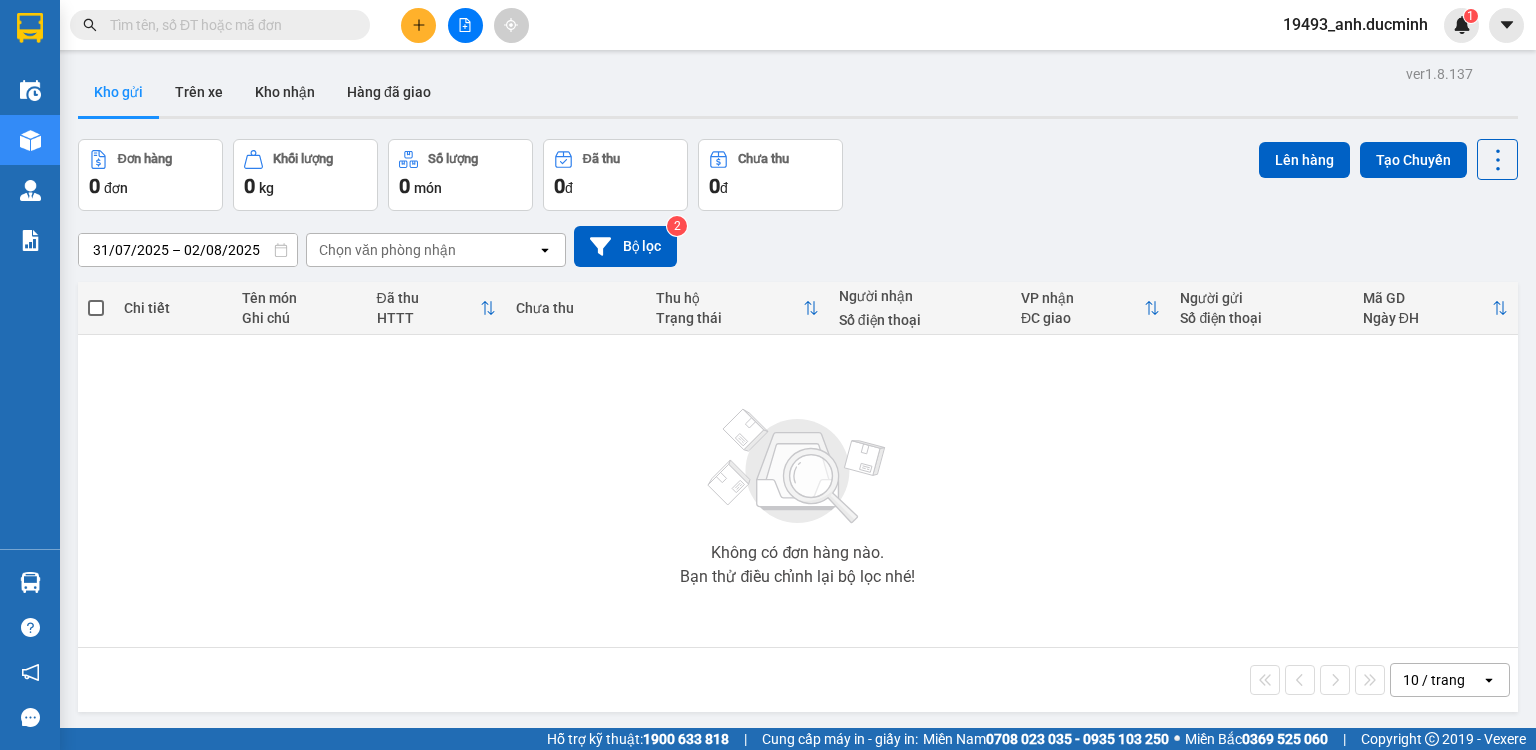 drag, startPoint x: 346, startPoint y: 26, endPoint x: 368, endPoint y: 20, distance: 22.803509 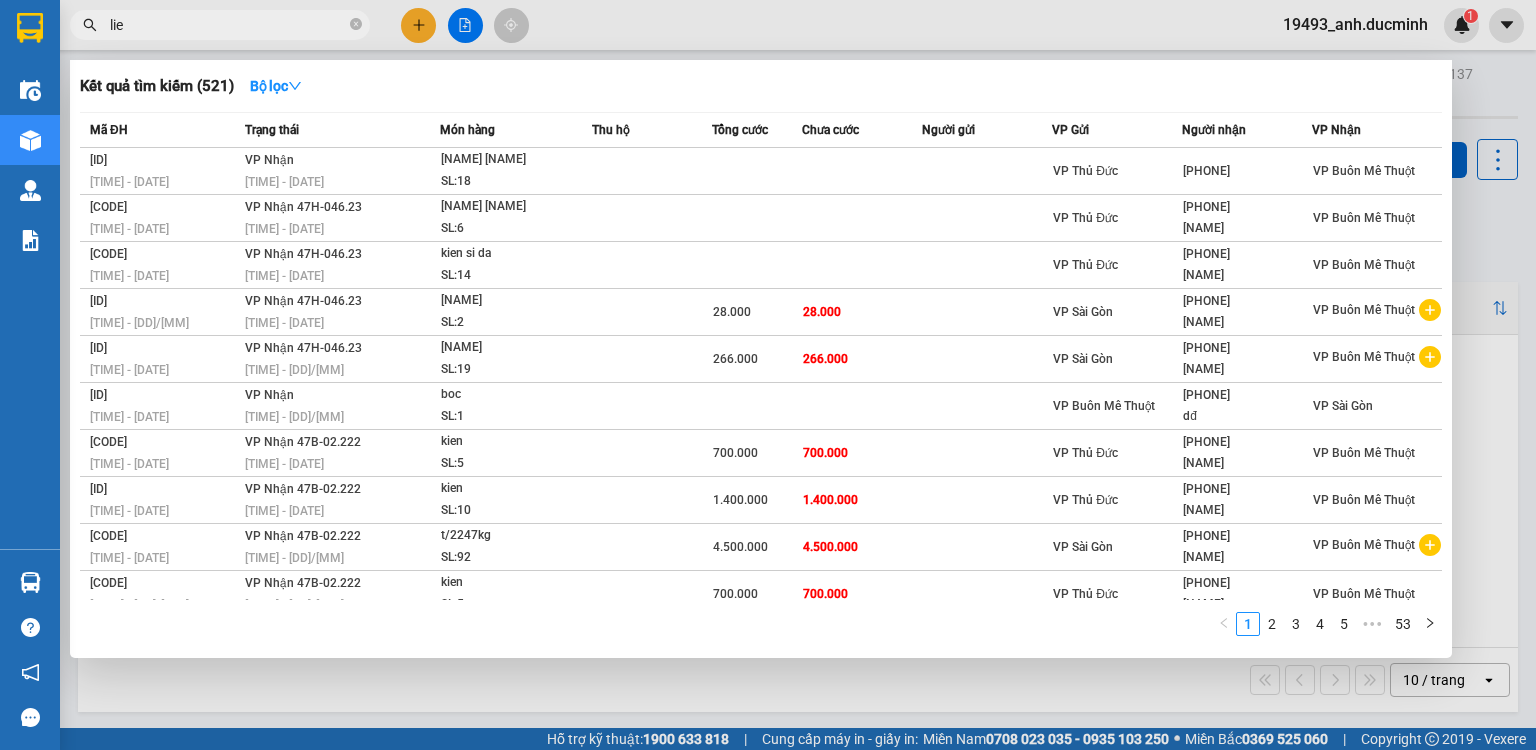 type on "lien" 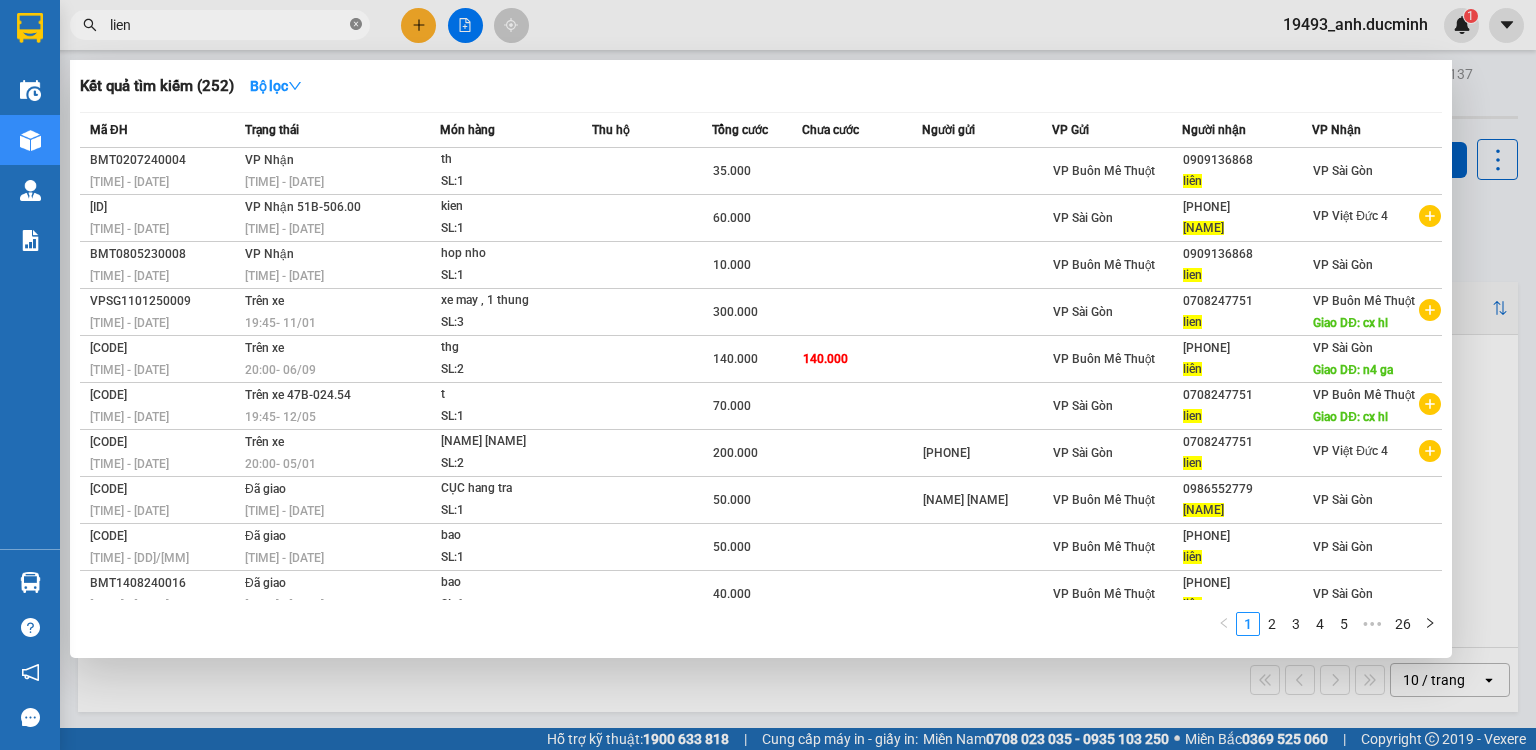 click 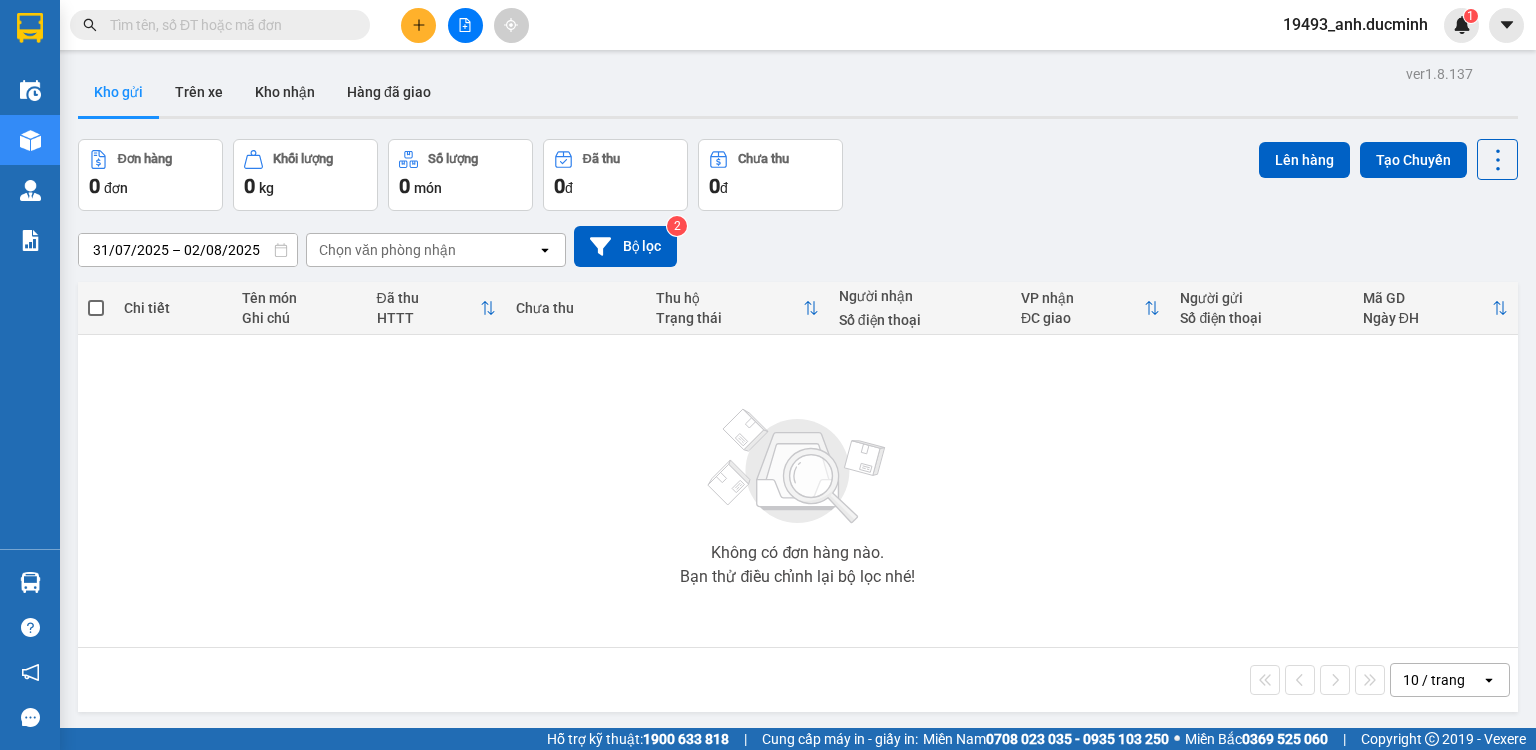 click at bounding box center [228, 25] 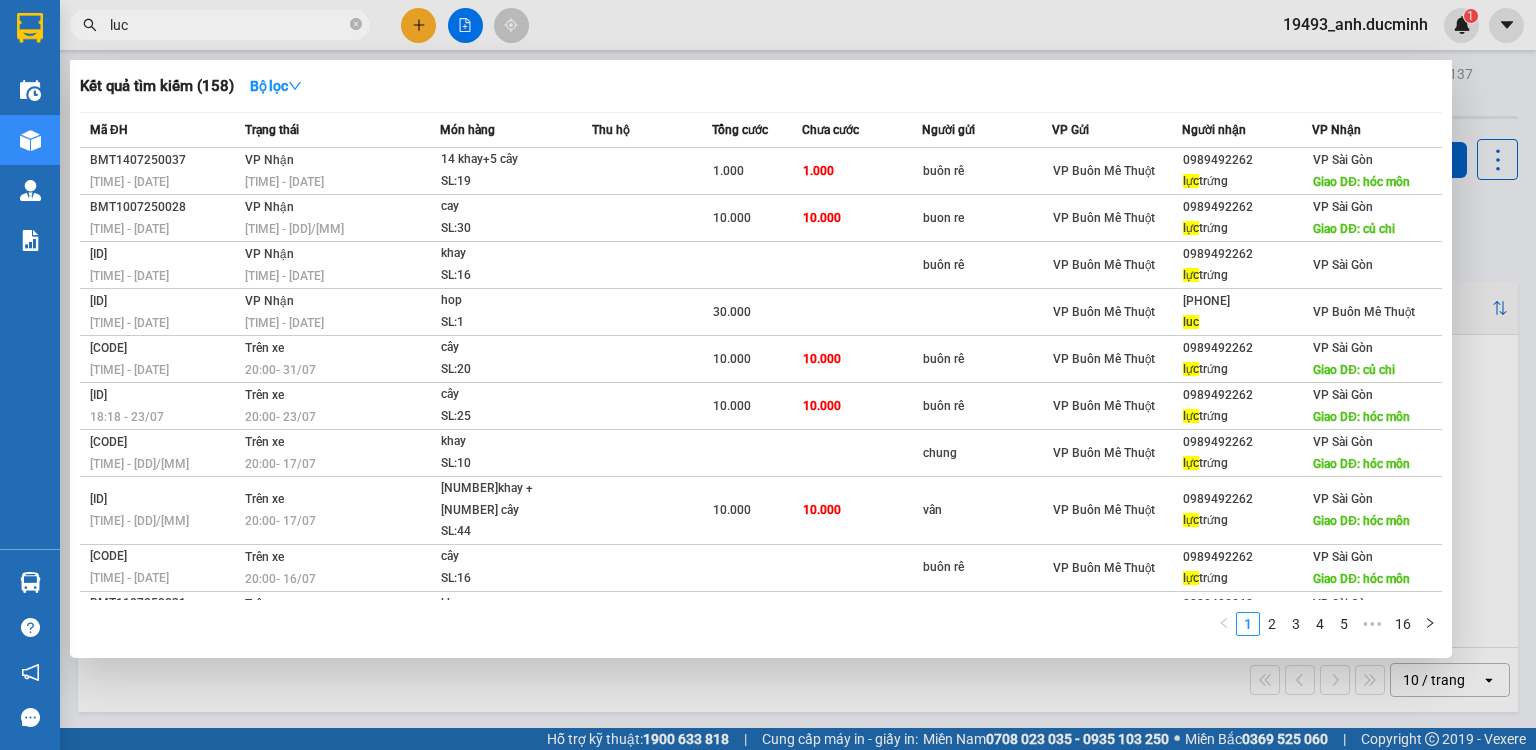 type on "luc" 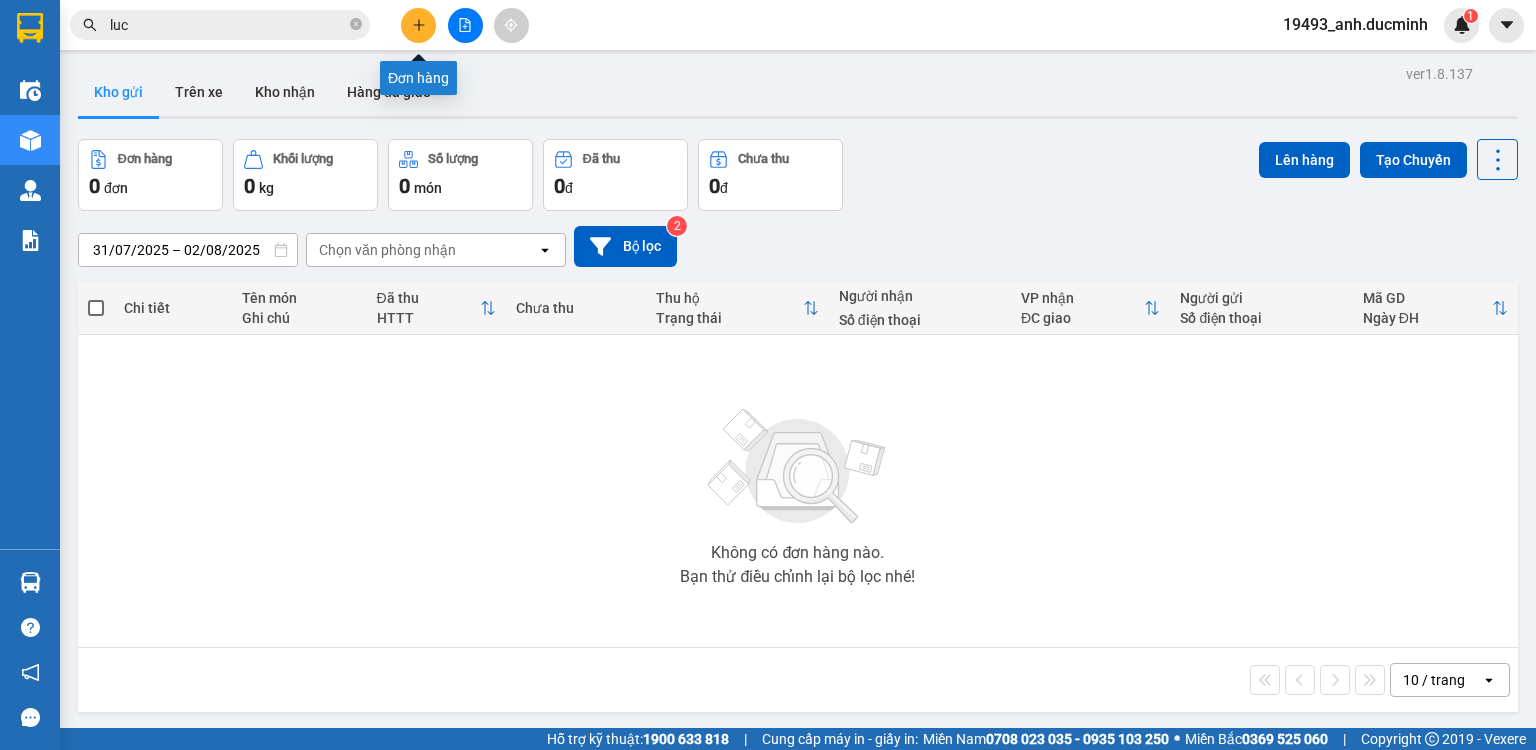 click at bounding box center (418, 25) 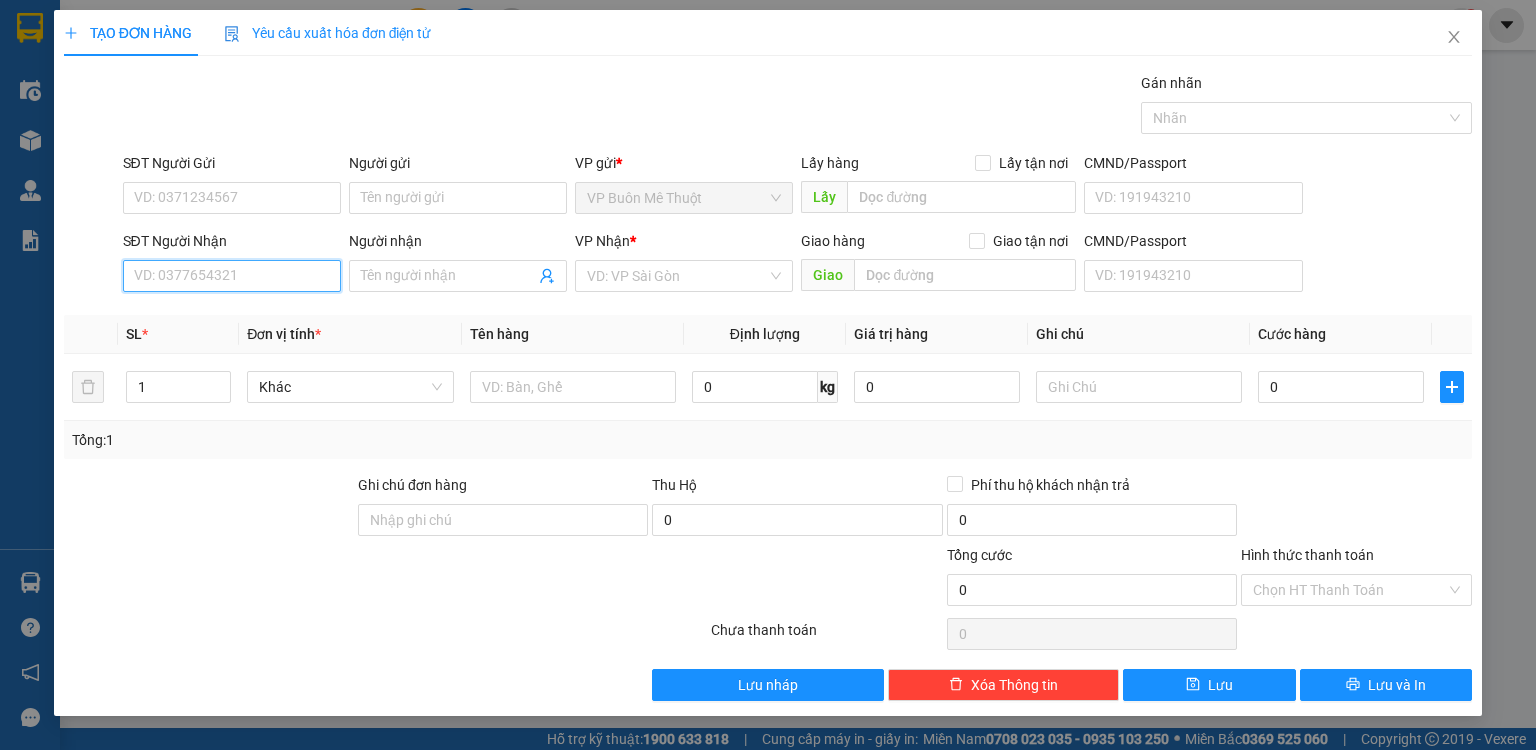 click on "SĐT Người Nhận" at bounding box center [232, 276] 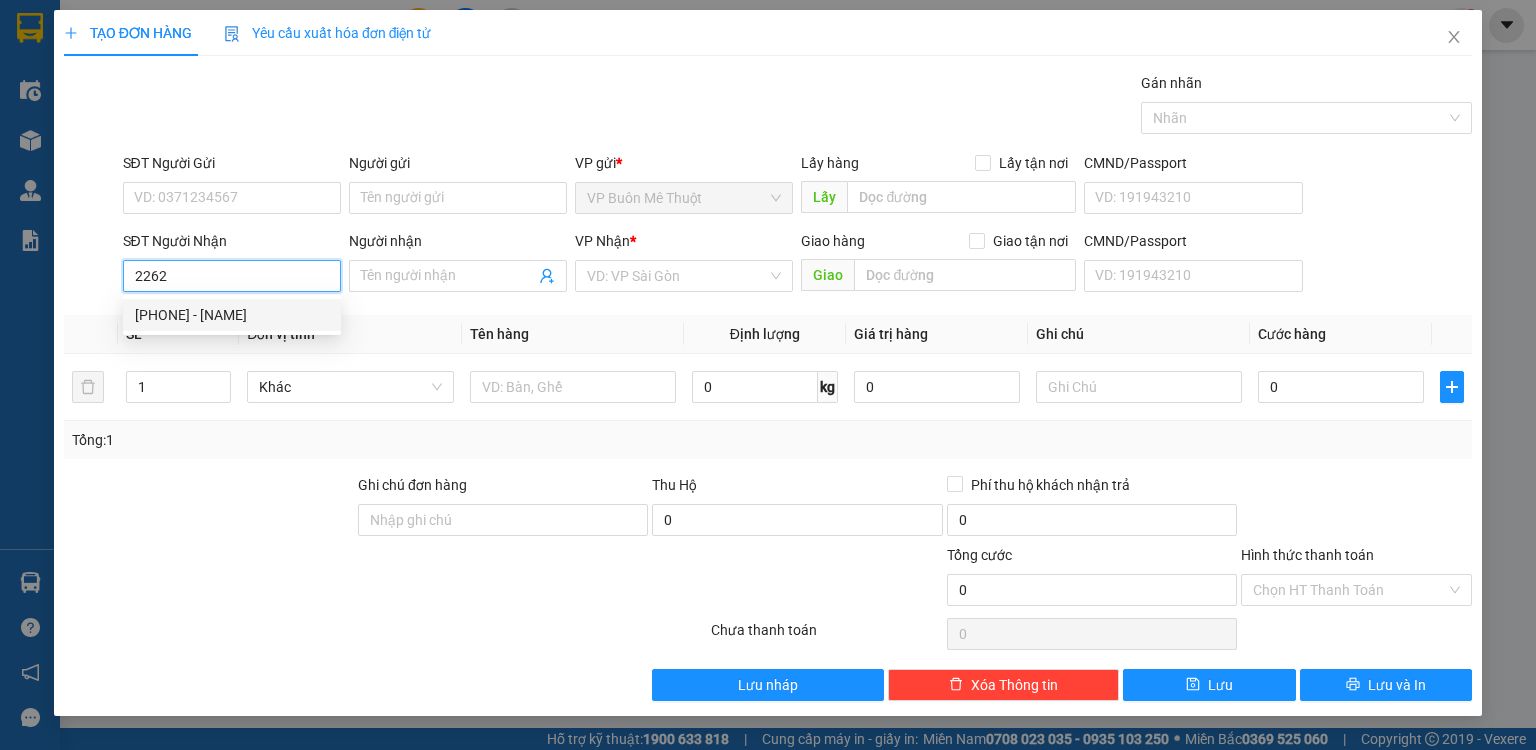 drag, startPoint x: 224, startPoint y: 315, endPoint x: 350, endPoint y: 244, distance: 144.6271 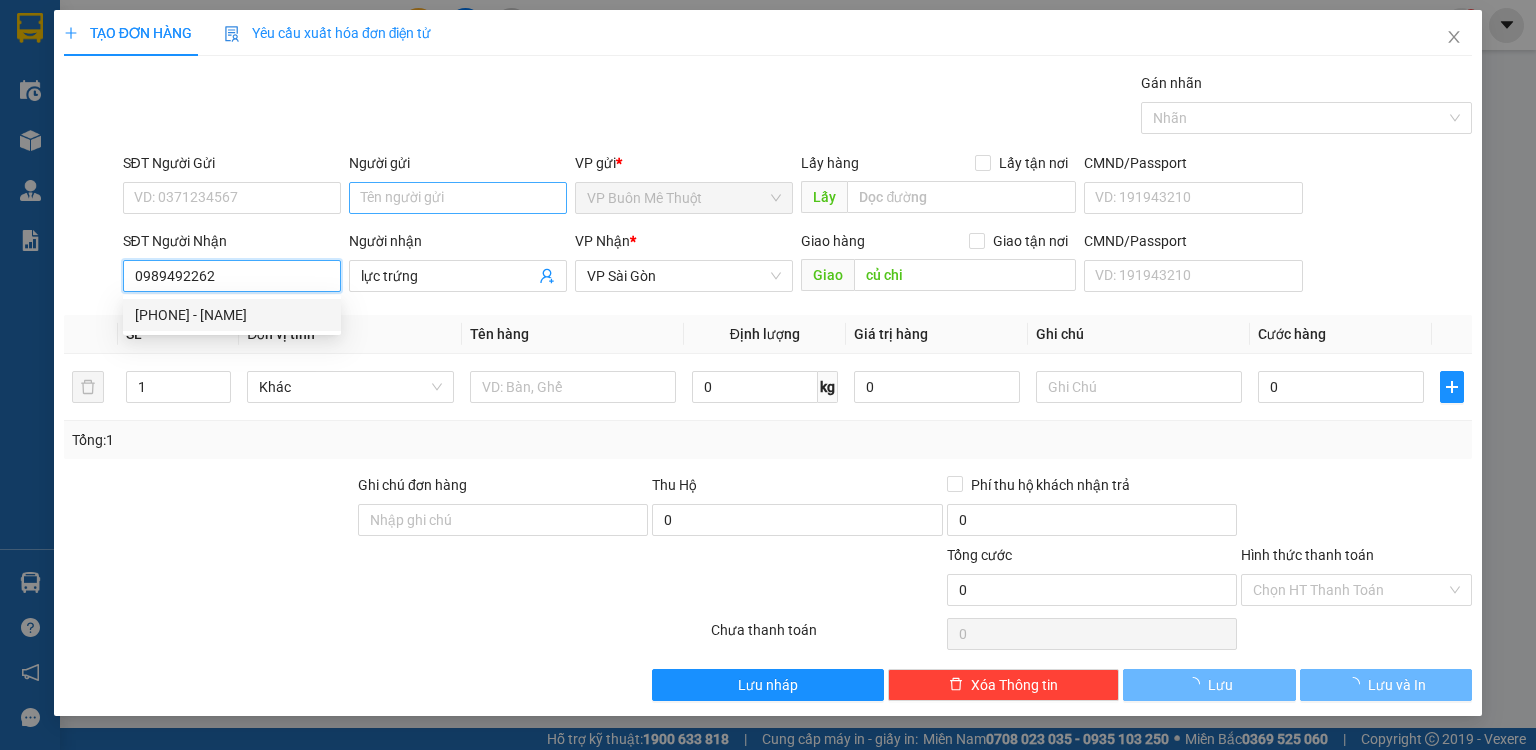 type on "10.000" 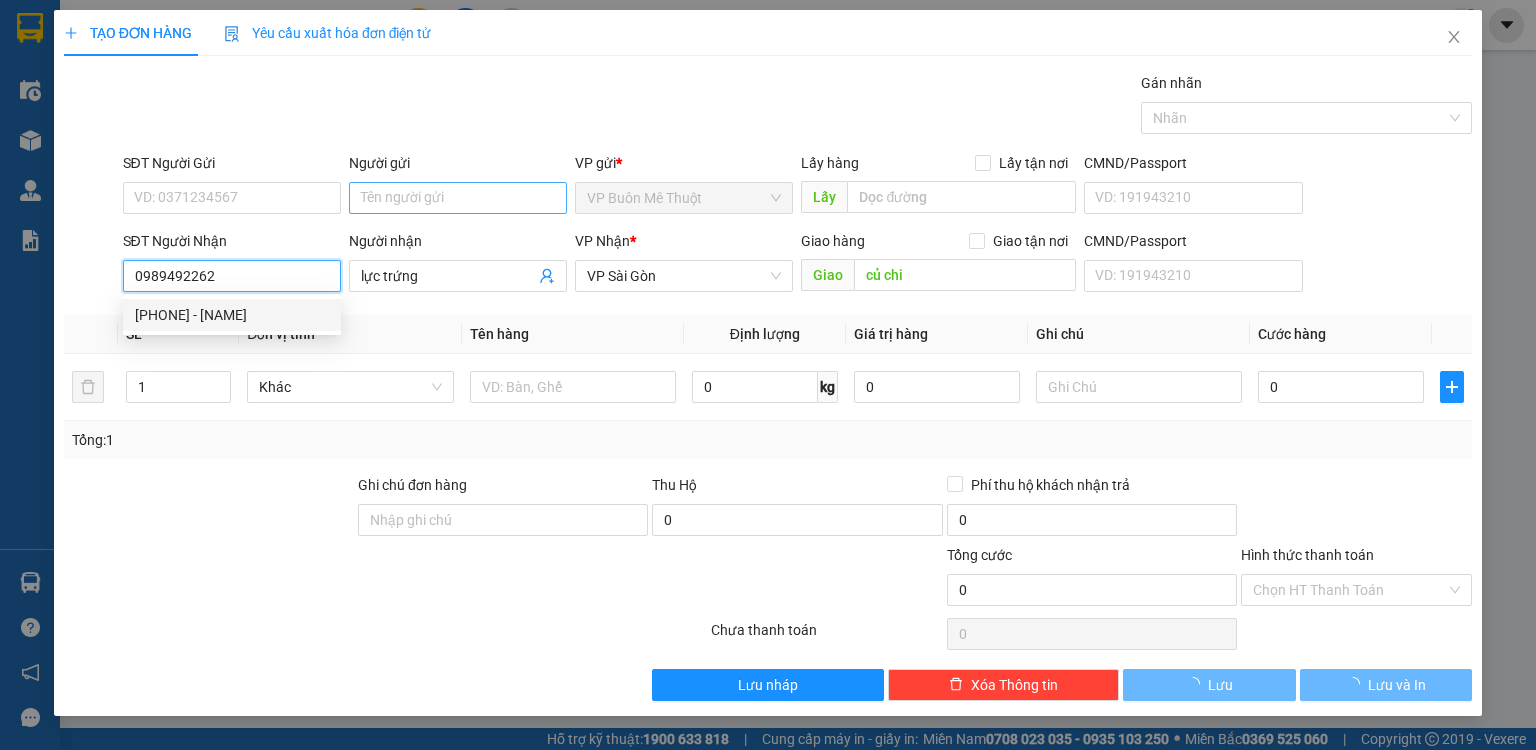 type on "10.000" 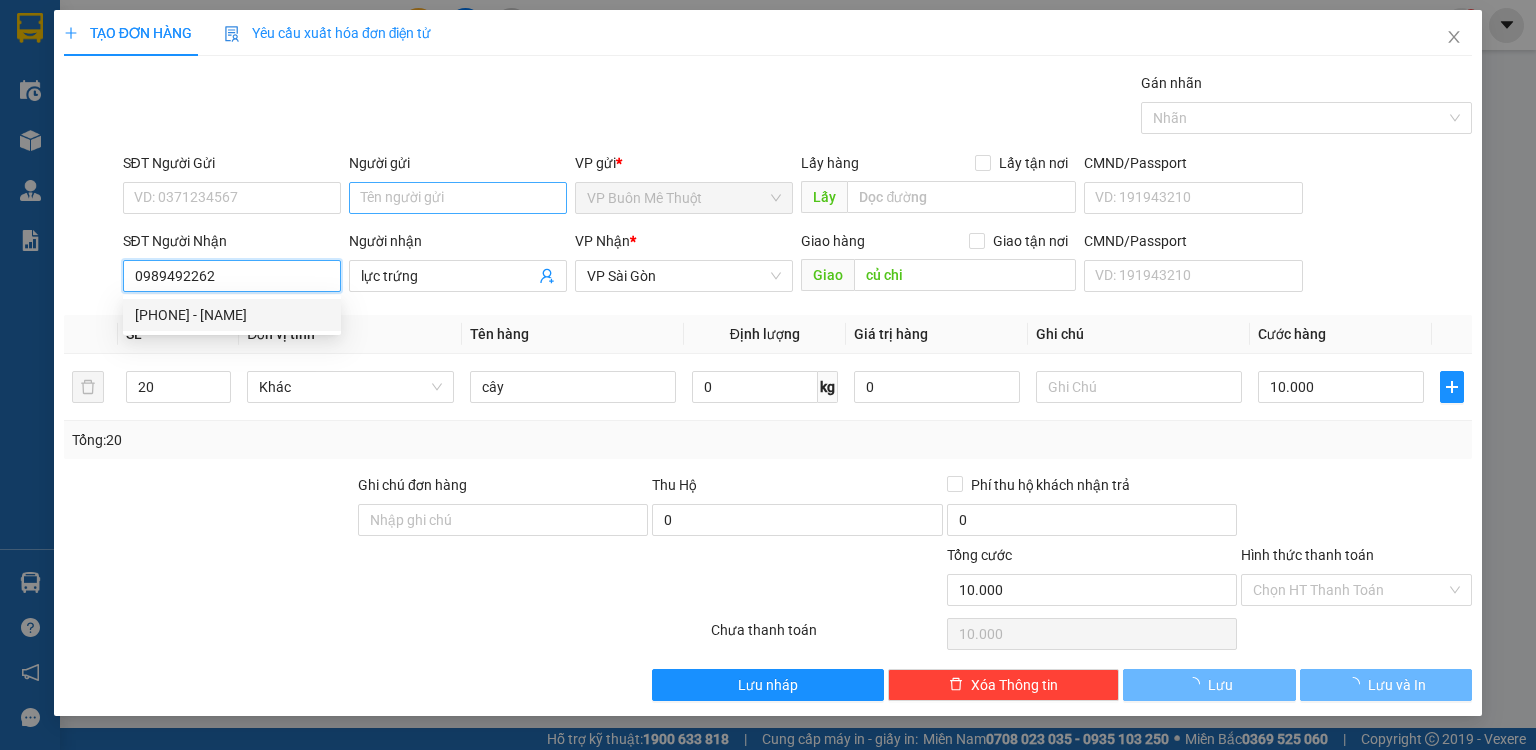 type on "0989492262" 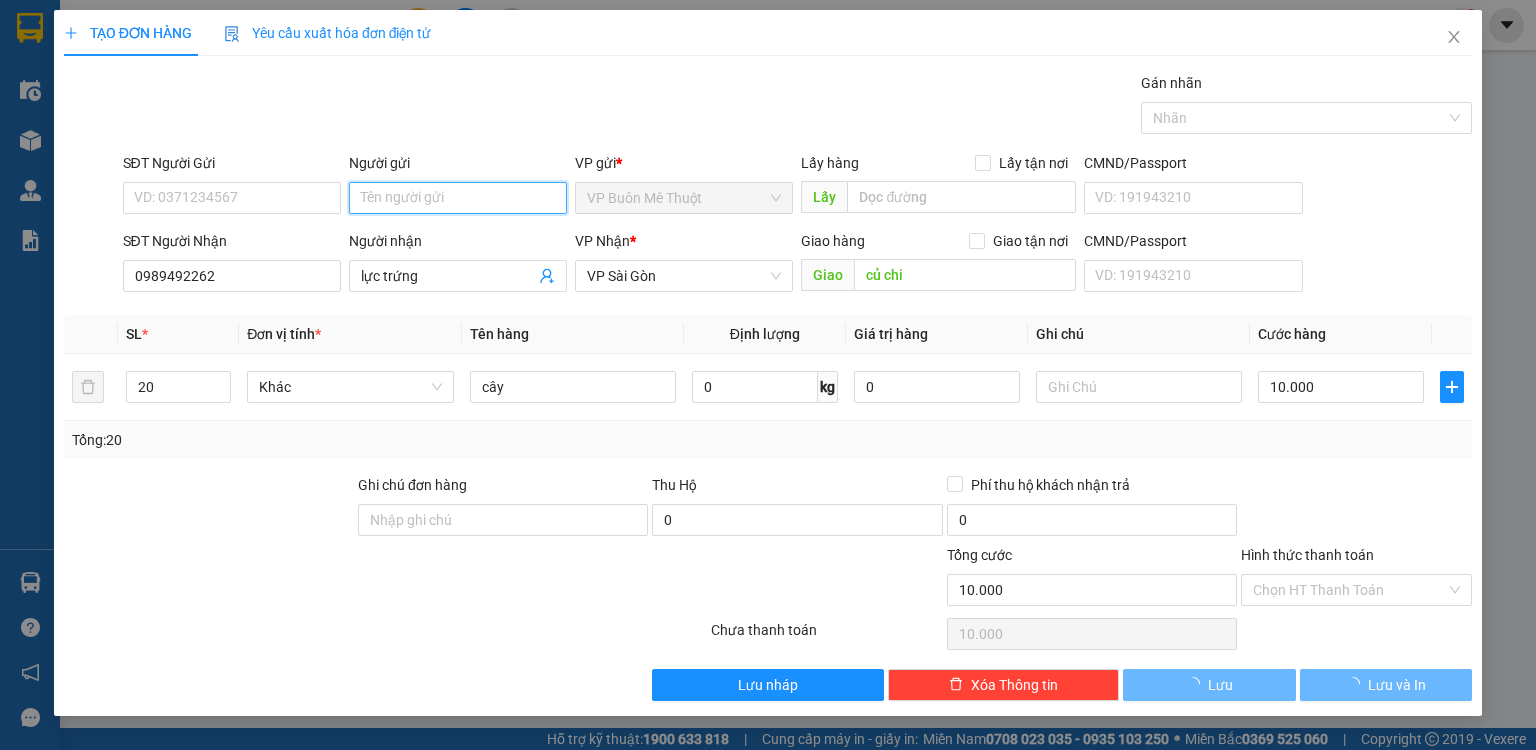 drag, startPoint x: 410, startPoint y: 196, endPoint x: 444, endPoint y: 180, distance: 37.576588 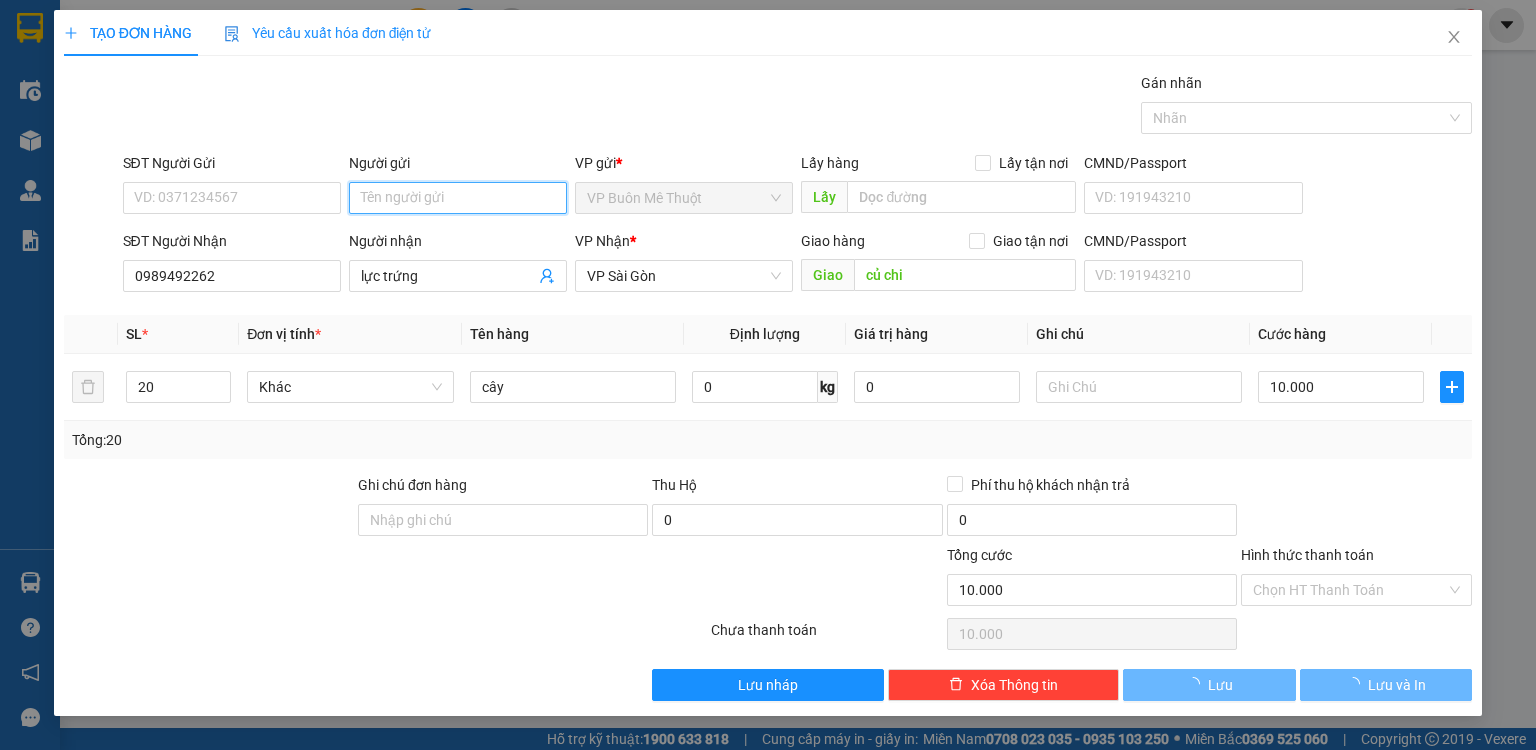 click on "Người gửi" at bounding box center (458, 198) 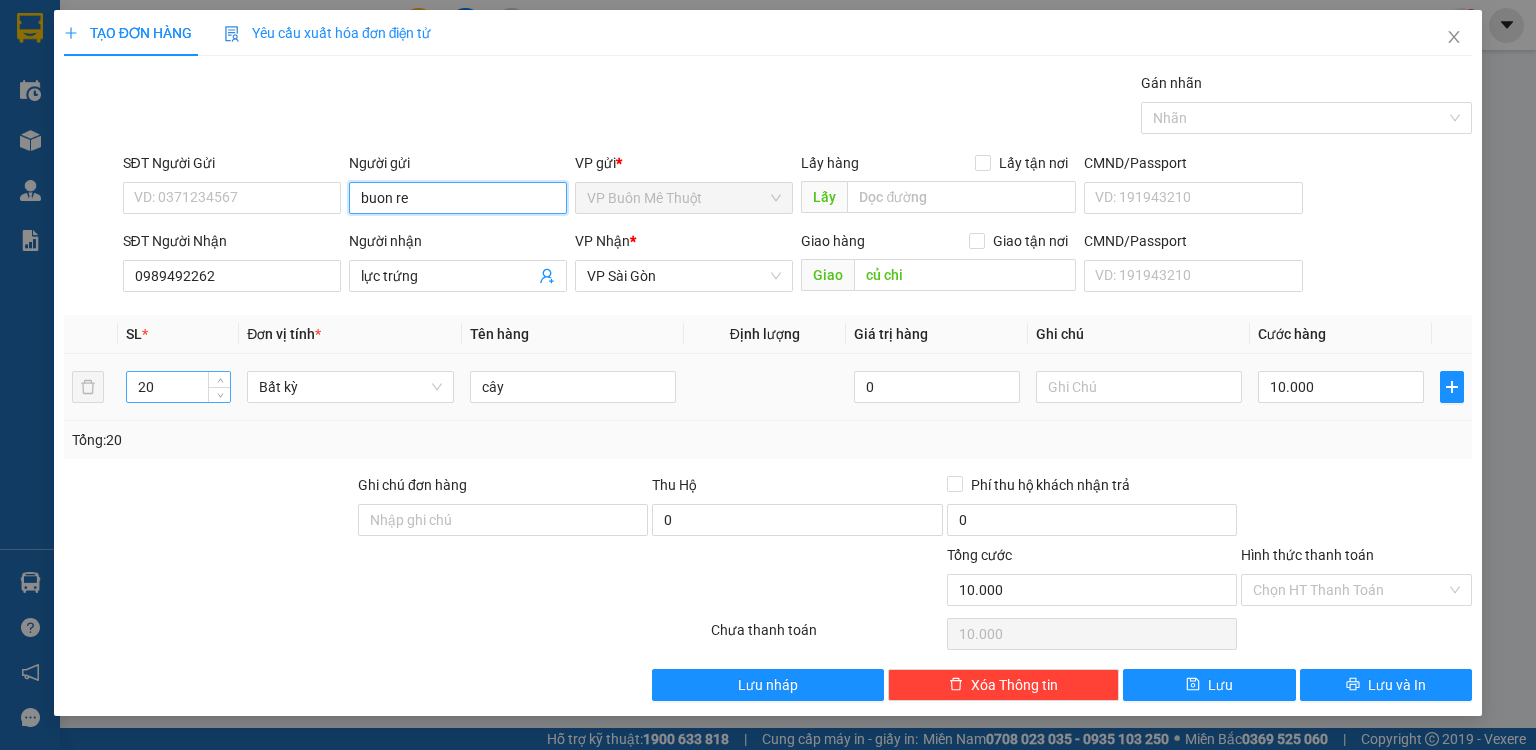 type on "buon re" 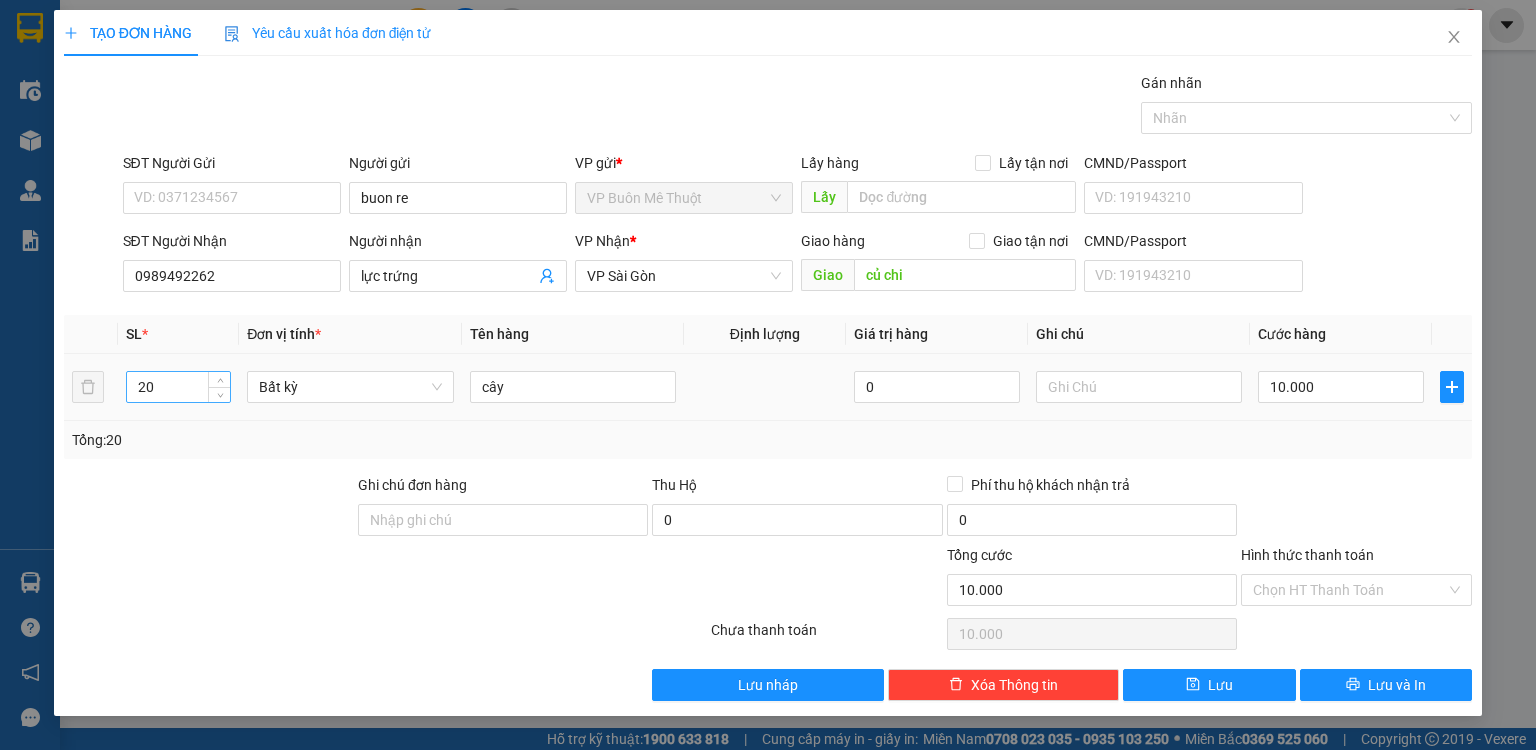 drag, startPoint x: 174, startPoint y: 386, endPoint x: 188, endPoint y: 378, distance: 16.124516 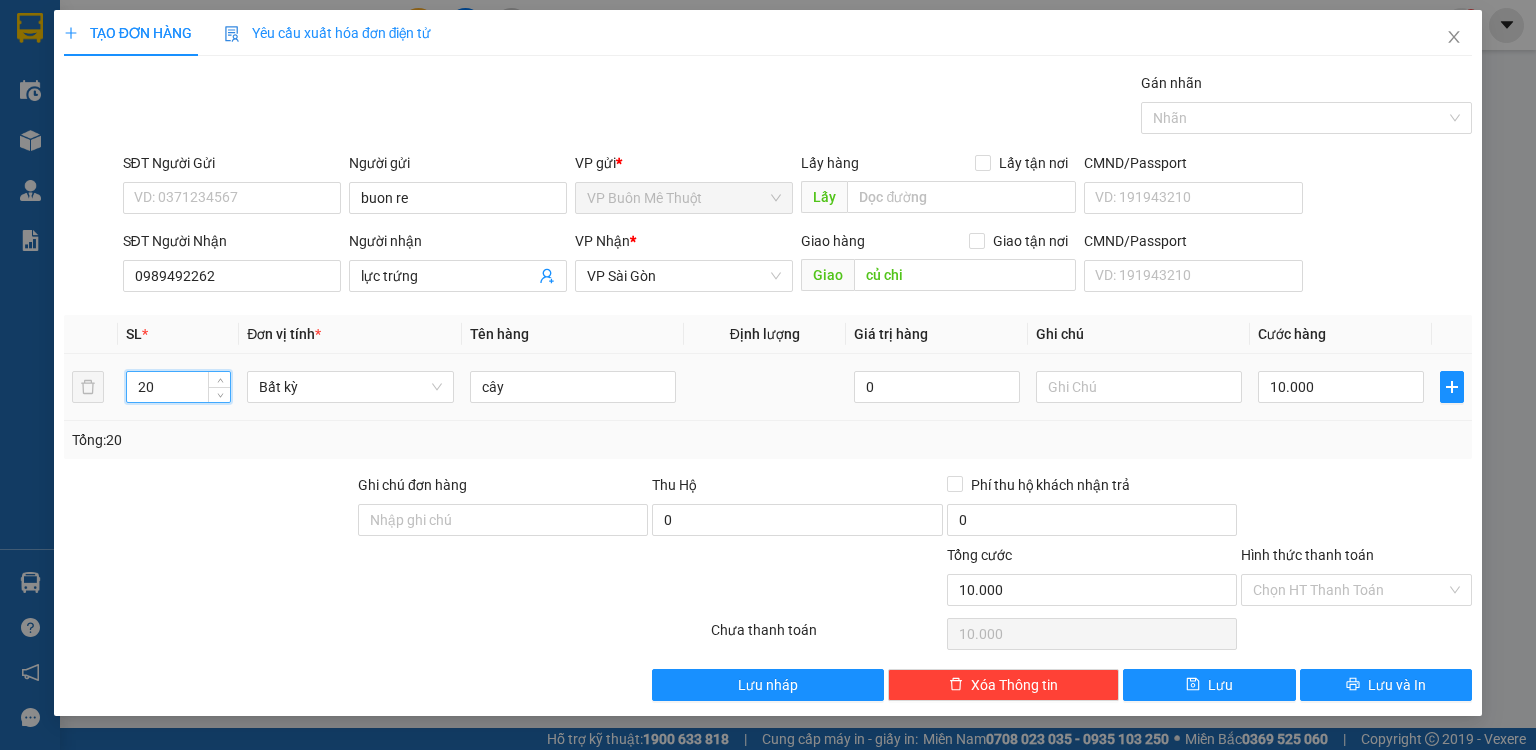 type on "2" 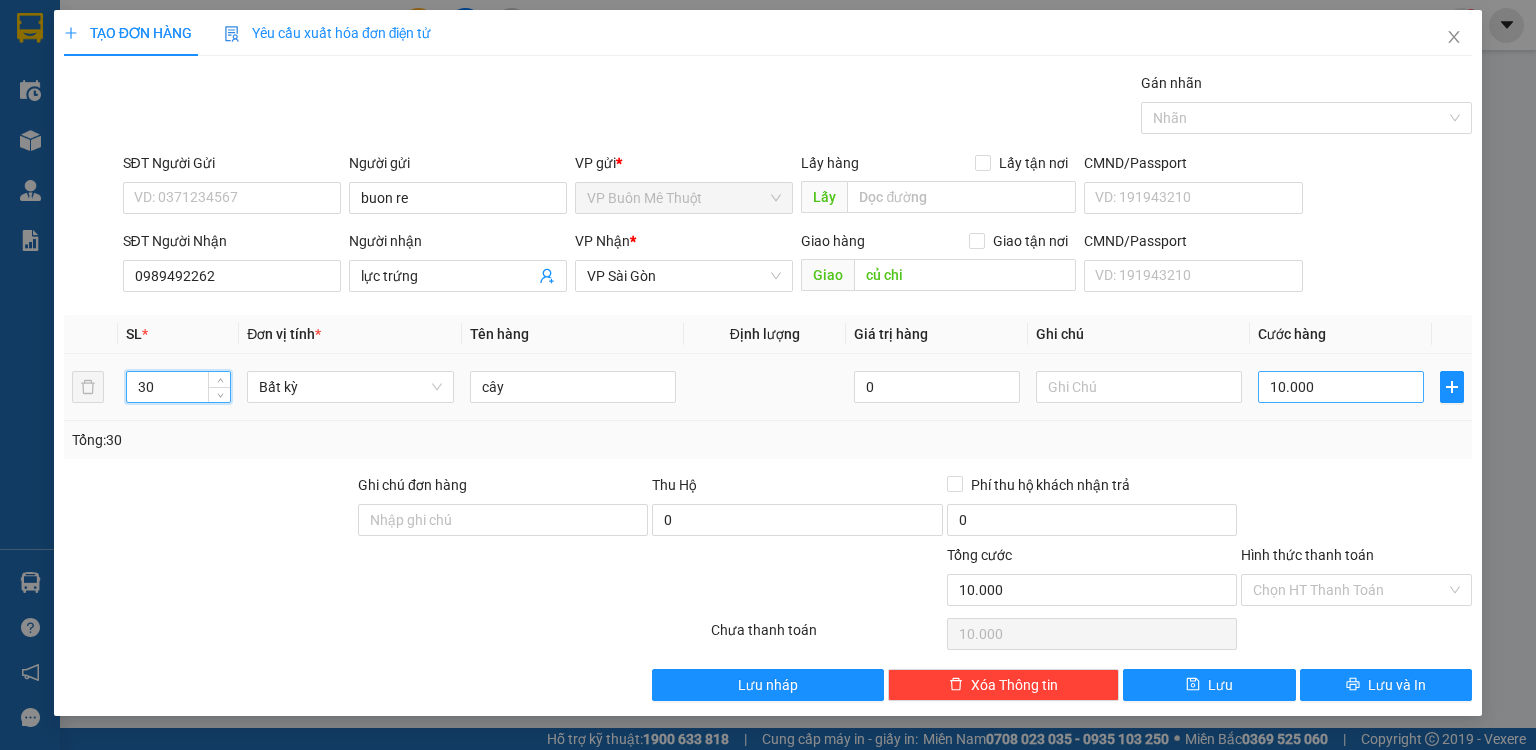 type on "30" 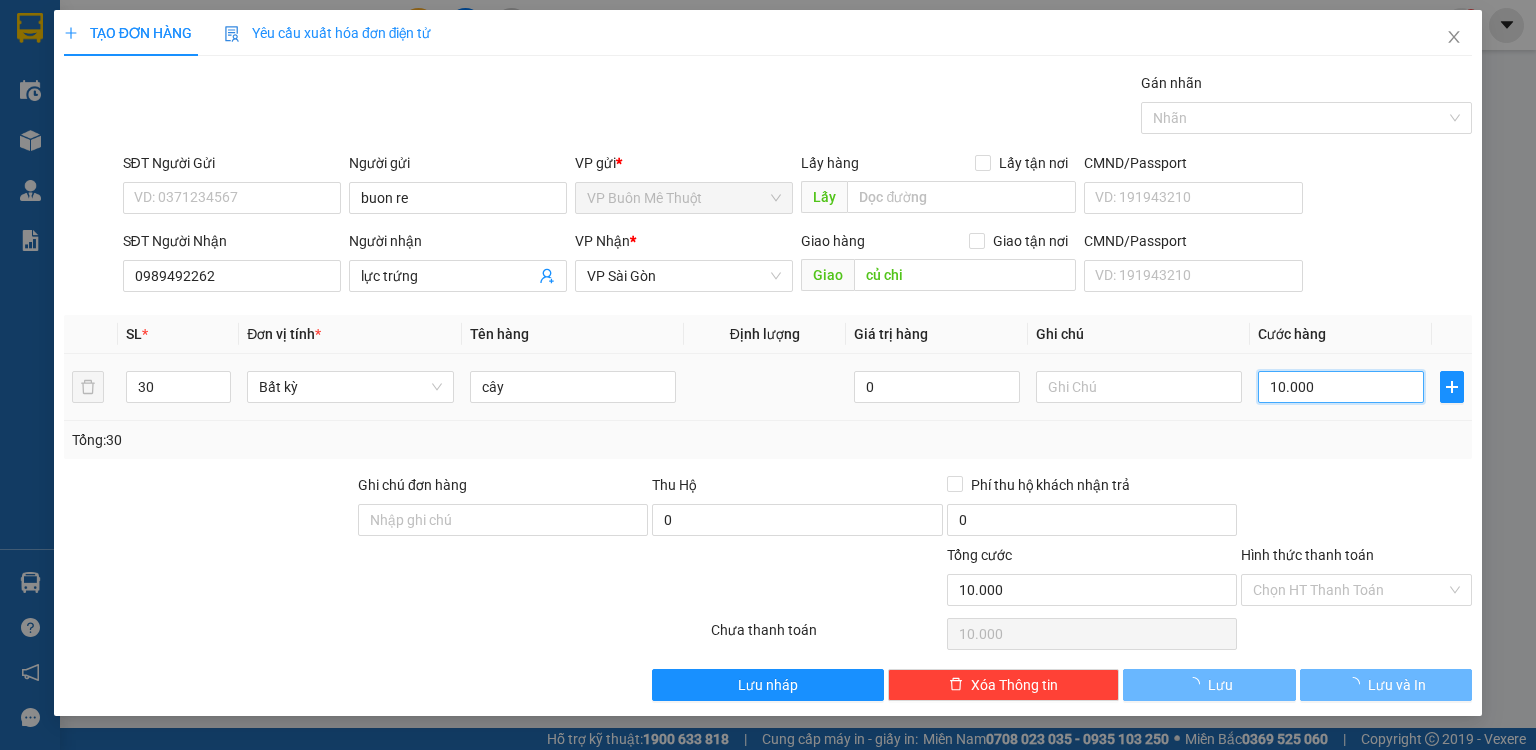 click on "10.000" at bounding box center [1341, 387] 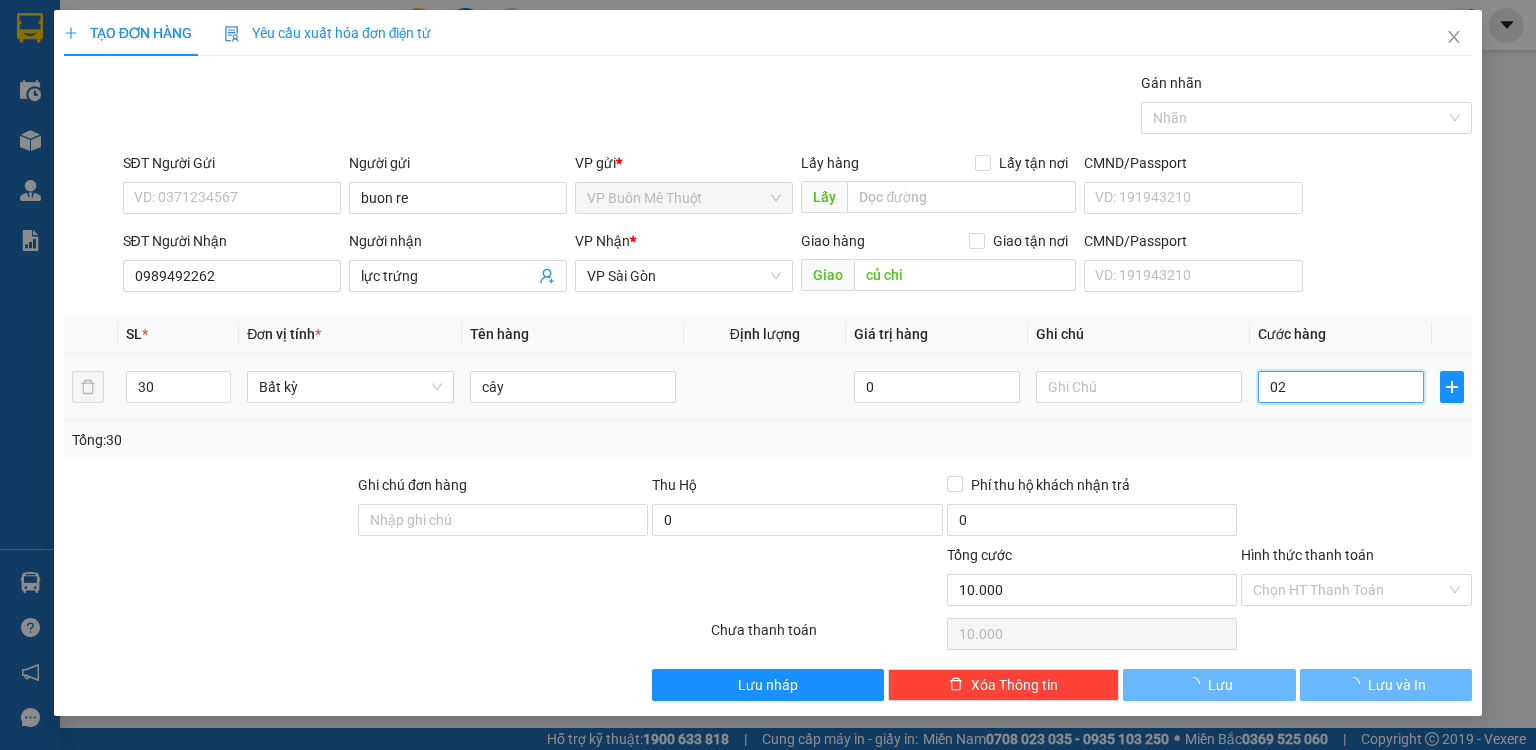 type on "020" 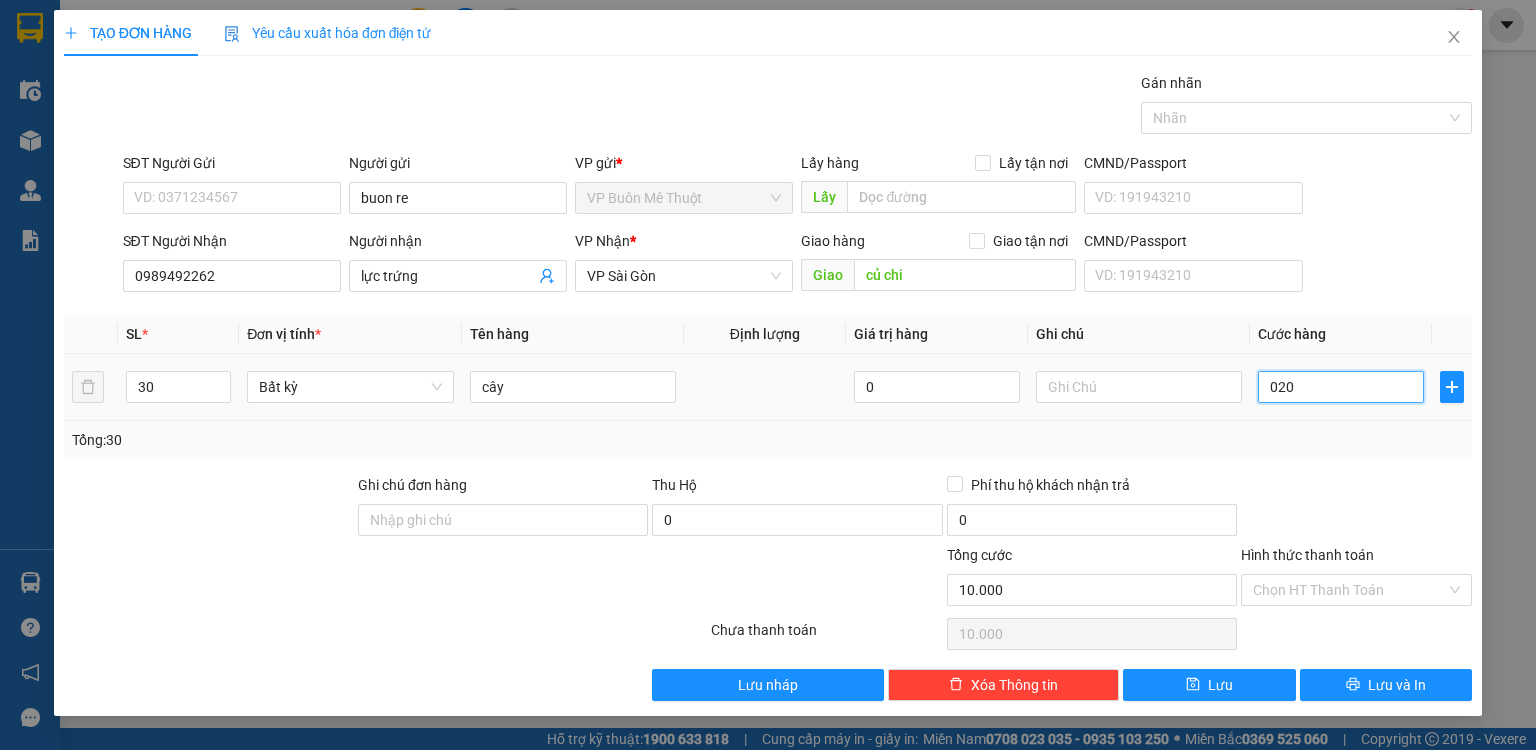type on "20" 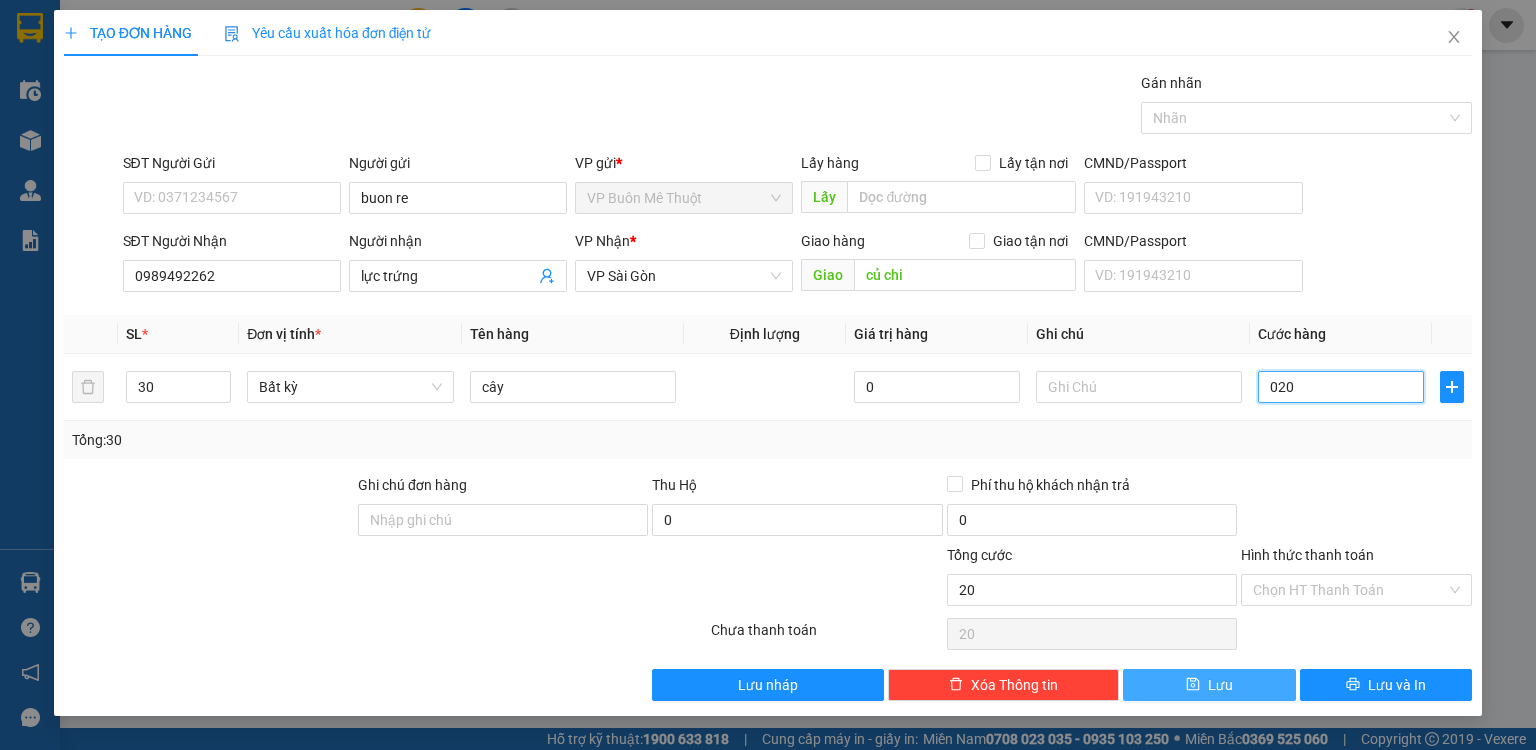 type on "020" 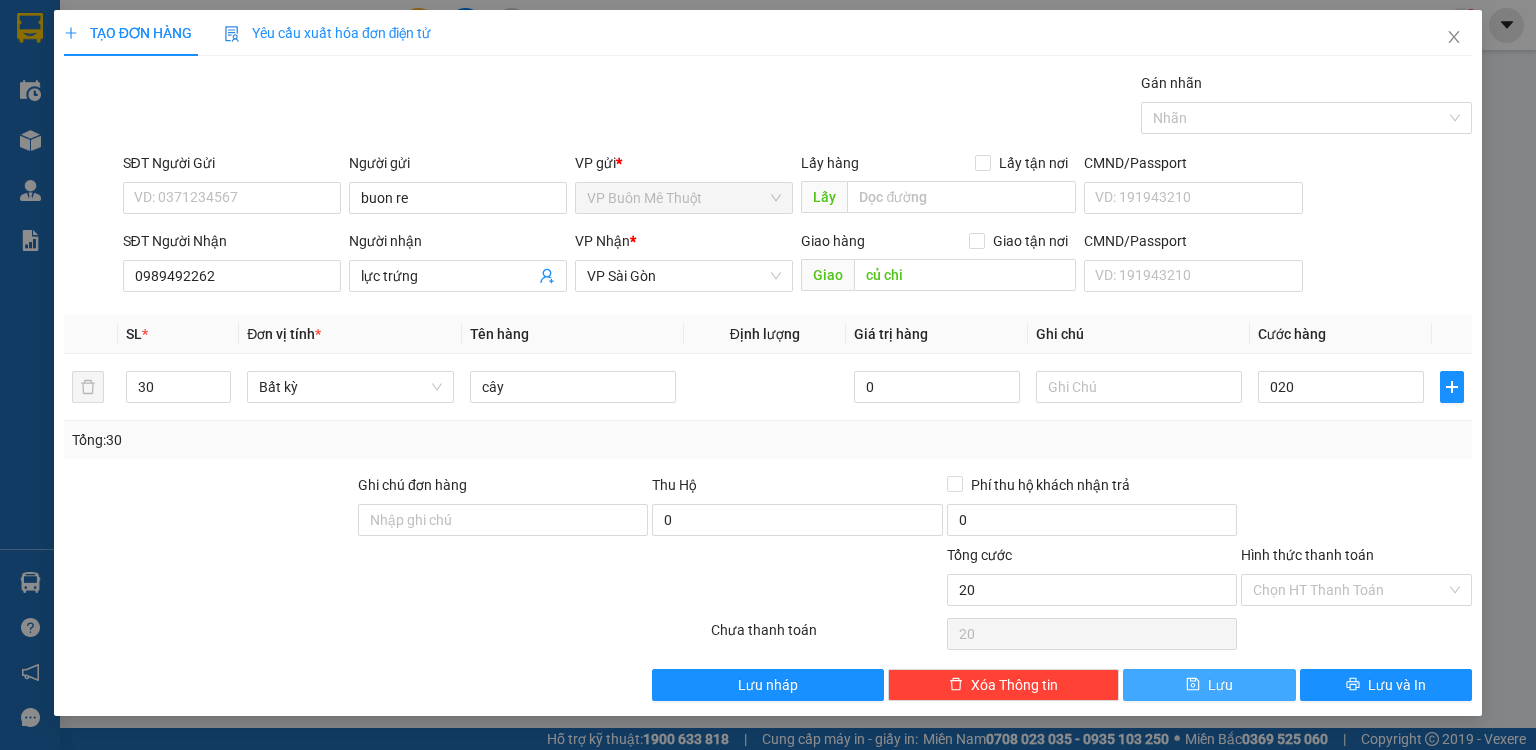 type on "20.000" 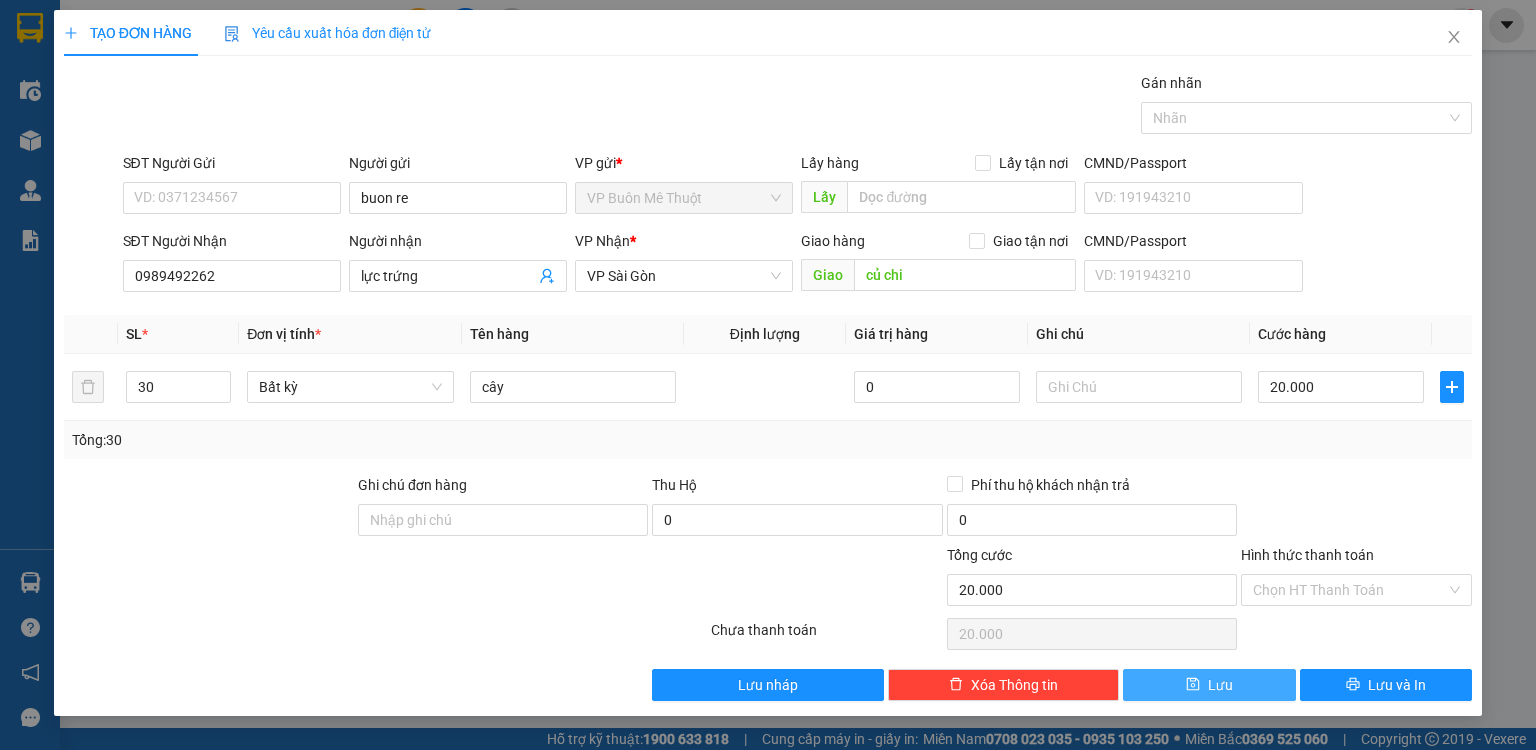 click on "Lưu" at bounding box center [1220, 685] 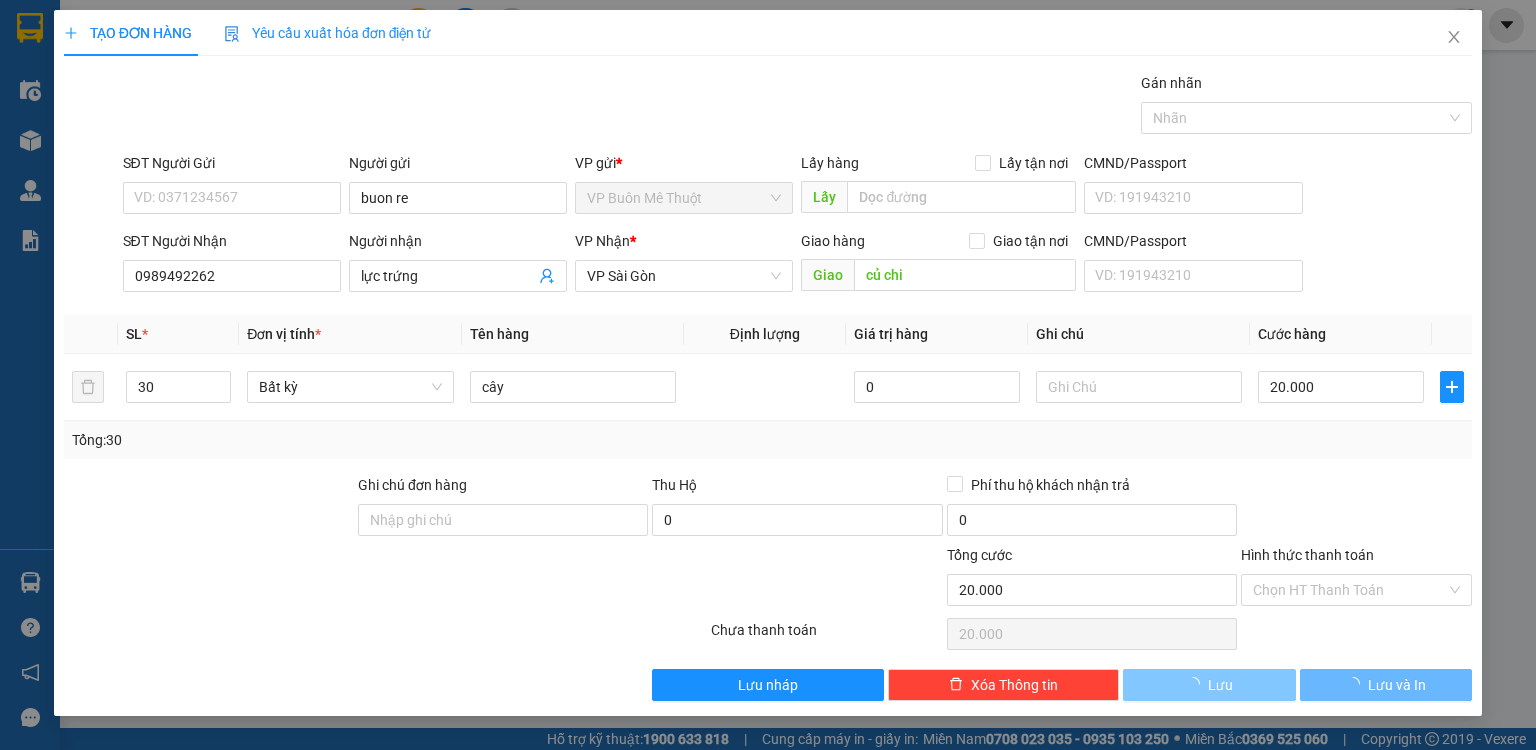 type 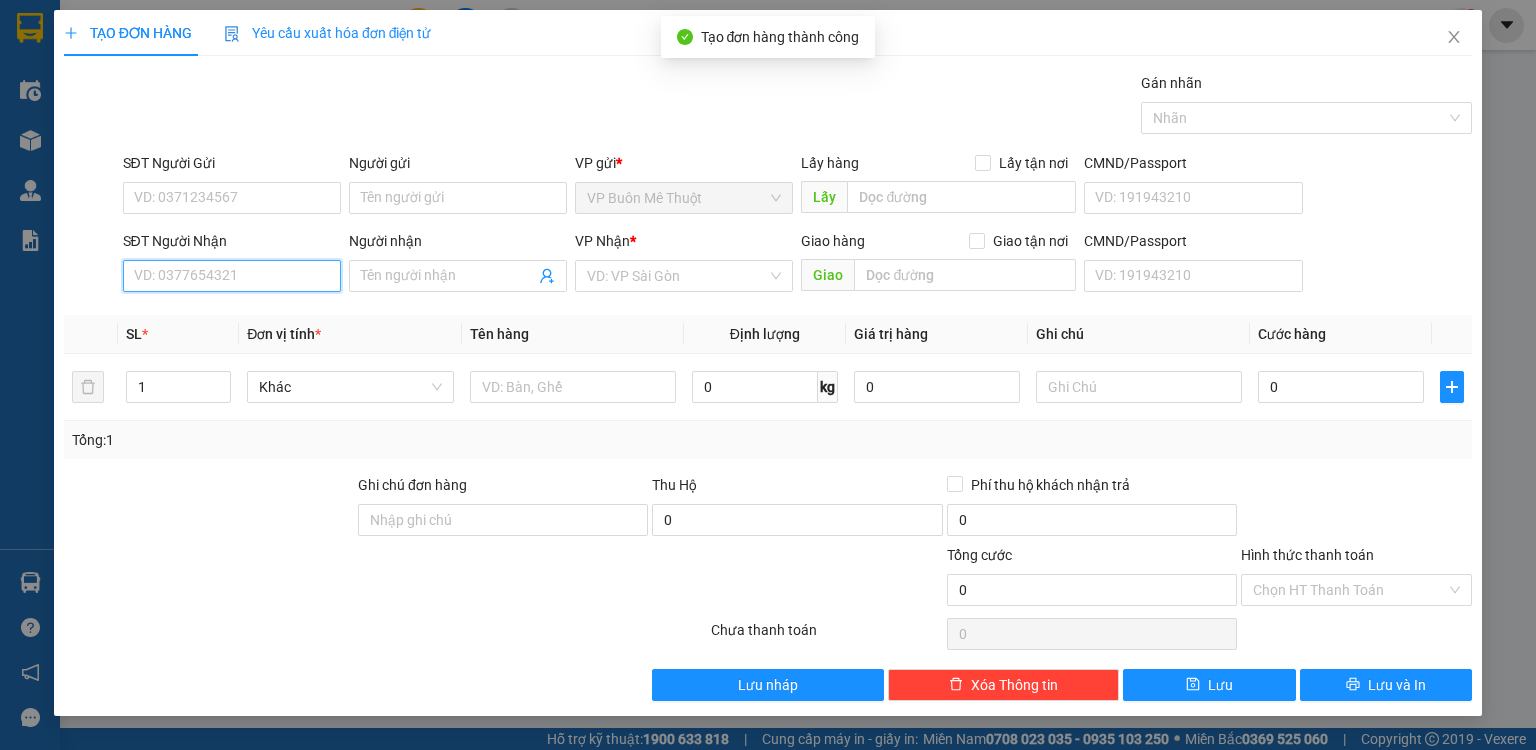 drag, startPoint x: 249, startPoint y: 273, endPoint x: 256, endPoint y: 282, distance: 11.401754 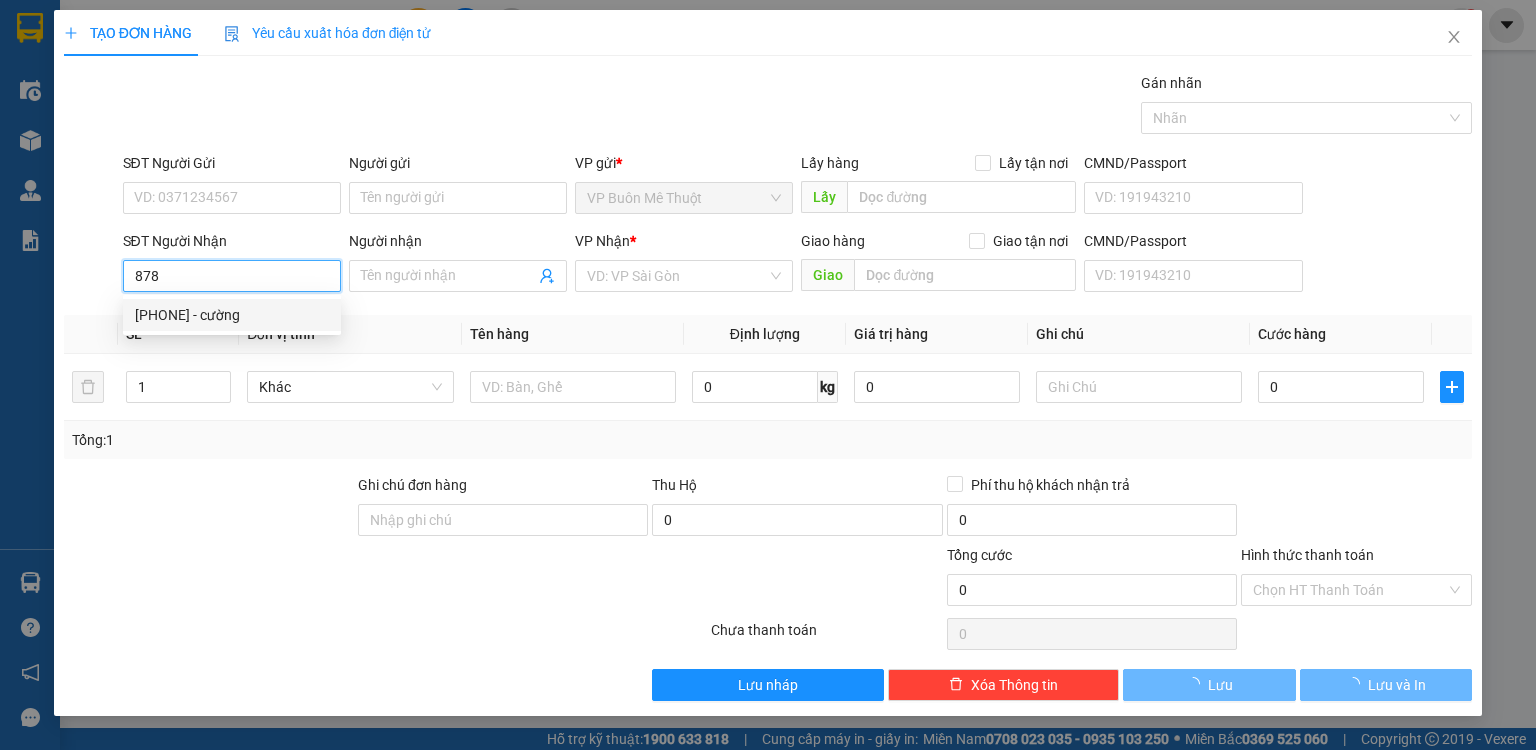 click on "[PHONE] - cường" at bounding box center (232, 315) 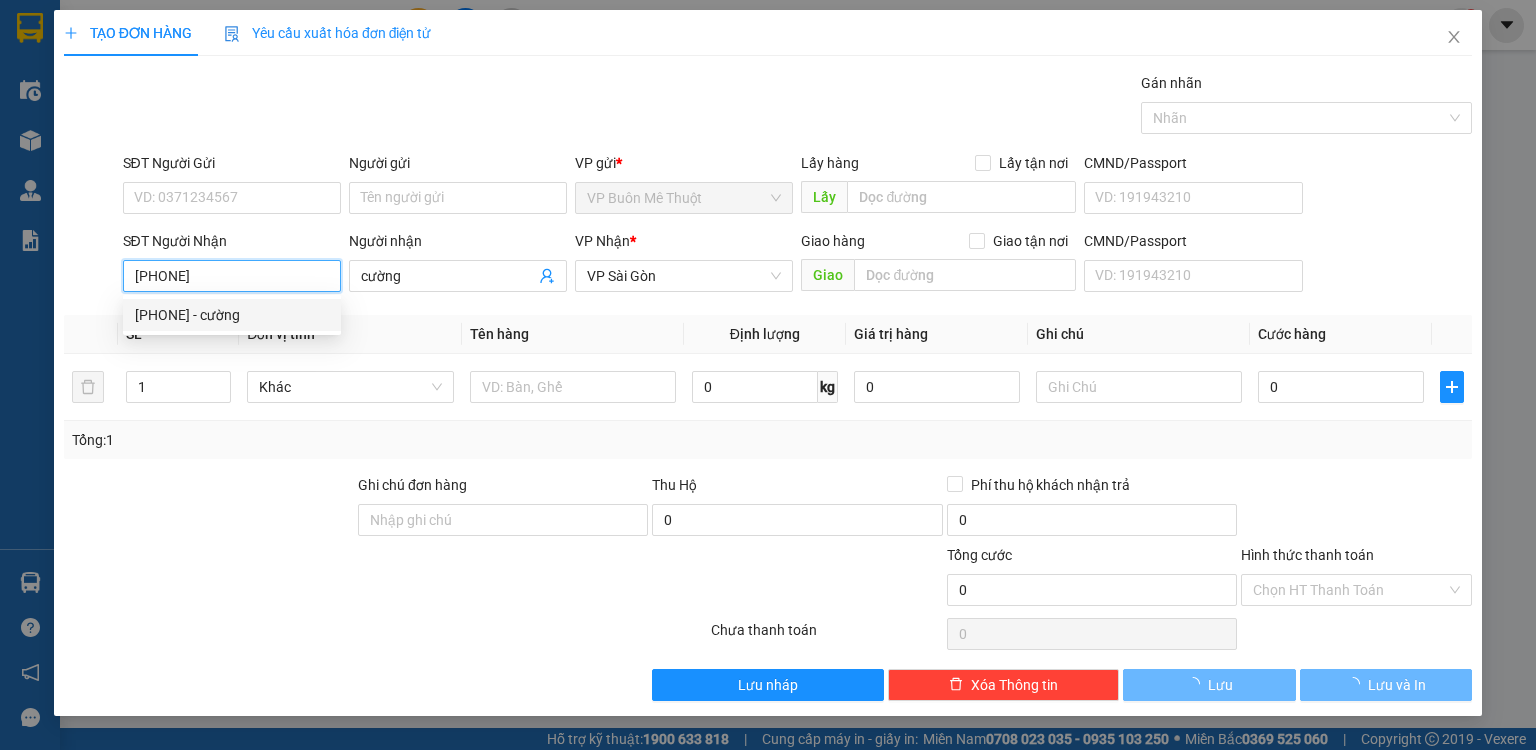 type on "80.000" 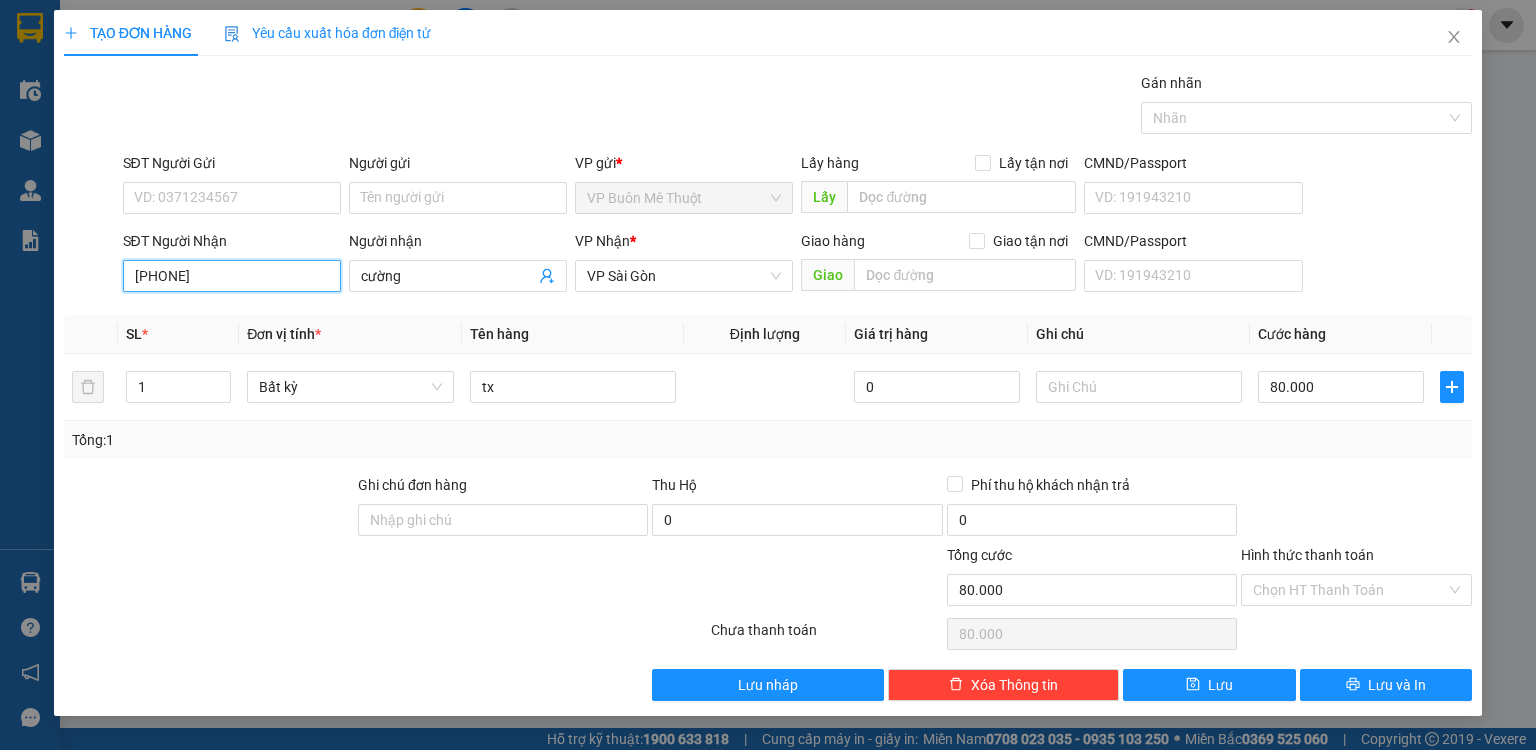 drag, startPoint x: 240, startPoint y: 276, endPoint x: 44, endPoint y: 272, distance: 196.04082 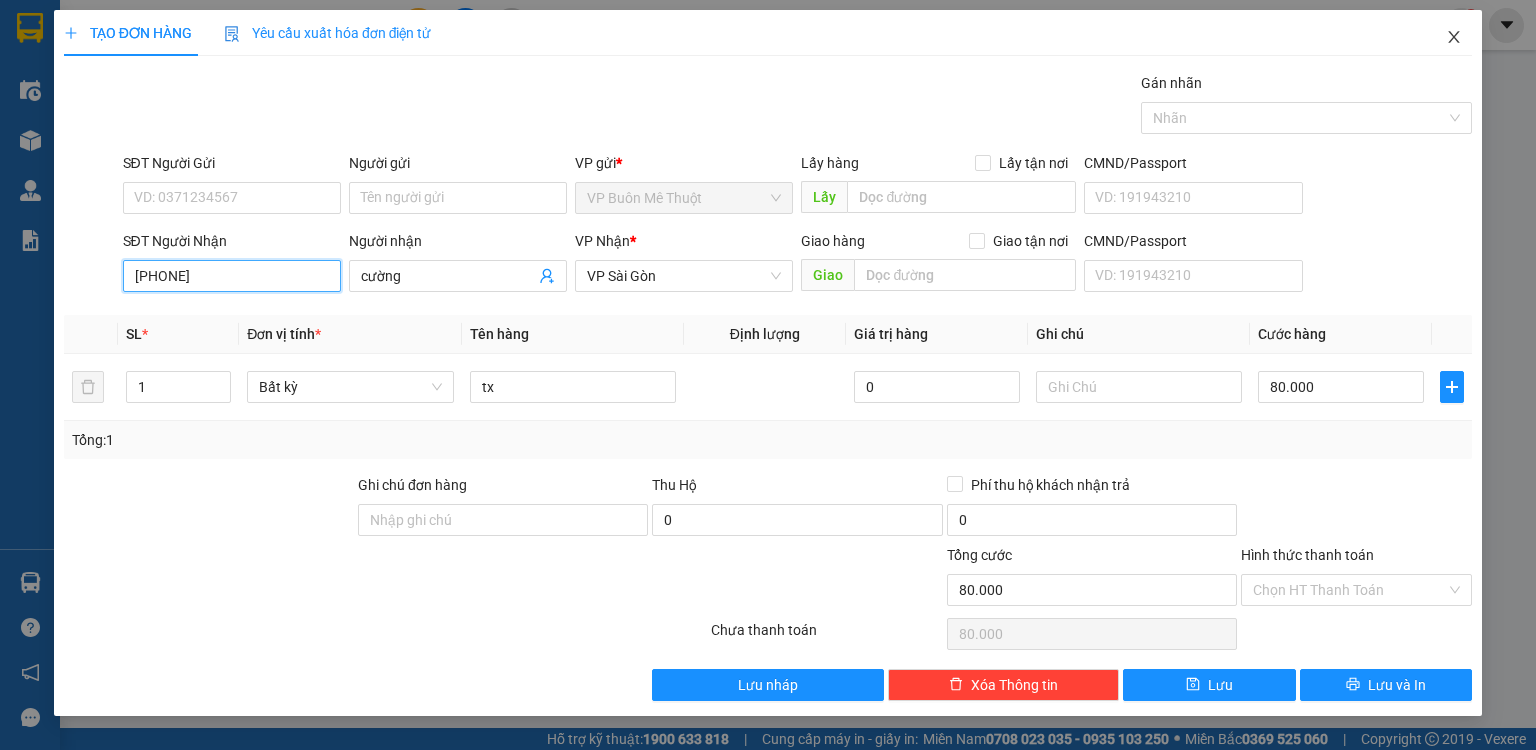 type on "[PHONE]" 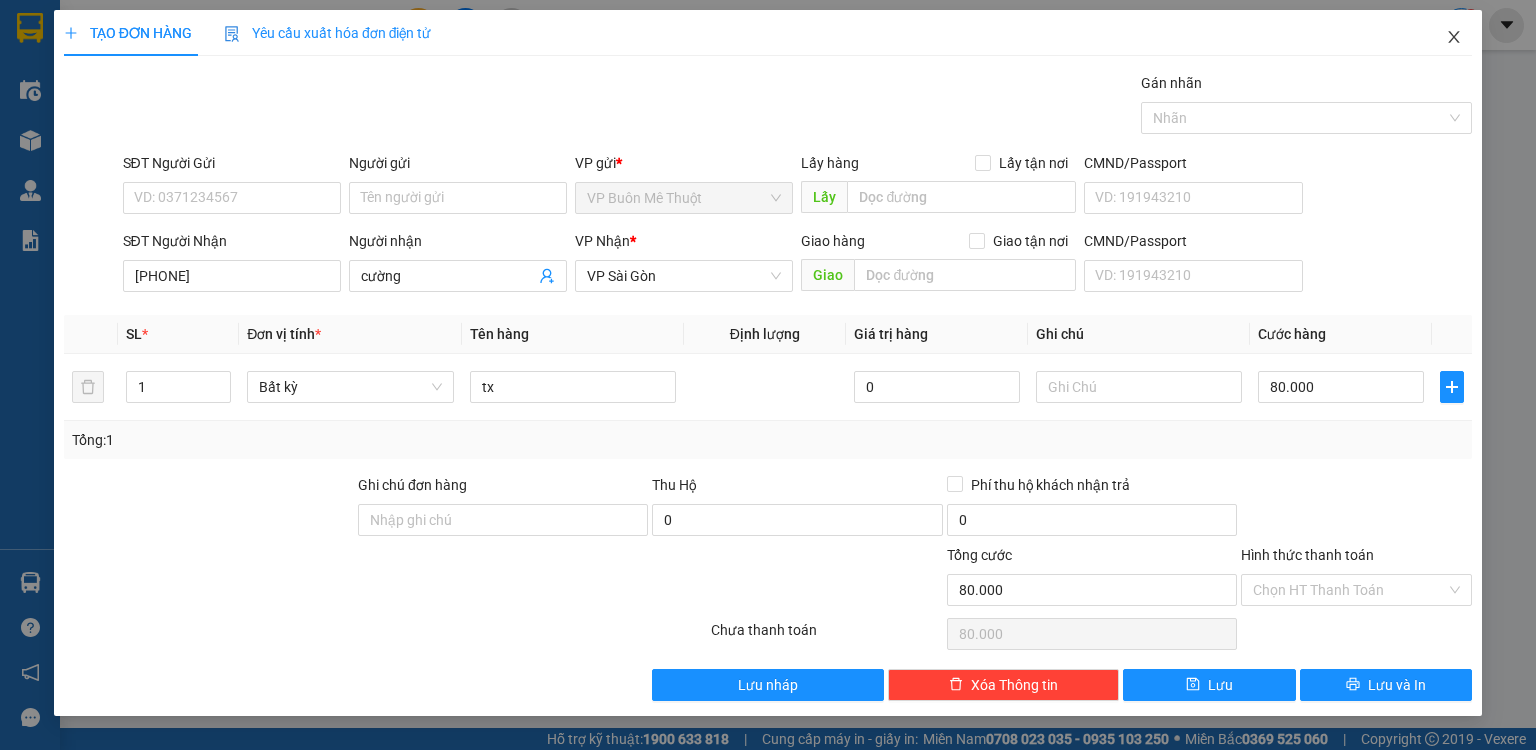 click at bounding box center [1454, 38] 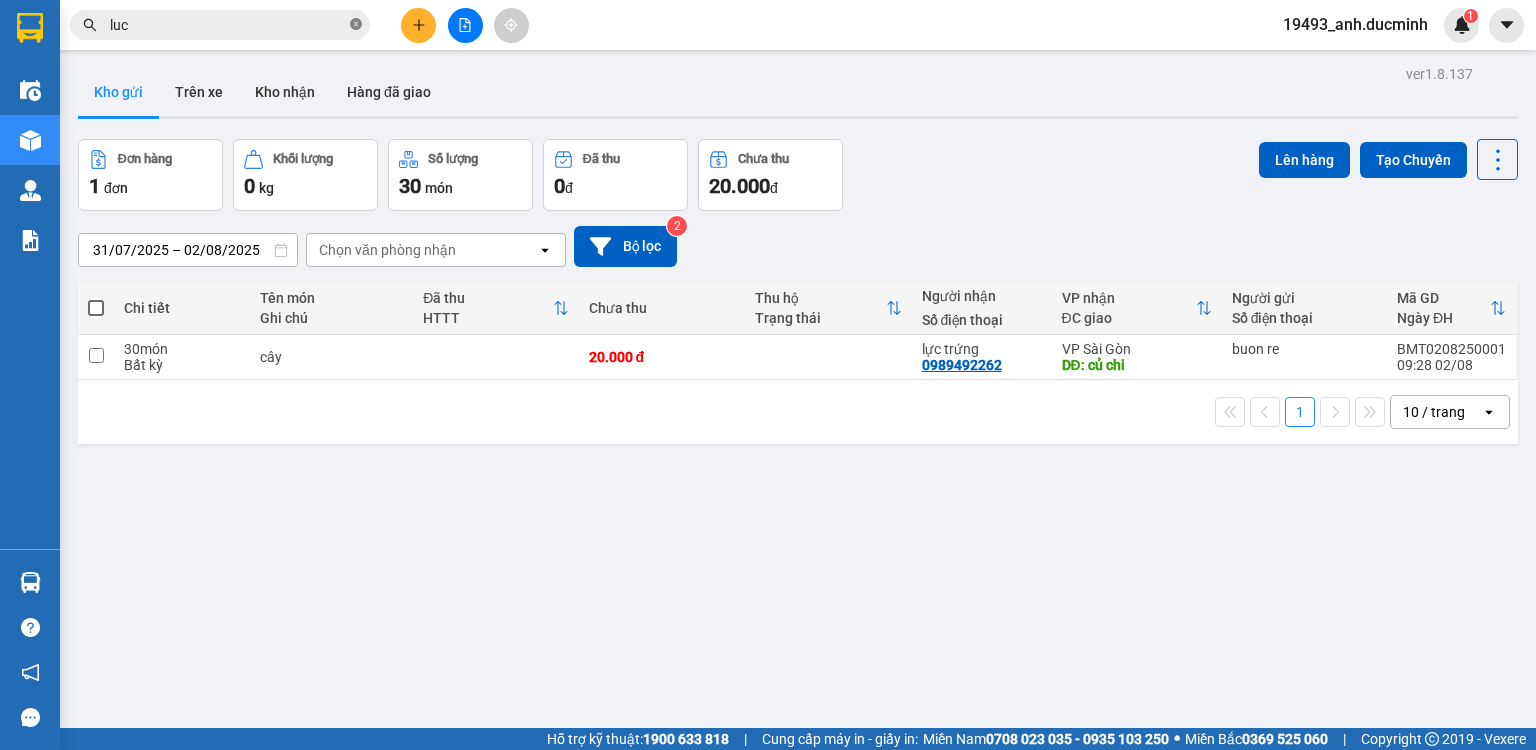 click 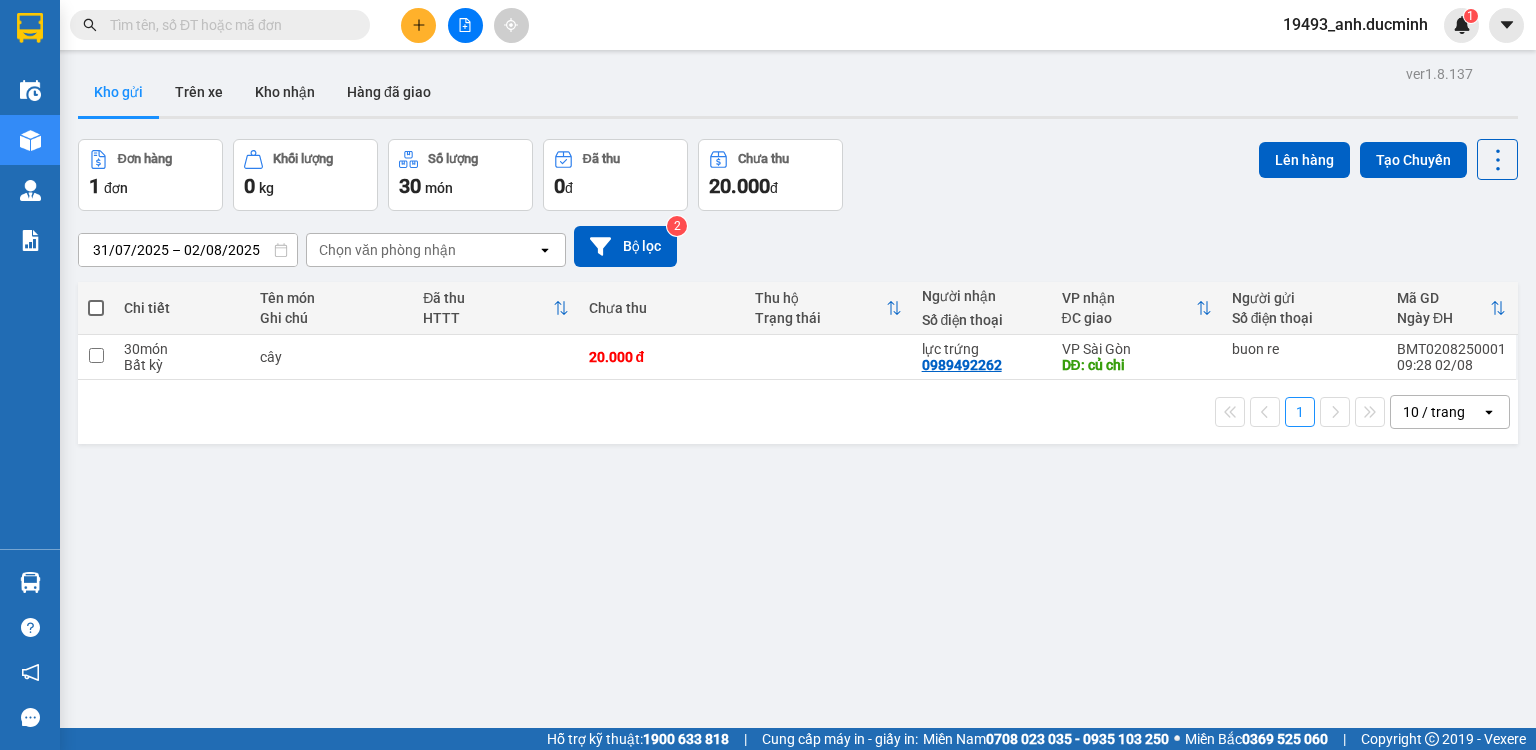 click at bounding box center (228, 25) 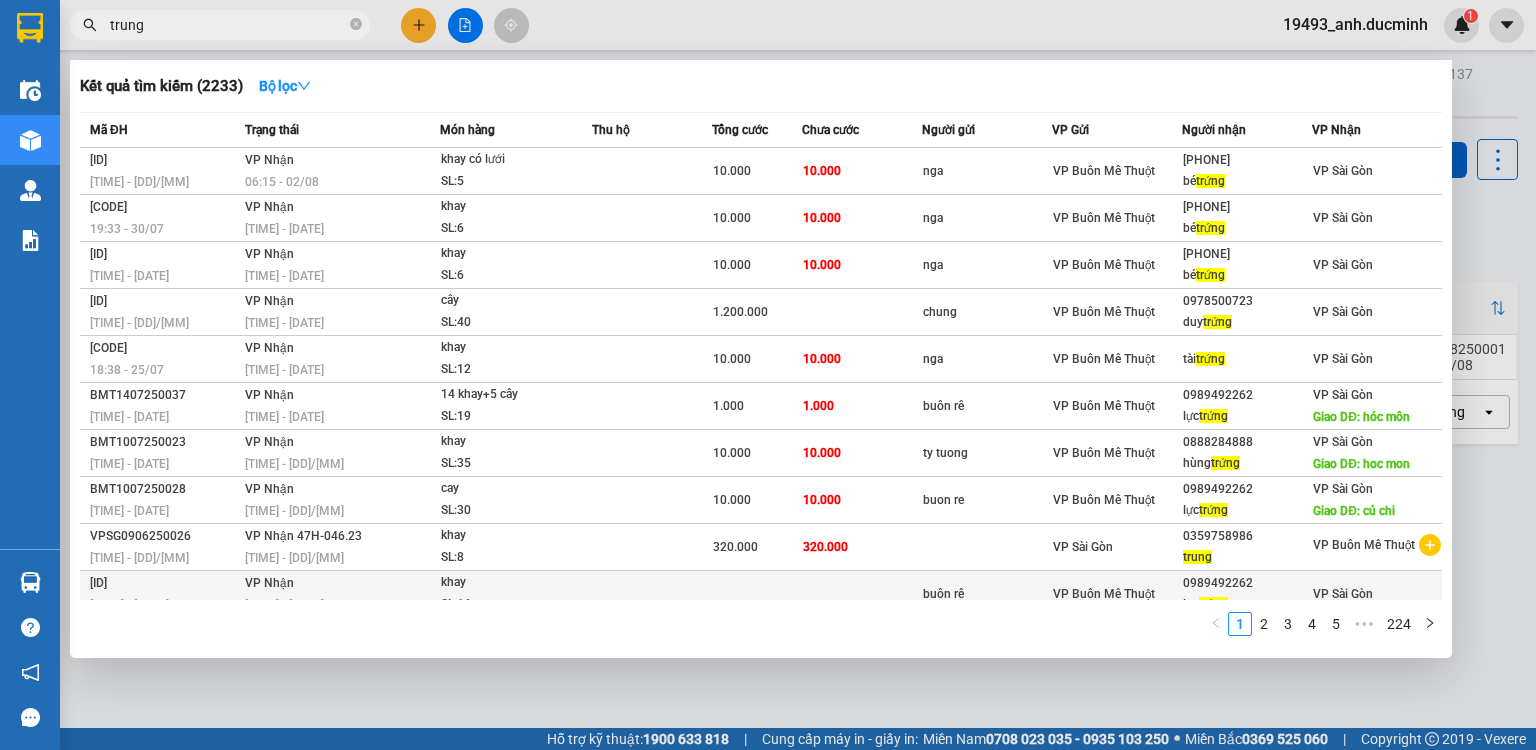 scroll, scrollTop: 12, scrollLeft: 0, axis: vertical 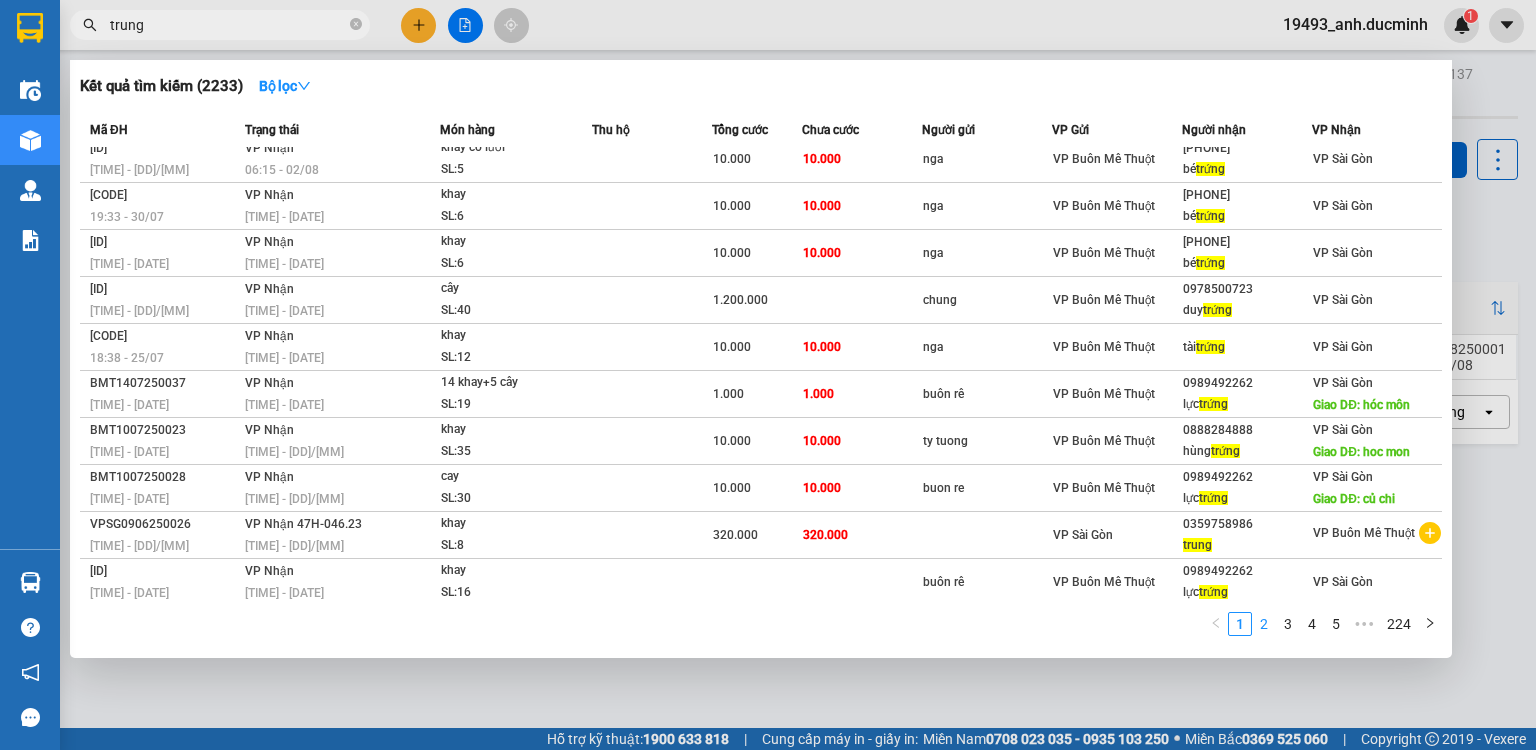 type on "trung" 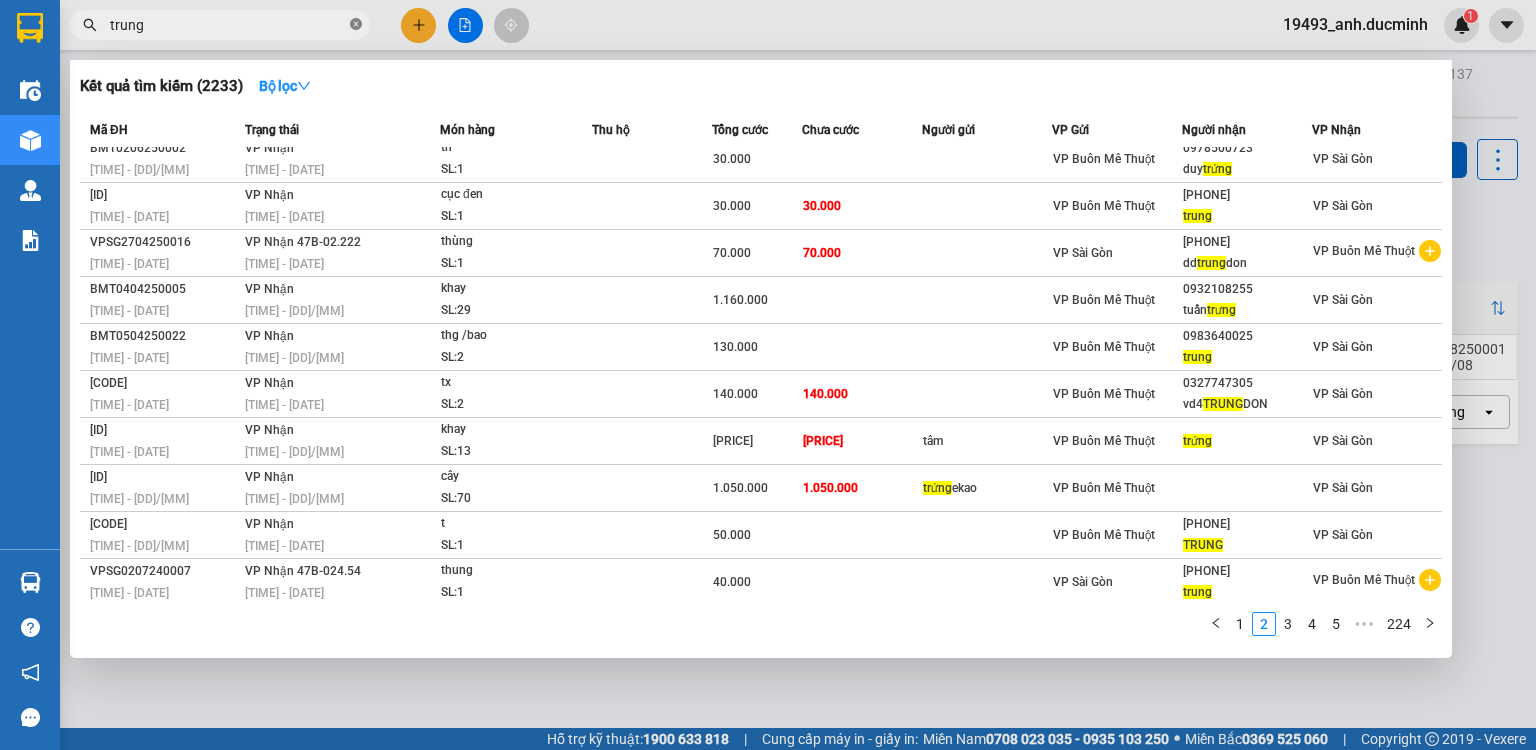 click 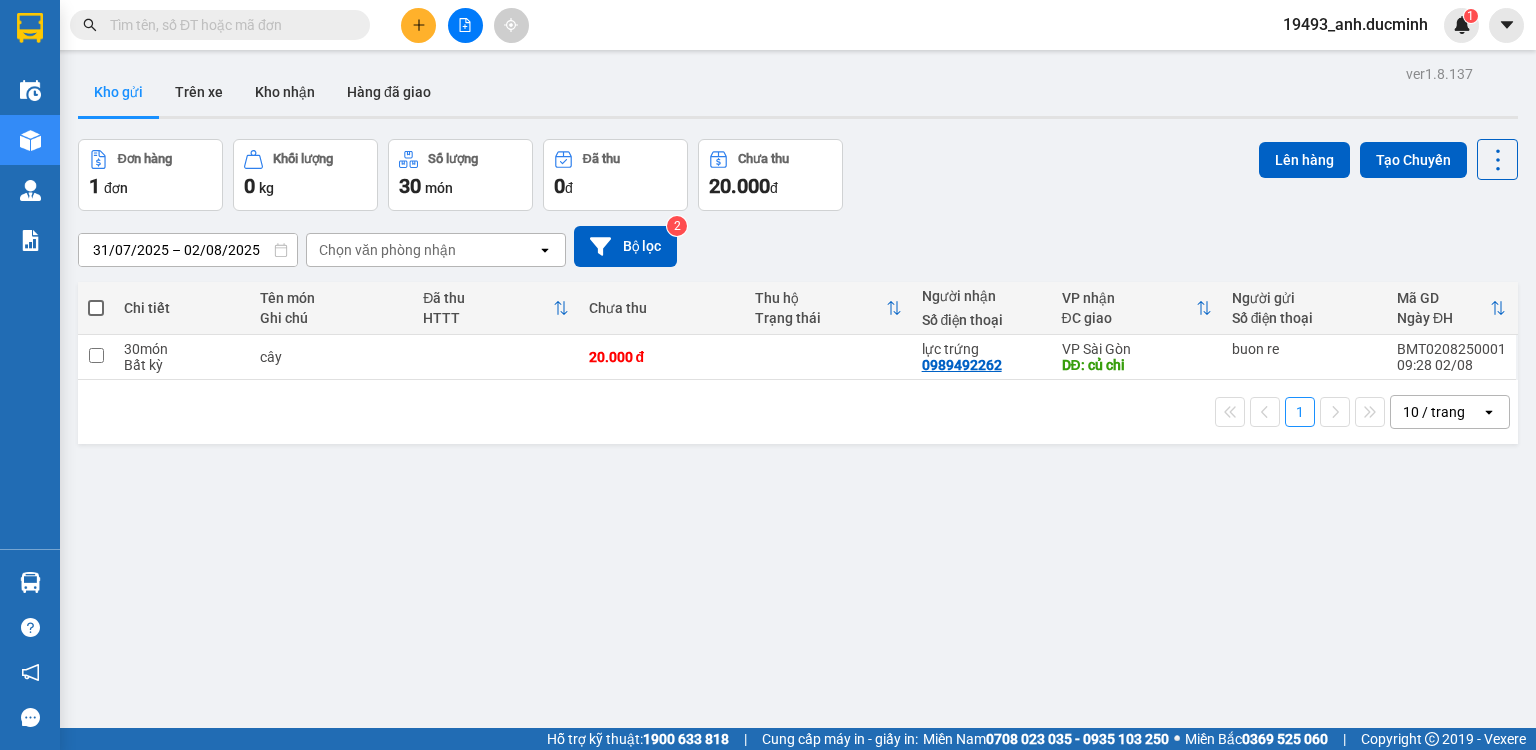 click at bounding box center (228, 25) 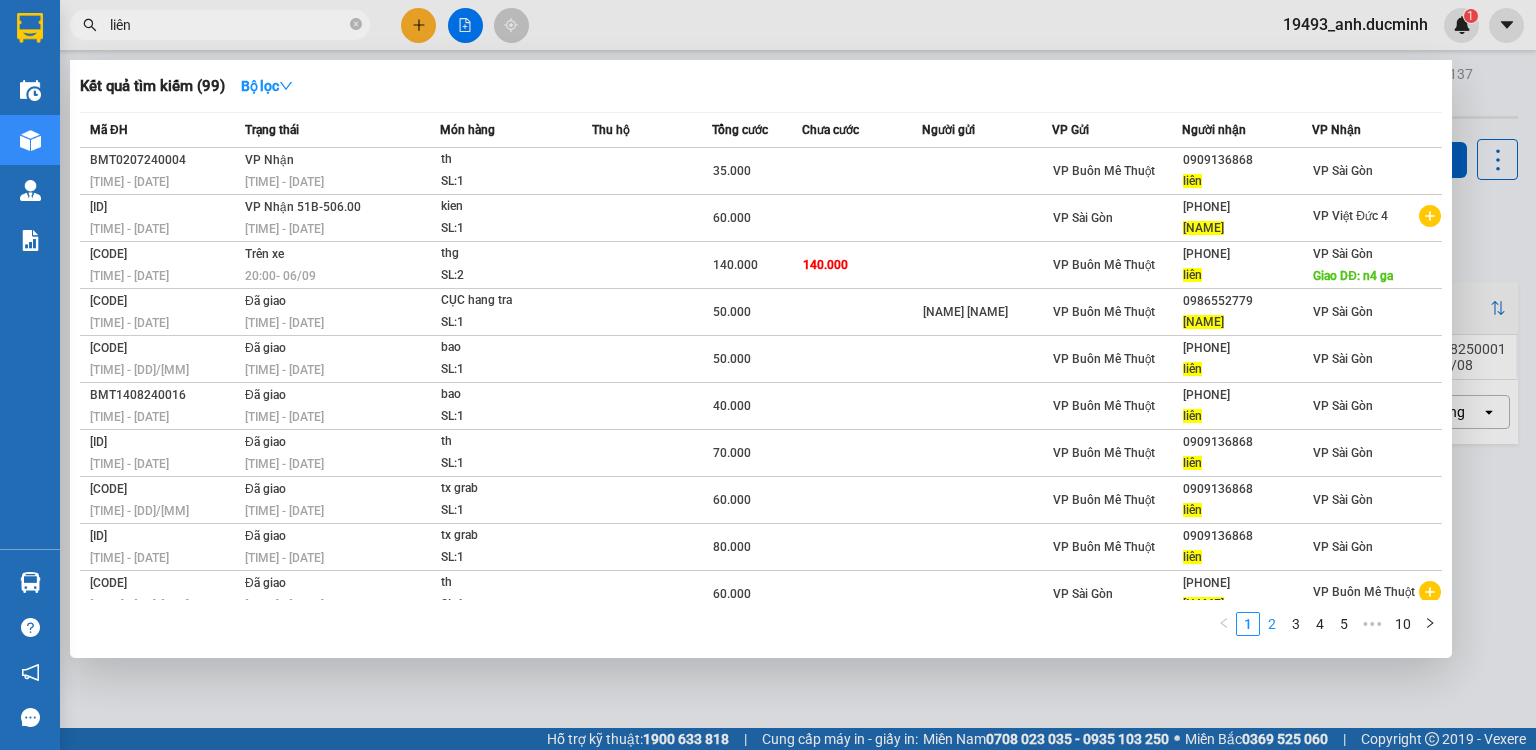 click on "2" at bounding box center (1272, 624) 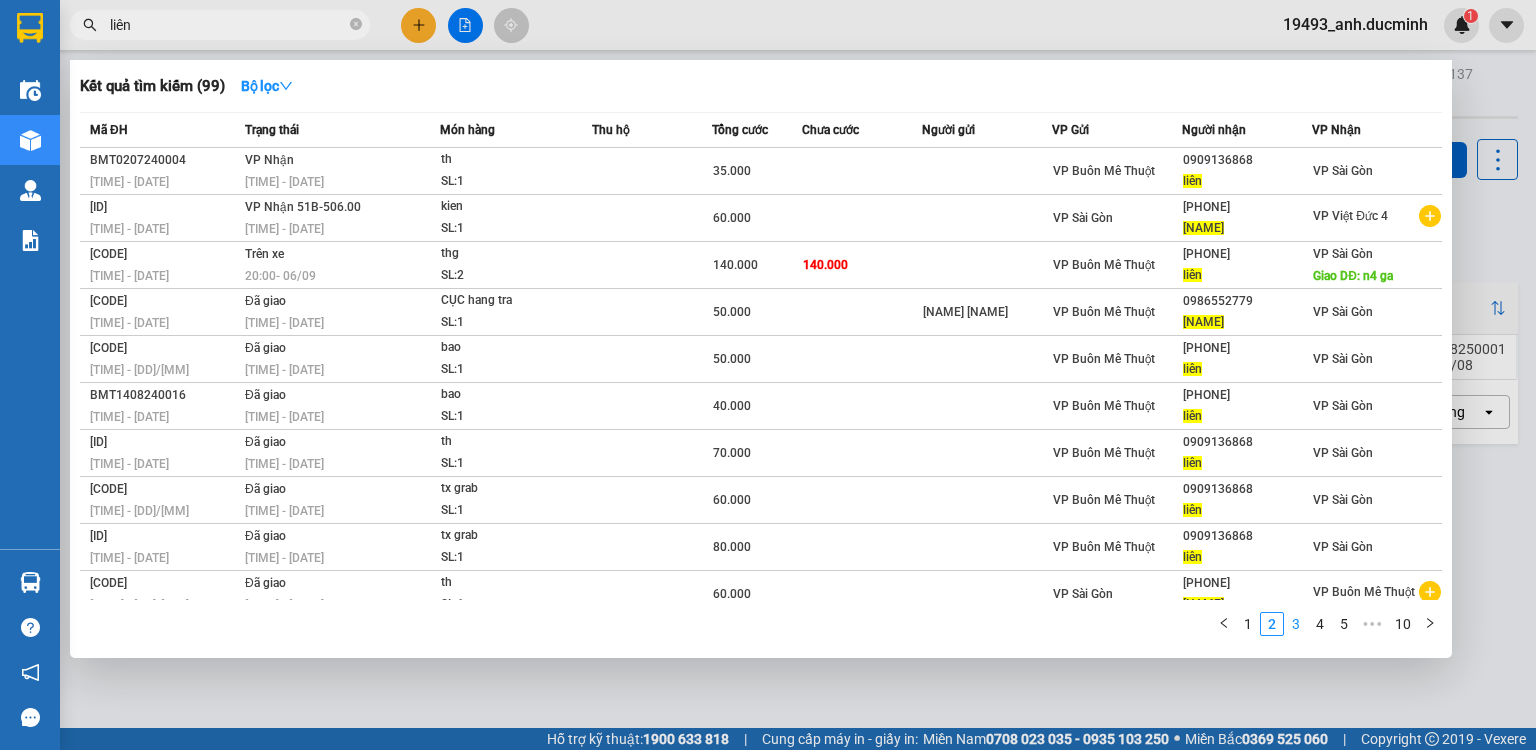 click on "3" at bounding box center (1296, 624) 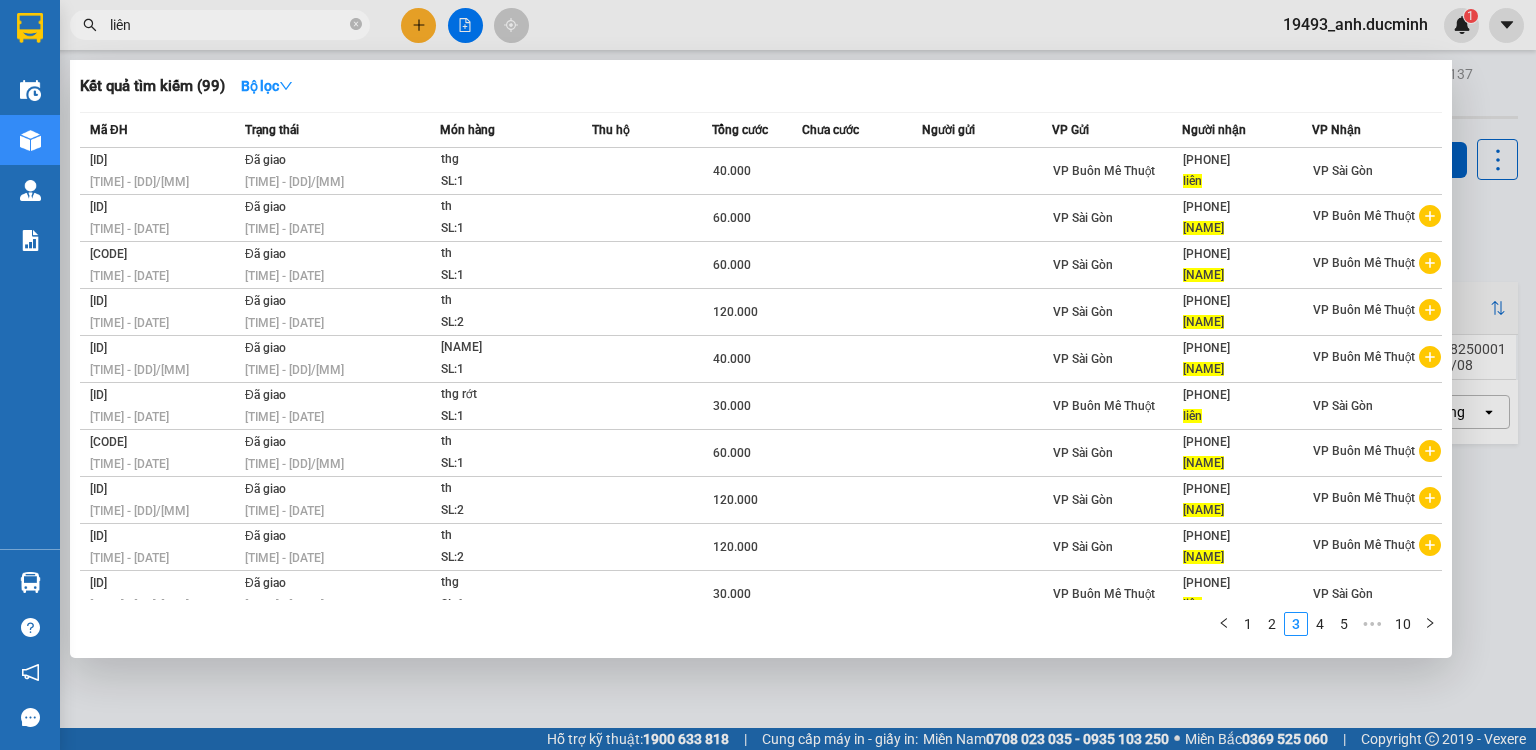 click on "liên" at bounding box center [228, 25] 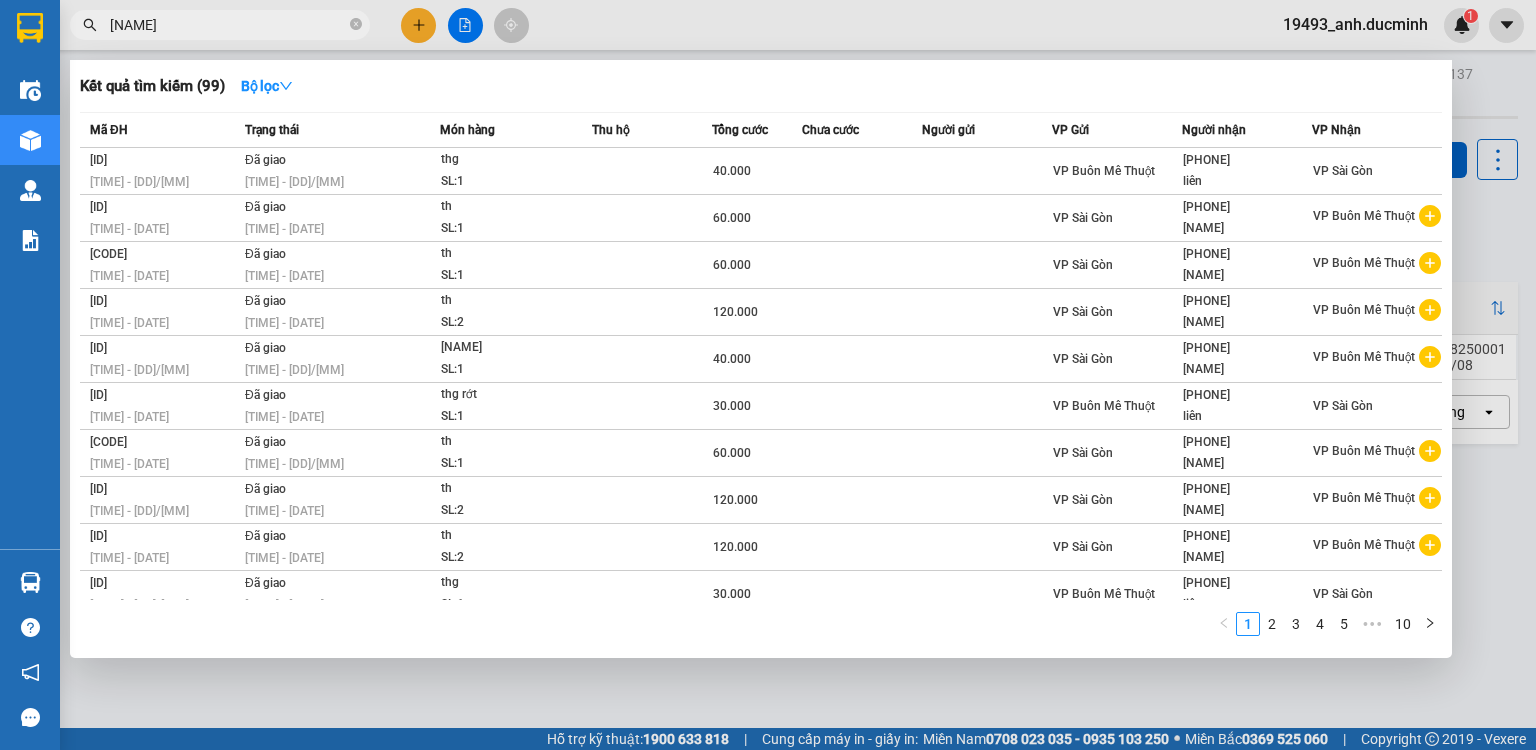 type on "liên trung" 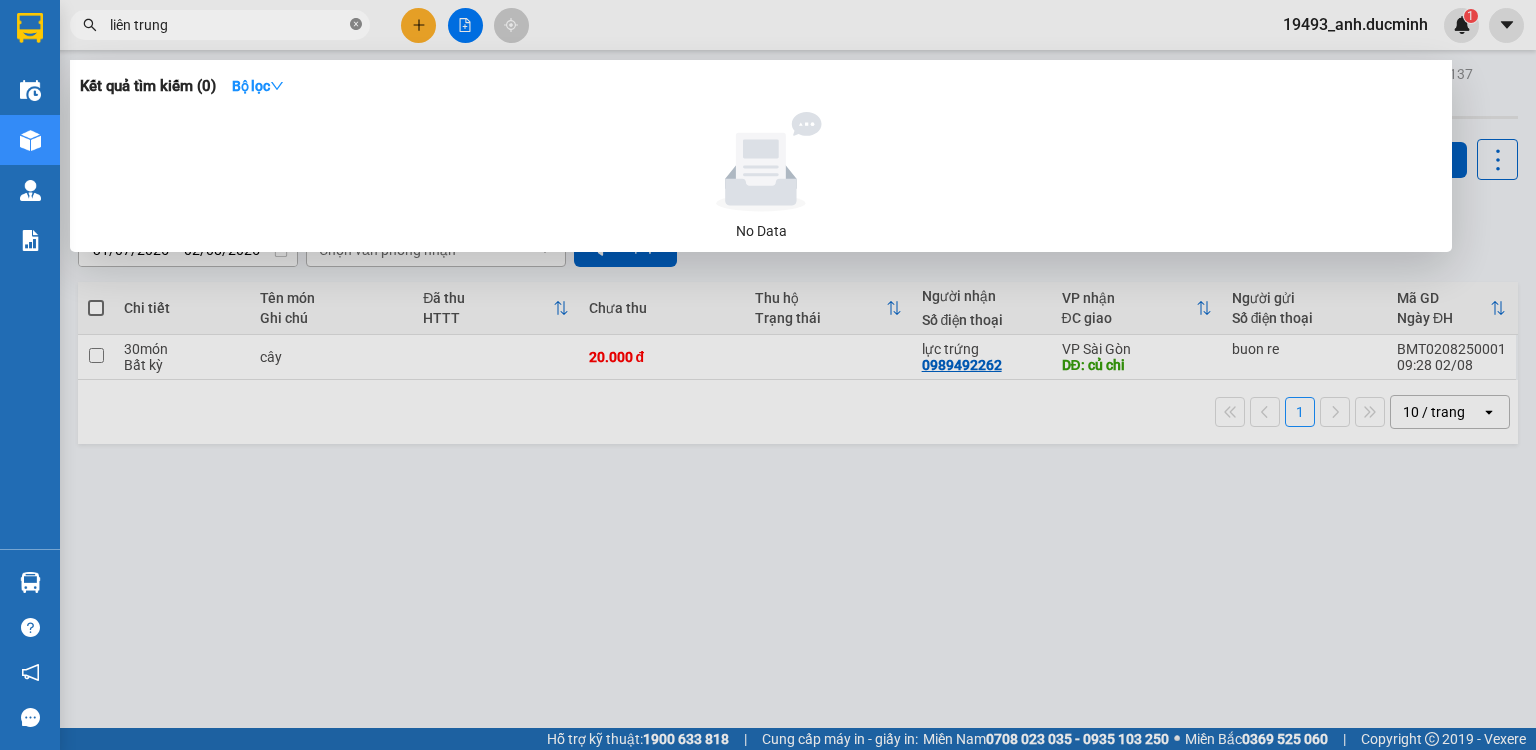 click 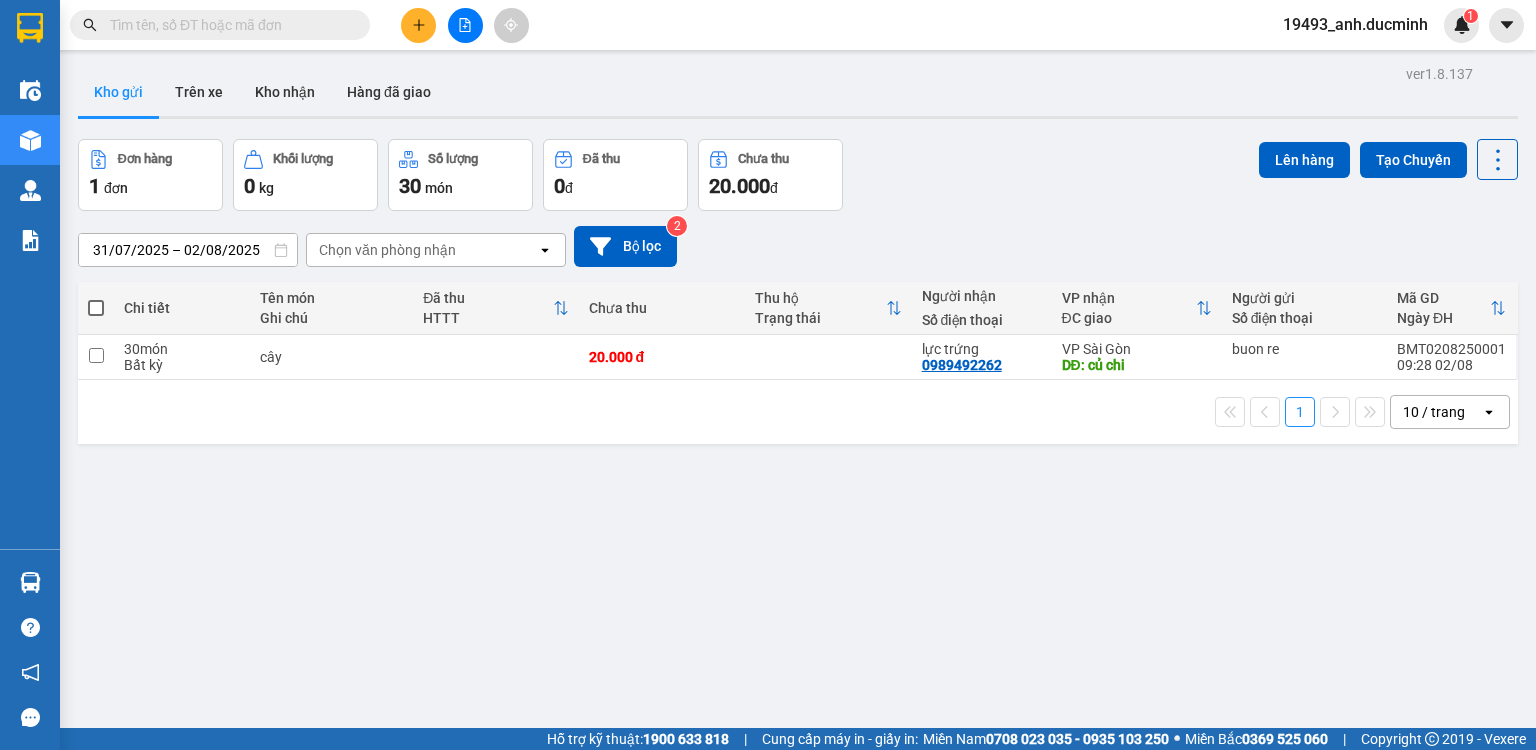 click at bounding box center (228, 25) 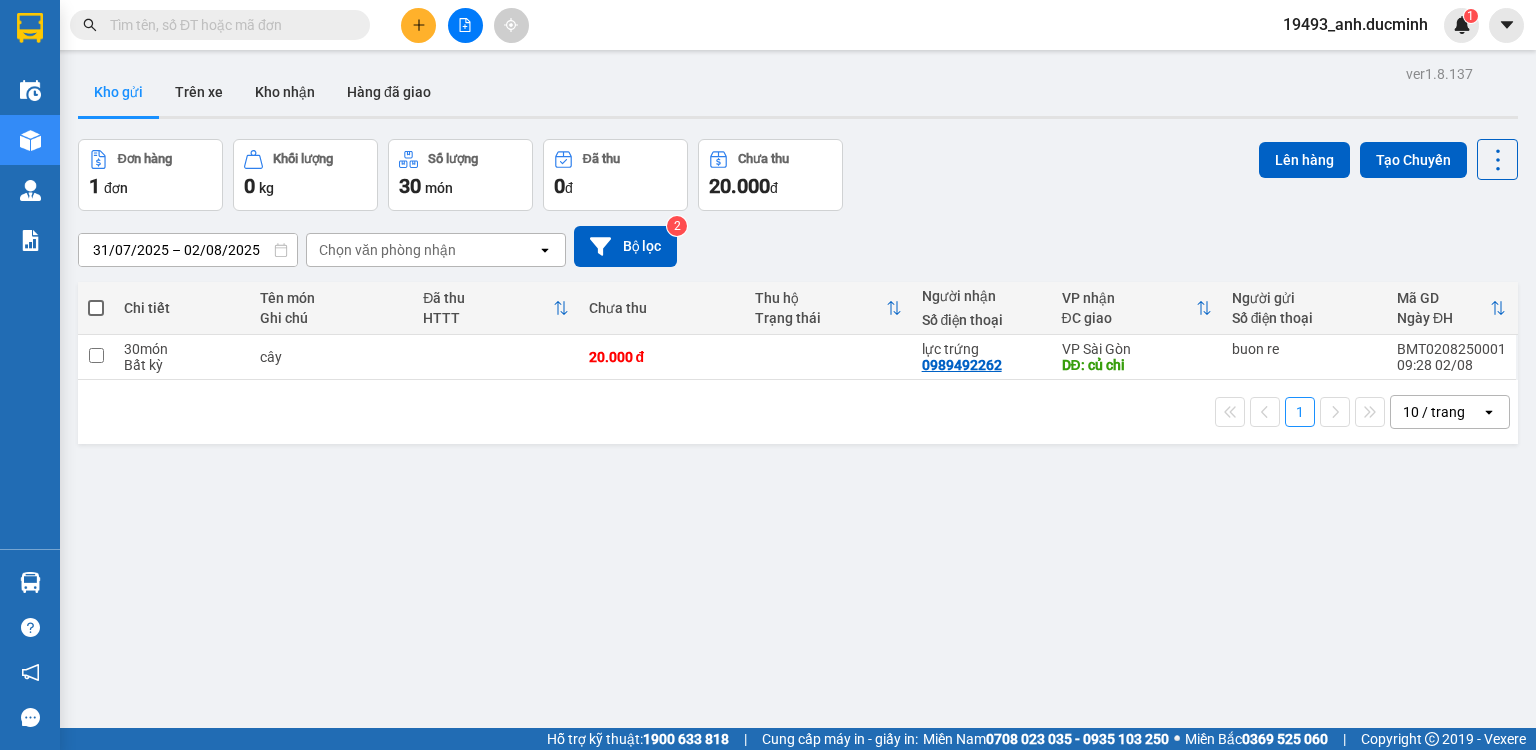 click at bounding box center (228, 25) 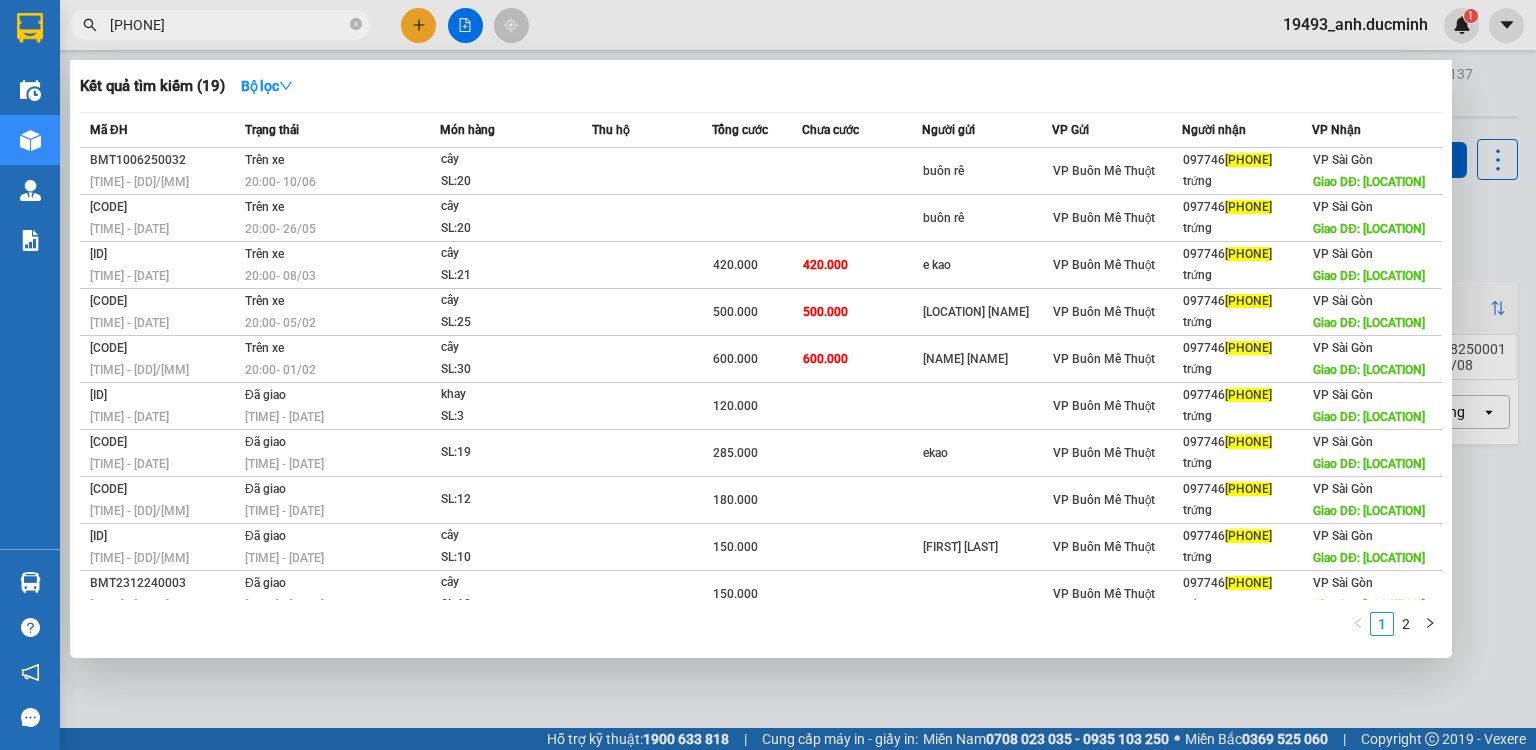 type on "[PHONE]" 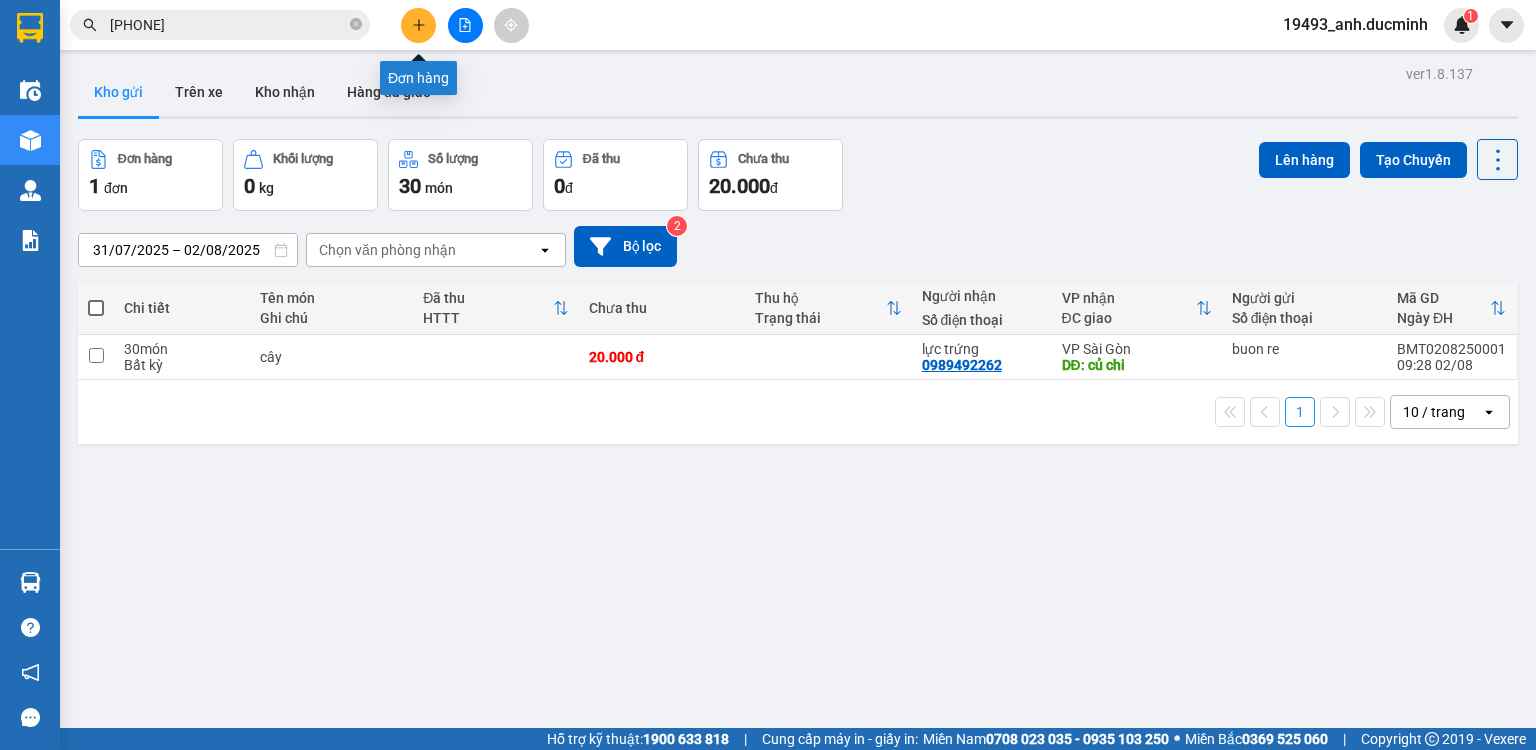 click 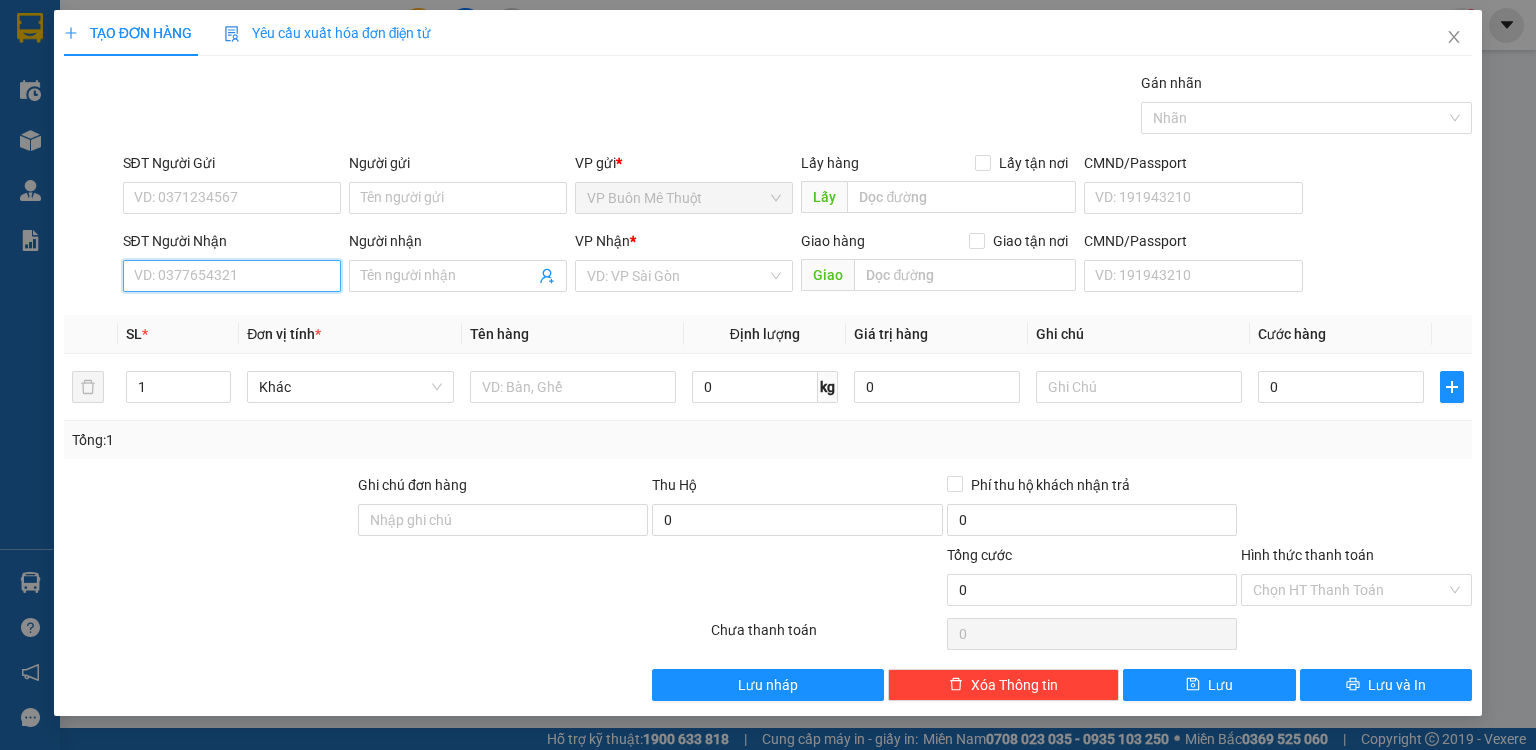 drag, startPoint x: 277, startPoint y: 272, endPoint x: 288, endPoint y: 270, distance: 11.18034 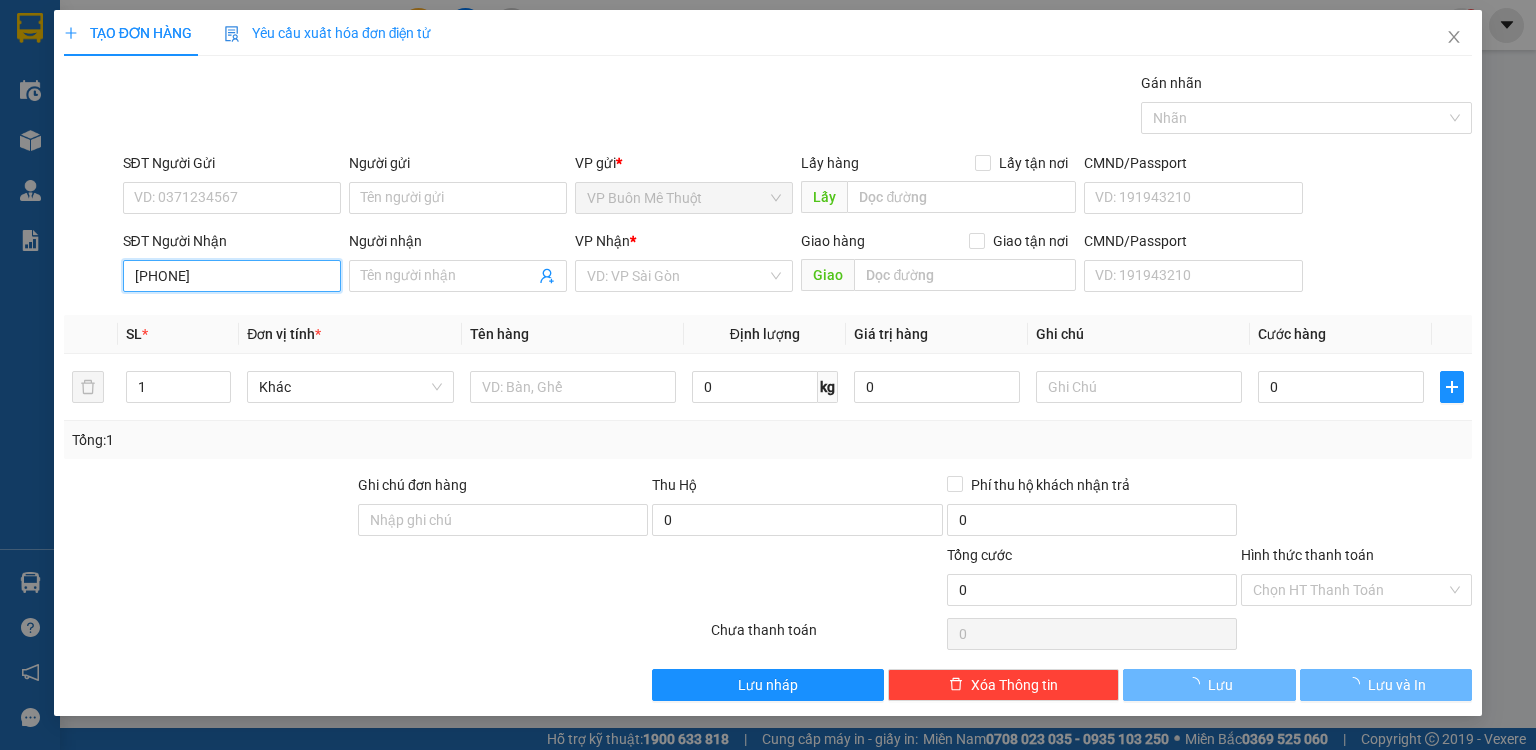 click on "[PHONE]" at bounding box center [232, 276] 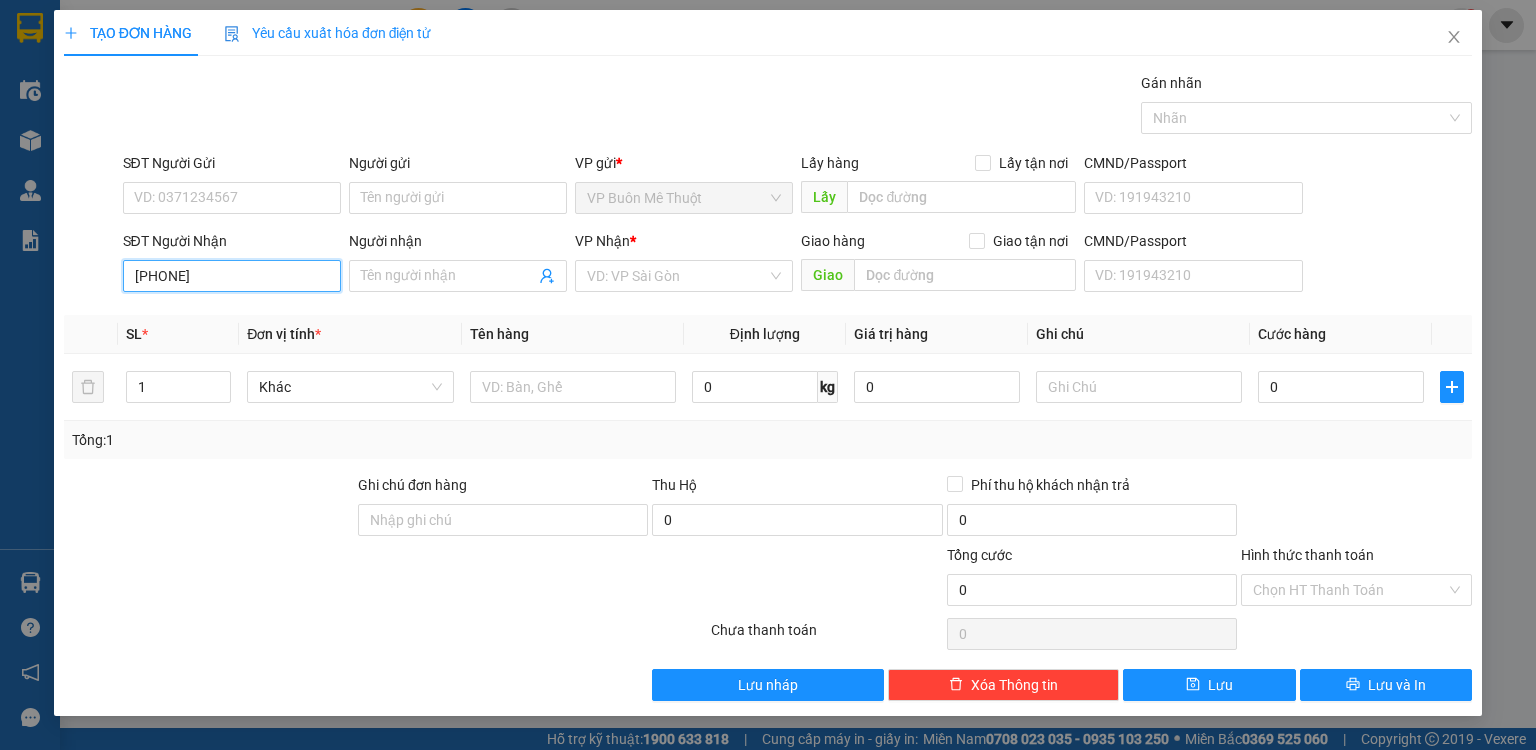 click on "[PHONE]" at bounding box center [232, 276] 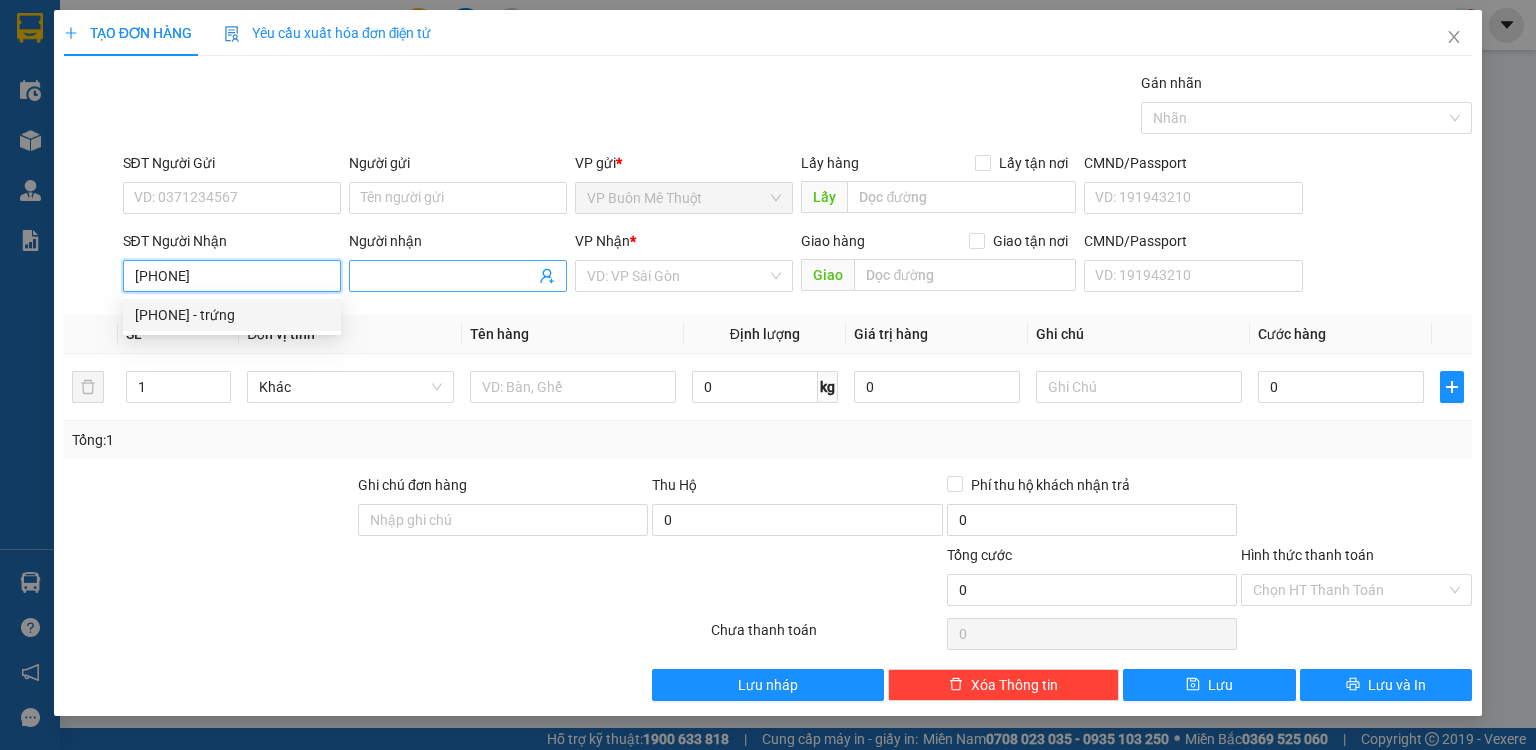 drag, startPoint x: 220, startPoint y: 316, endPoint x: 384, endPoint y: 283, distance: 167.28719 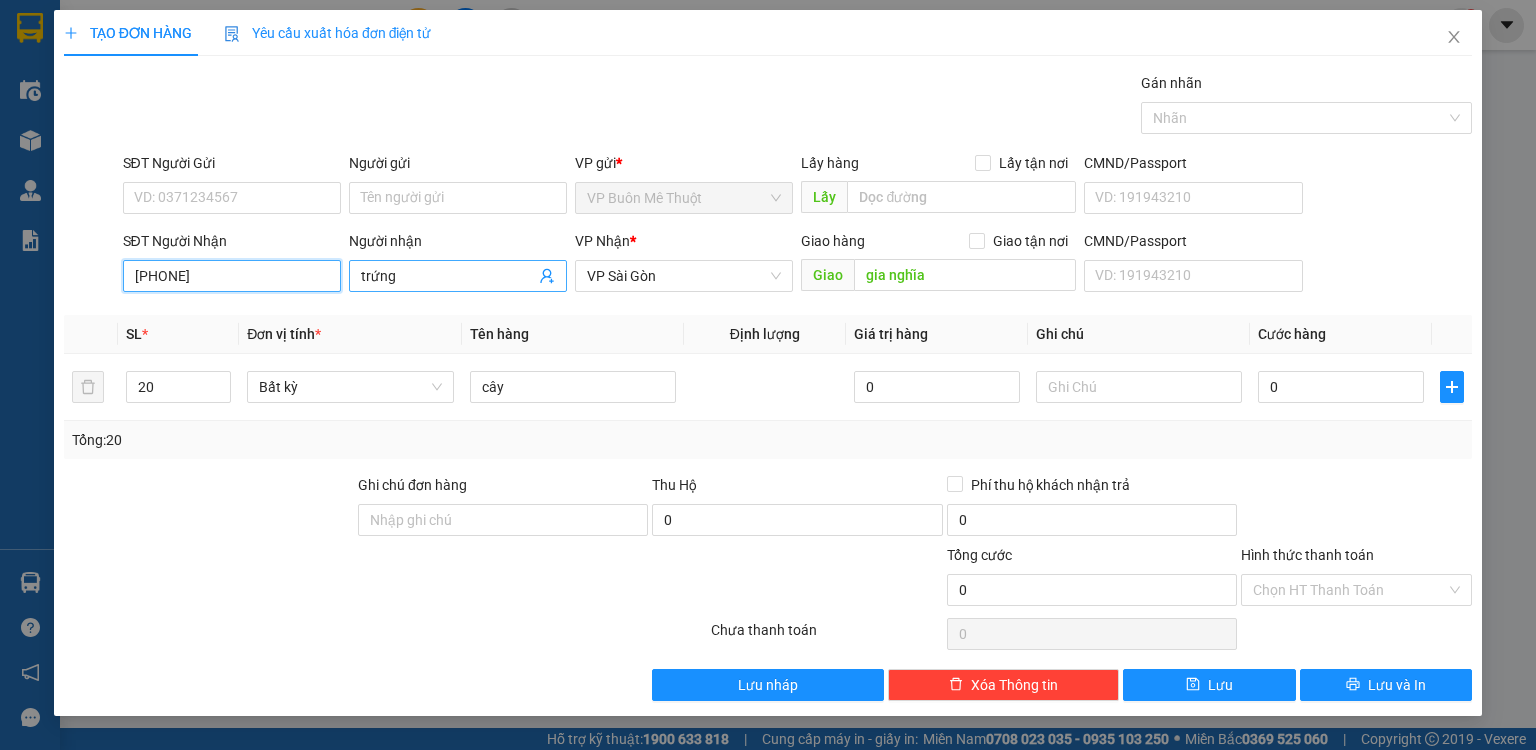 type on "[PHONE]" 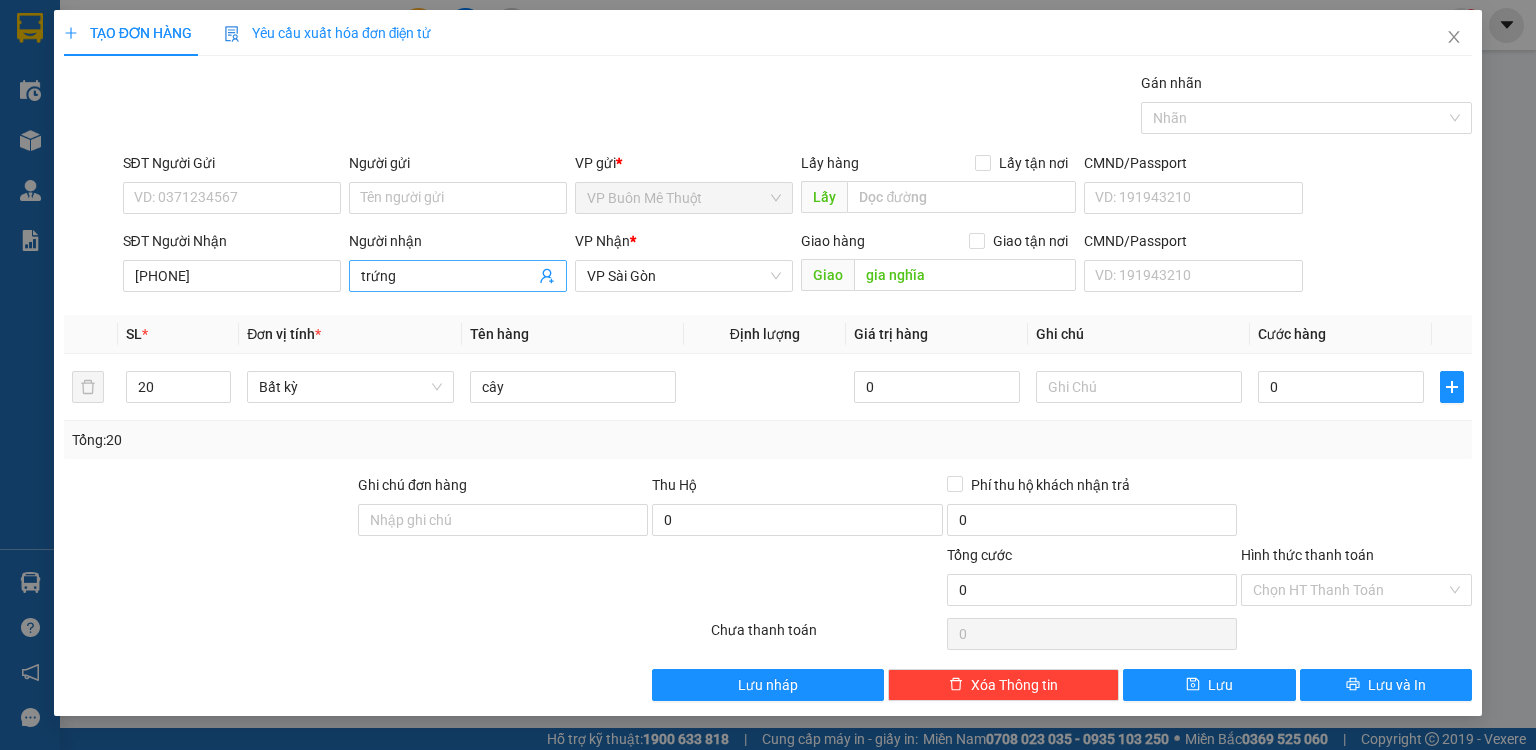click on "trứng" at bounding box center [458, 276] 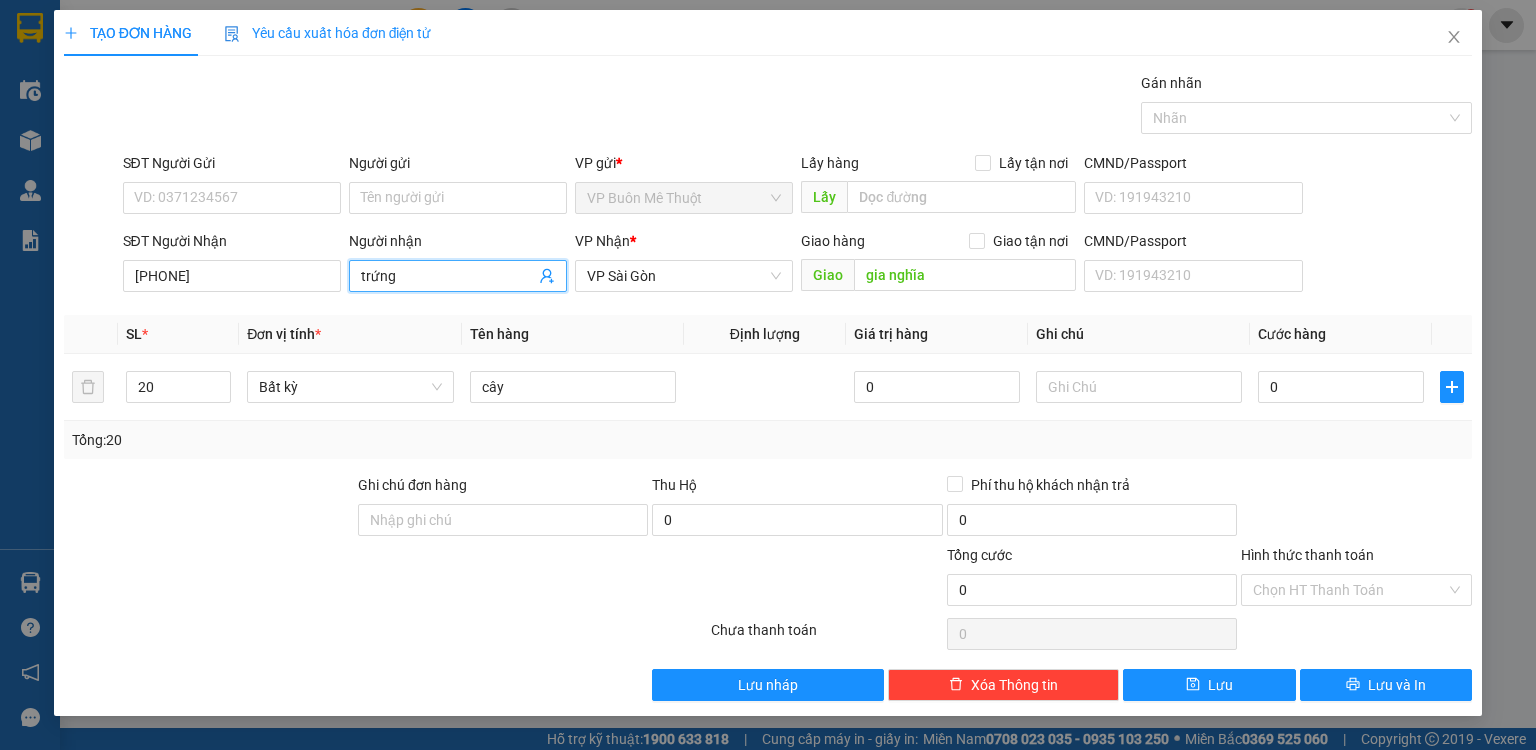 click on "trứng" at bounding box center [458, 276] 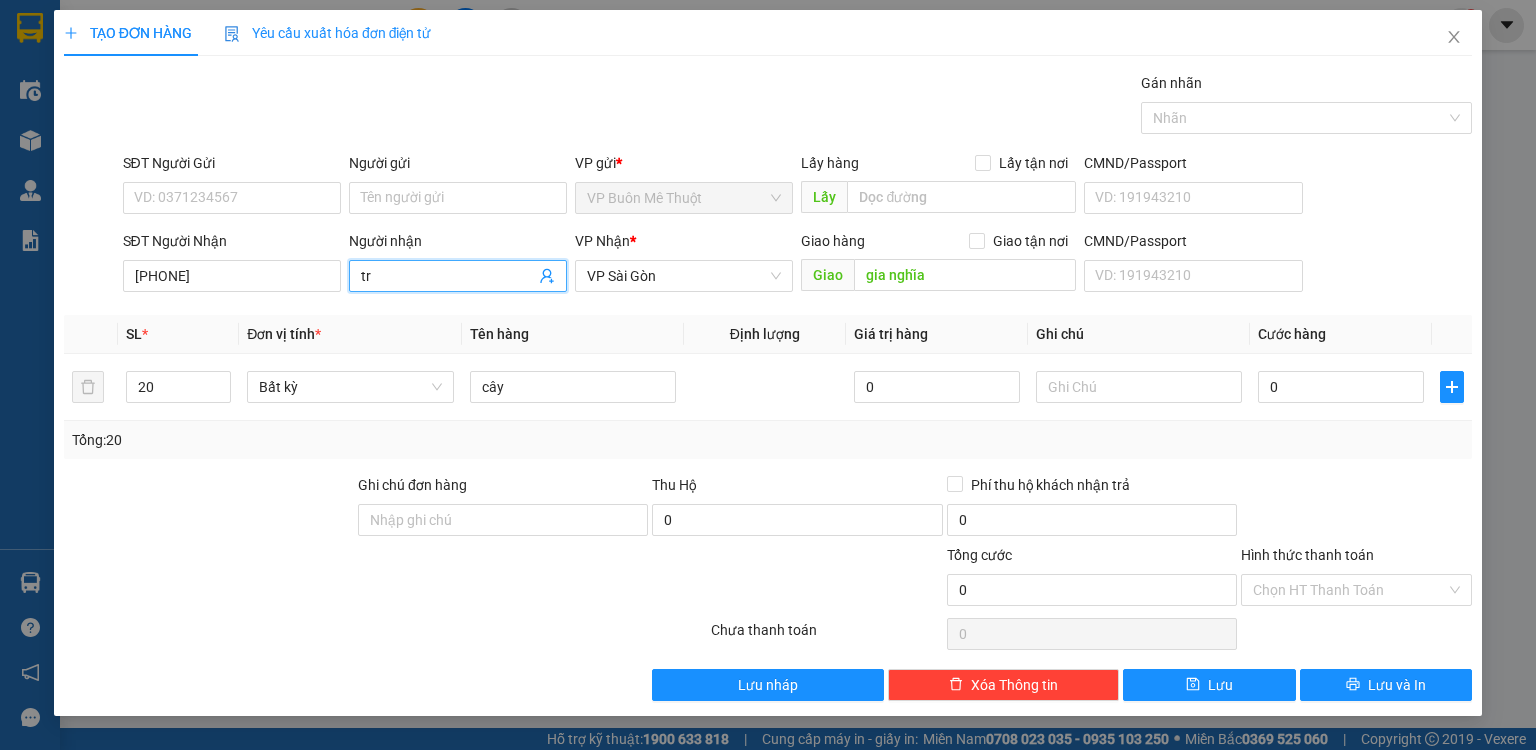 type on "t" 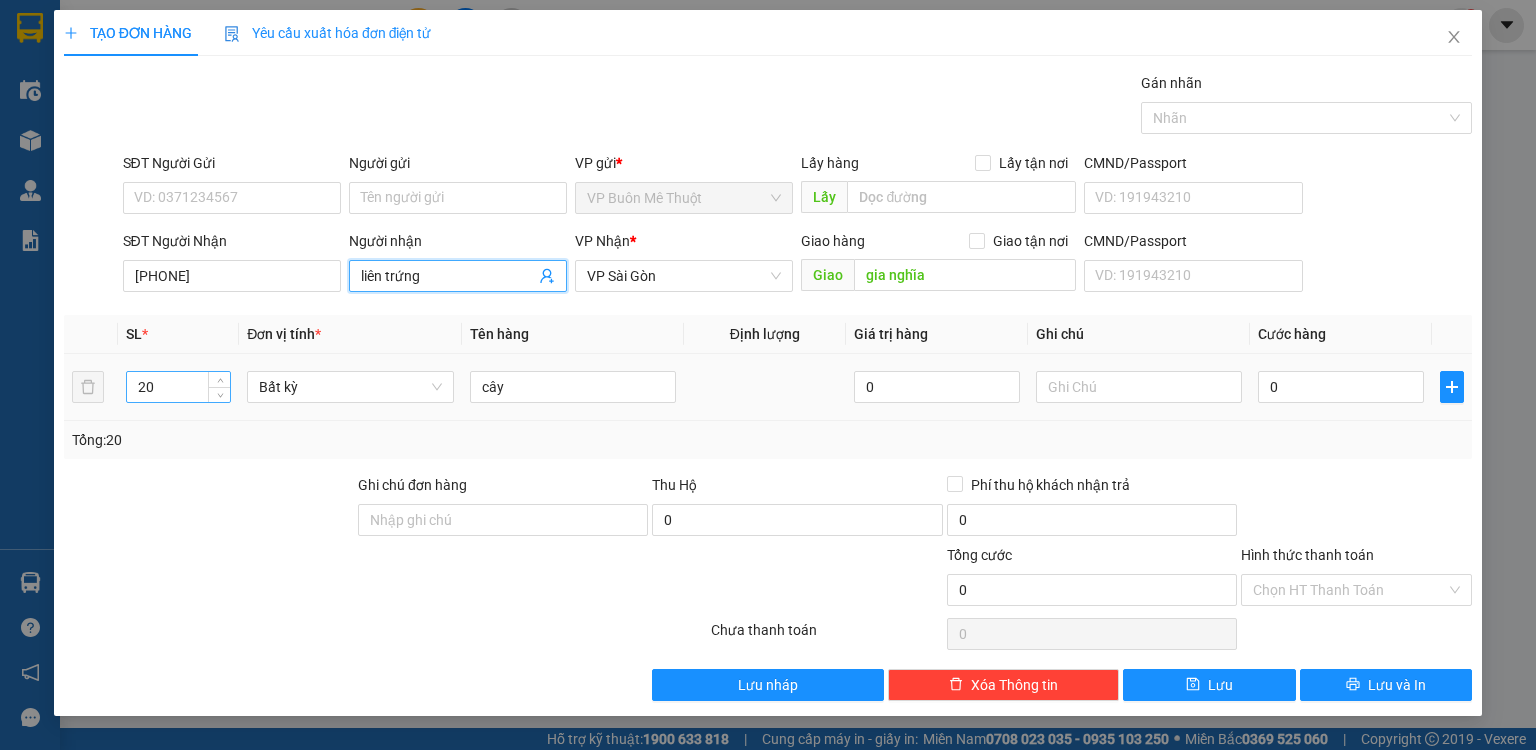 type on "liên trứng" 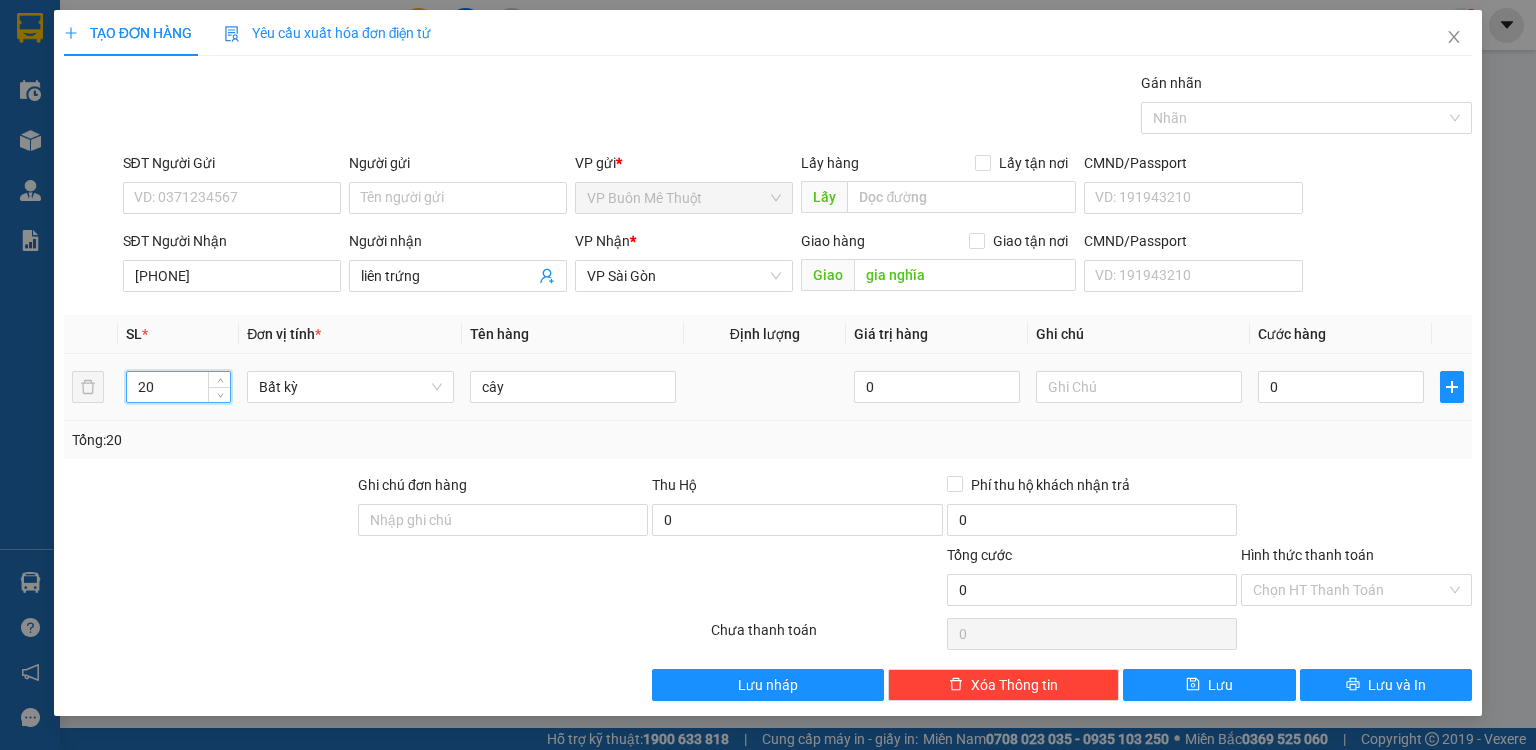 click on "20" at bounding box center [178, 387] 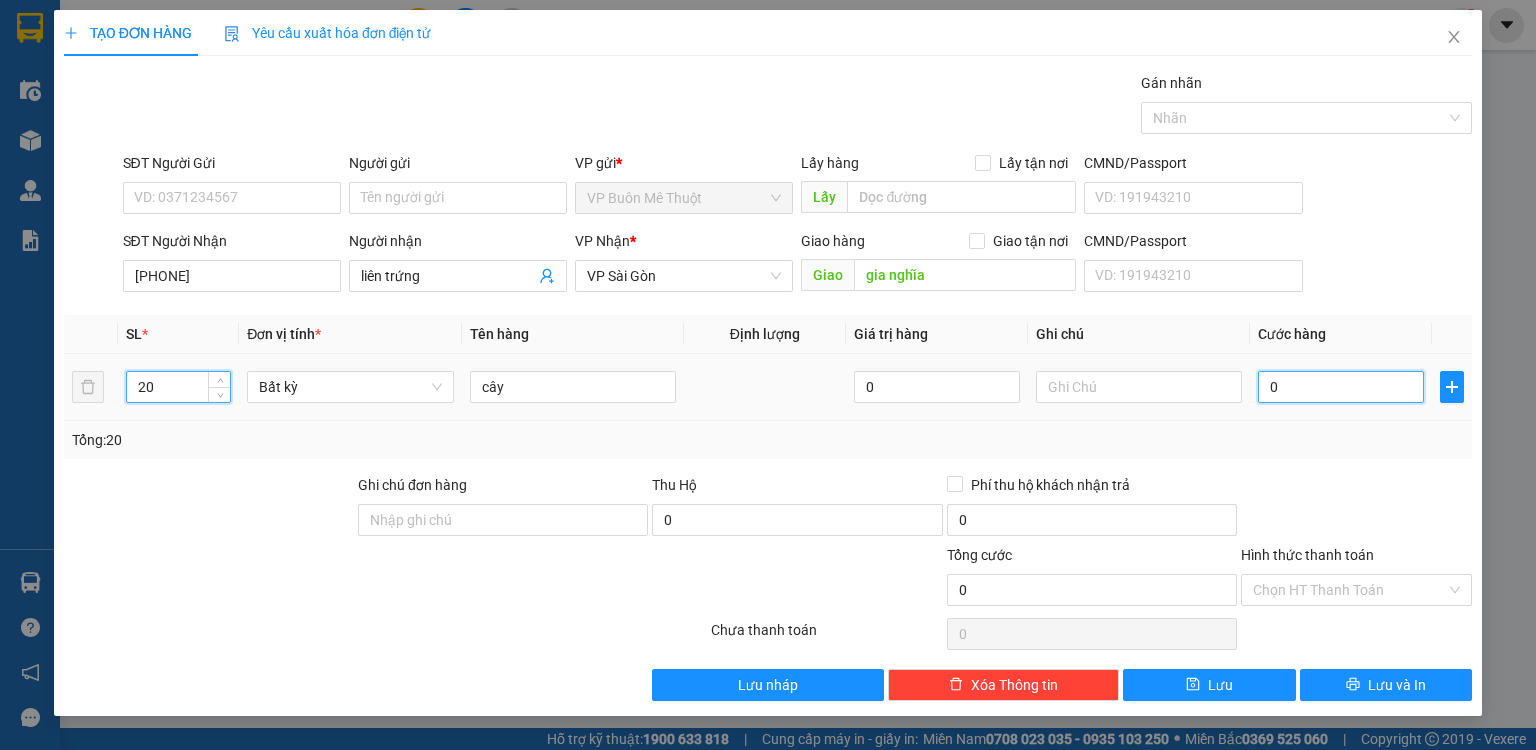 click on "0" at bounding box center (1341, 387) 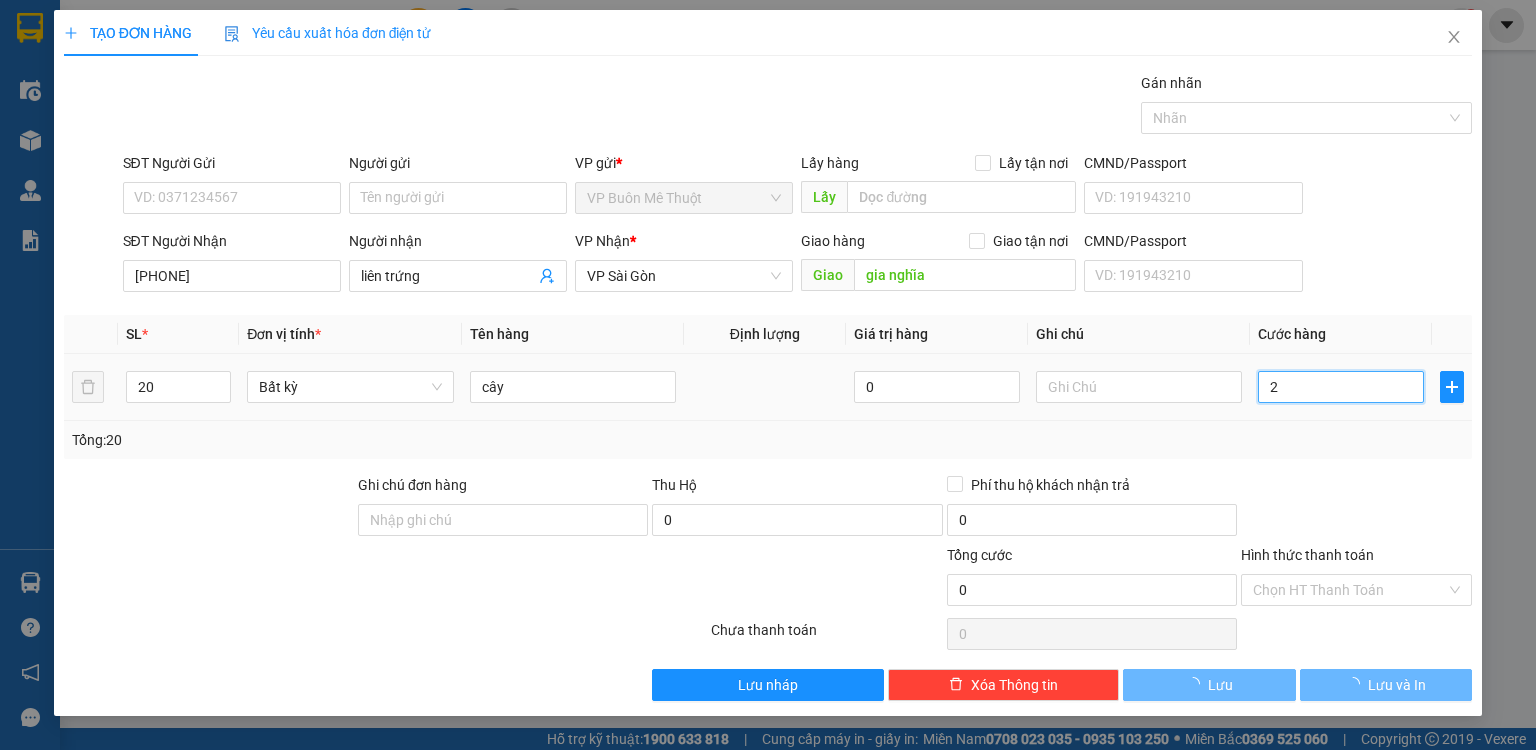 type on "20" 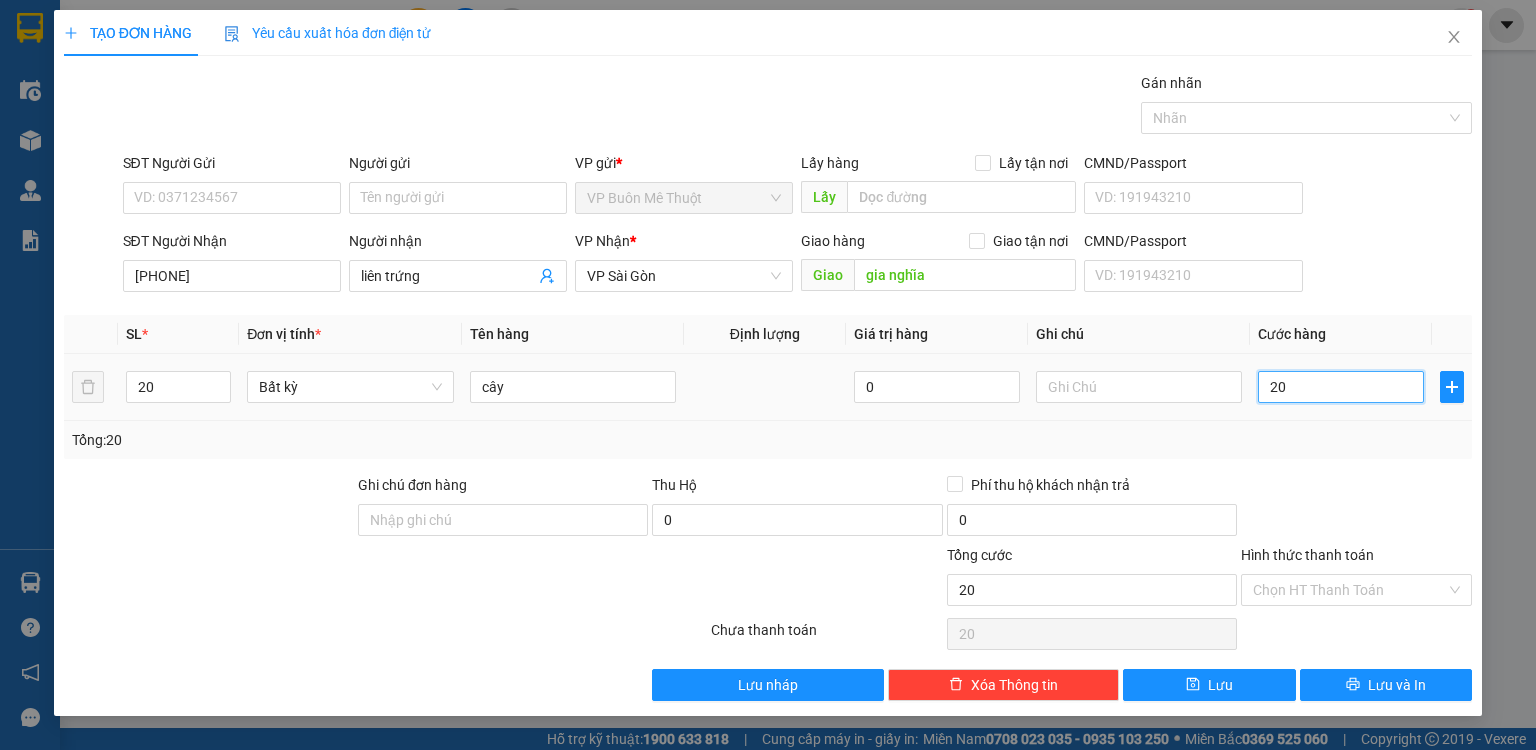 type on "20" 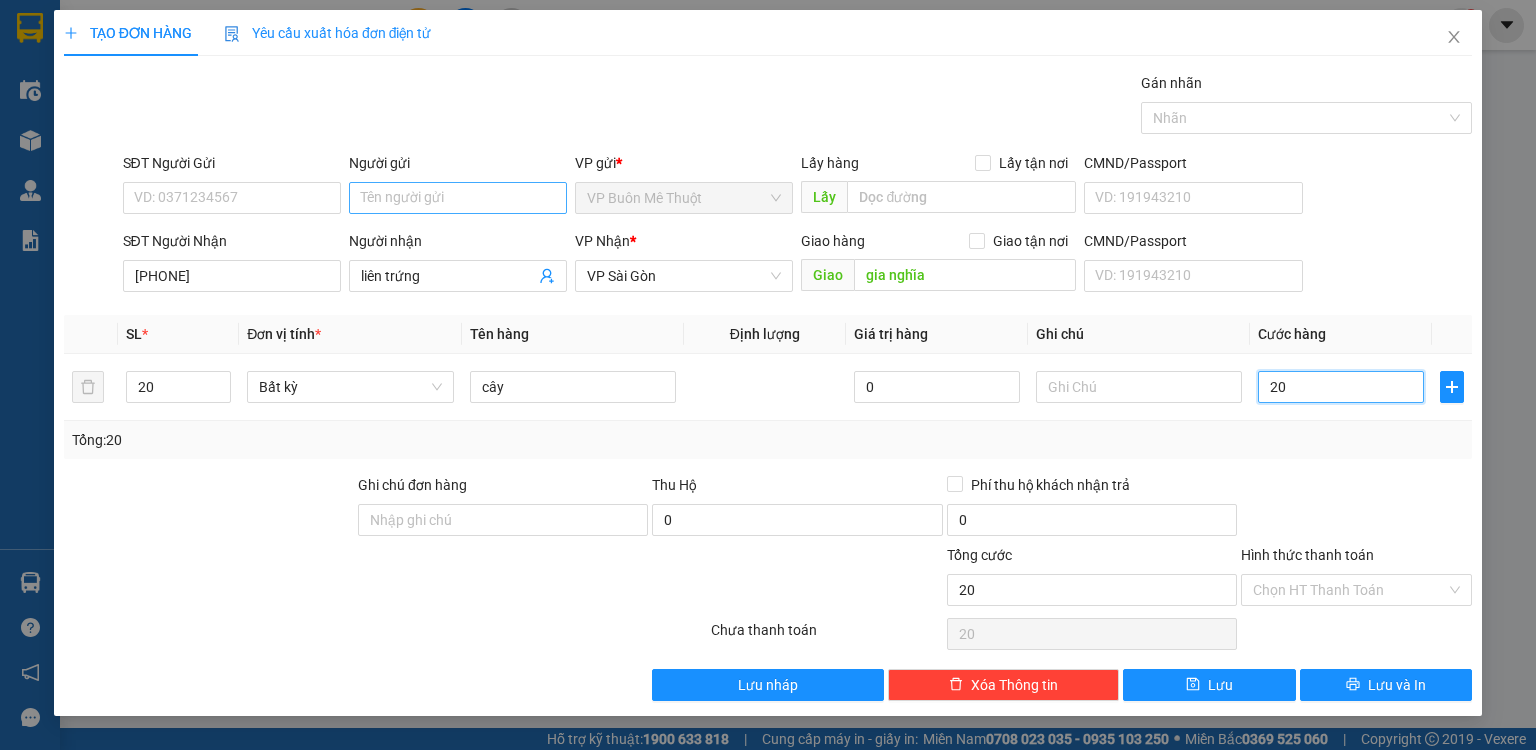 type on "20" 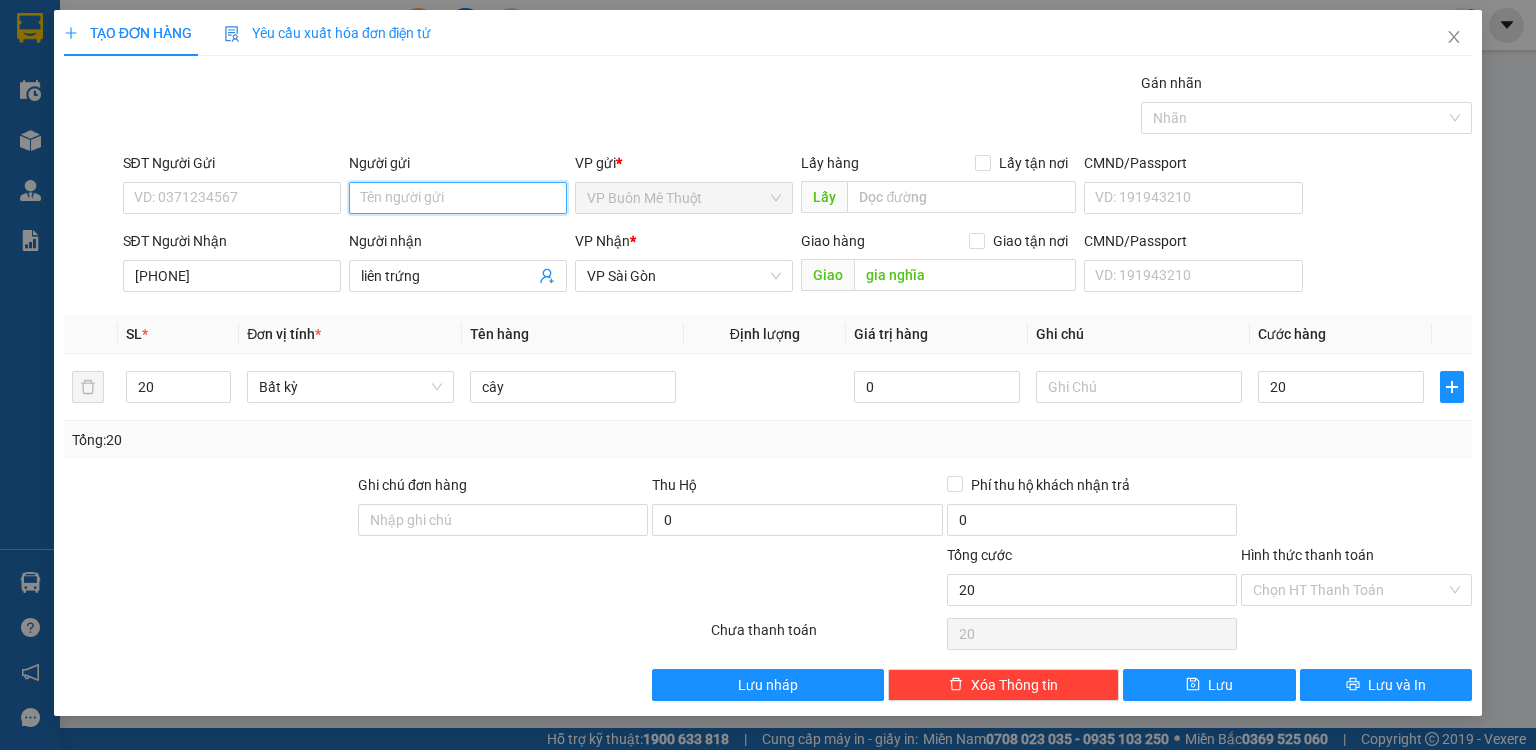 type on "20.000" 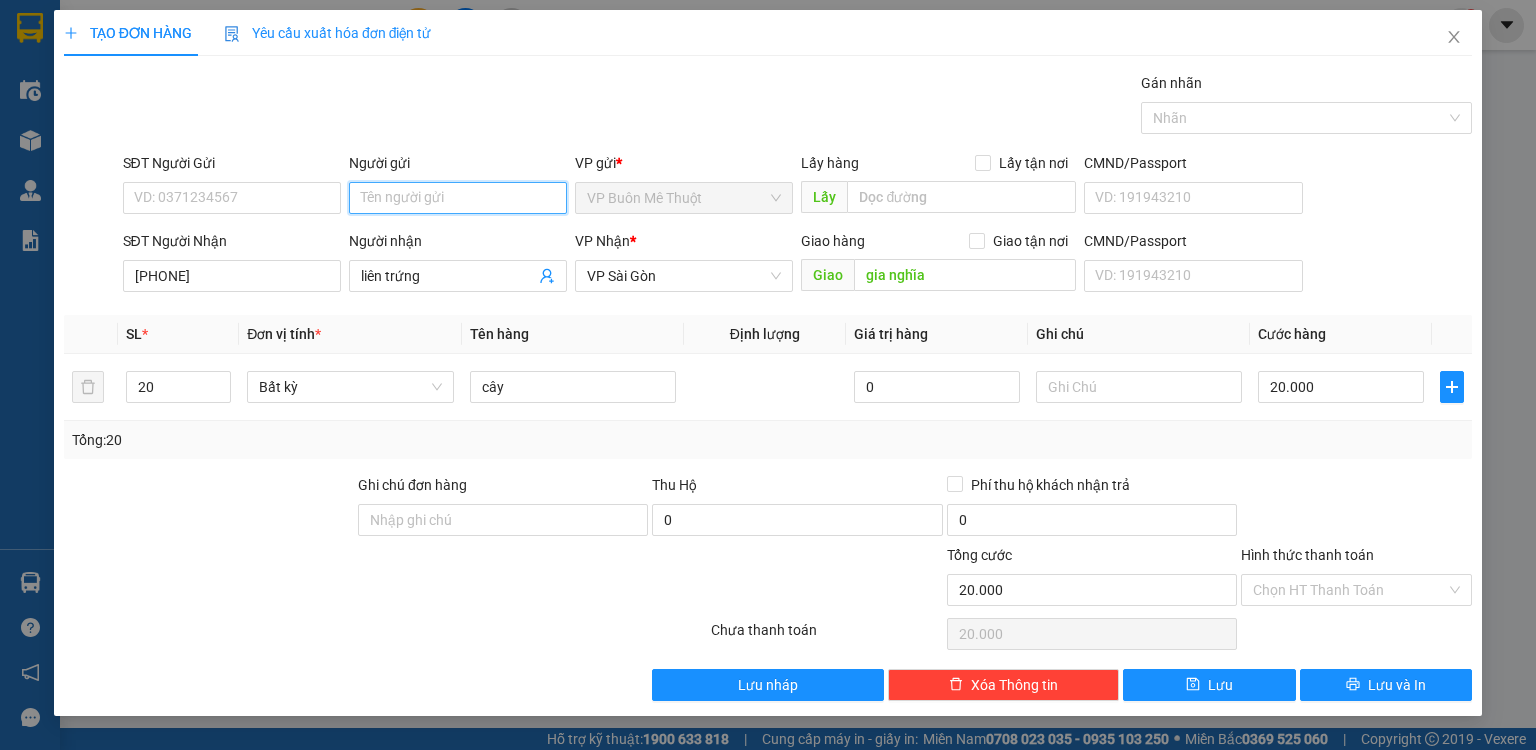 click on "Người gửi" at bounding box center [458, 198] 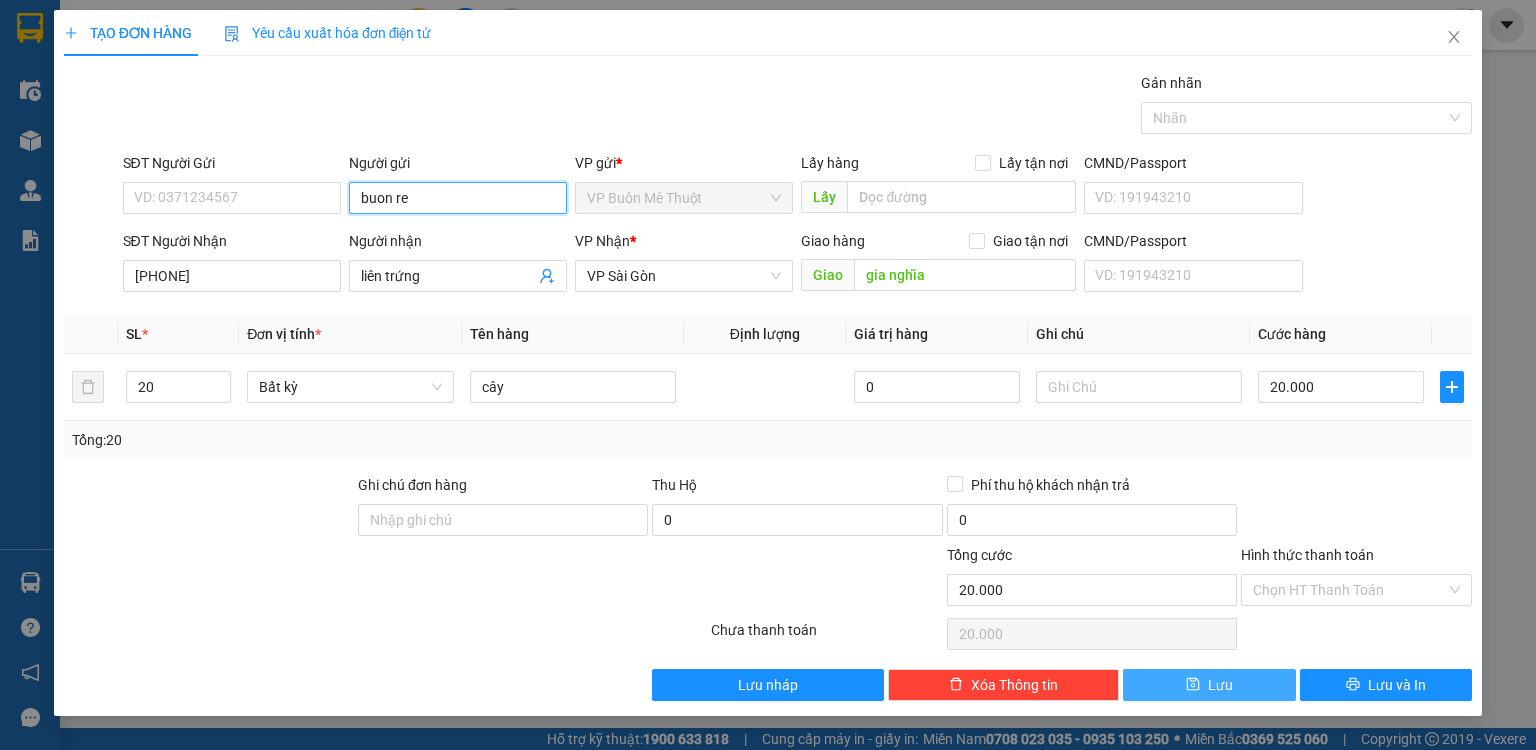 type on "buon re" 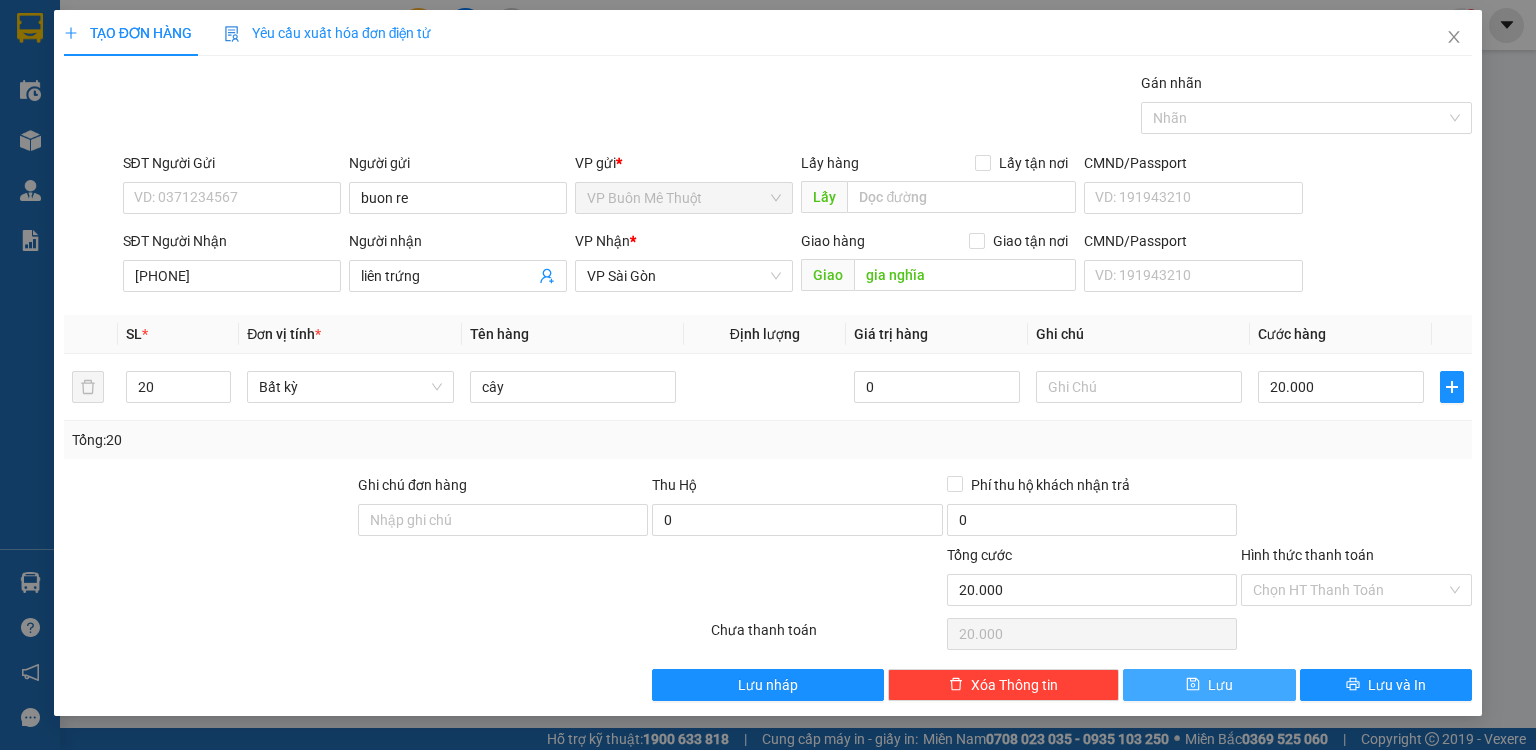 click on "Lưu" at bounding box center (1209, 685) 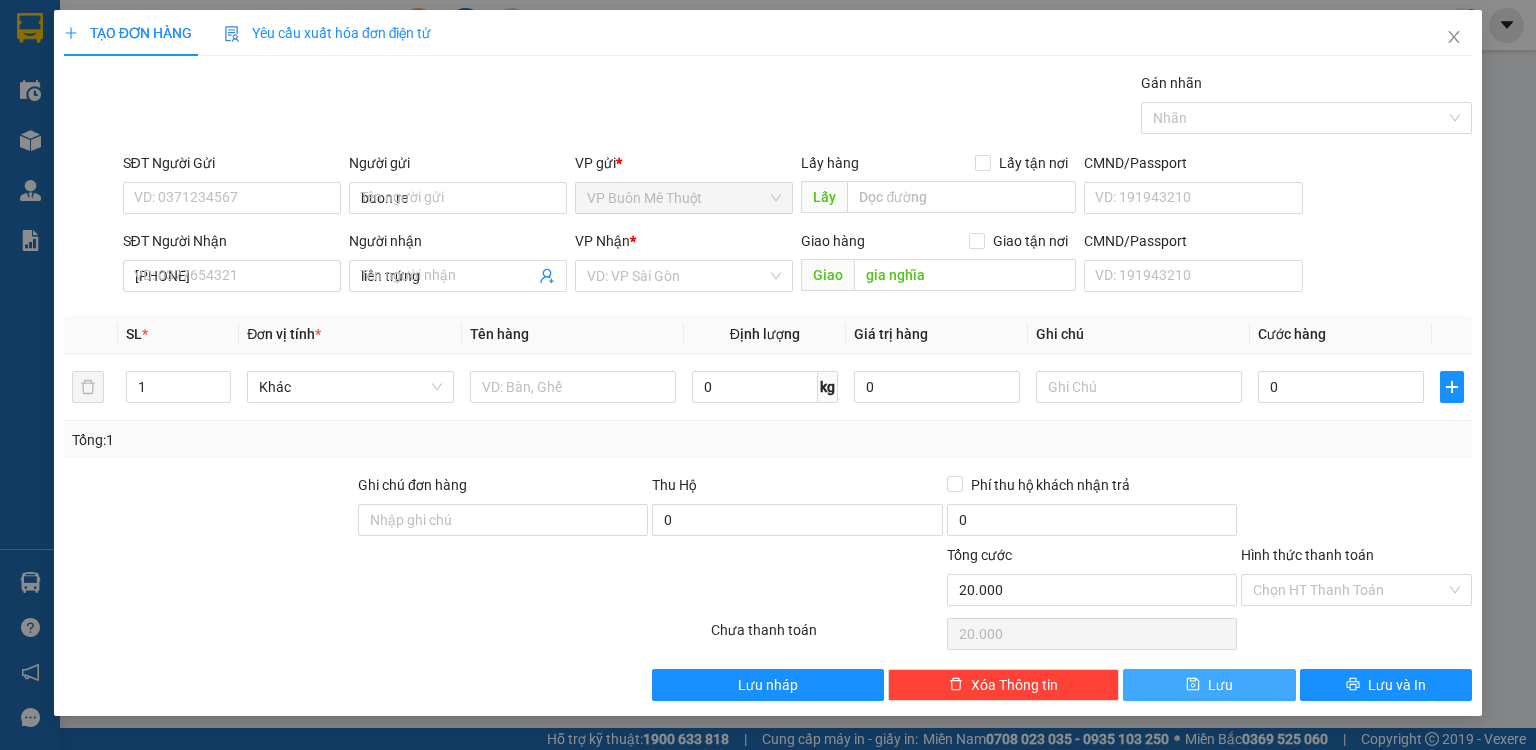 type 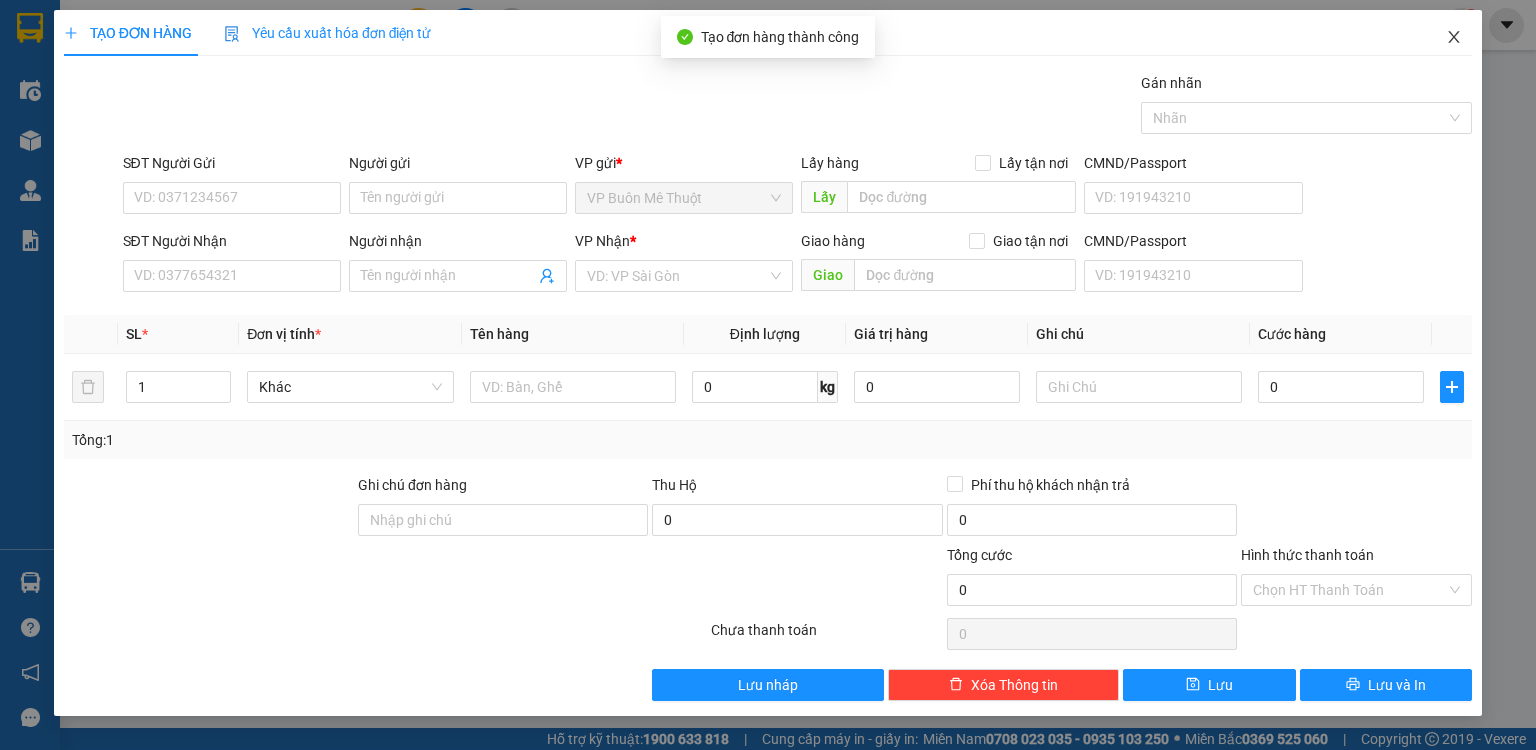click at bounding box center [1454, 38] 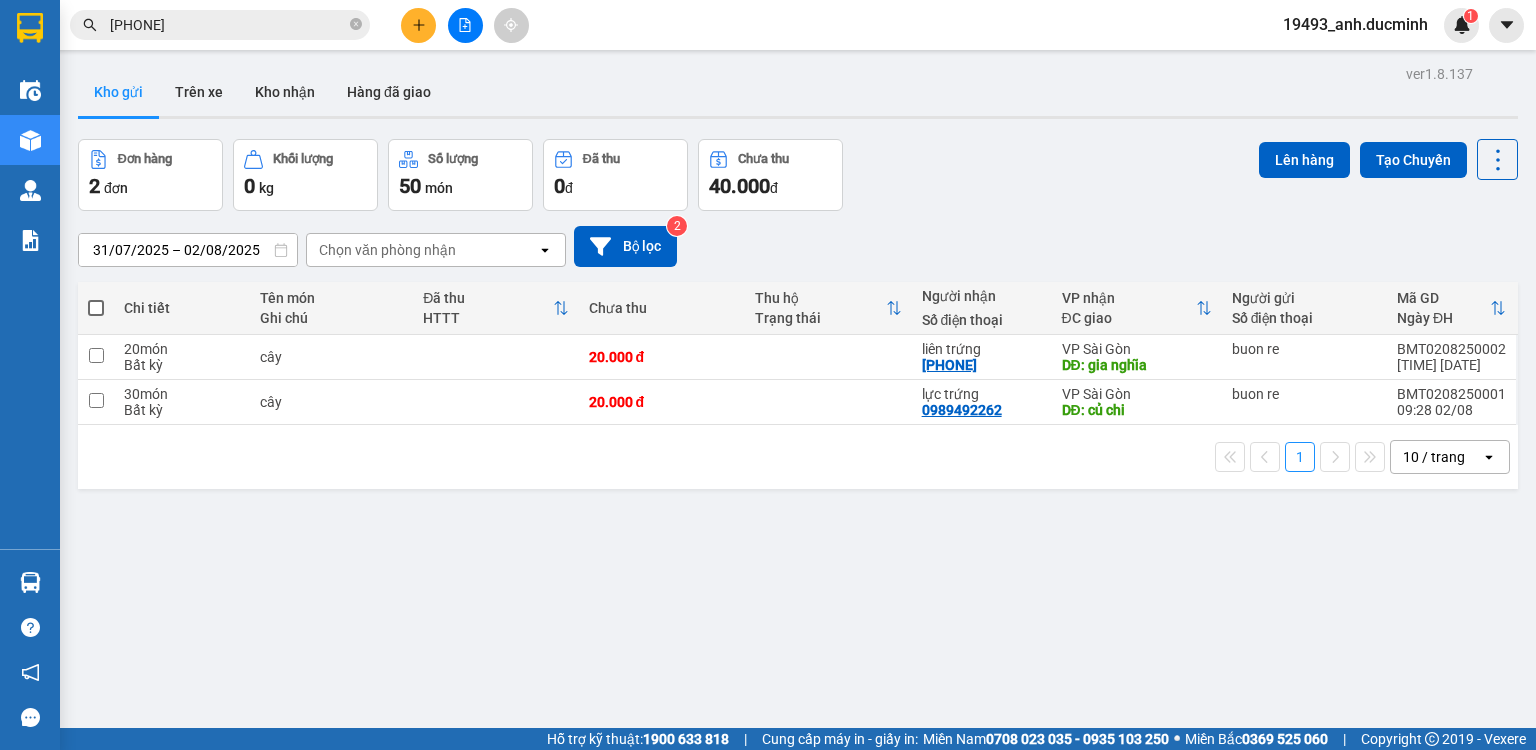 drag, startPoint x: 97, startPoint y: 304, endPoint x: 111, endPoint y: 299, distance: 14.866069 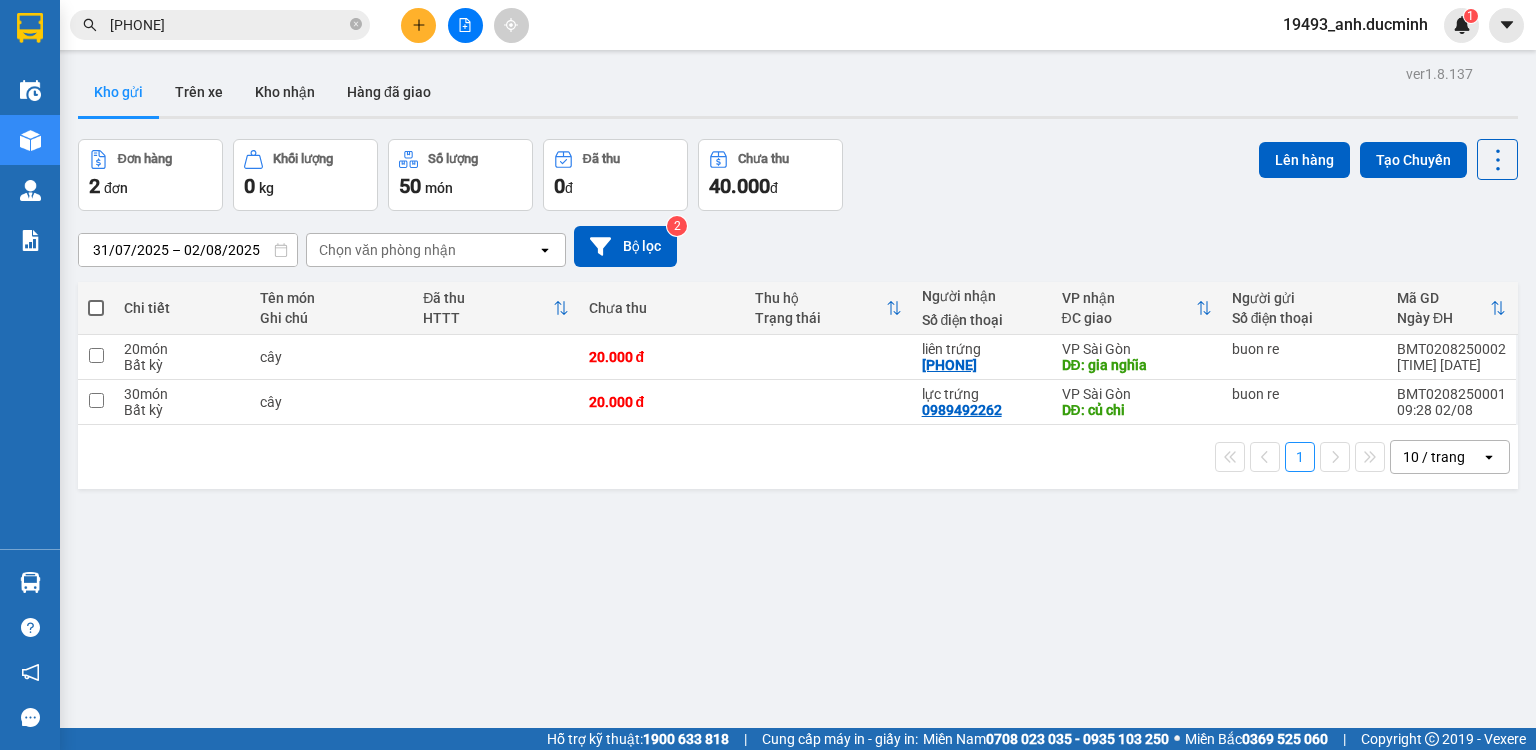 click at bounding box center (96, 308) 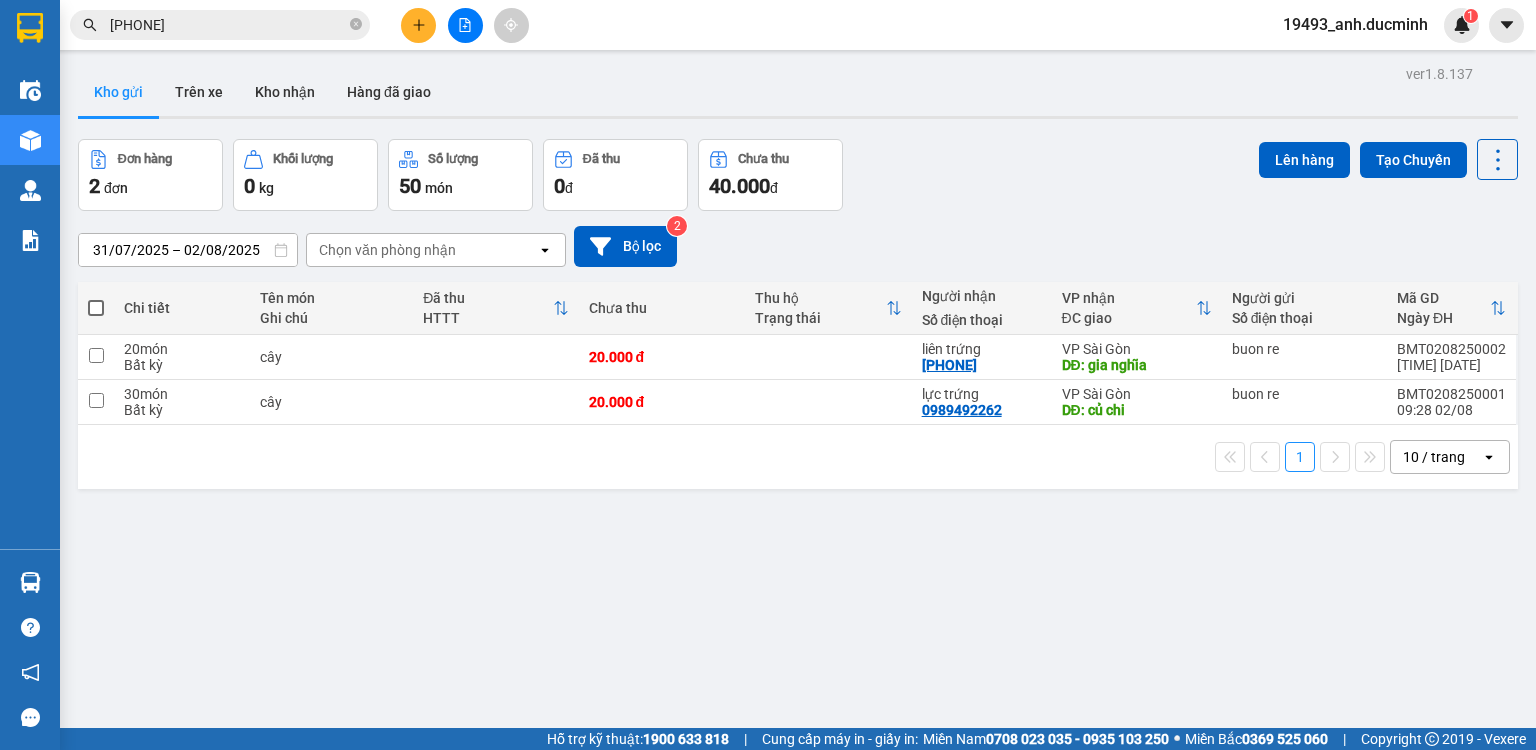 drag, startPoint x: 97, startPoint y: 304, endPoint x: 172, endPoint y: 282, distance: 78.160095 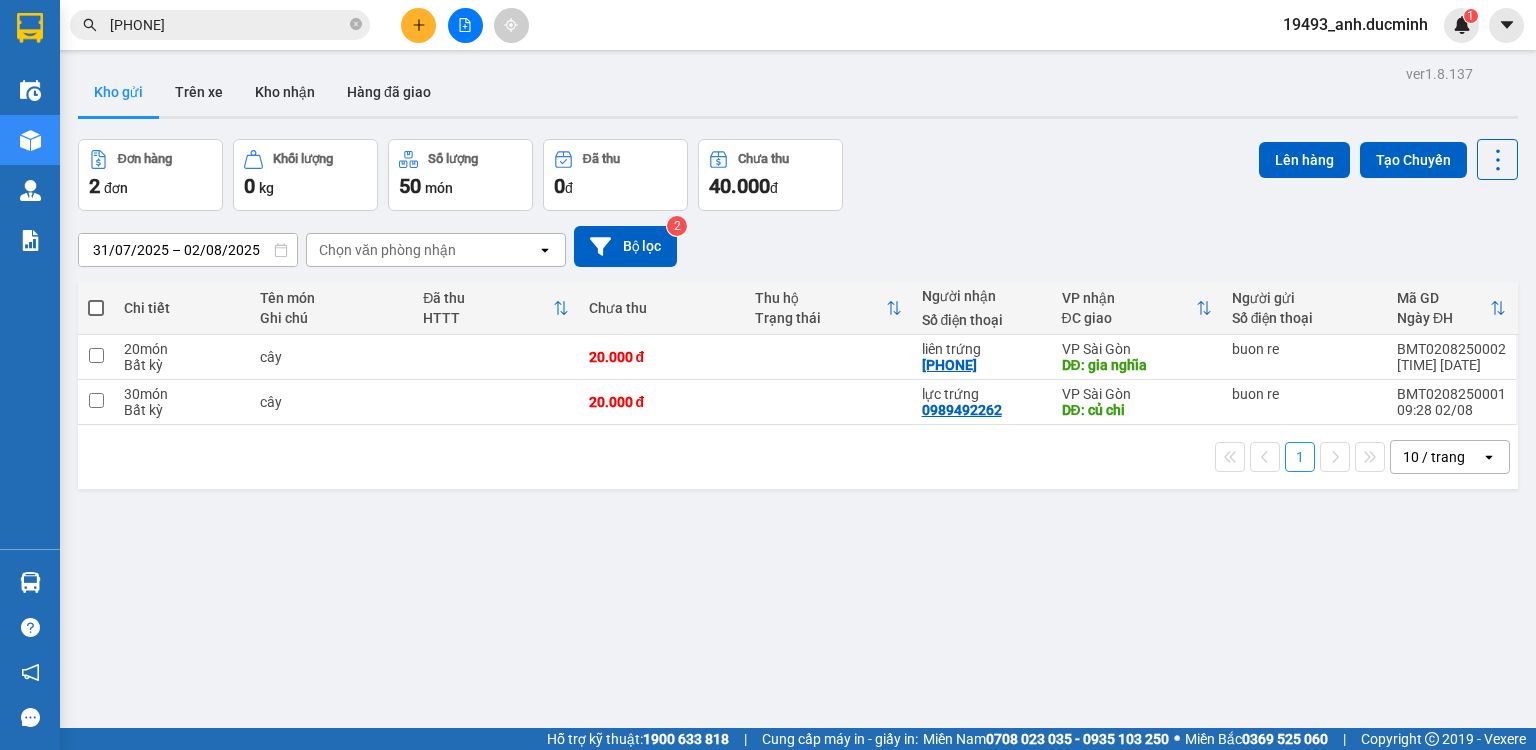 click at bounding box center (96, 308) 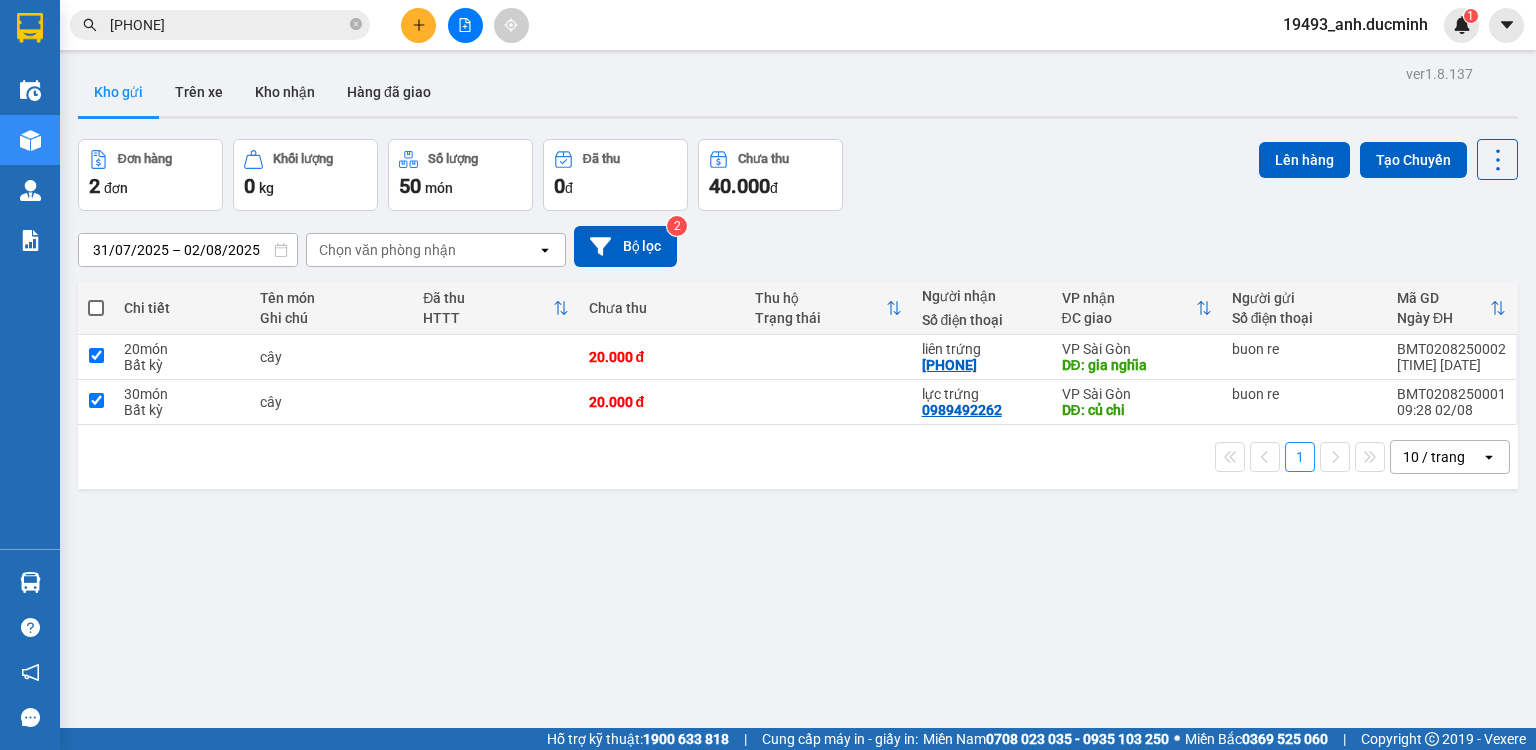 checkbox on "true" 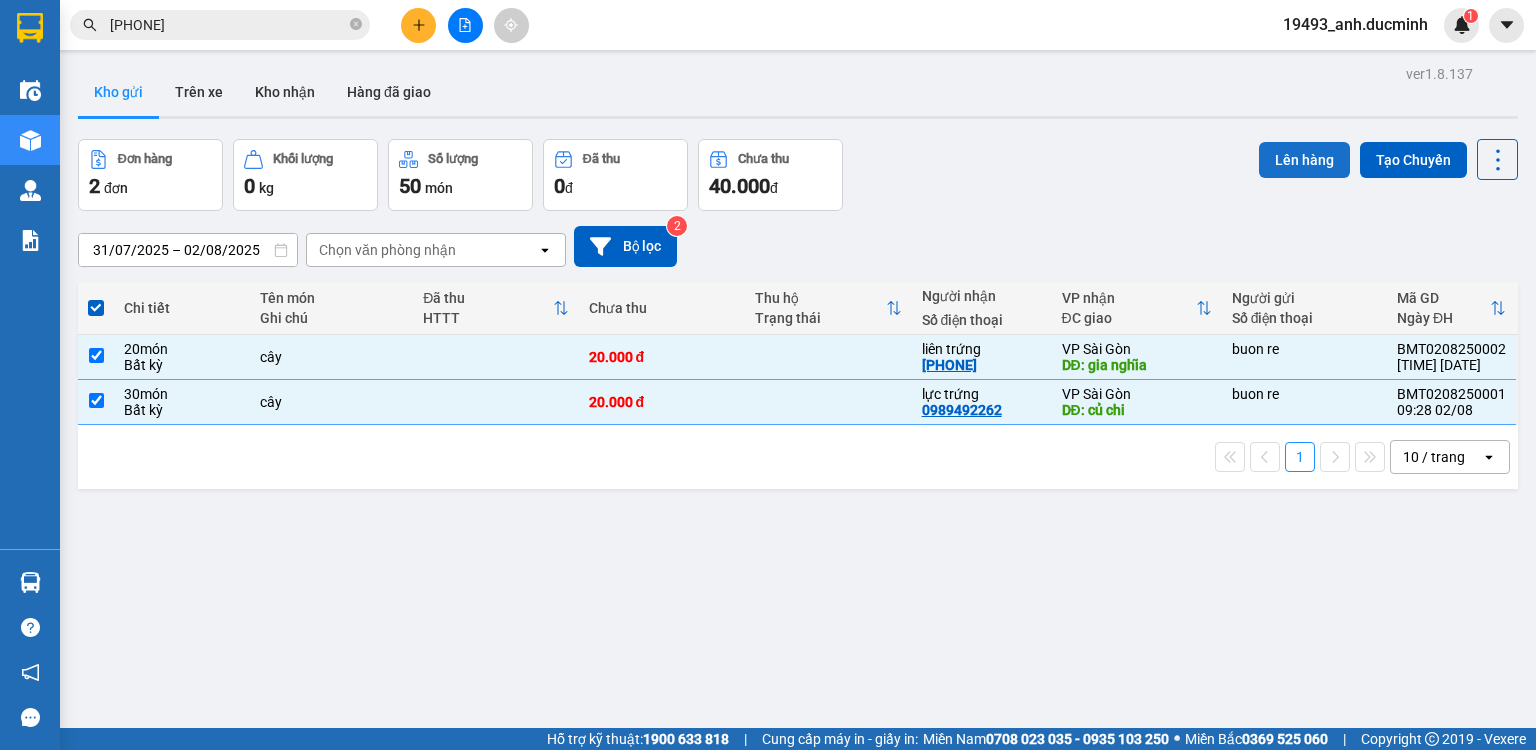 click on "Lên hàng" at bounding box center [1304, 160] 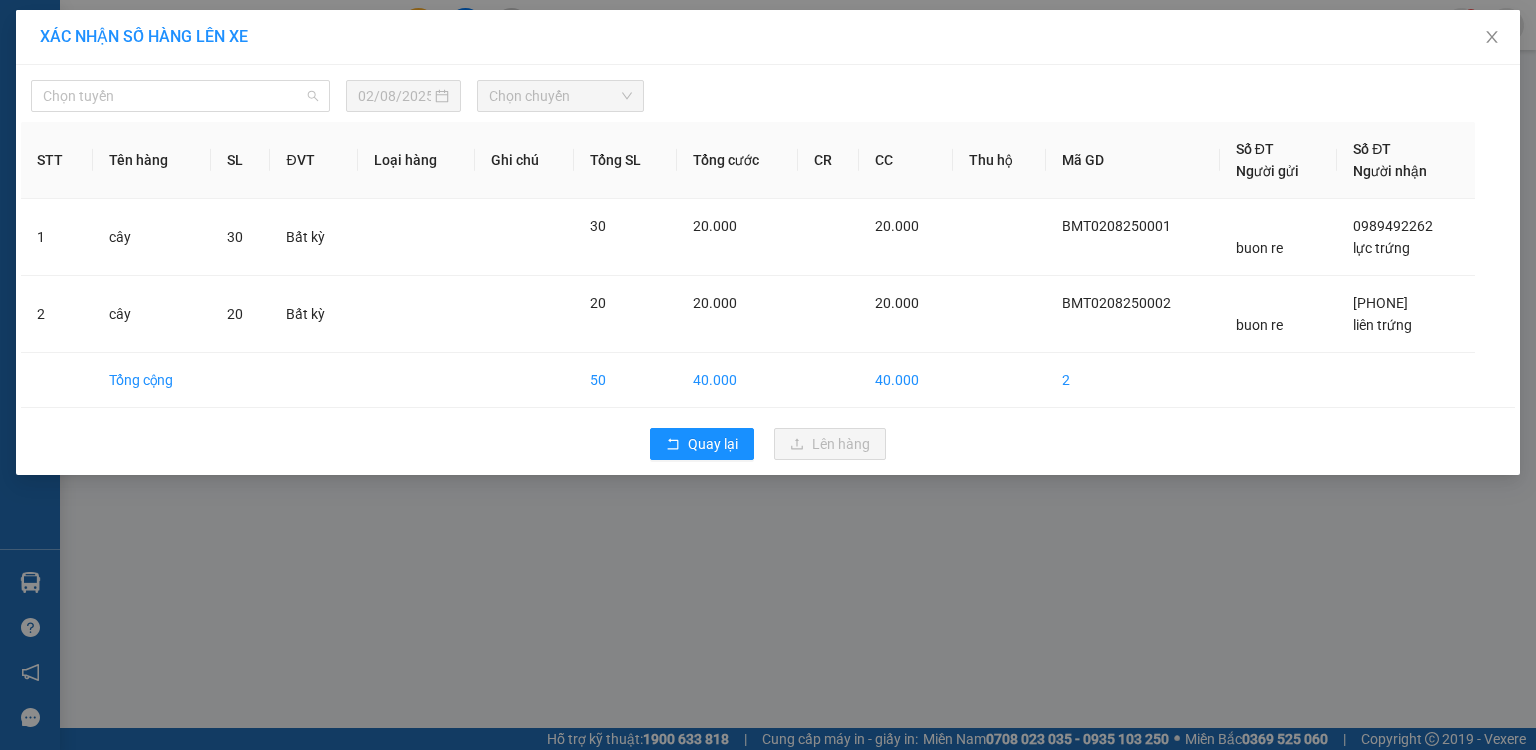 drag, startPoint x: 240, startPoint y: 102, endPoint x: 212, endPoint y: 168, distance: 71.693794 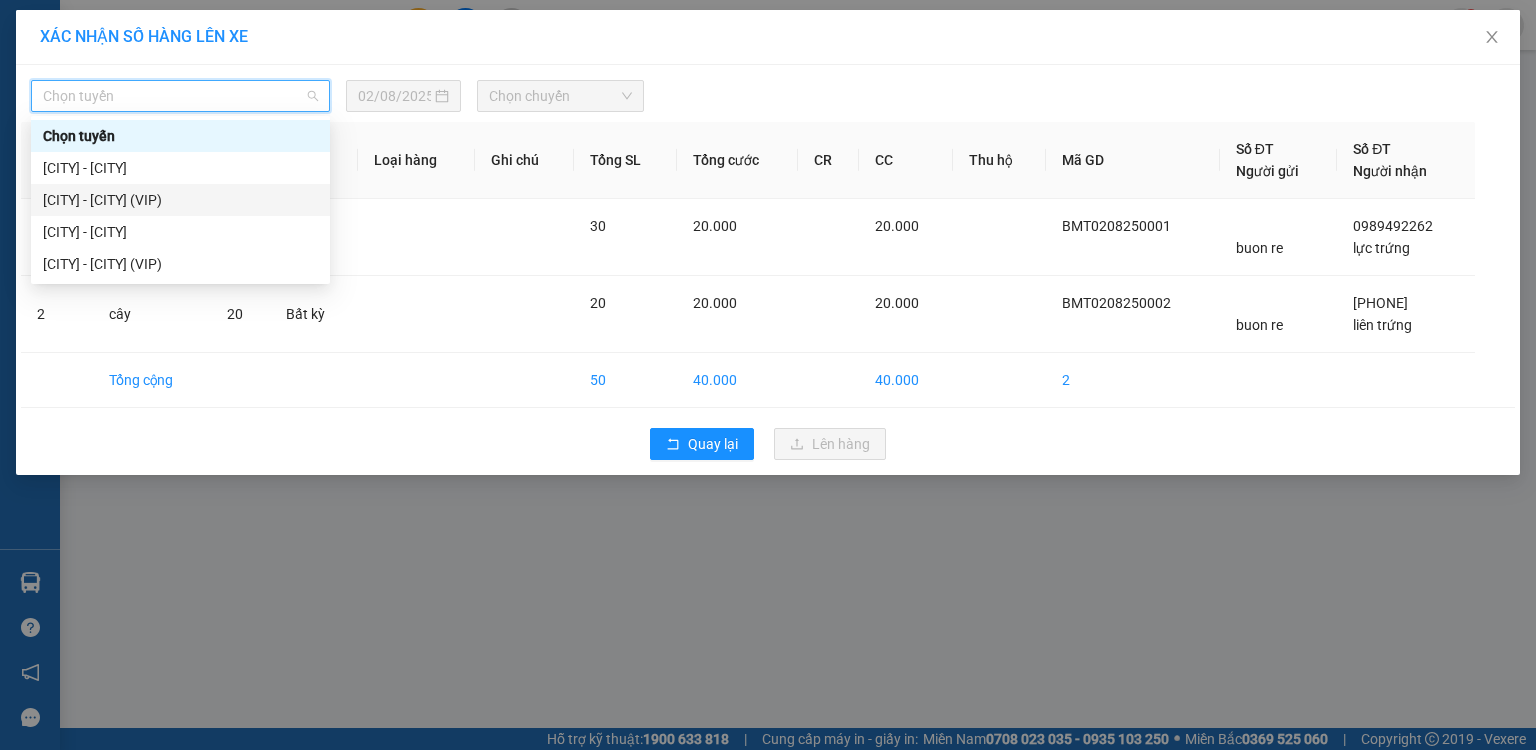 drag, startPoint x: 208, startPoint y: 195, endPoint x: 293, endPoint y: 156, distance: 93.52005 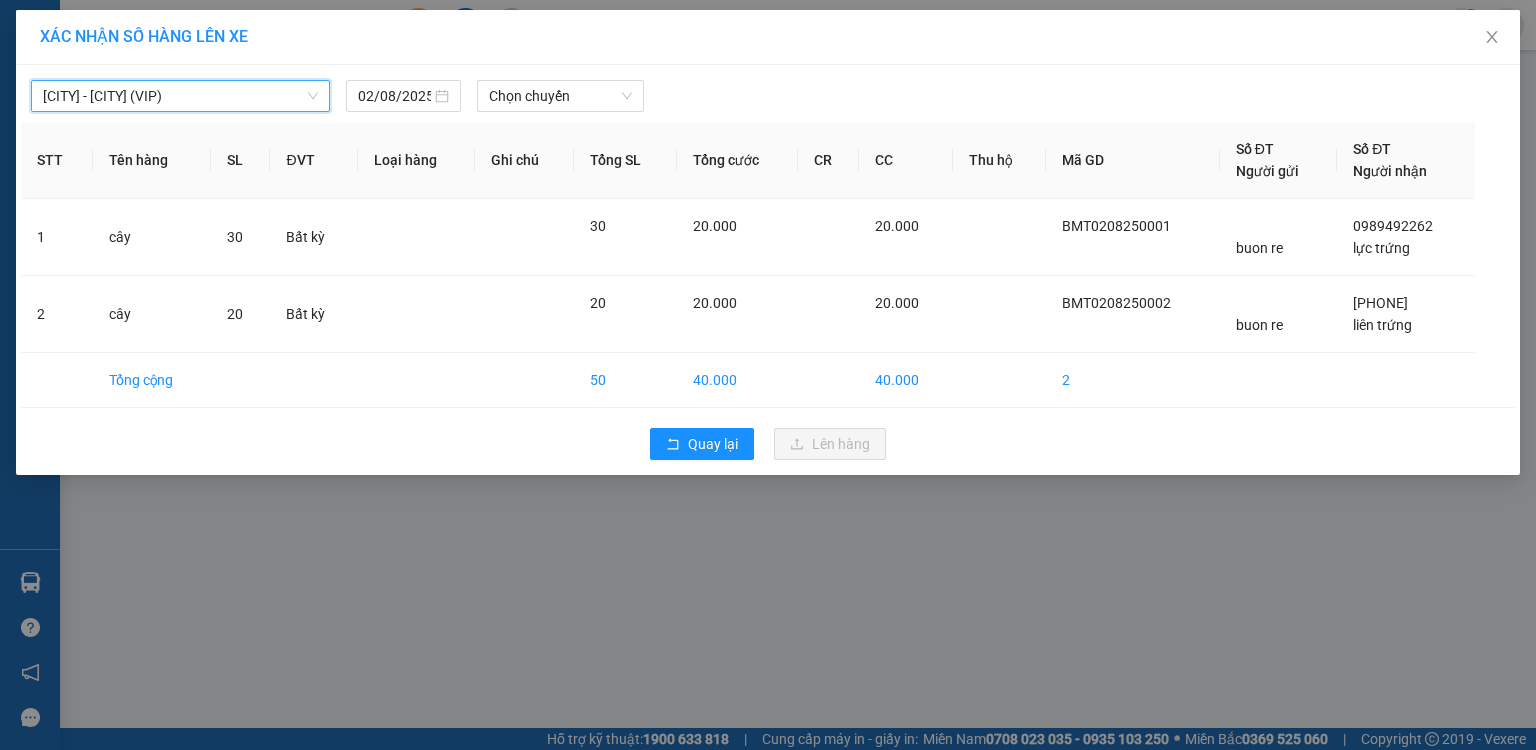 drag, startPoint x: 385, startPoint y: 99, endPoint x: 408, endPoint y: 112, distance: 26.41969 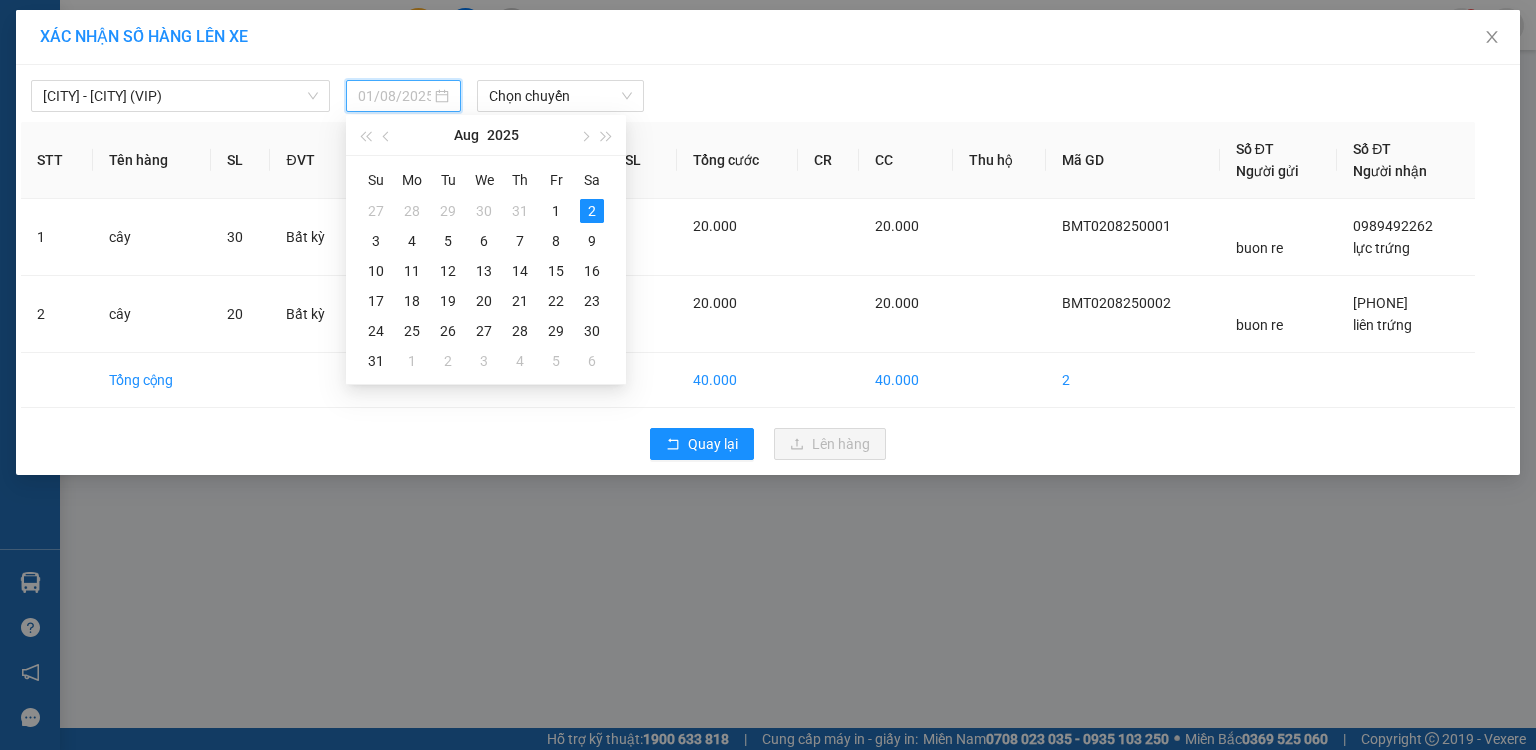 click on "1" at bounding box center [556, 211] 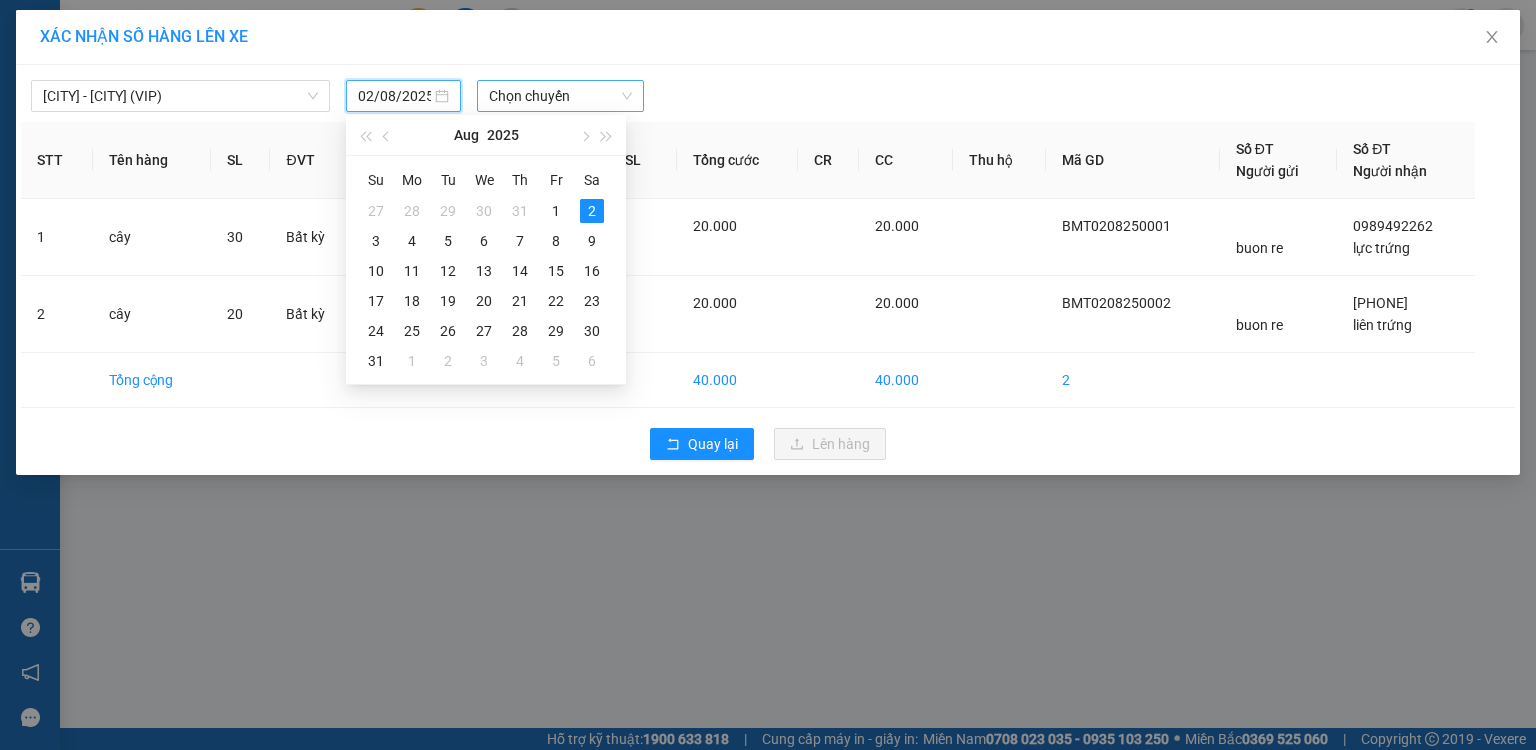 type on "01/08/2025" 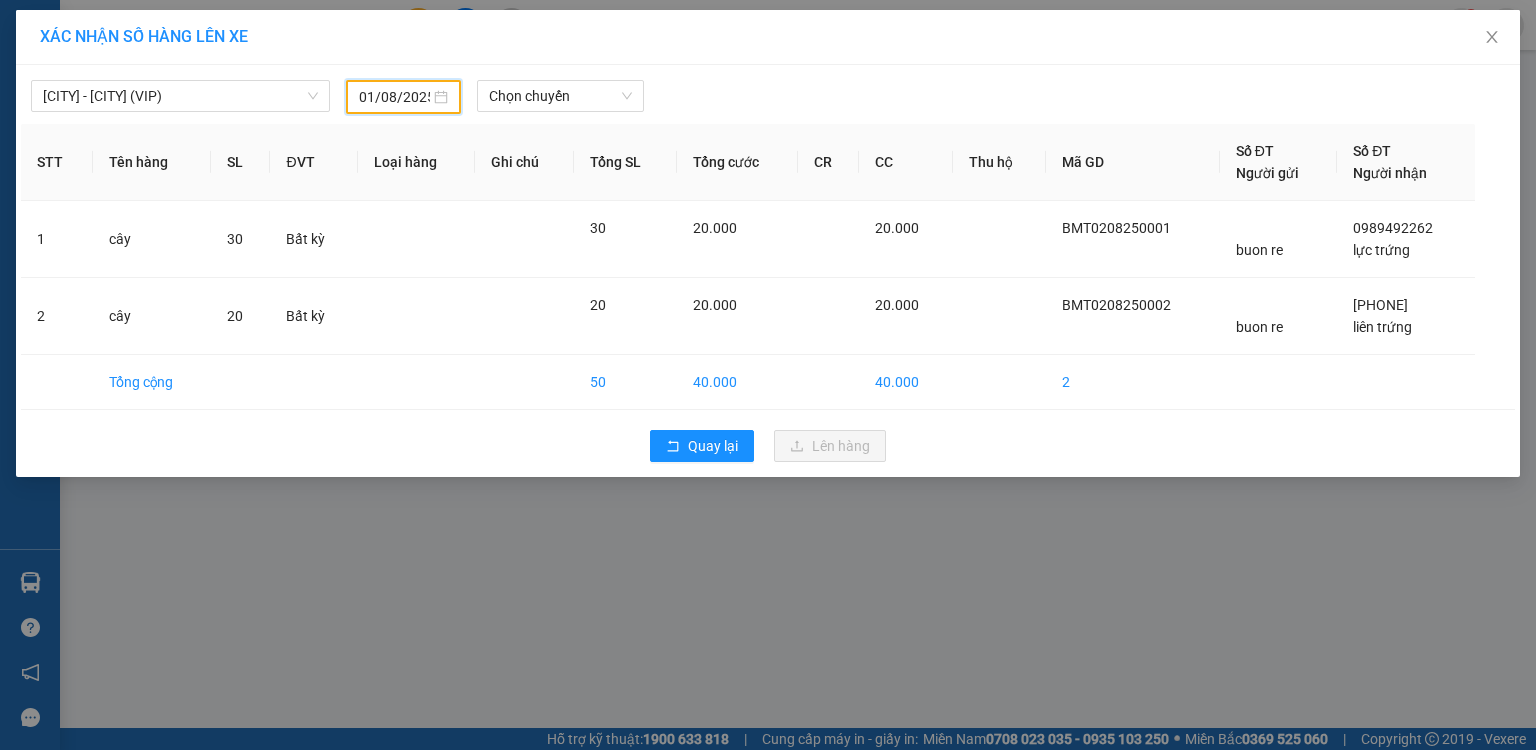 click on "Chọn chuyến" at bounding box center (561, 96) 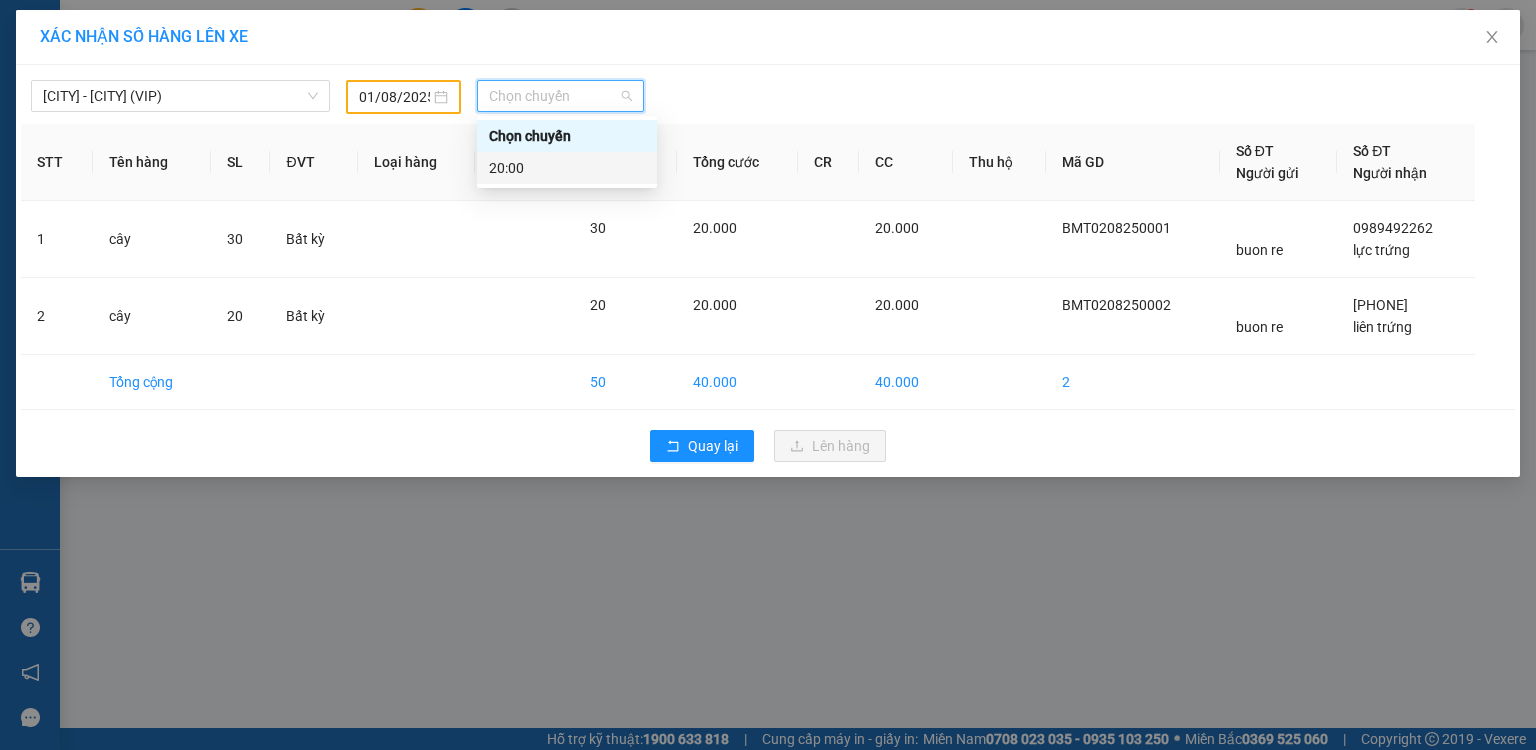 click on "20:00" at bounding box center [567, 168] 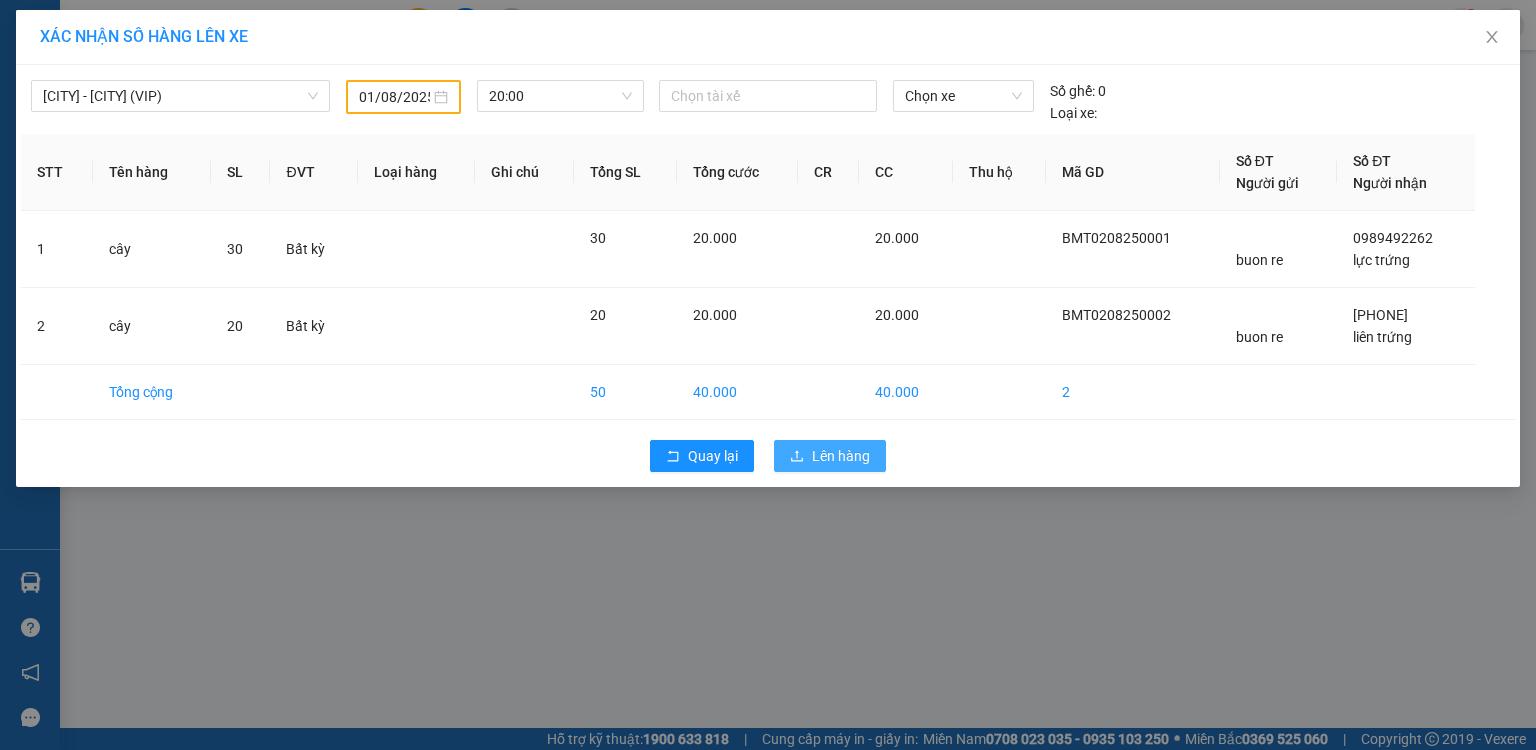 click on "Lên hàng" at bounding box center (841, 456) 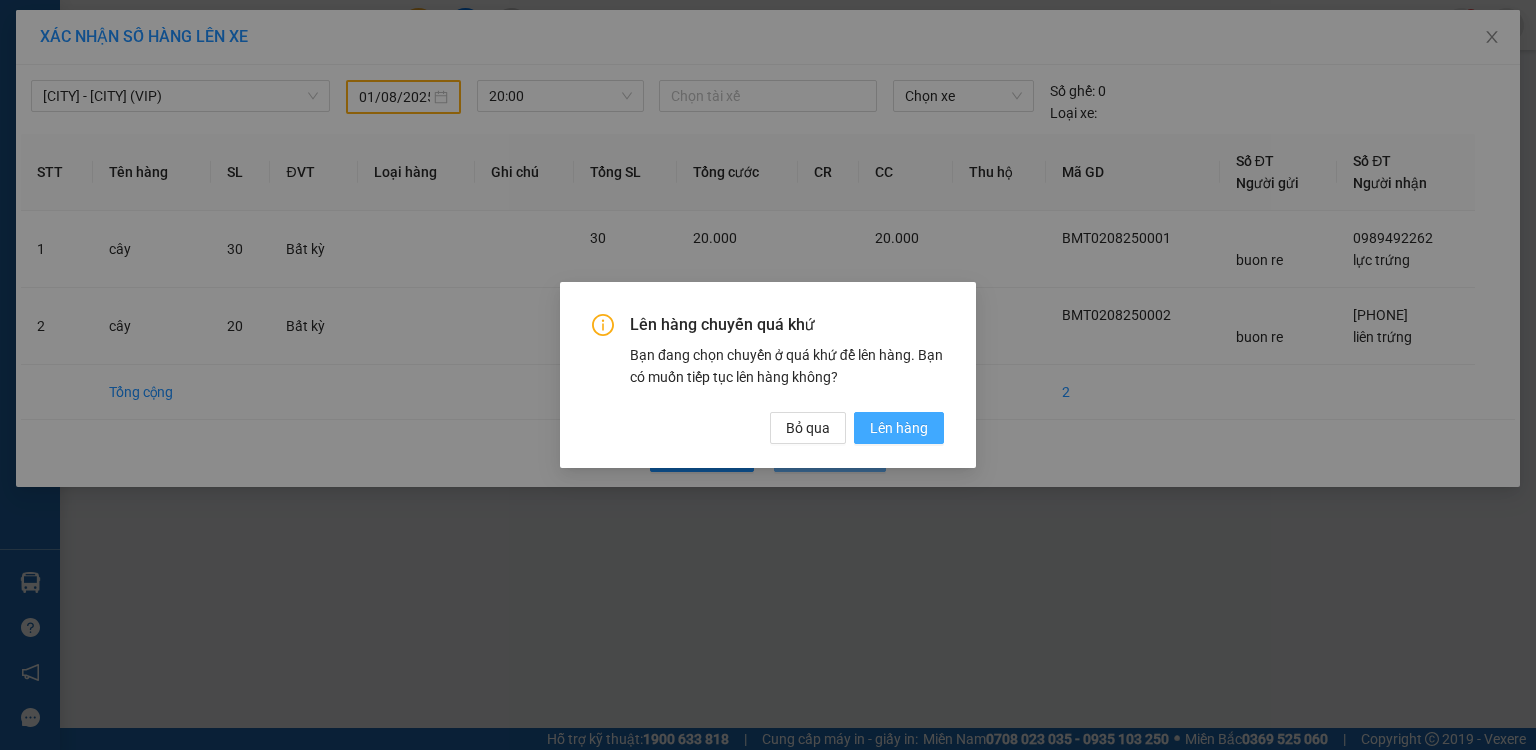 click on "Lên hàng" at bounding box center [899, 428] 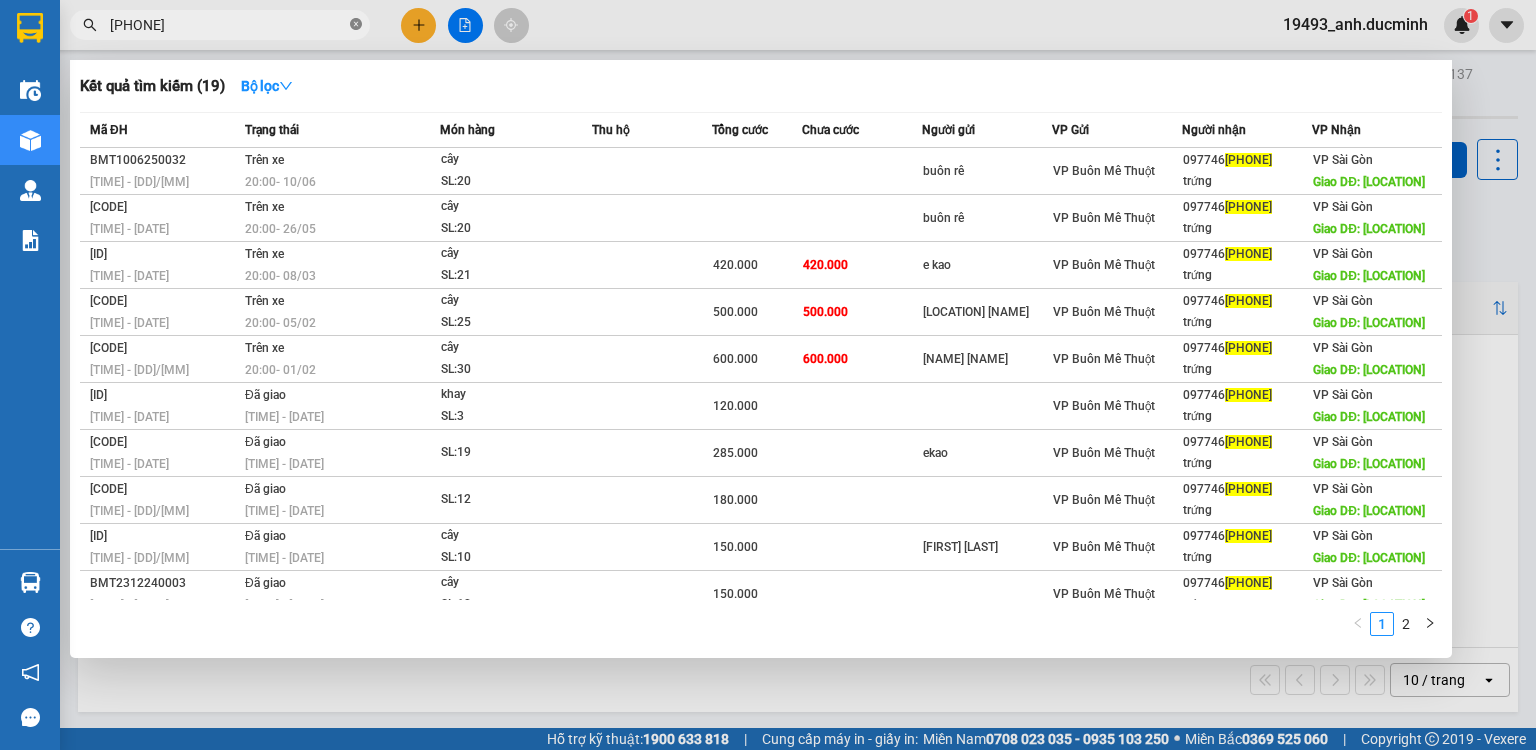 click 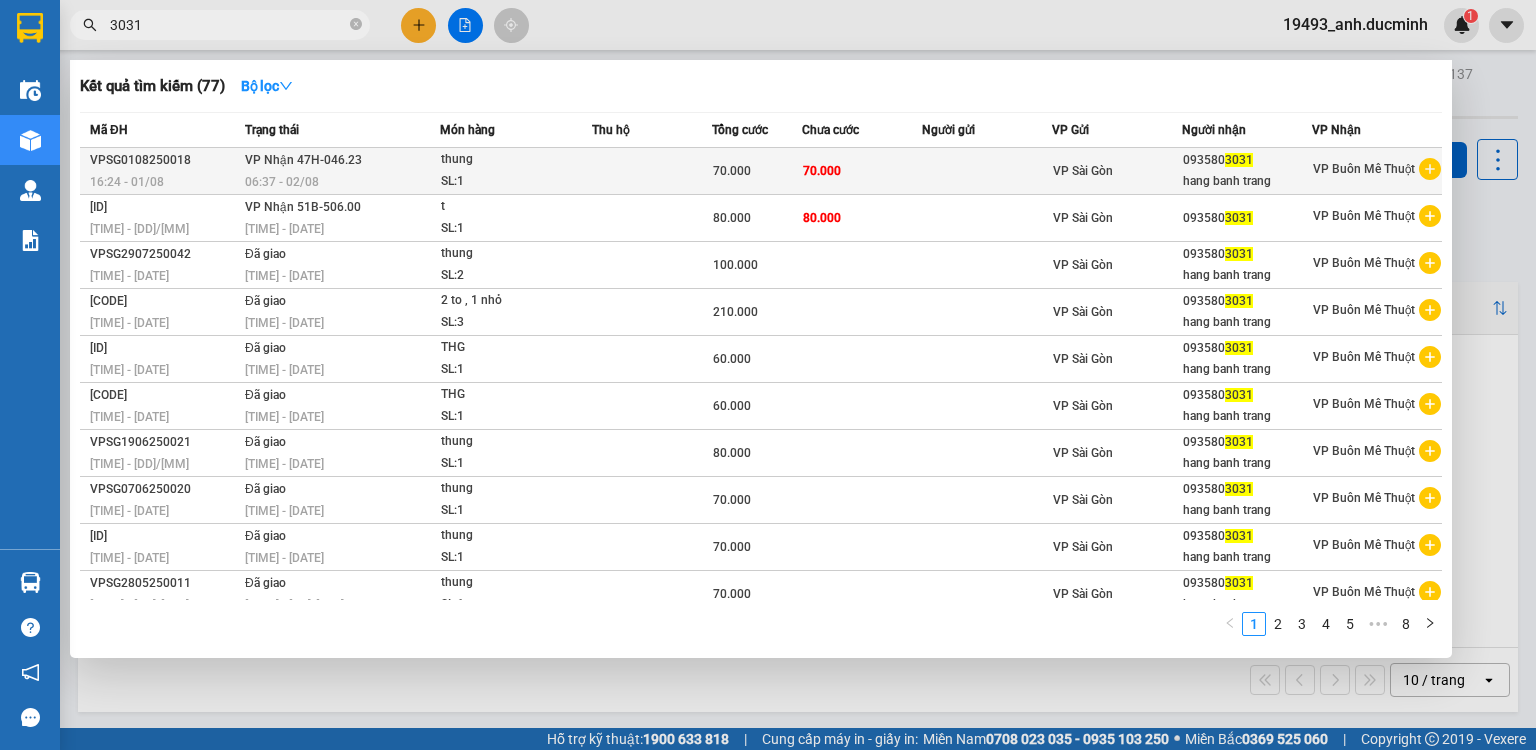 type on "3031" 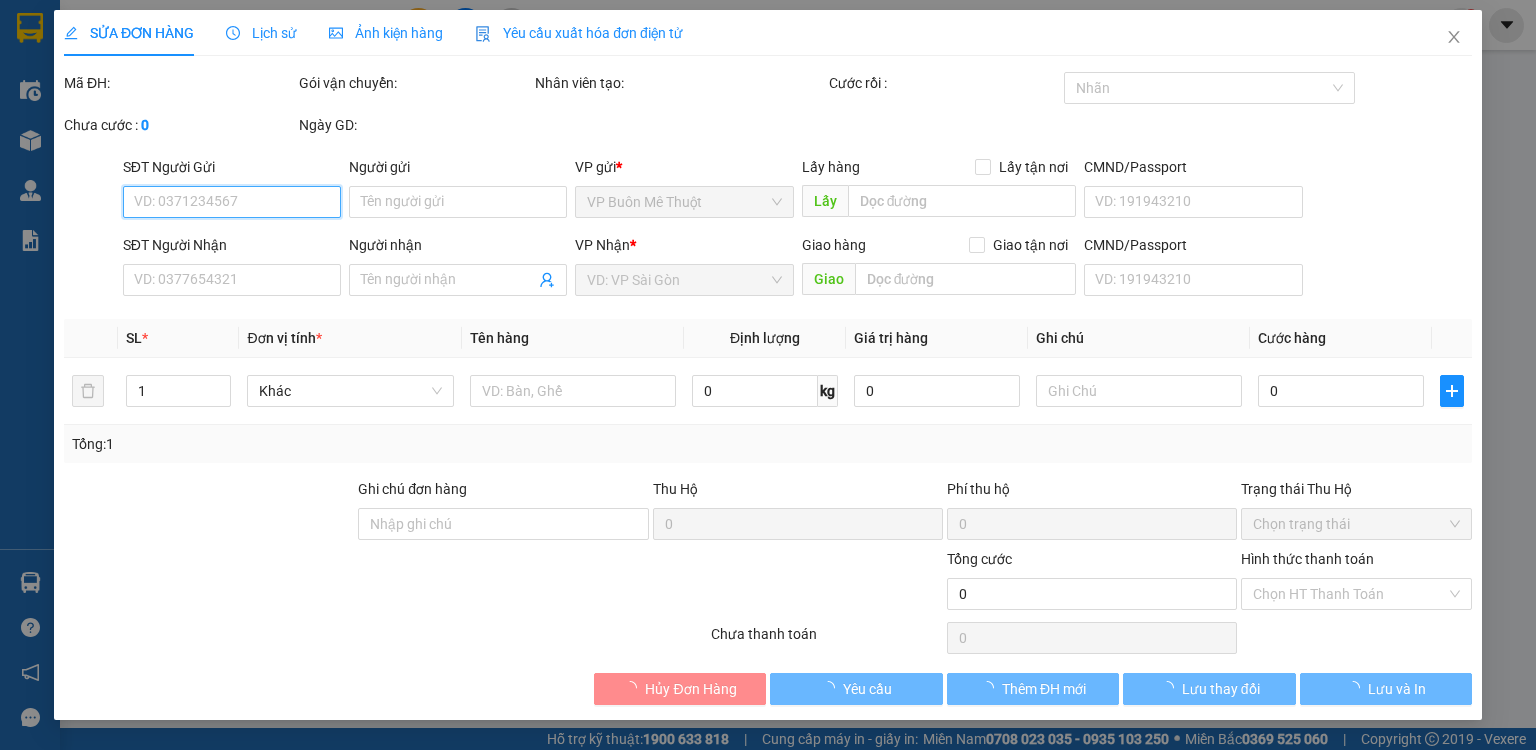 type on "0935803031" 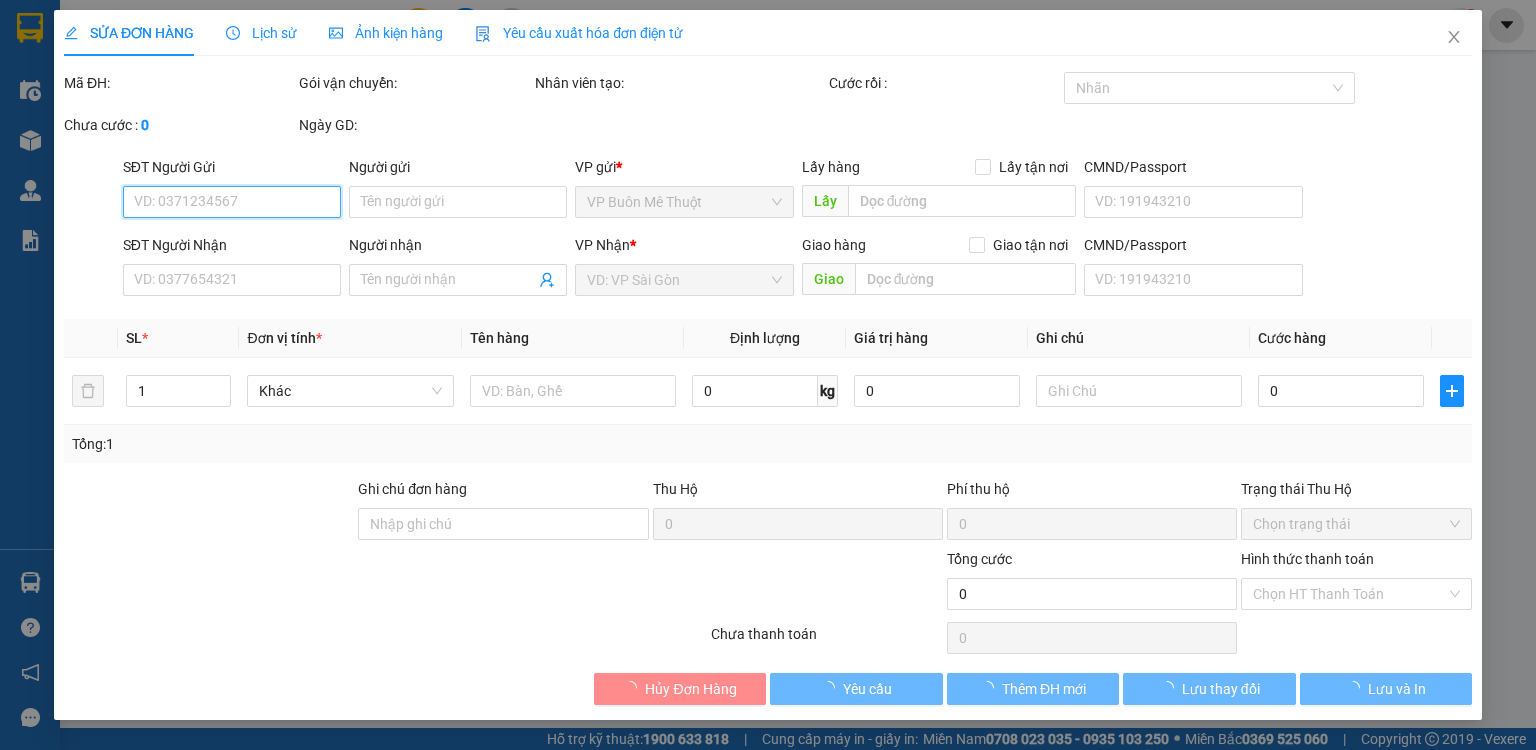 type on "hang banh trang" 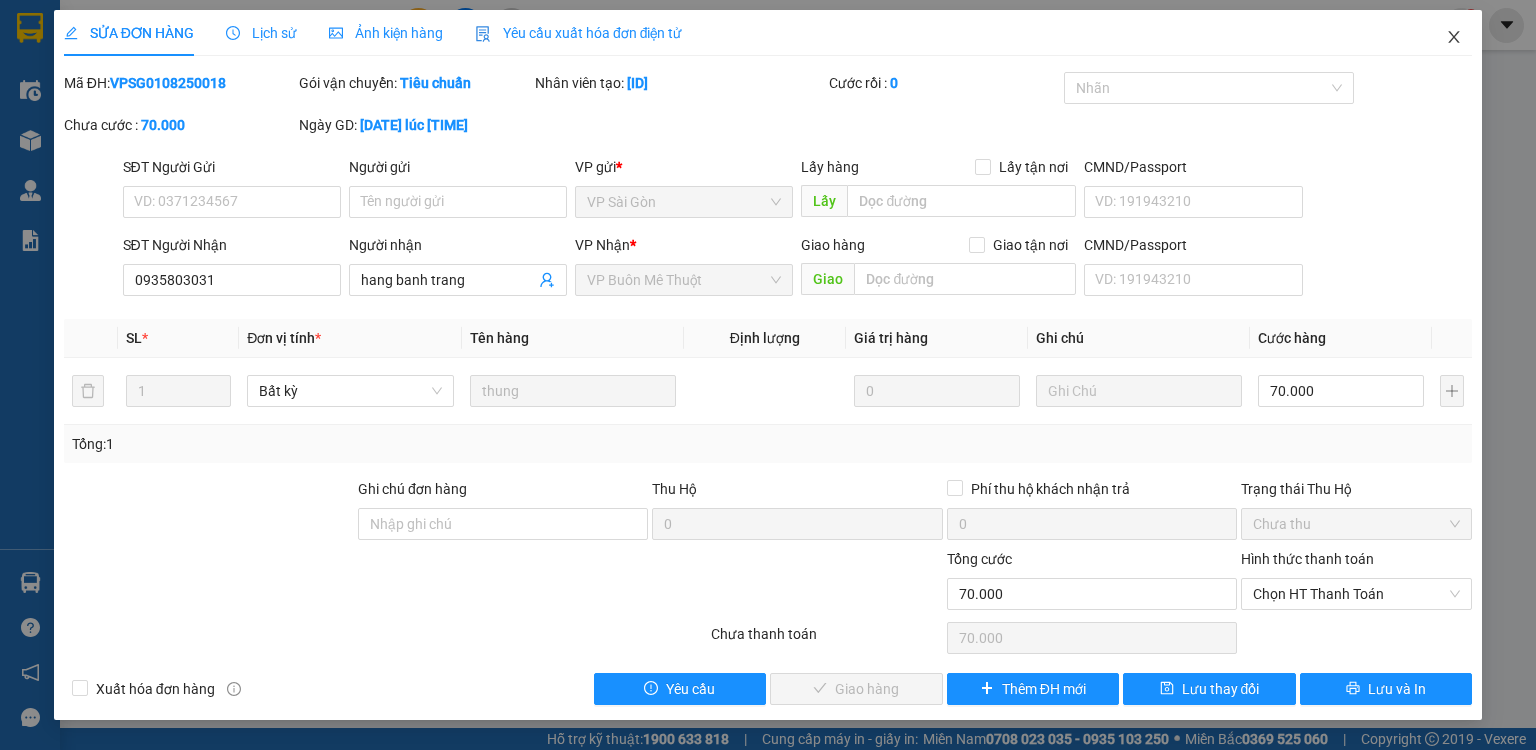 drag, startPoint x: 1440, startPoint y: 40, endPoint x: 1170, endPoint y: 3, distance: 272.5234 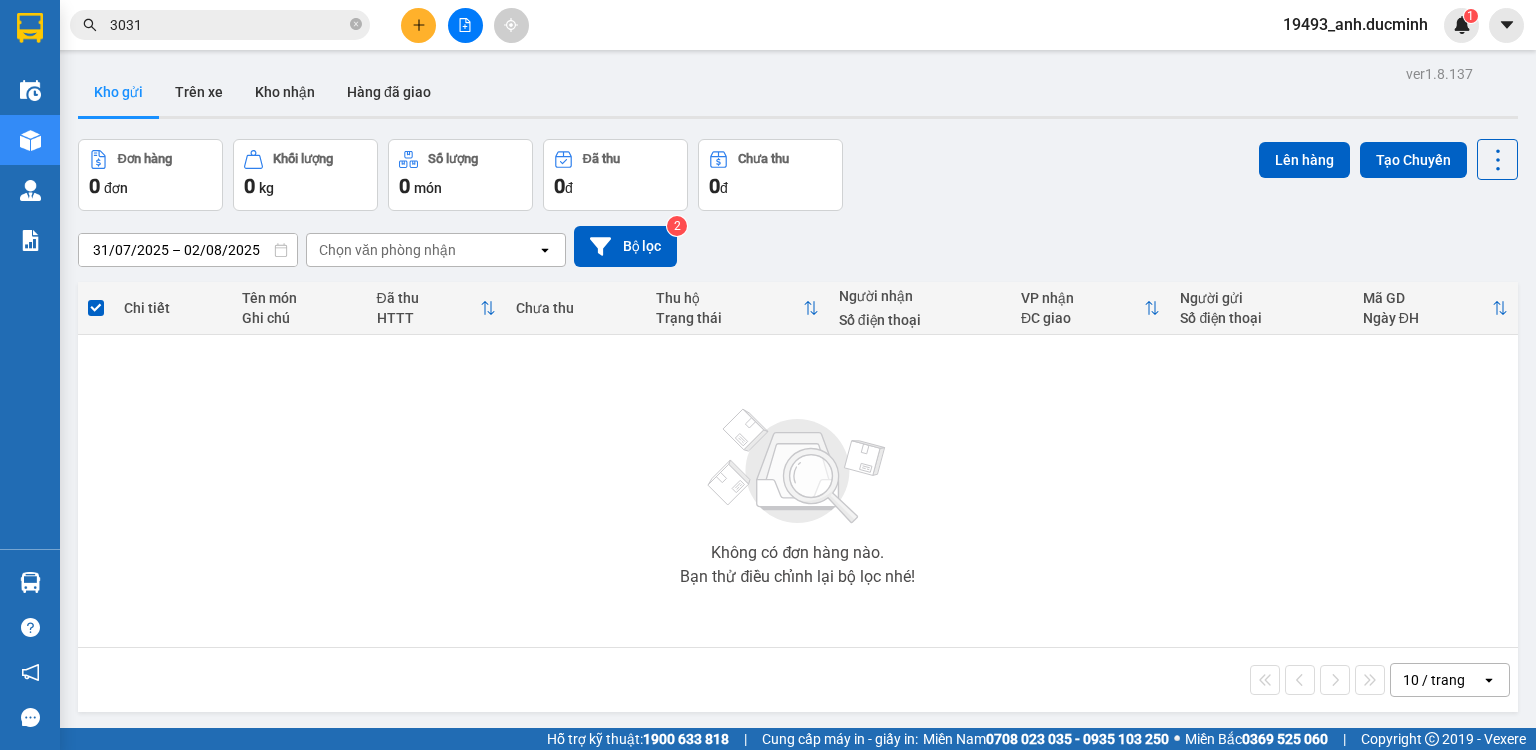 click on "3031" at bounding box center (228, 25) 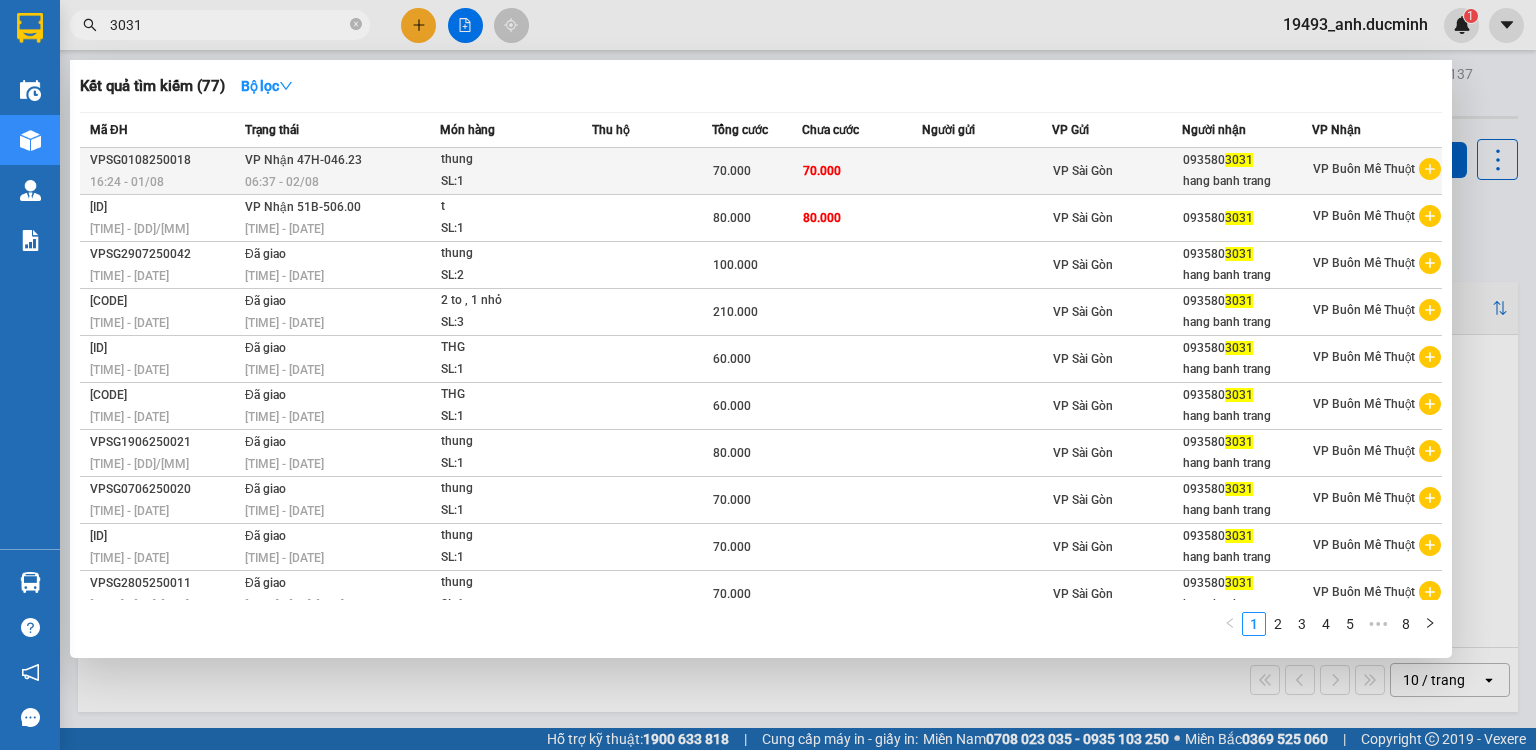 click on "70.000" at bounding box center [862, 171] 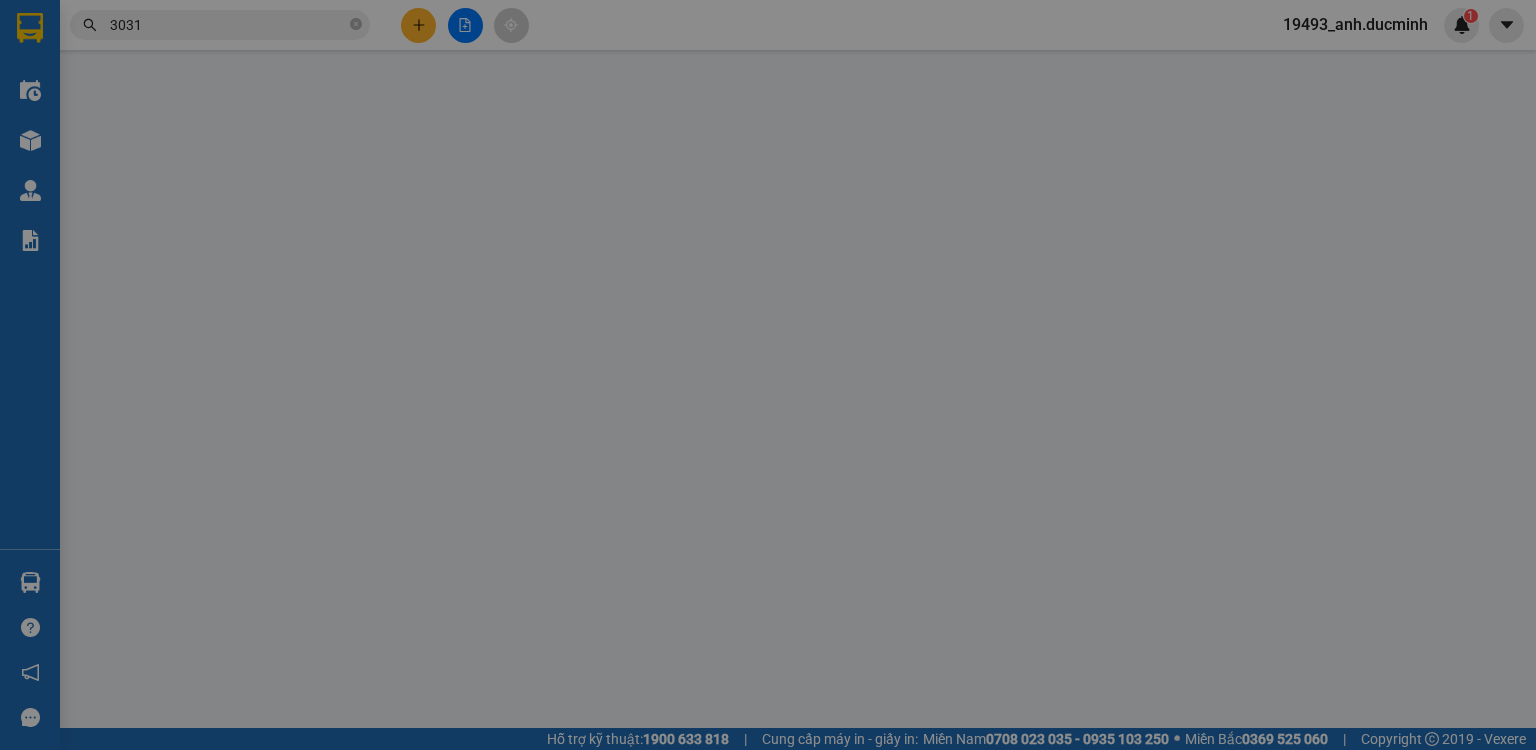 type on "0935803031" 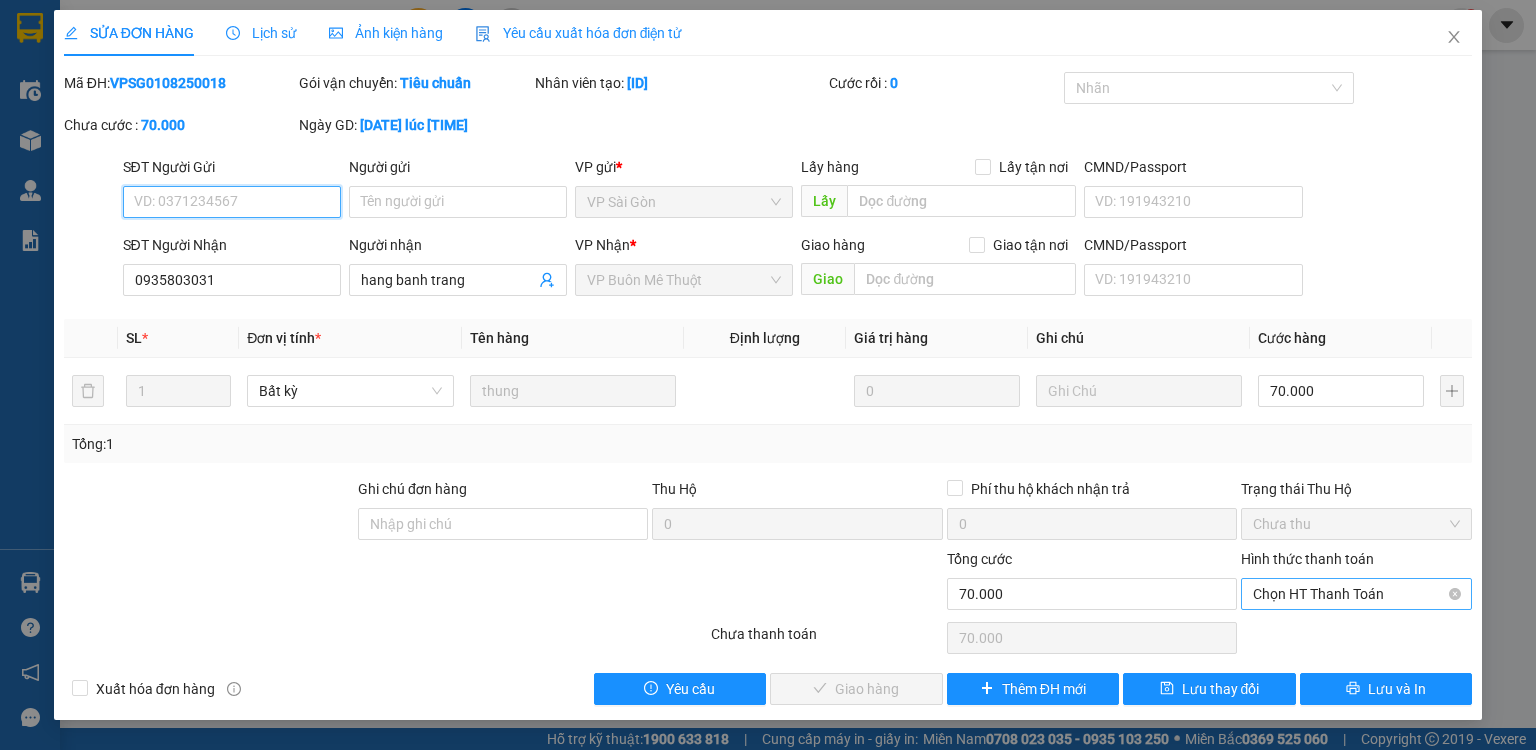 click on "Chọn HT Thanh Toán" at bounding box center [1356, 594] 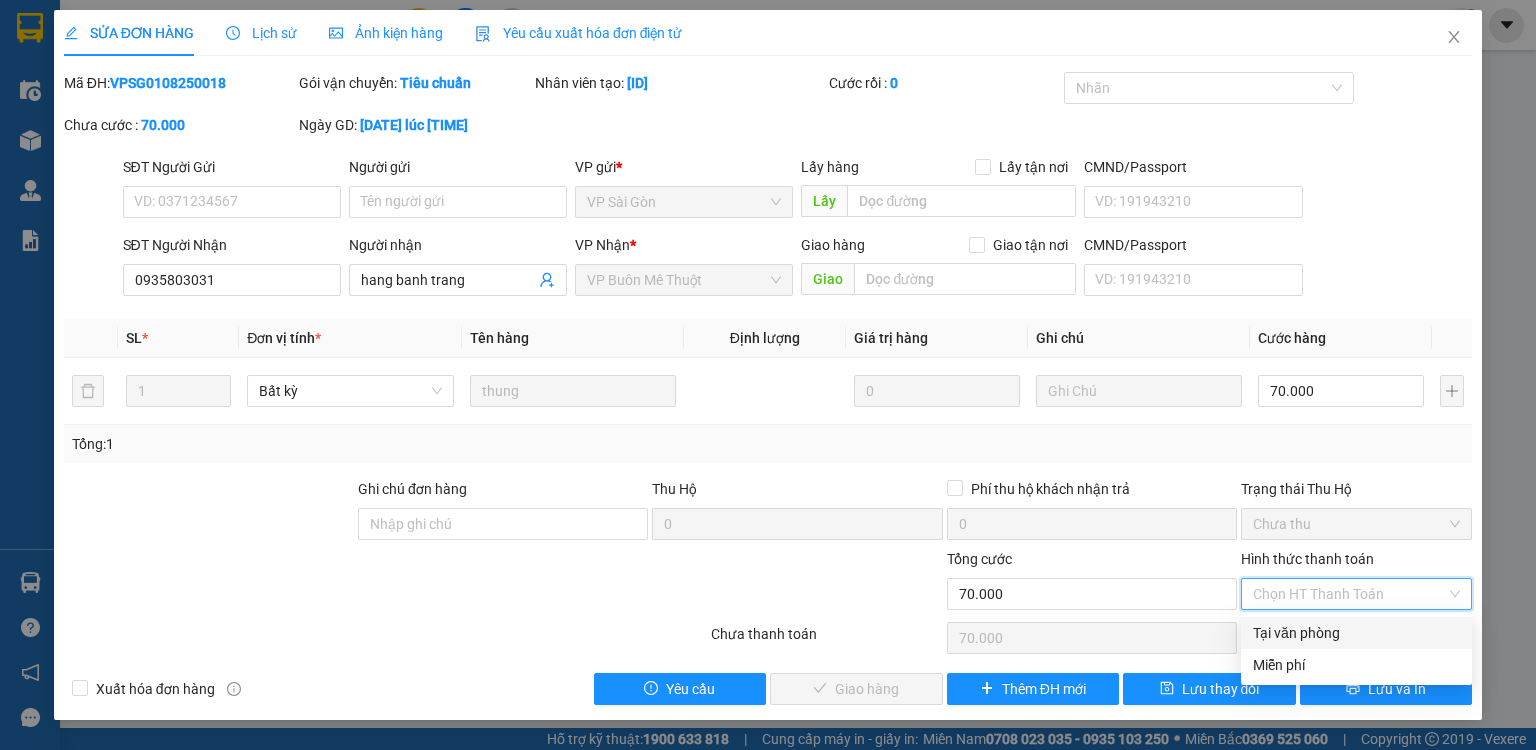 click on "Tại văn phòng" at bounding box center [1356, 633] 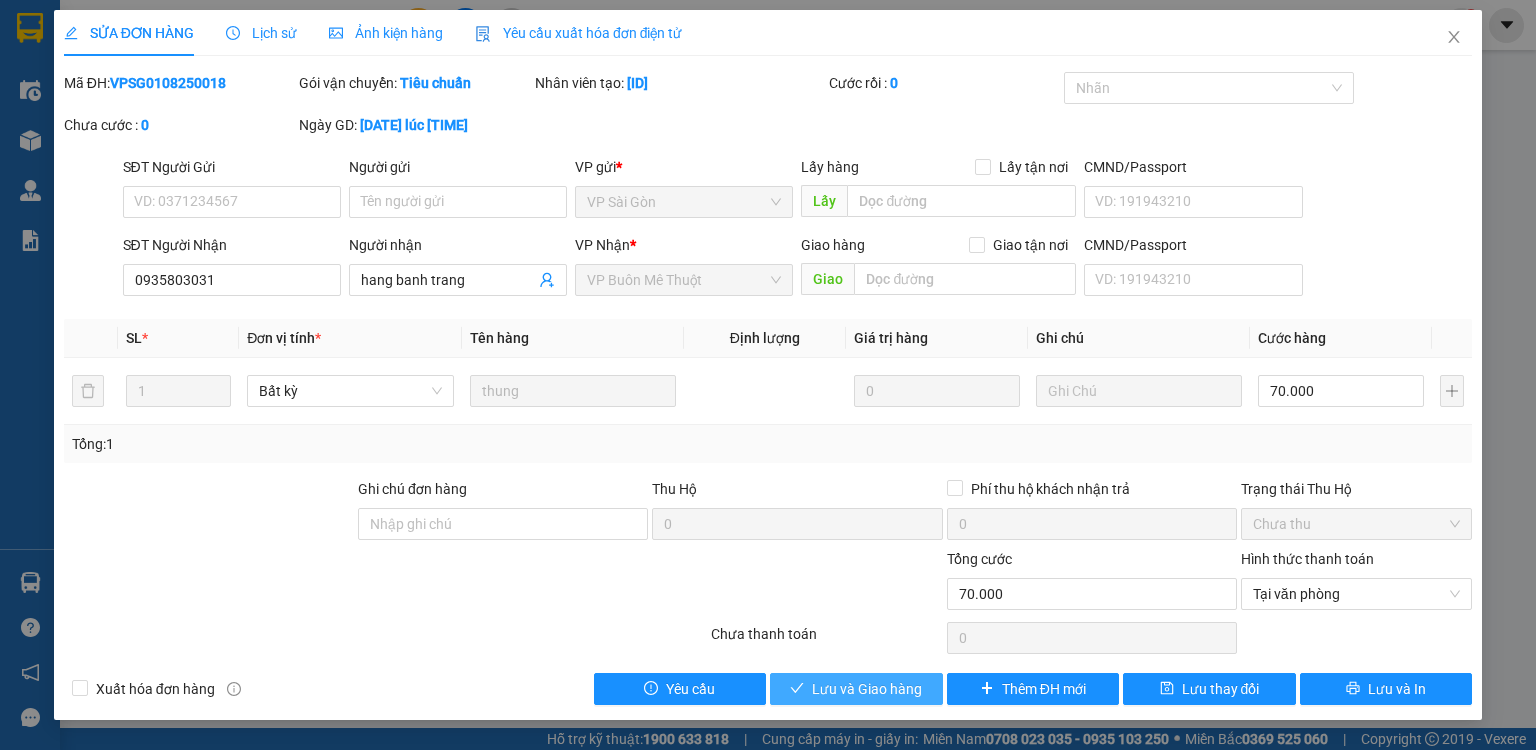 click on "Lưu và Giao hàng" at bounding box center (856, 689) 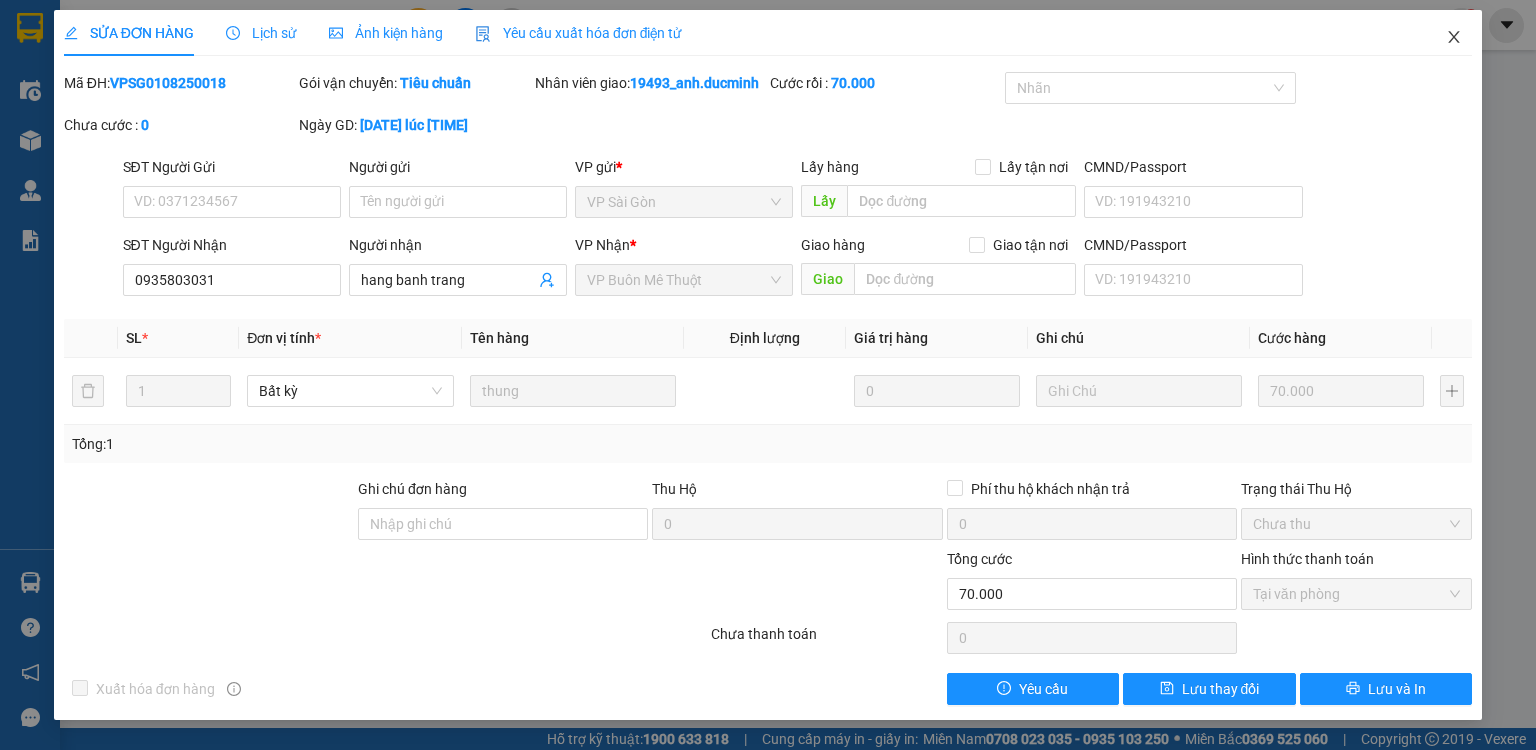 click 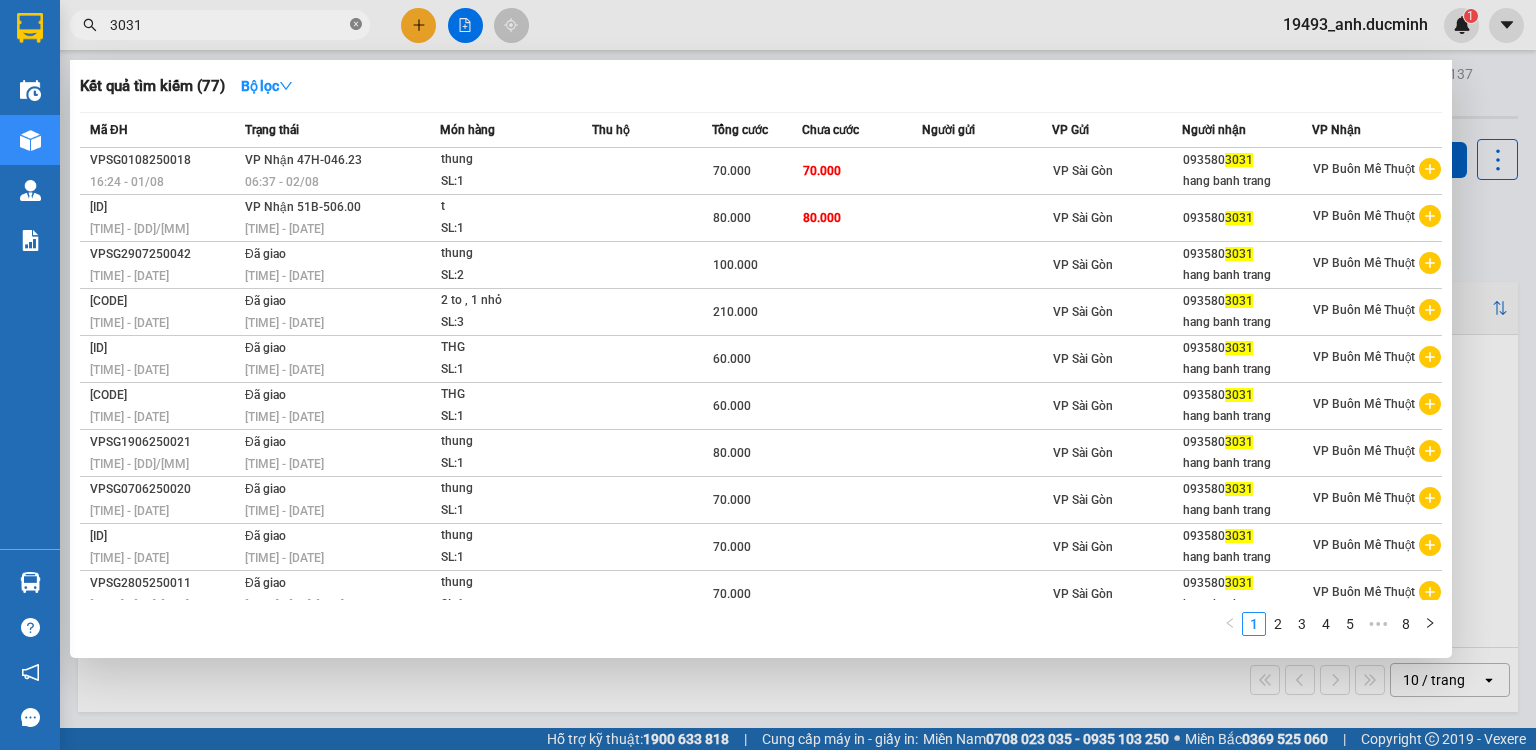 click 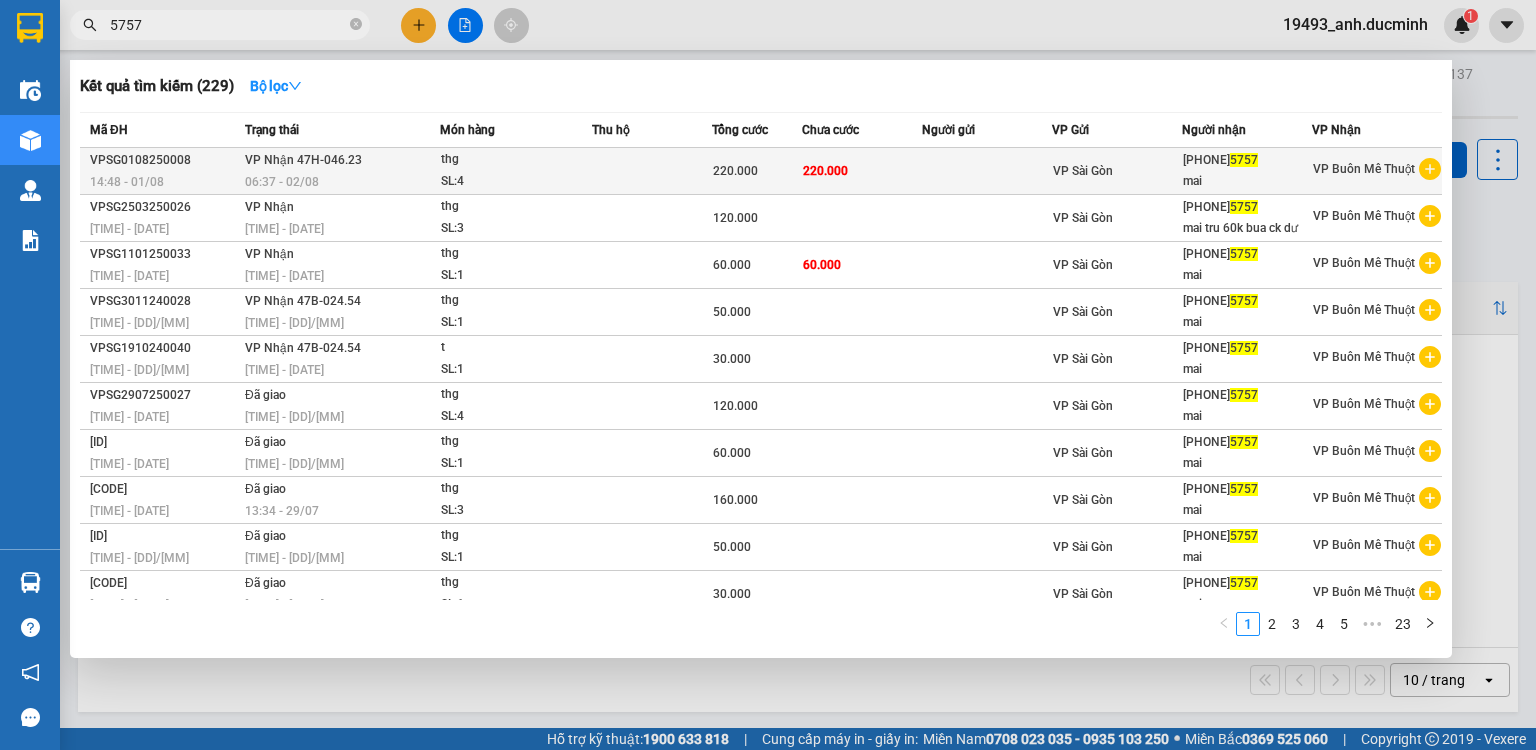 type on "5757" 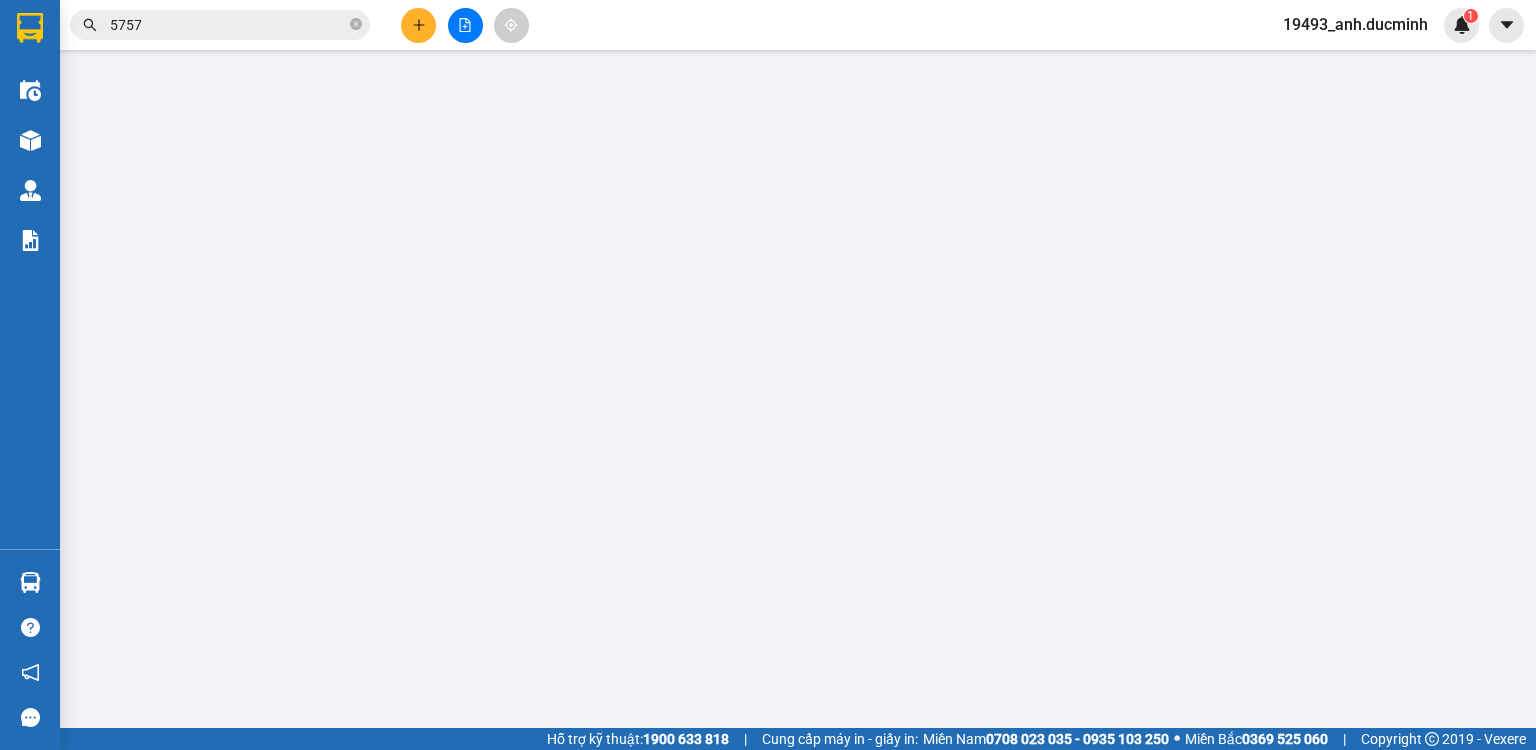 type on "0355975757" 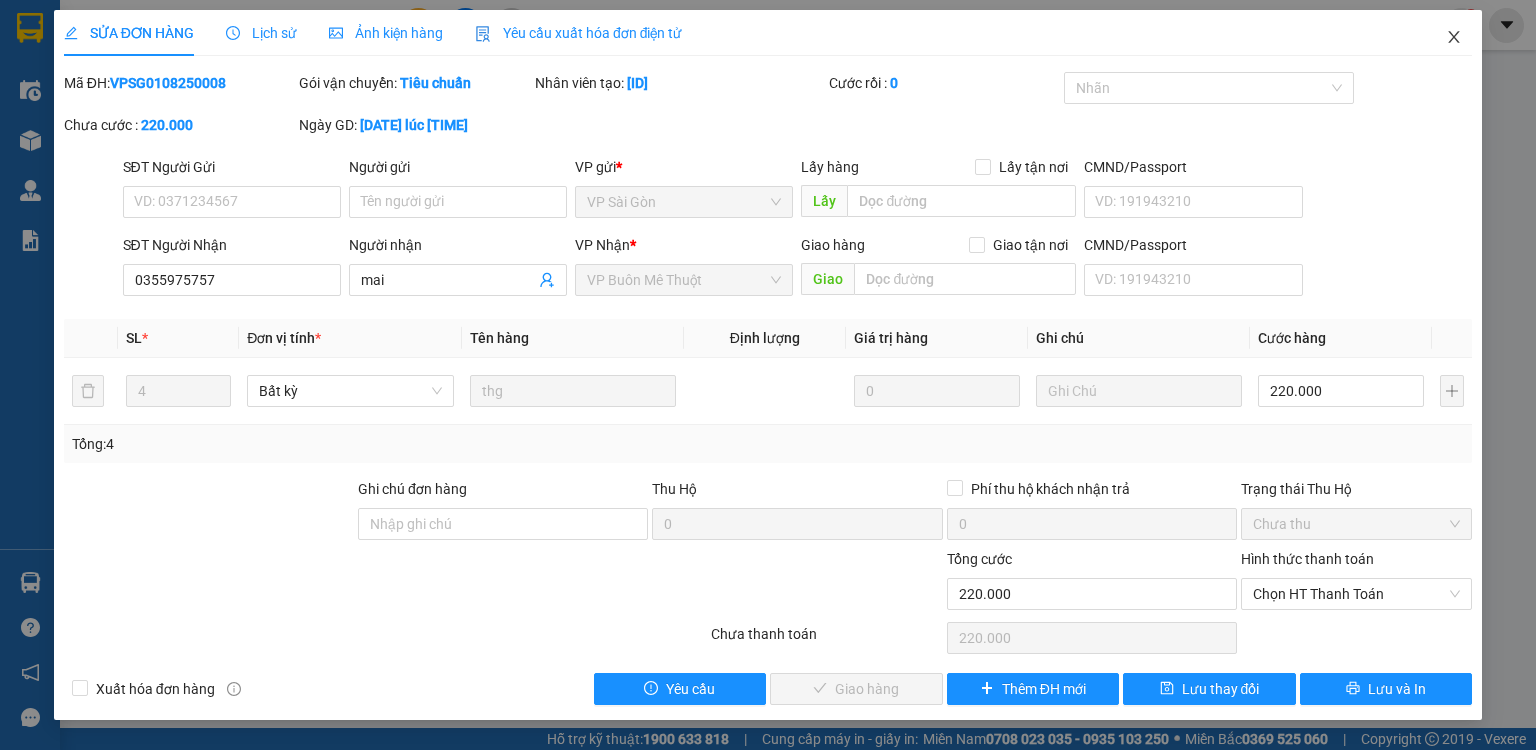 click 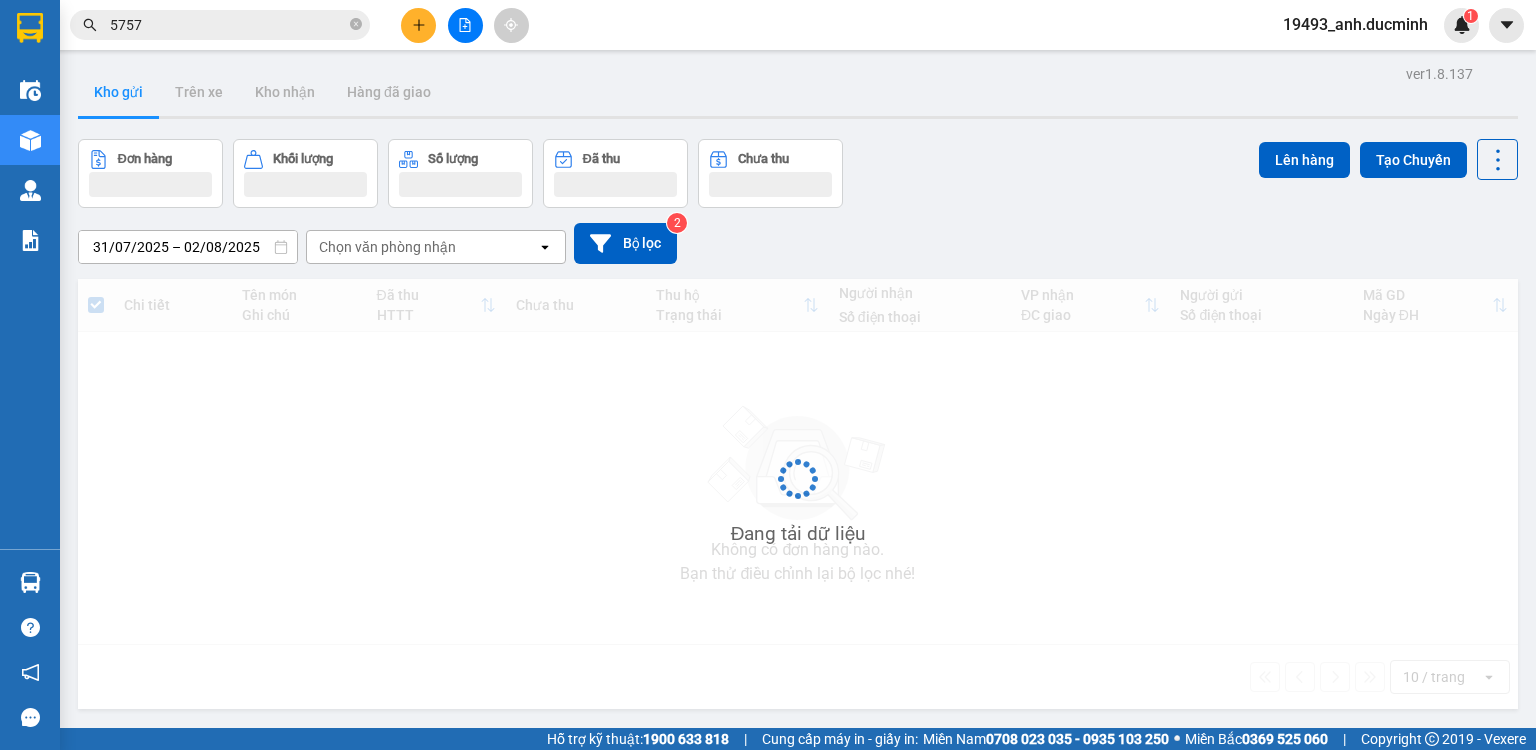 click on "5757" at bounding box center (228, 25) 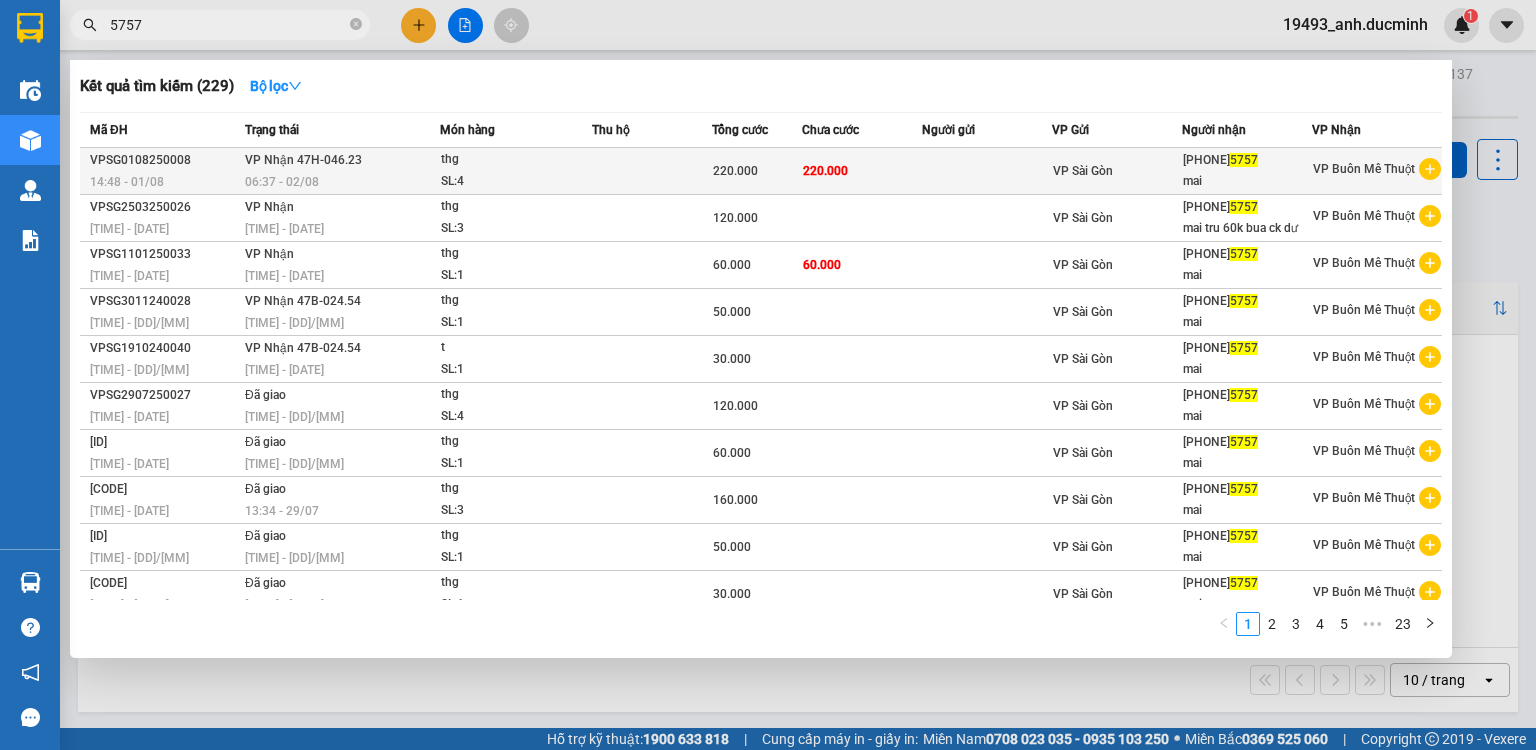 click on "VP Nhận 47H-046.23 [TIME] - [DATE]" at bounding box center (340, 171) 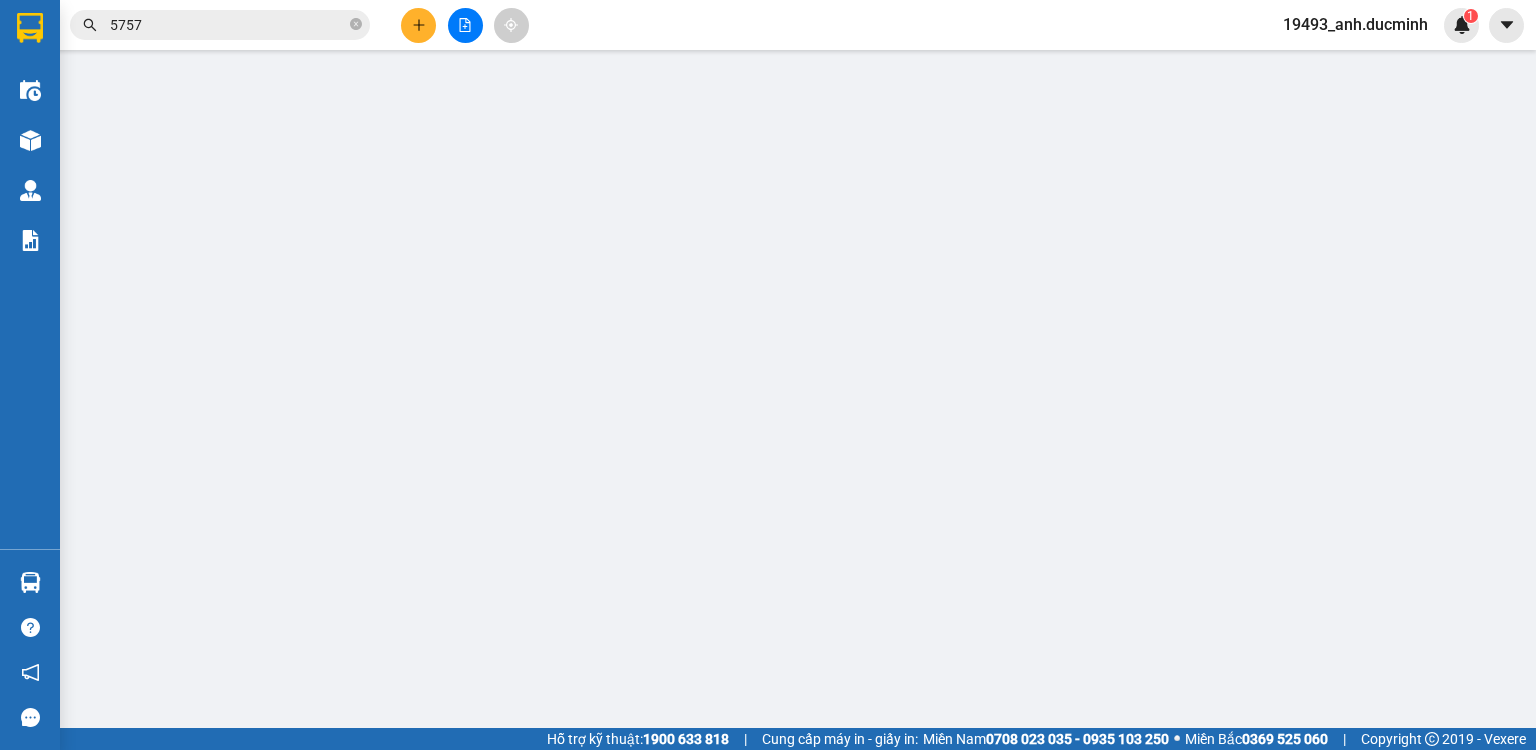 type on "0355975757" 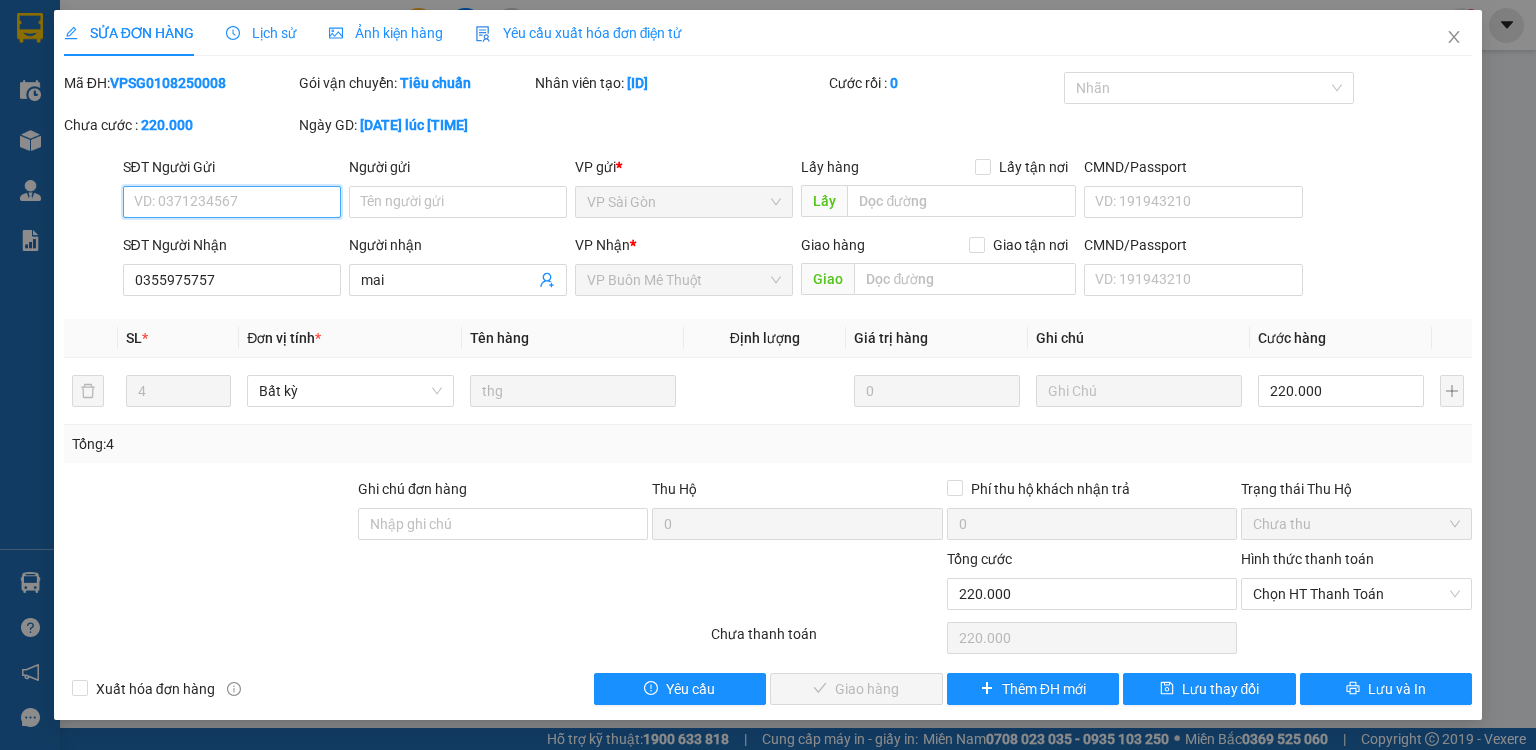 drag, startPoint x: 1300, startPoint y: 596, endPoint x: 1300, endPoint y: 613, distance: 17 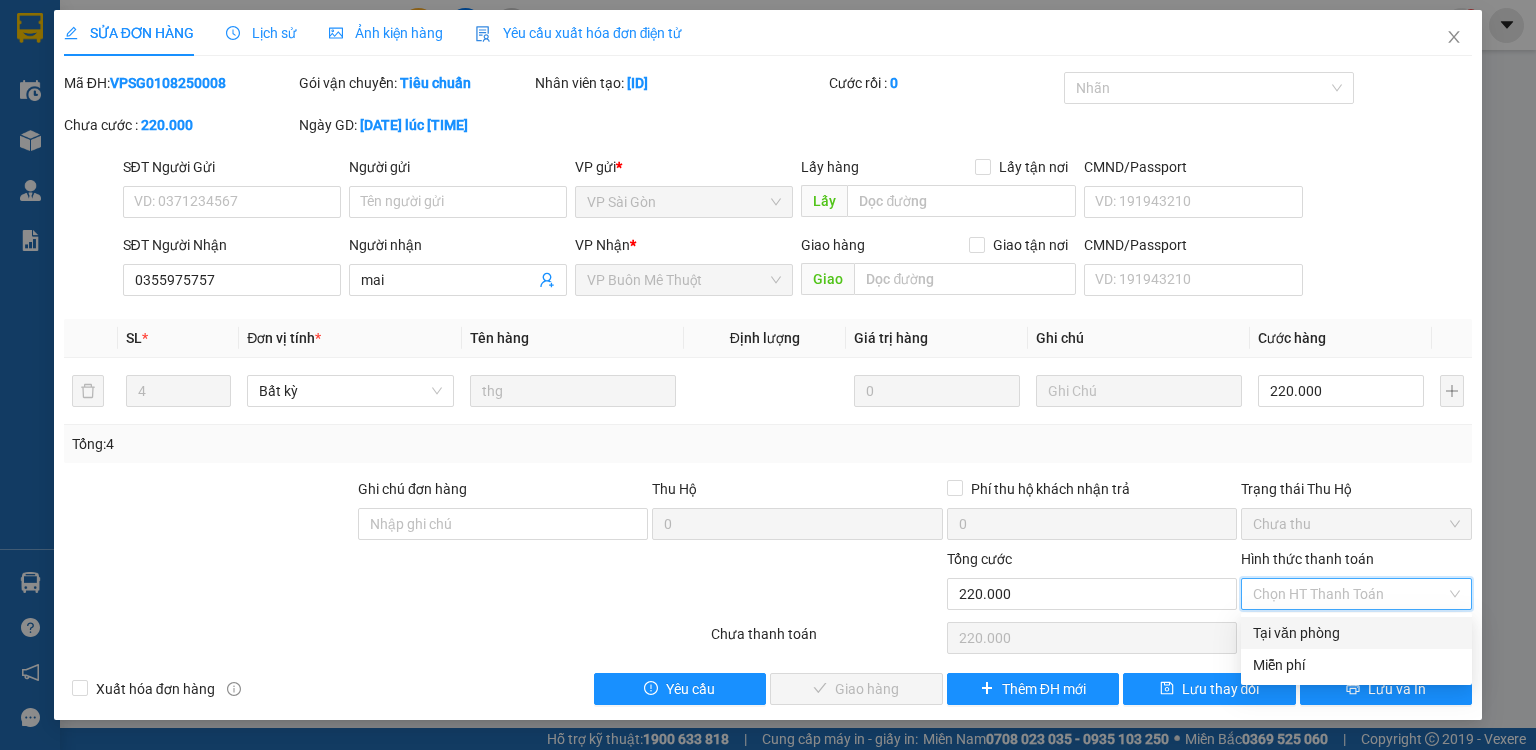 click on "Tại văn phòng" at bounding box center [1356, 633] 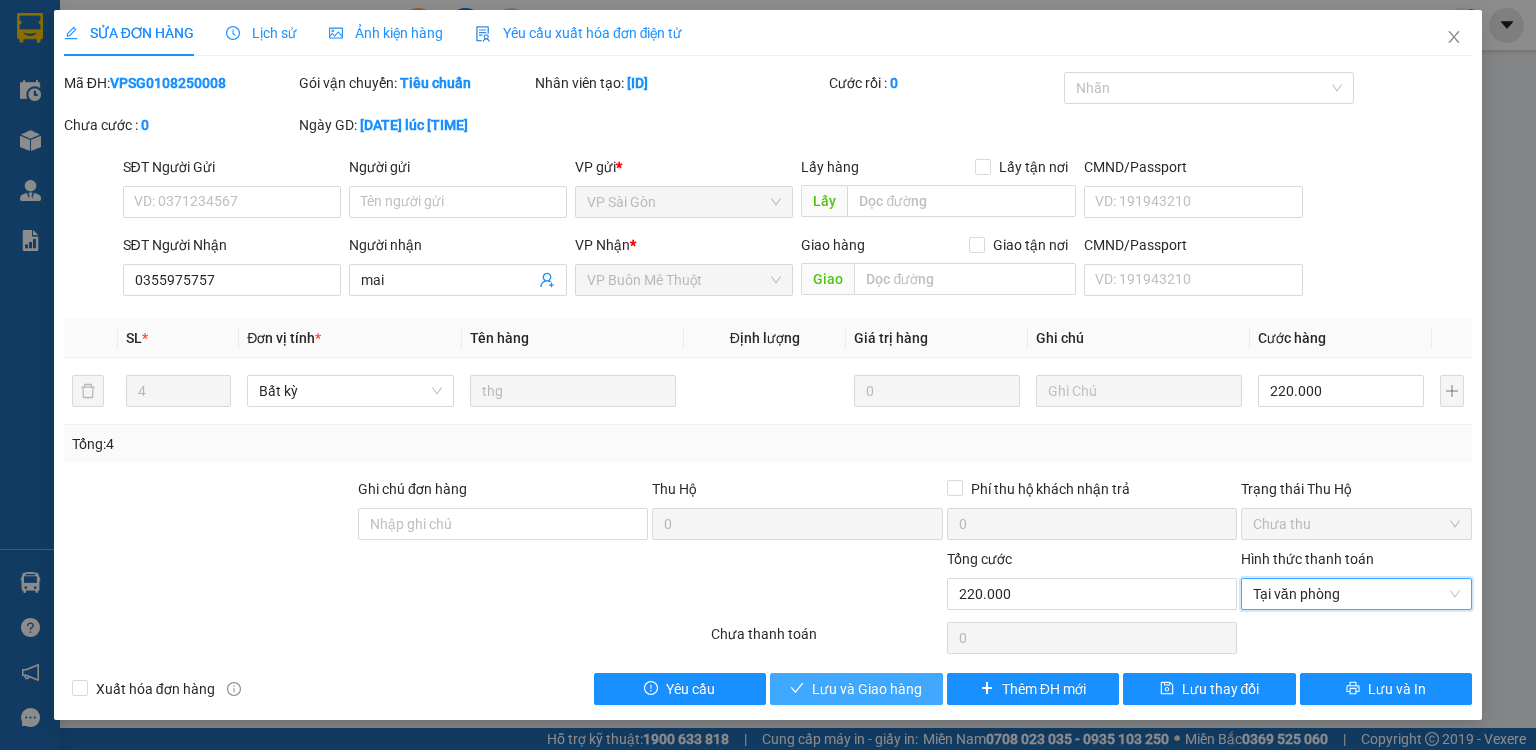 drag, startPoint x: 892, startPoint y: 680, endPoint x: 1142, endPoint y: 456, distance: 335.67245 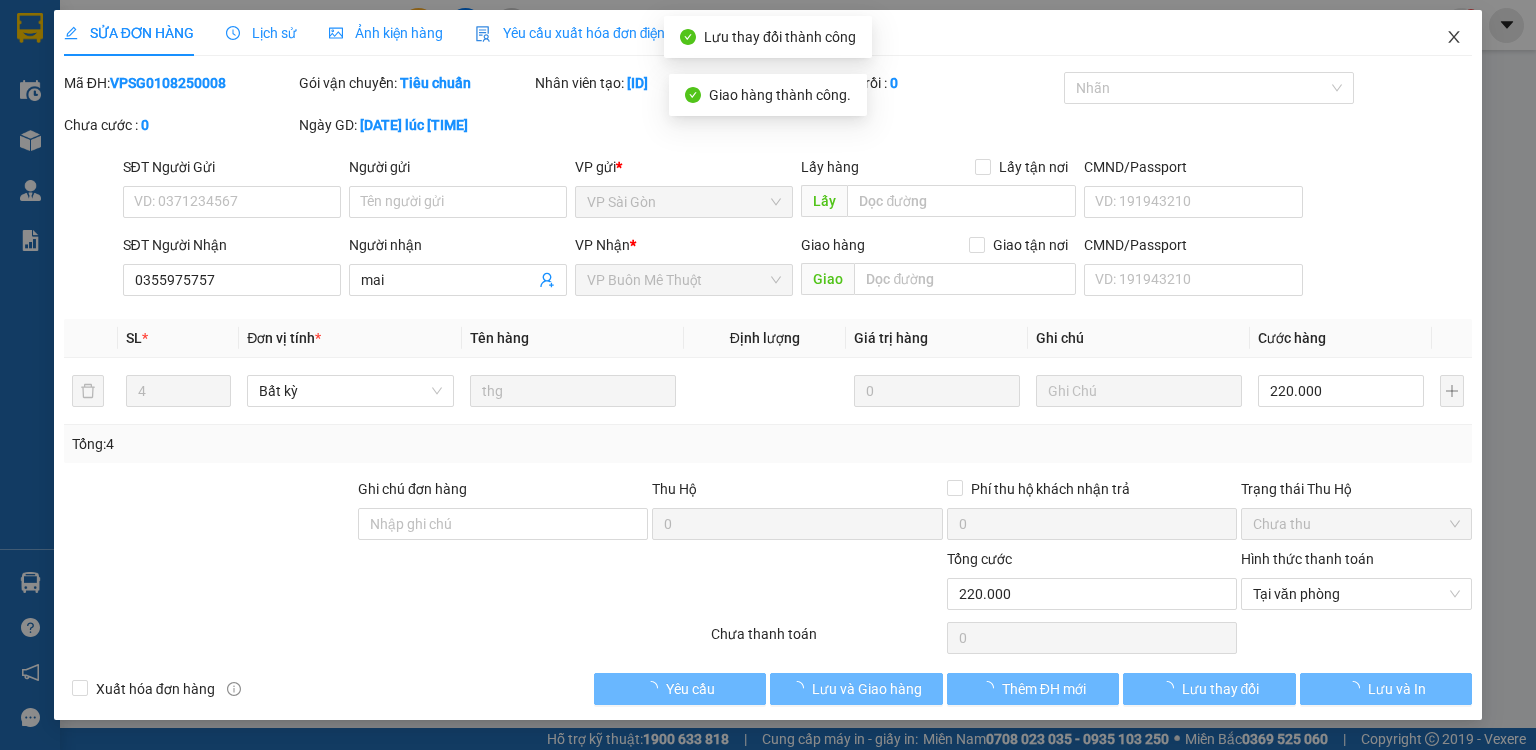 click at bounding box center [1454, 38] 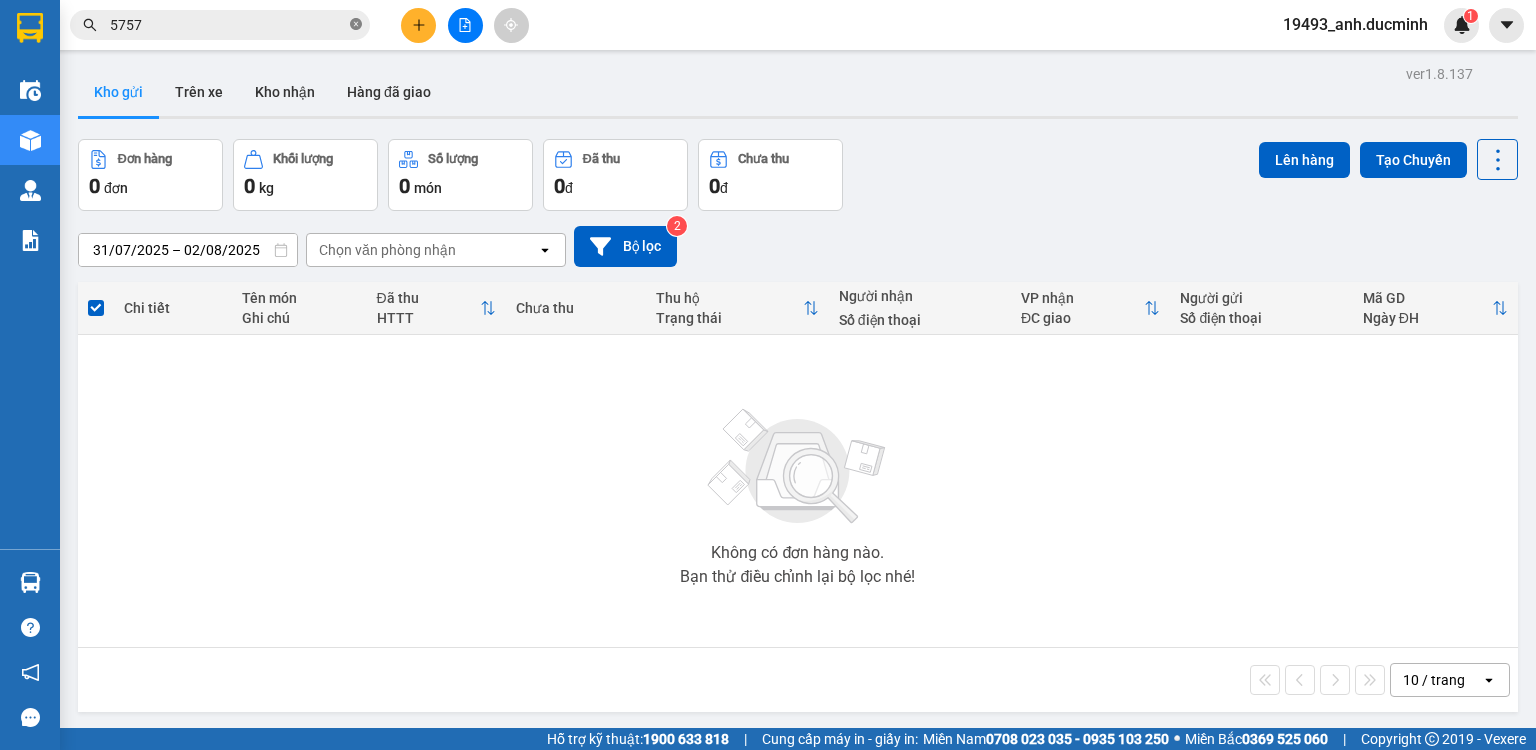 click 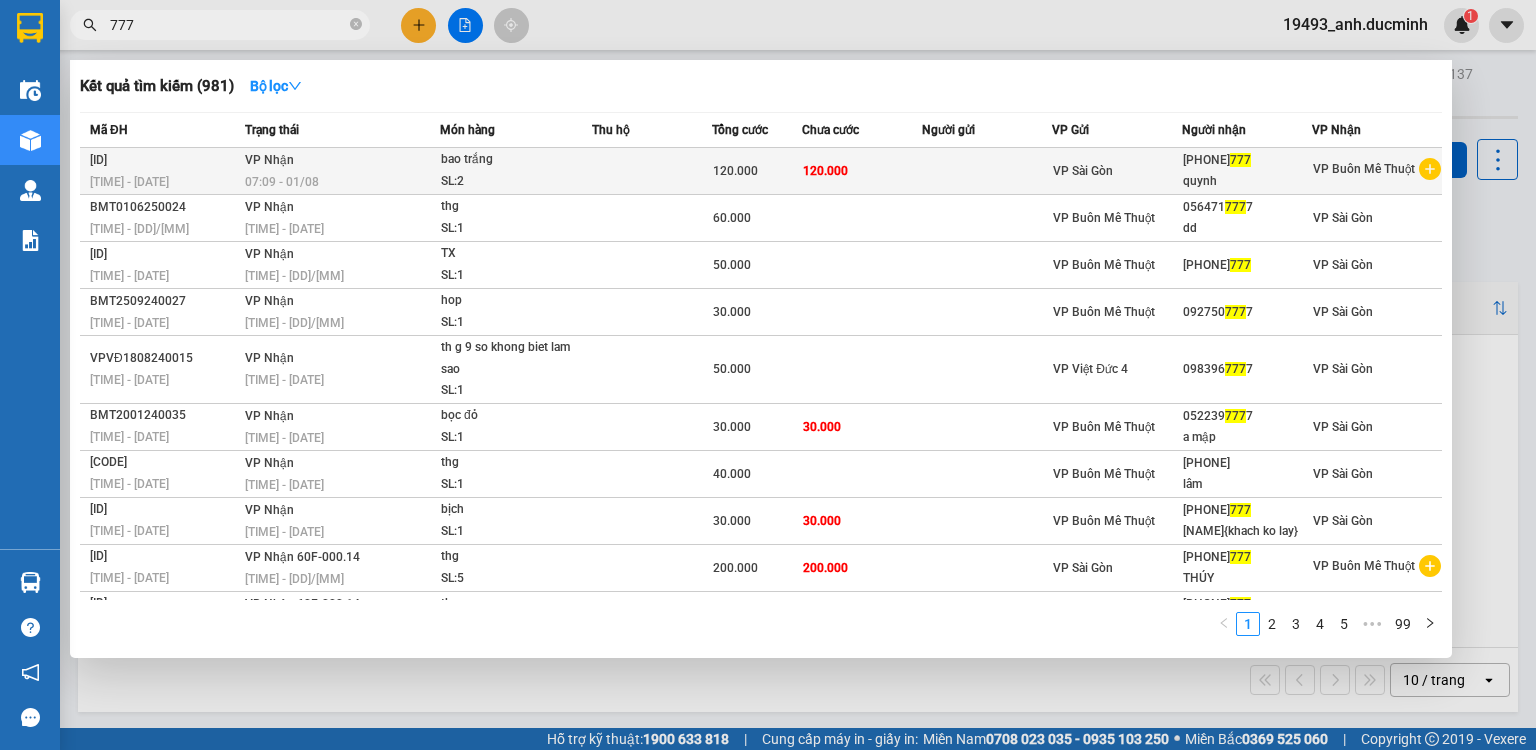 type on "777" 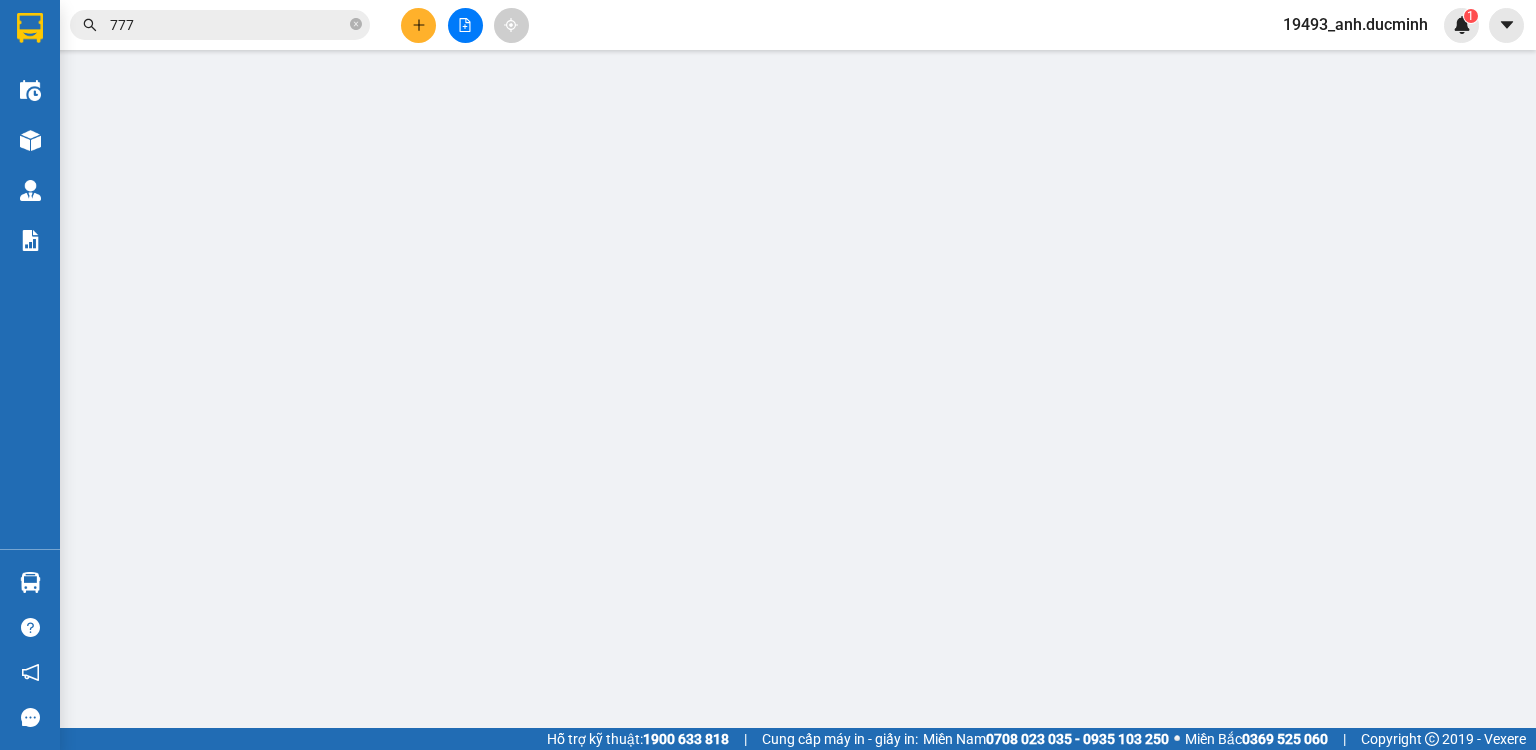 type on "0934309777" 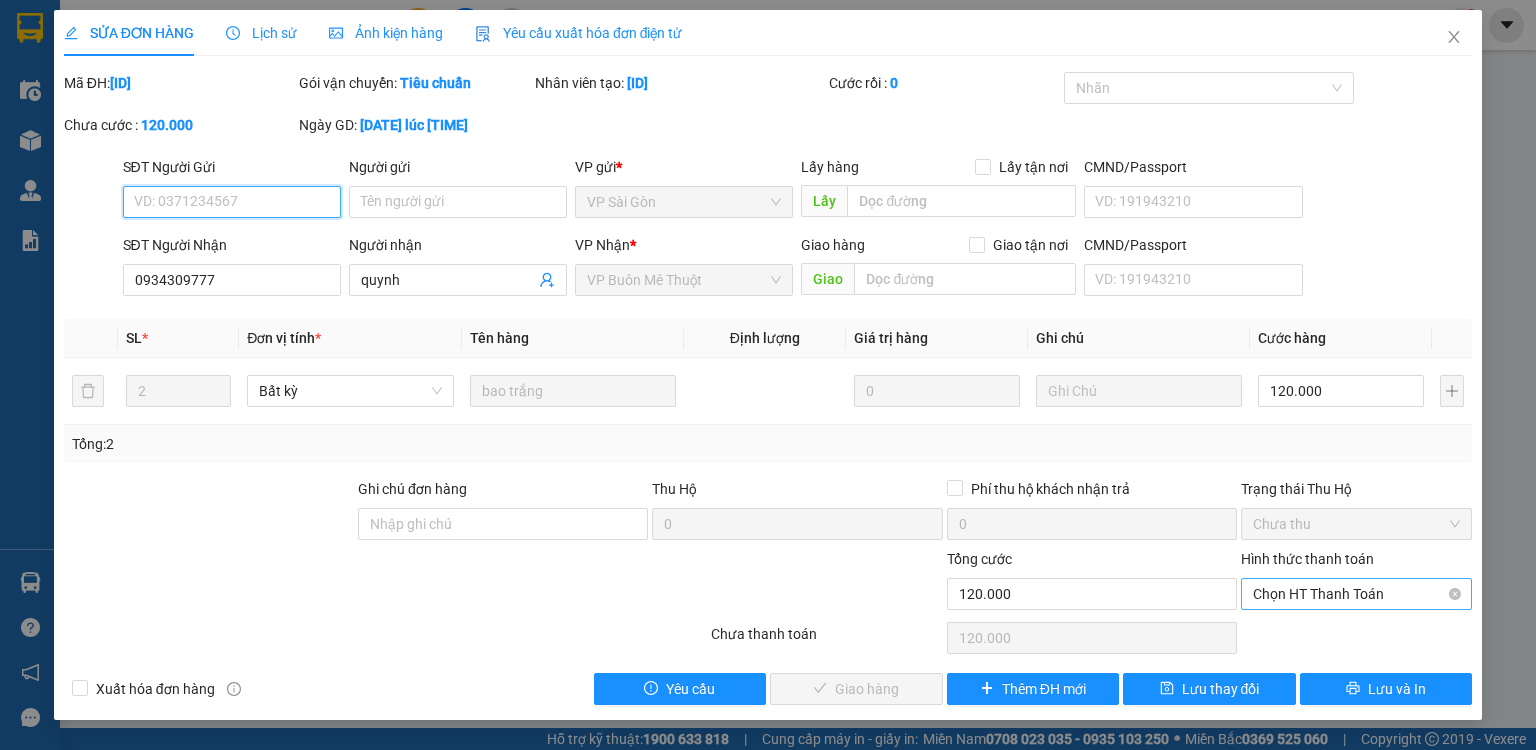 click on "Chọn HT Thanh Toán" at bounding box center (1356, 594) 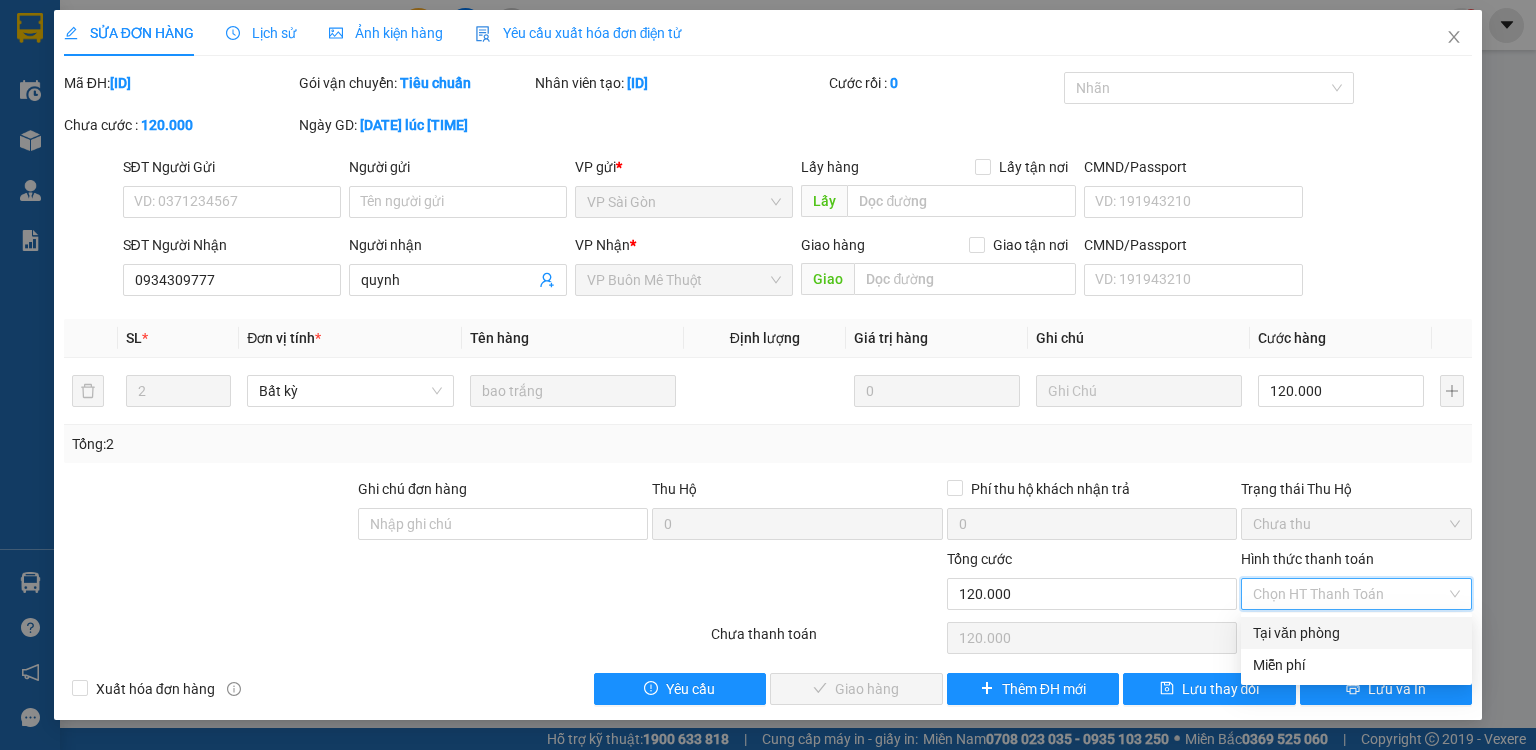 click on "Tại văn phòng" at bounding box center [1356, 633] 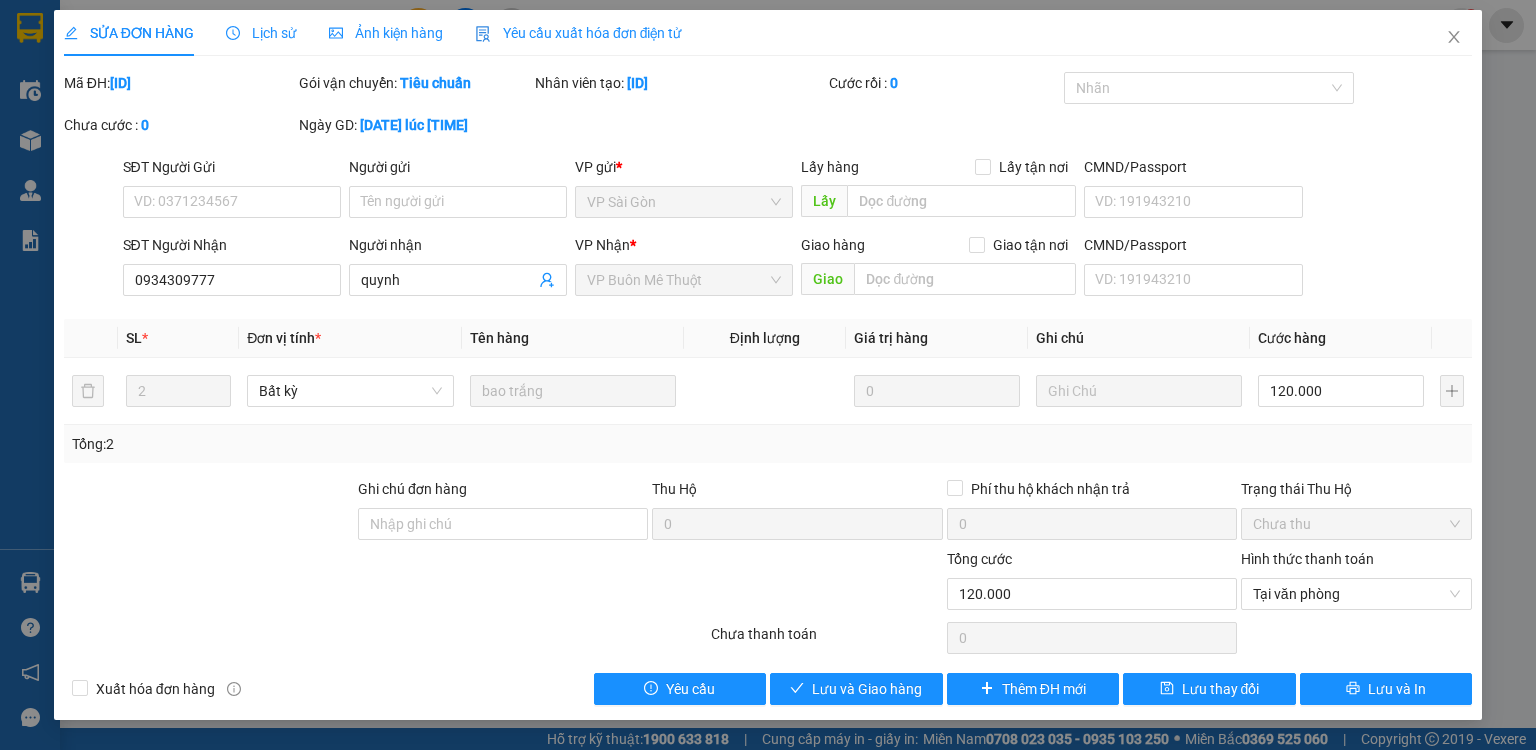 click on "Total Paid Fee 0 Total UnPaid Fee 120.000 Cash Collection Total Fee Mã ĐH: [ID] Gói vận chuyển: Tiêu chuẩn Nhân viên tạo: 19492_nguyet.ducminh Cước rồi : 0 Nhãn Chưa cước : 0 Ngày GD: [DATE] lúc [TIME] SĐT Người Gửi VD: [PHONE] Người gửi Tên người gửi VP gửi * VP Sài Gòn Lấy hàng Lấy tận nơi Lấy CMND/Passport VD: [ID] SĐT Người Nhận [PHONE] Người nhận quynh VP Nhận * VP Buôn Mê Thuột Giao hàng Giao tận nơi Giao CMND/Passport VD: [ID] SL * Đơn vị tính * Tên hàng Định lượng Giá trị hàng Ghi chú Cước hàng 2 Bất kỳ bao trắng 0 120.000 Tổng: 2 Ghi chú đơn hàng Thu Hộ 0 Phí thu hộ khách nhận trả 0 Trạng thái Thu Hộ Chưa thu Tổng cước 120.000 Hình thức thanh toán Tại văn phòng Số tiền thu trước 0 Tại văn phòng Chưa thanh toán 0 Xuất hóa đơn hàng Yêu cầu Lưu và Giao hàng" at bounding box center (768, 388) 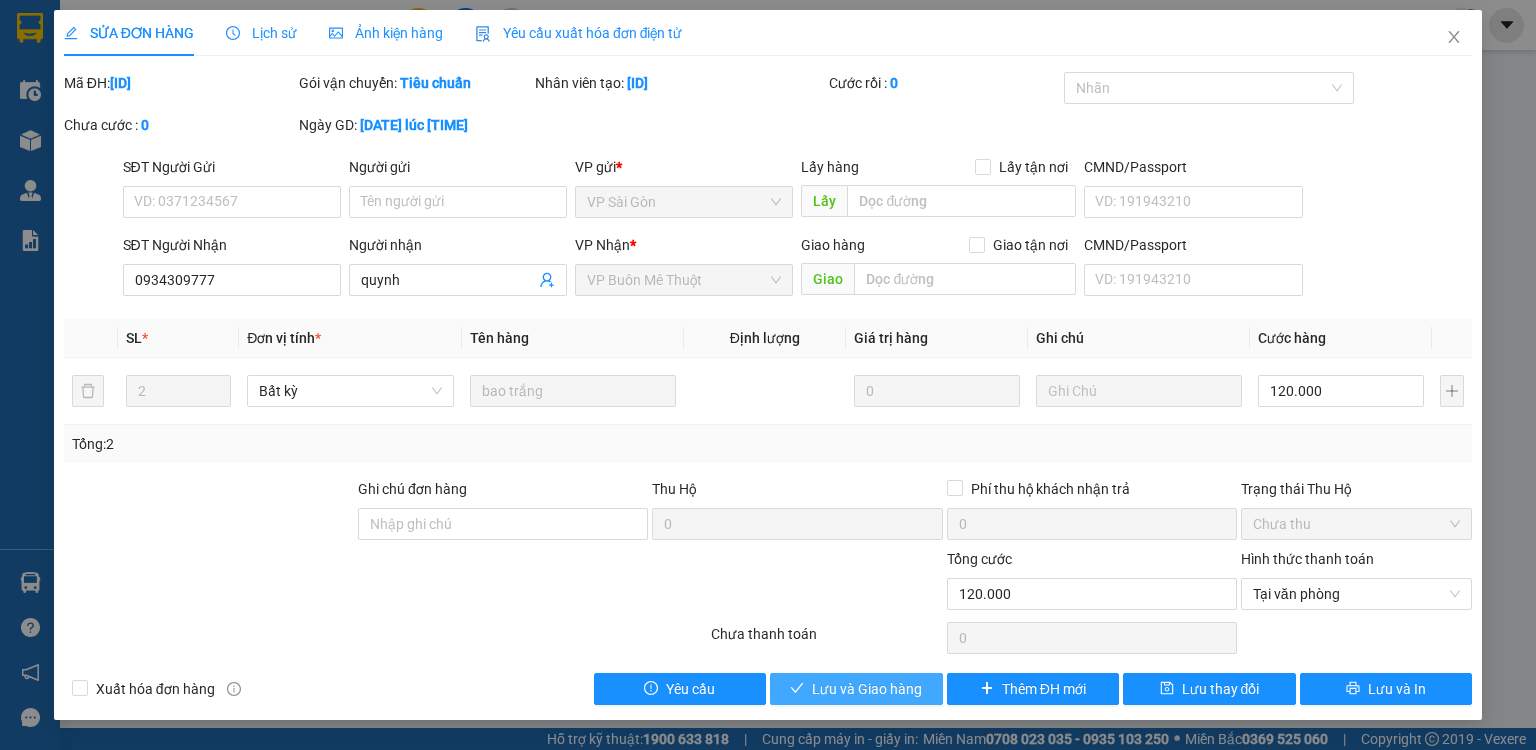 click on "Lưu và Giao hàng" at bounding box center [867, 689] 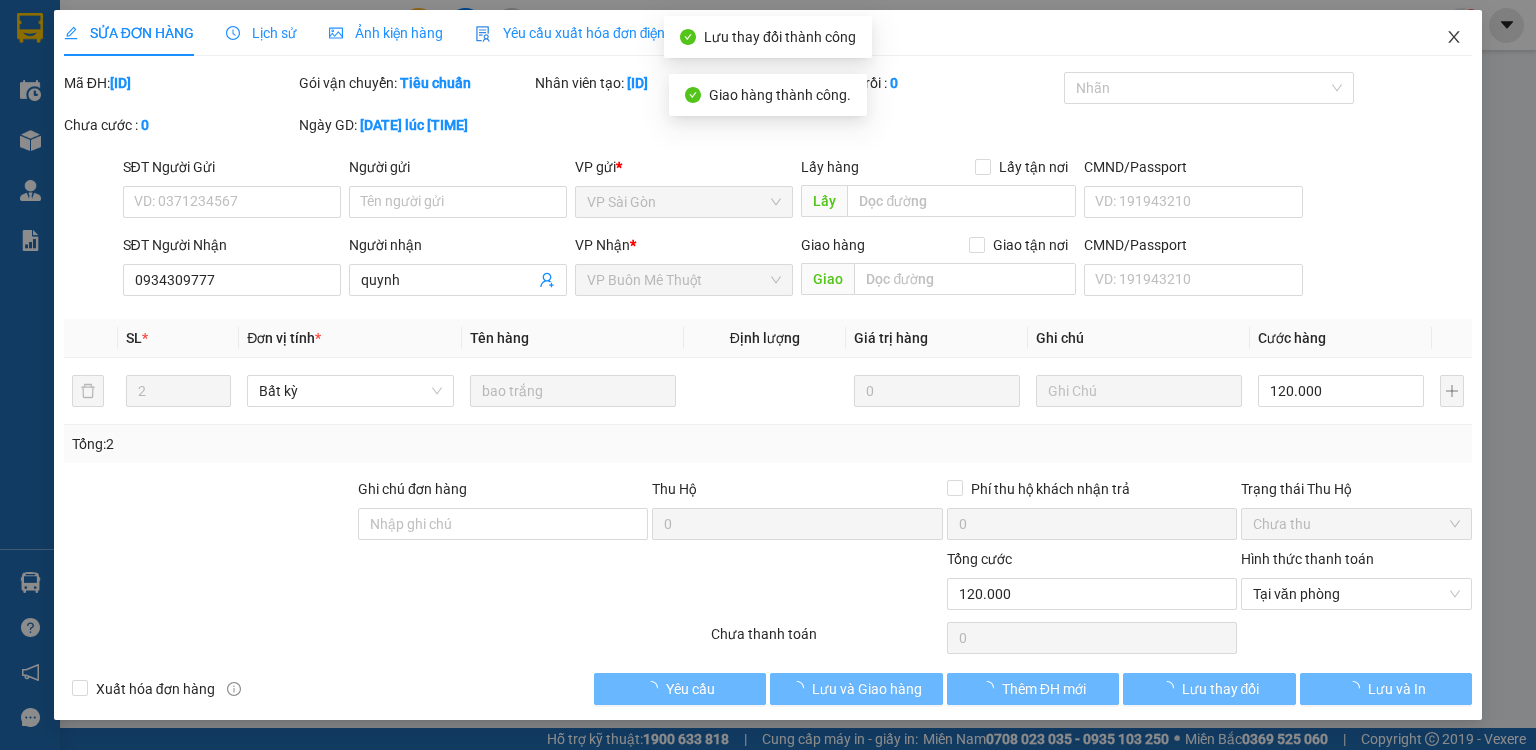 click 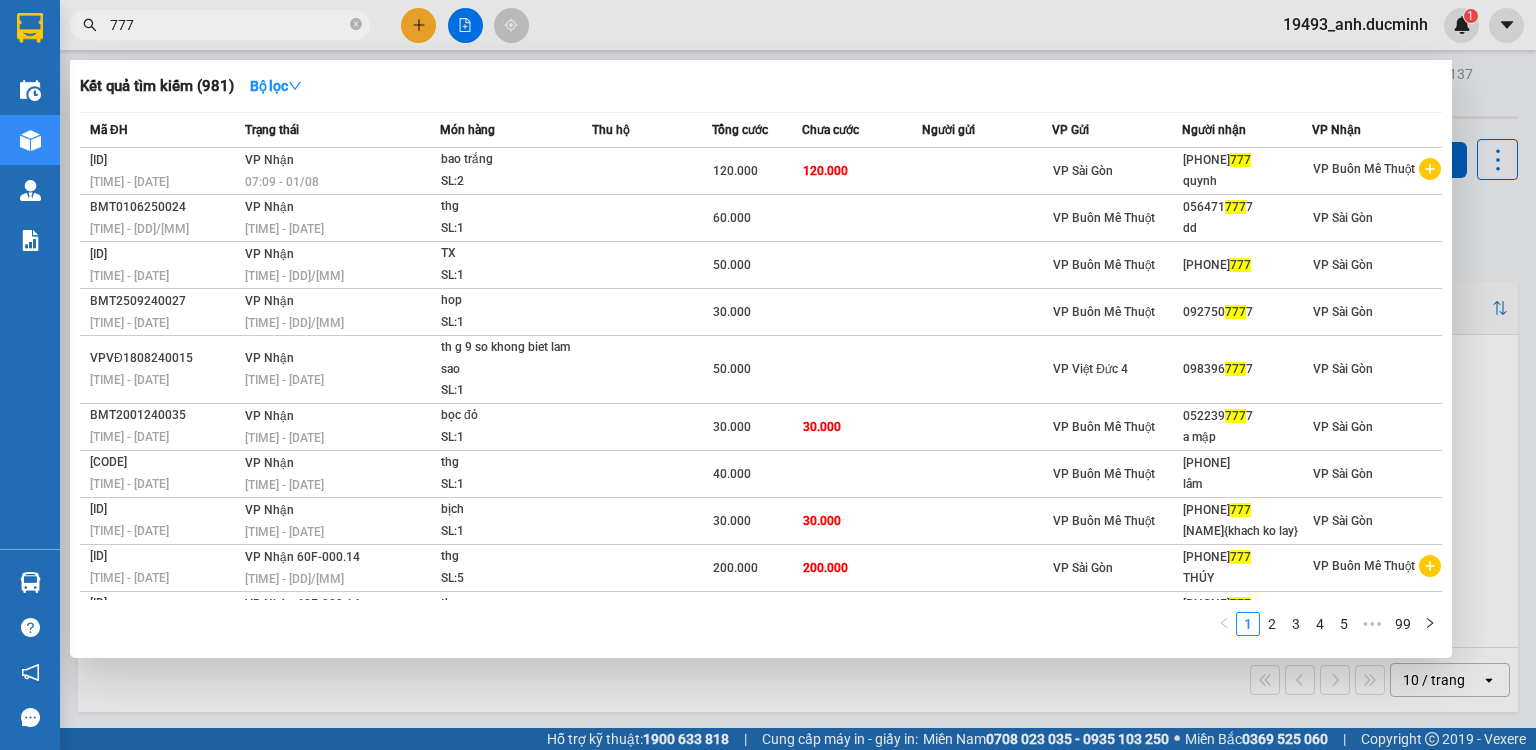 click on "777" at bounding box center [228, 25] 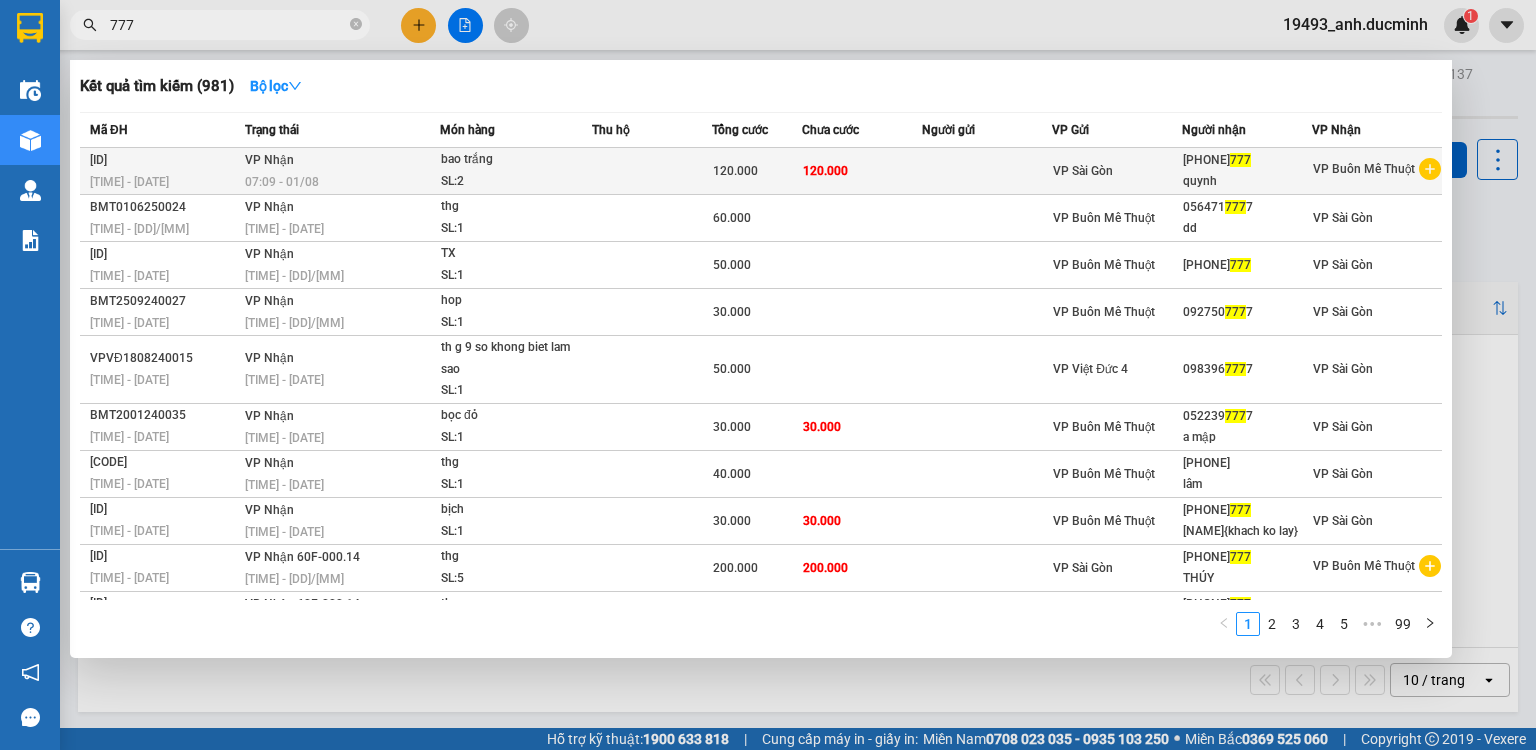 click on "VP Nhận   [TIME] - [DATE]" at bounding box center [340, 171] 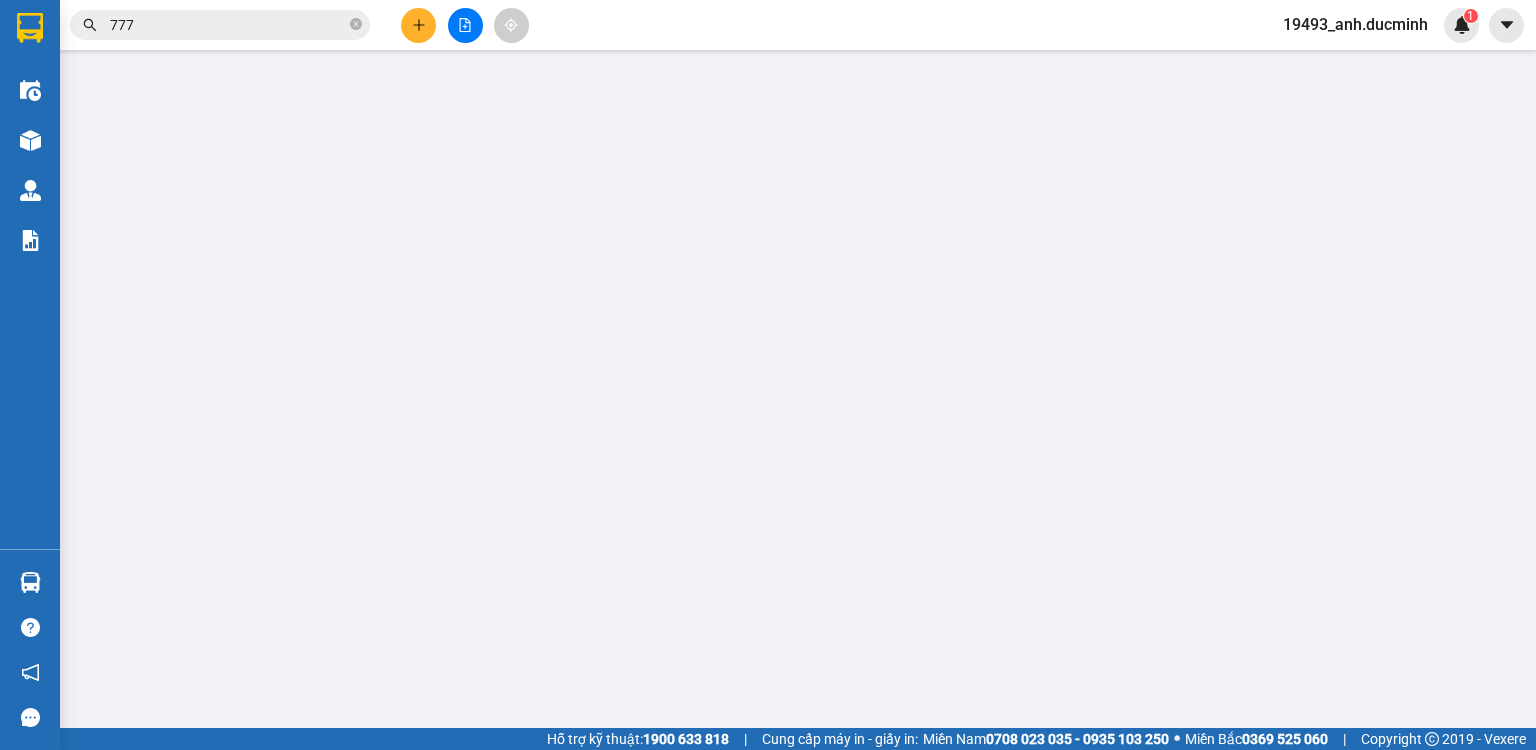 type on "0934309777" 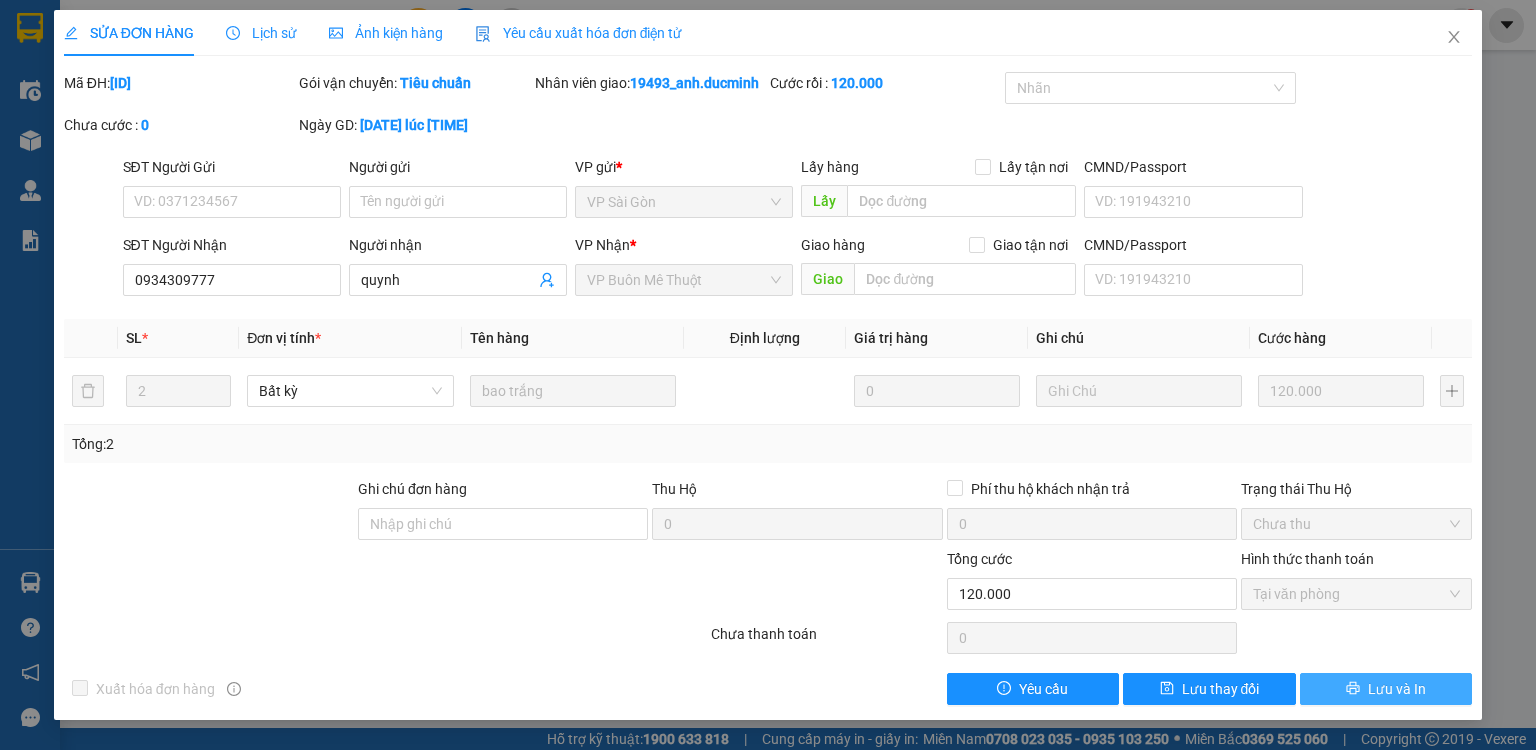 click on "Lưu và In" at bounding box center [1386, 689] 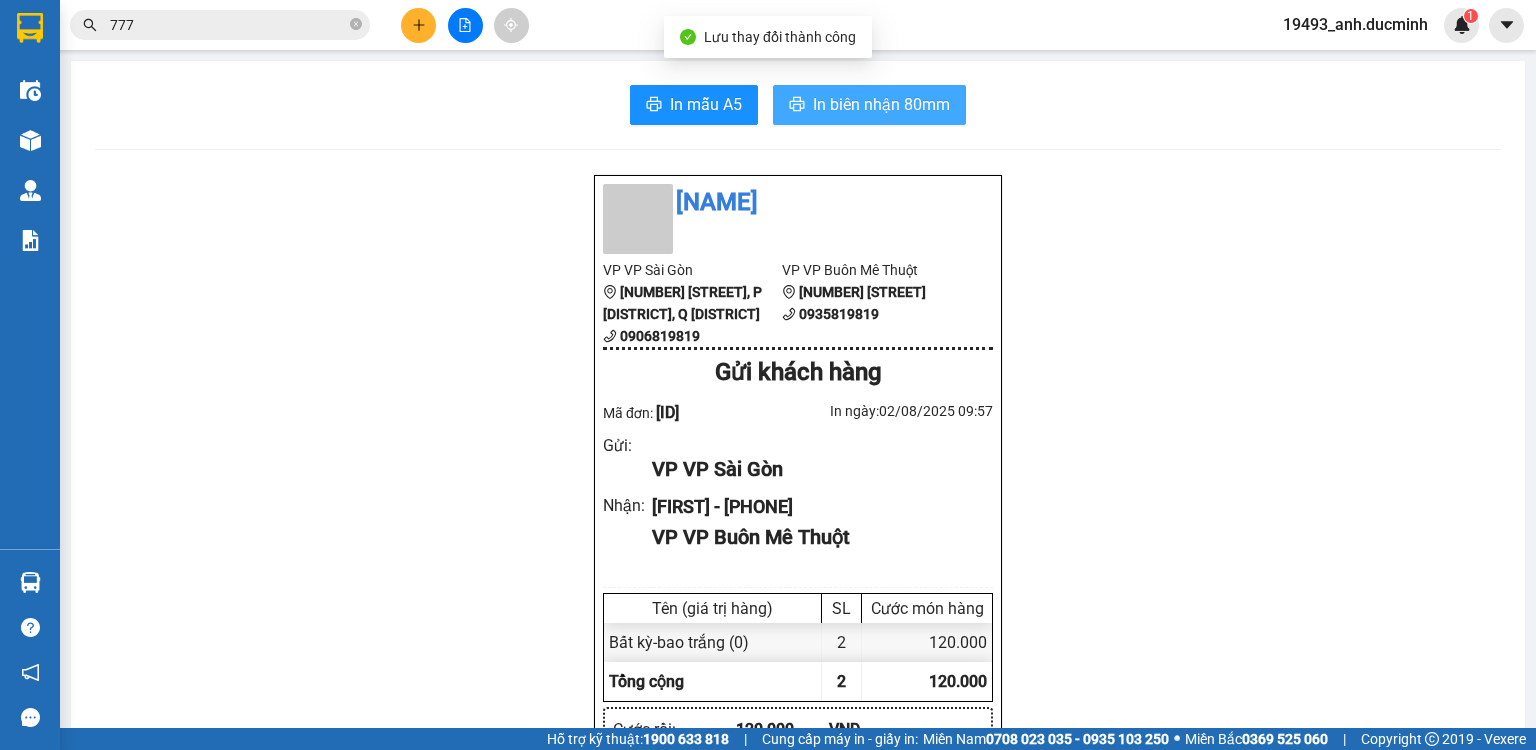 click 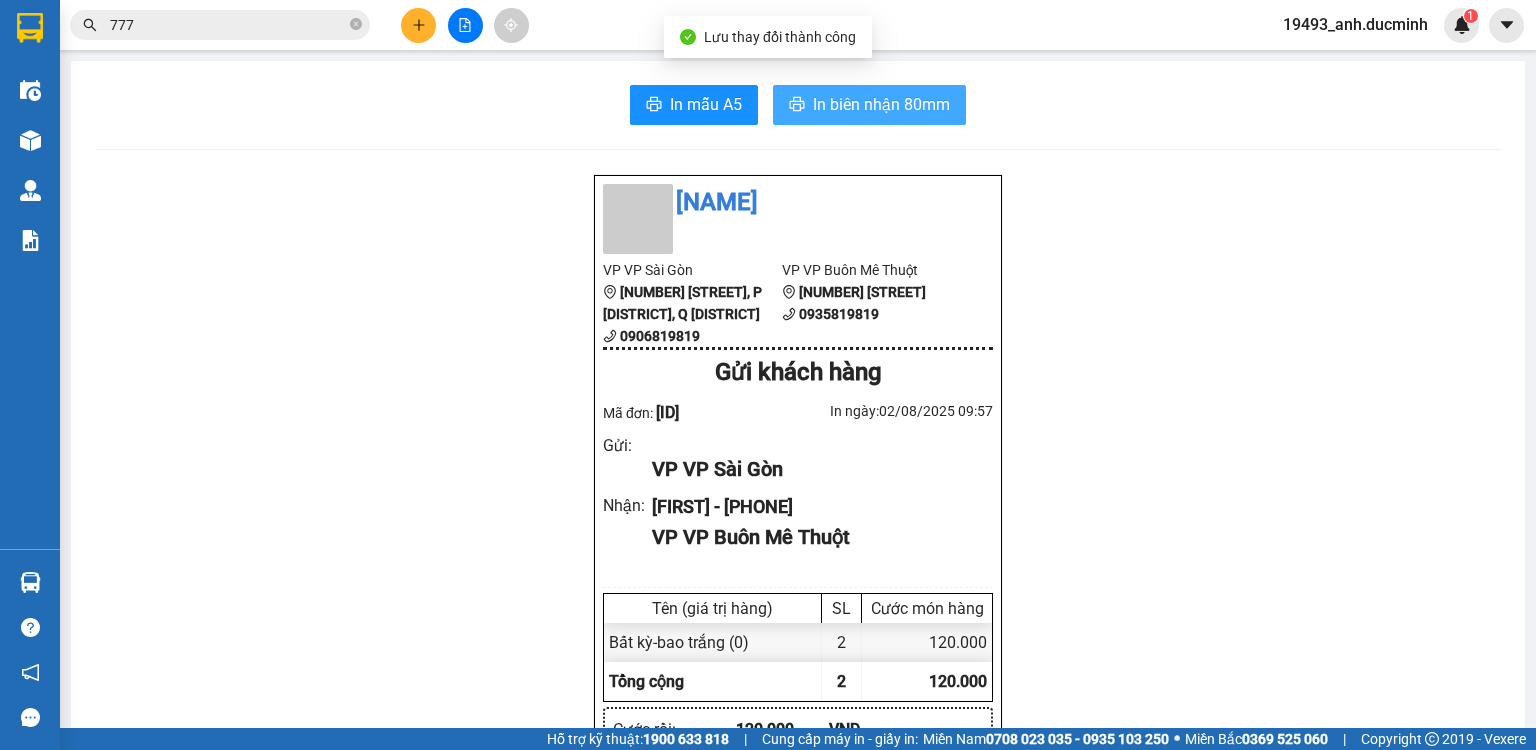 scroll, scrollTop: 0, scrollLeft: 0, axis: both 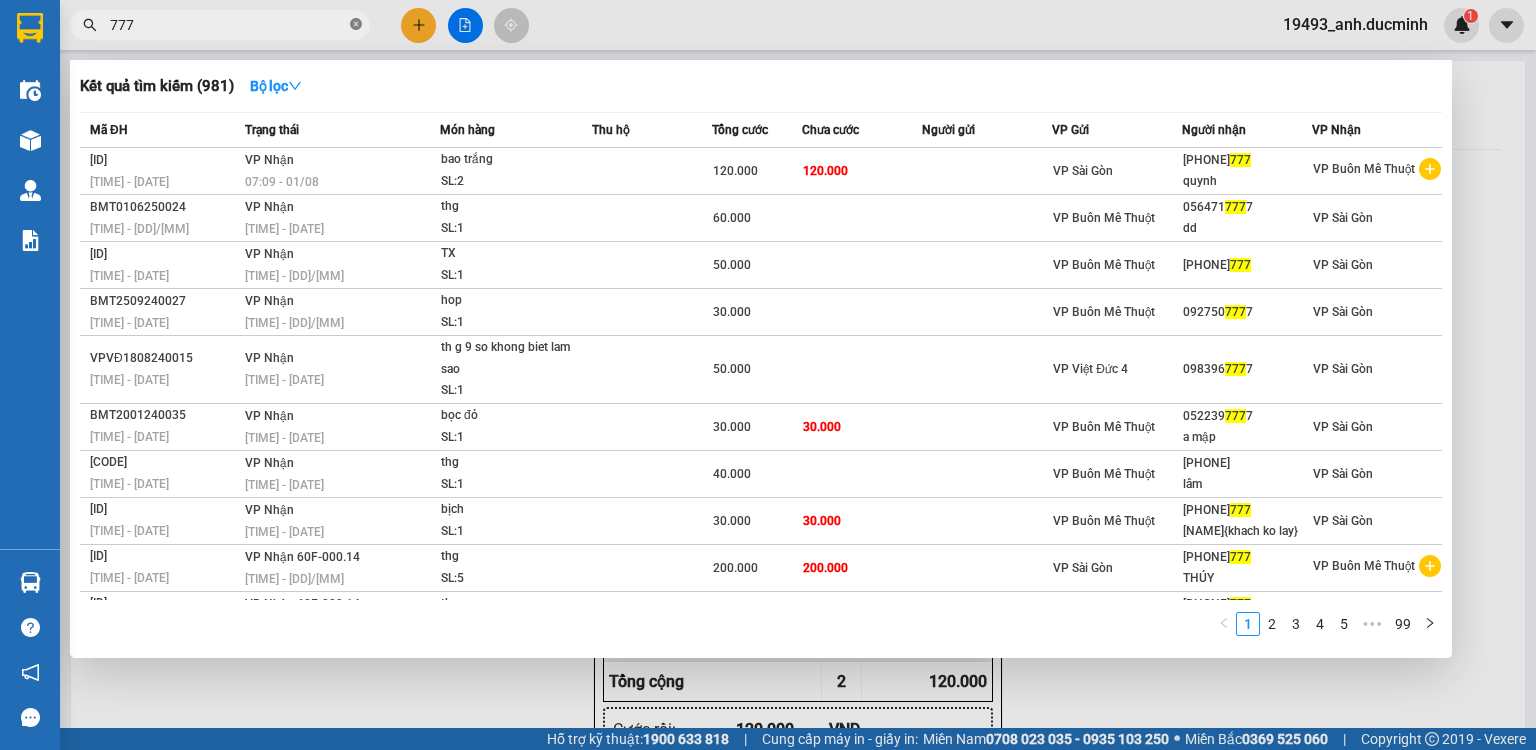 drag, startPoint x: 356, startPoint y: 22, endPoint x: 296, endPoint y: 25, distance: 60.074955 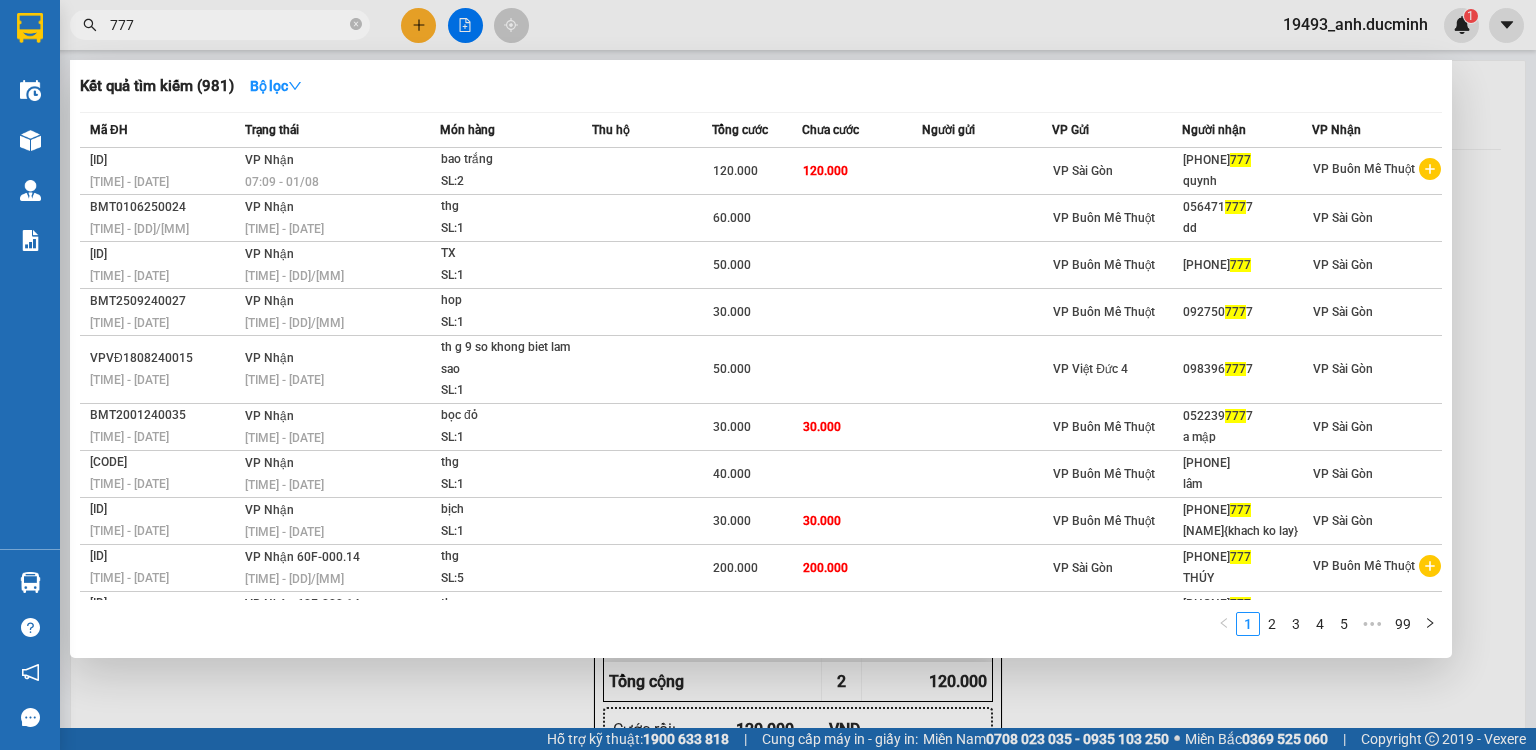 click 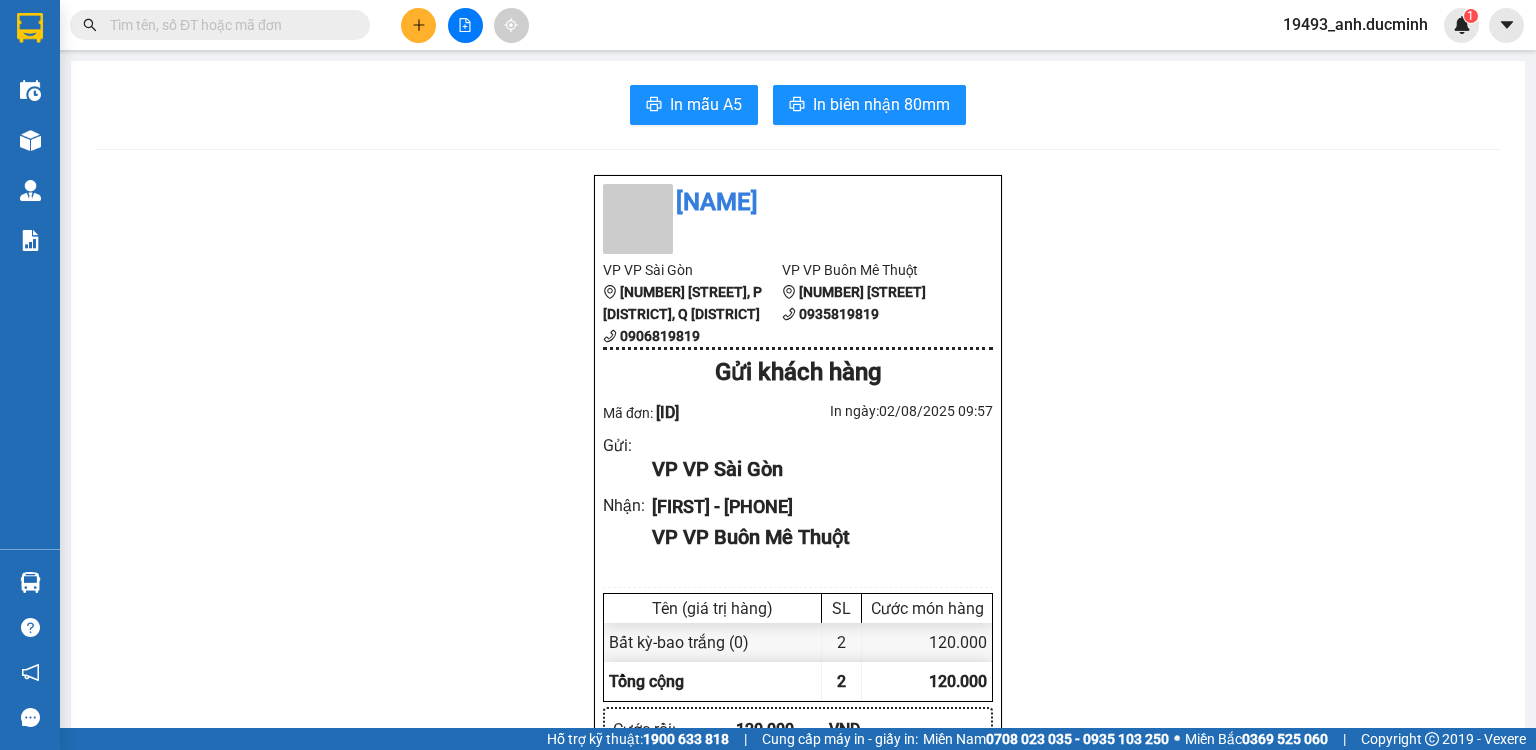 click at bounding box center [228, 25] 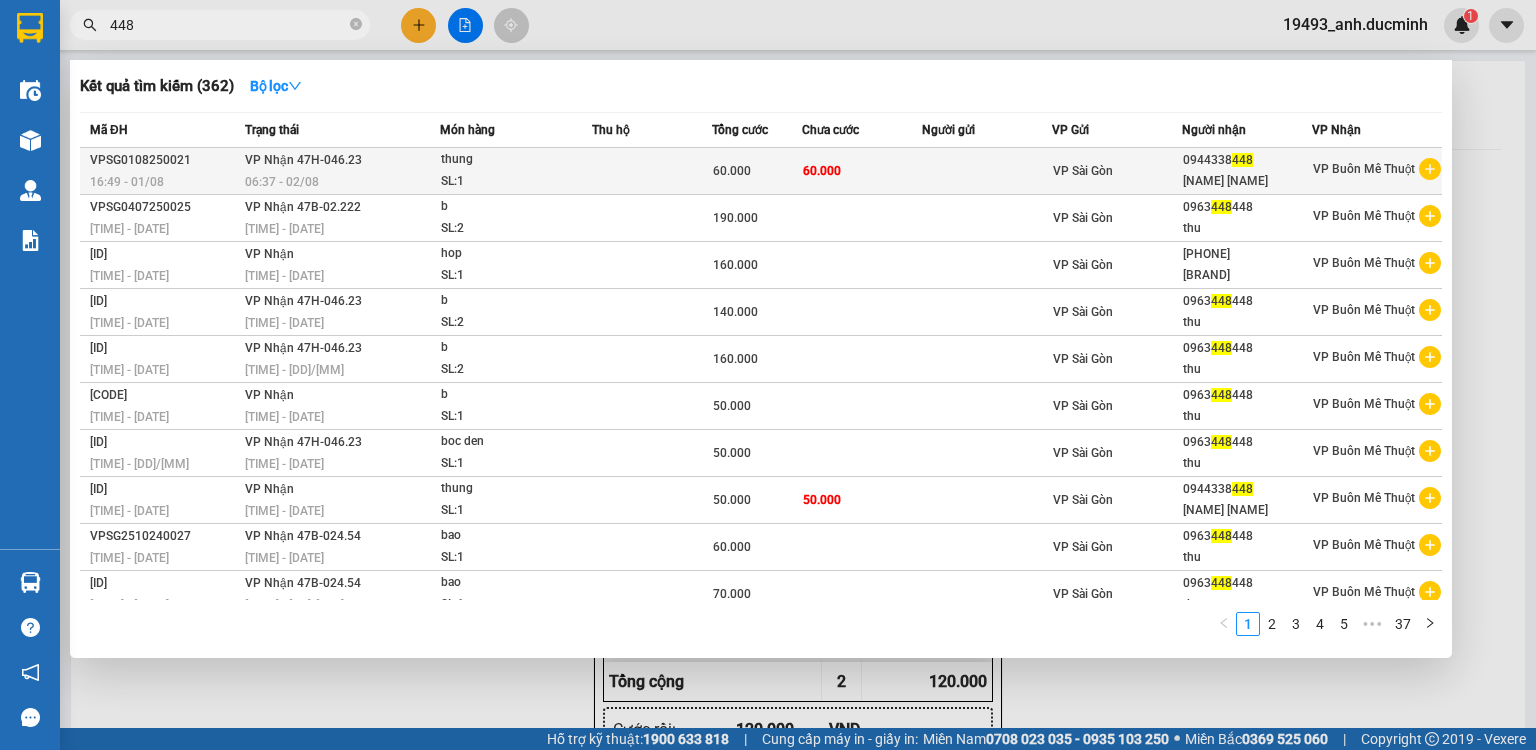 type on "448" 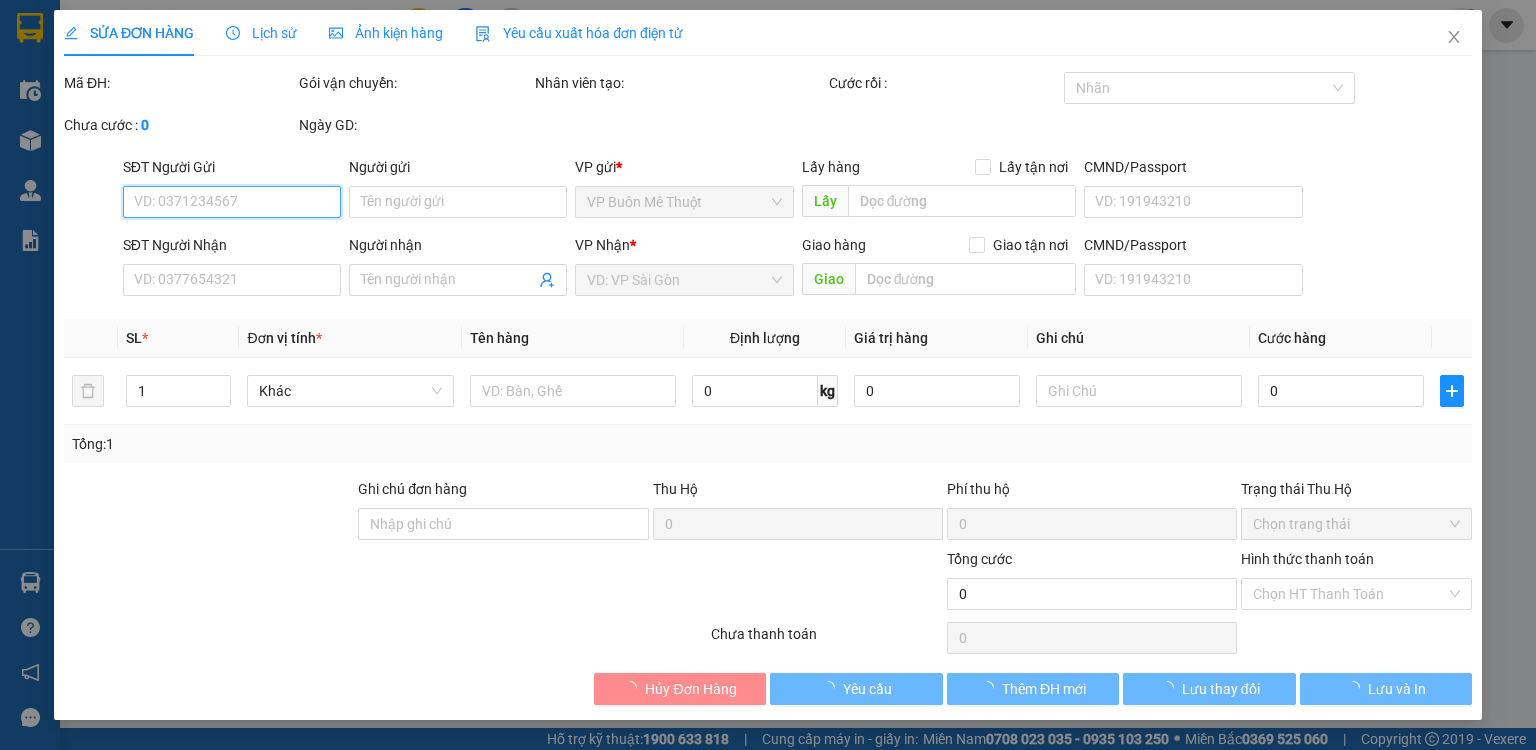 type on "[PHONE]" 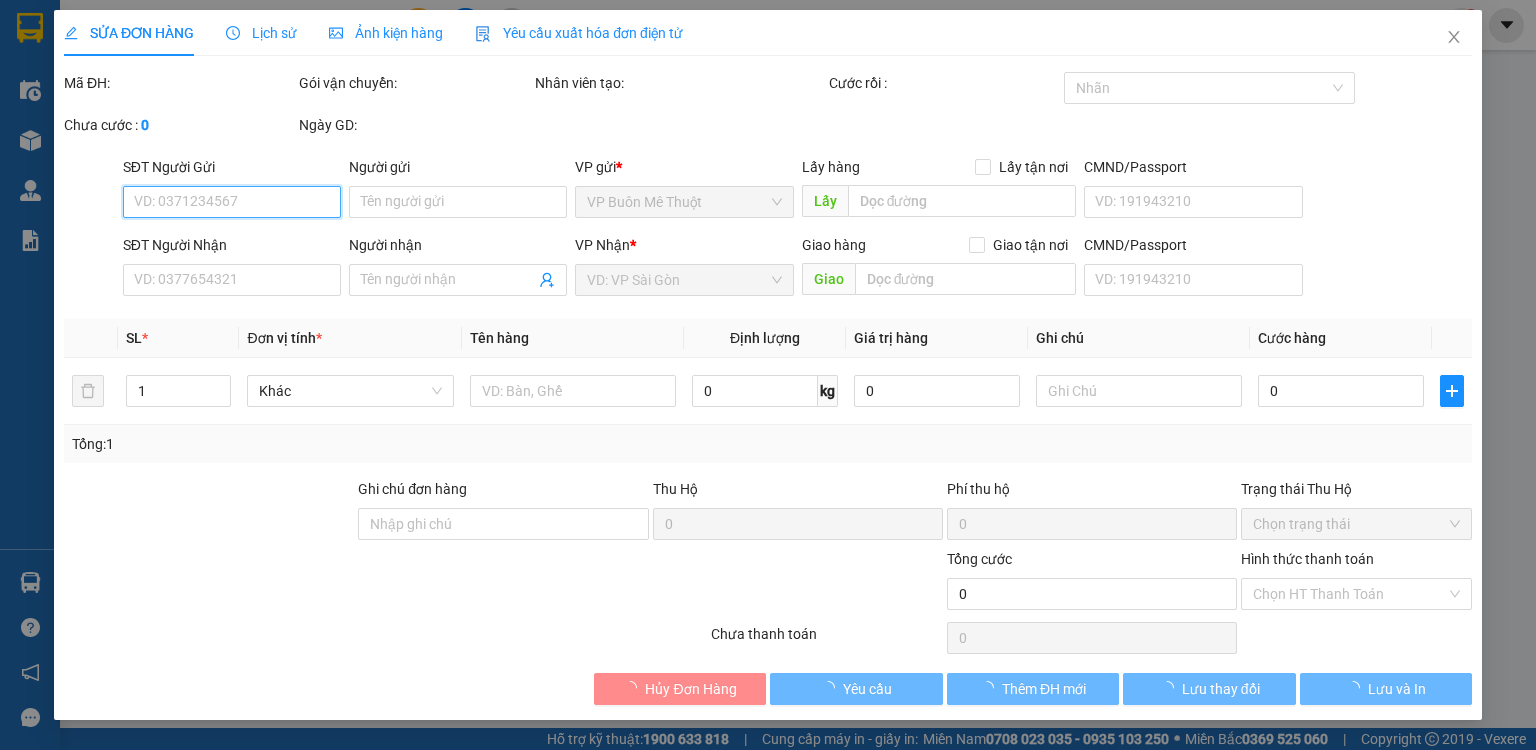 type on "[NAME] [NAME]" 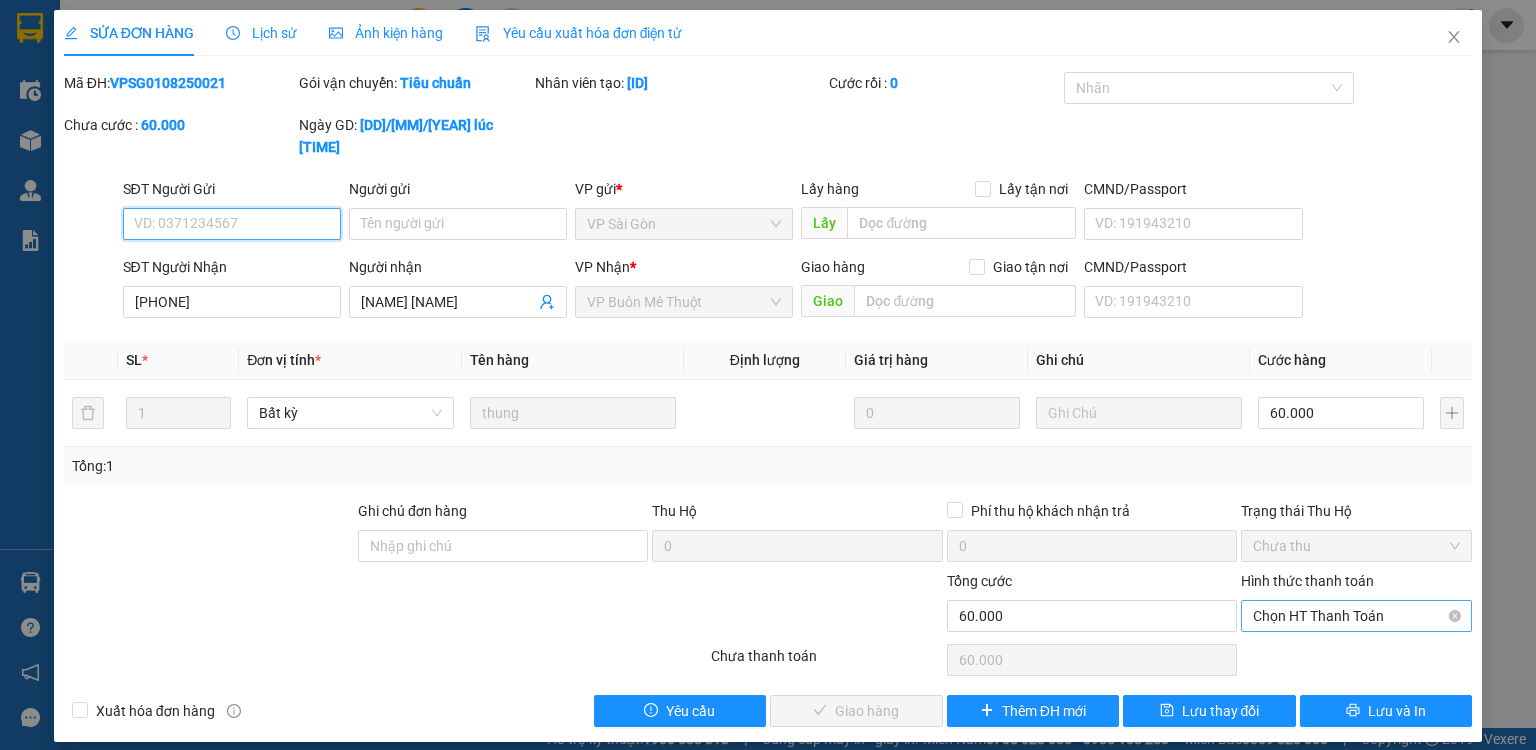 click on "Chọn HT Thanh Toán" at bounding box center (1356, 616) 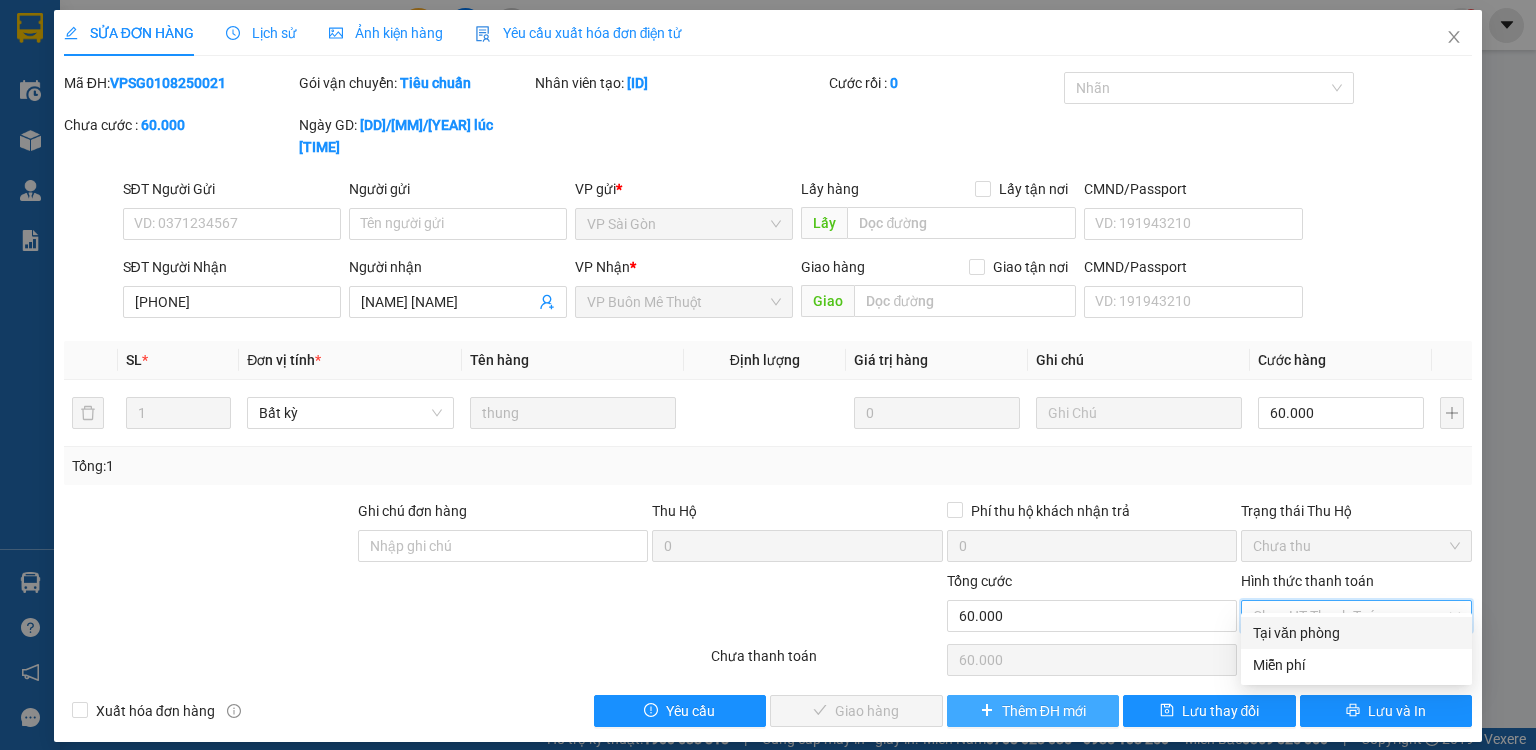 drag, startPoint x: 1293, startPoint y: 630, endPoint x: 1005, endPoint y: 694, distance: 295.02542 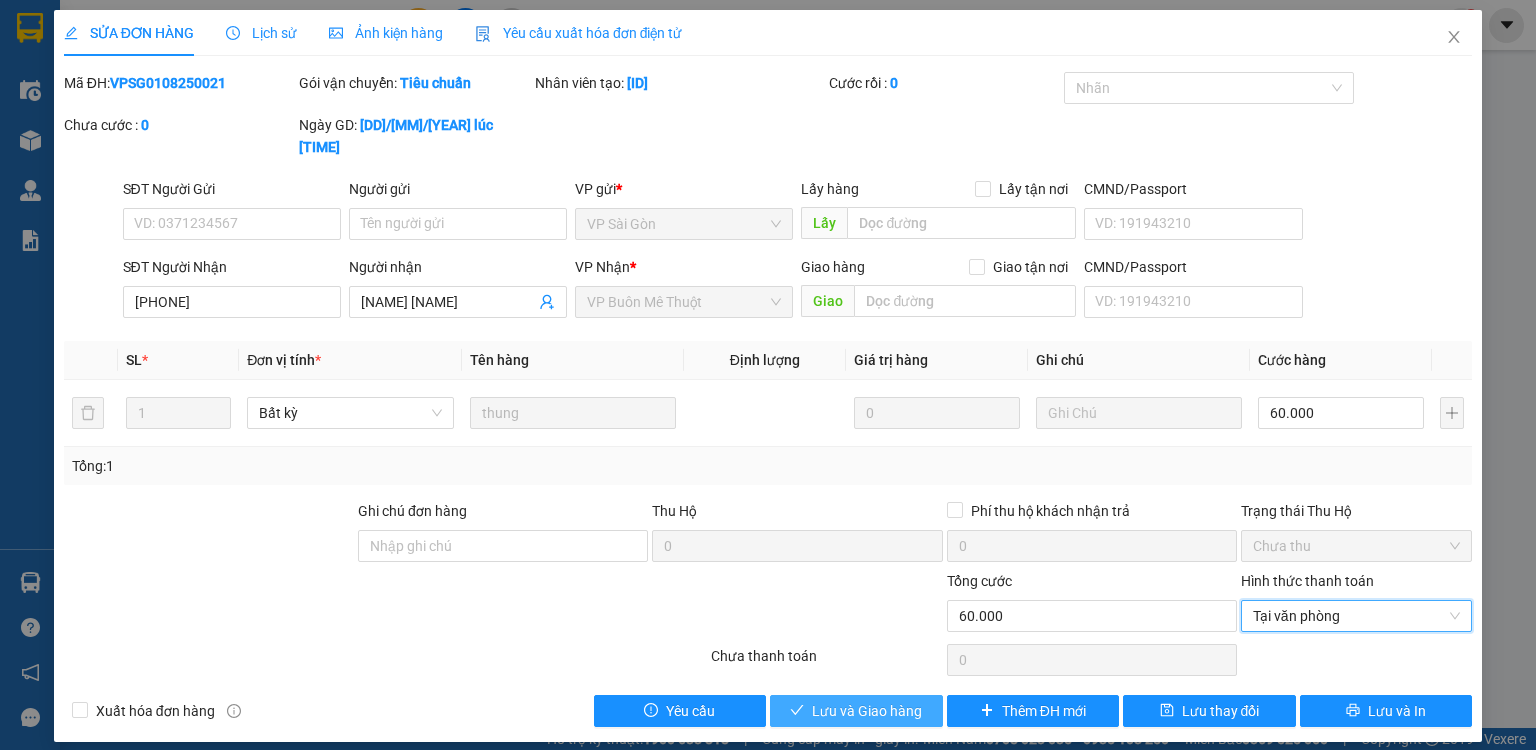 drag, startPoint x: 852, startPoint y: 696, endPoint x: 1243, endPoint y: 311, distance: 548.73126 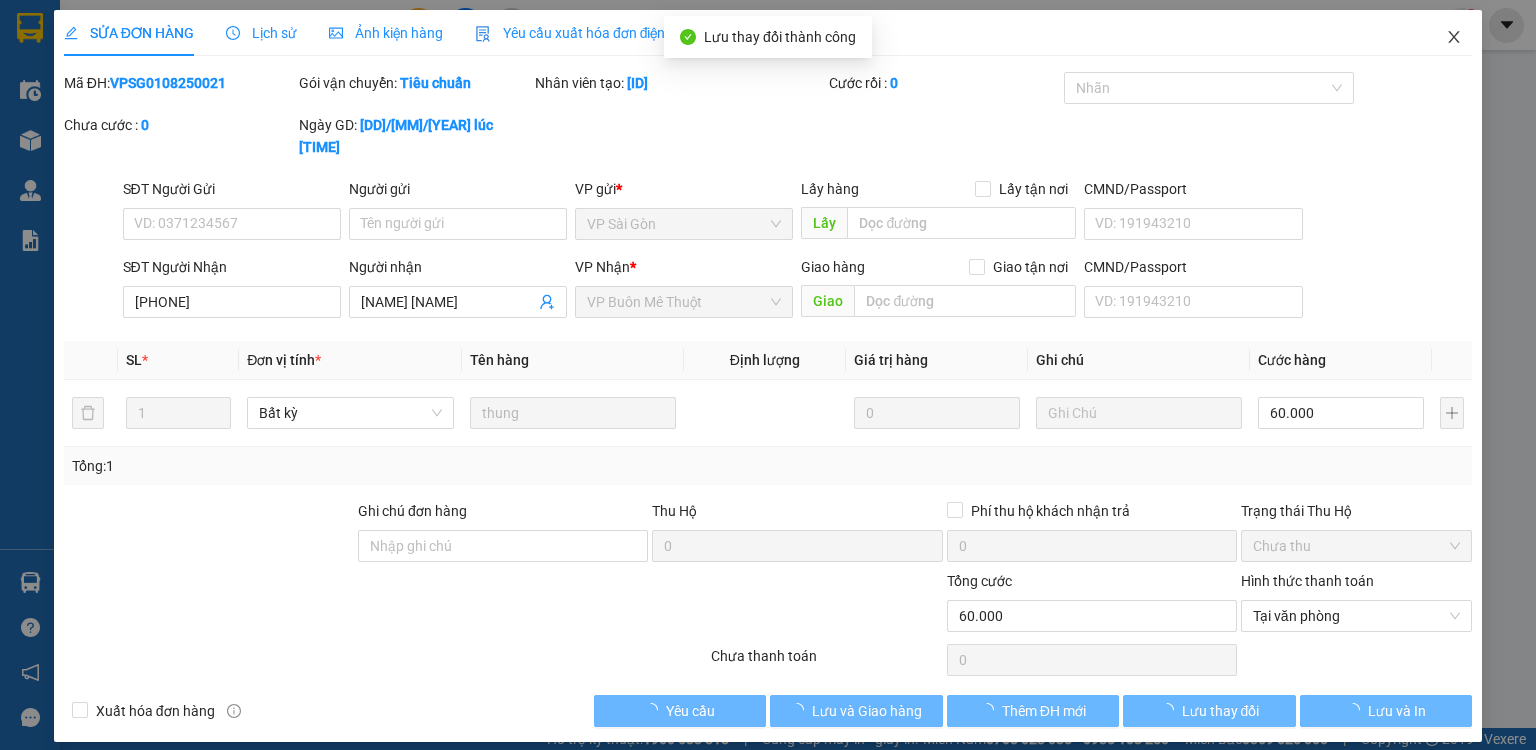 click 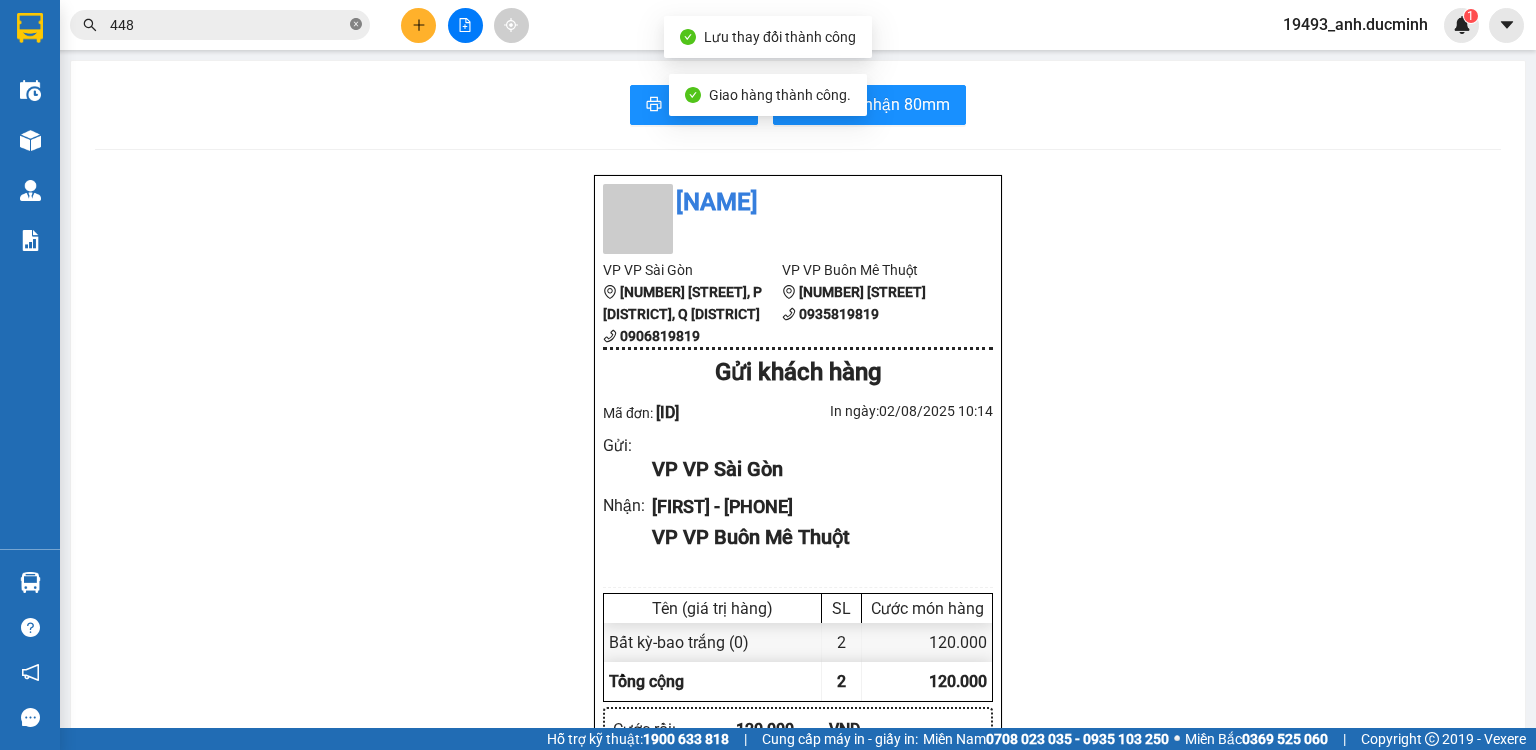click 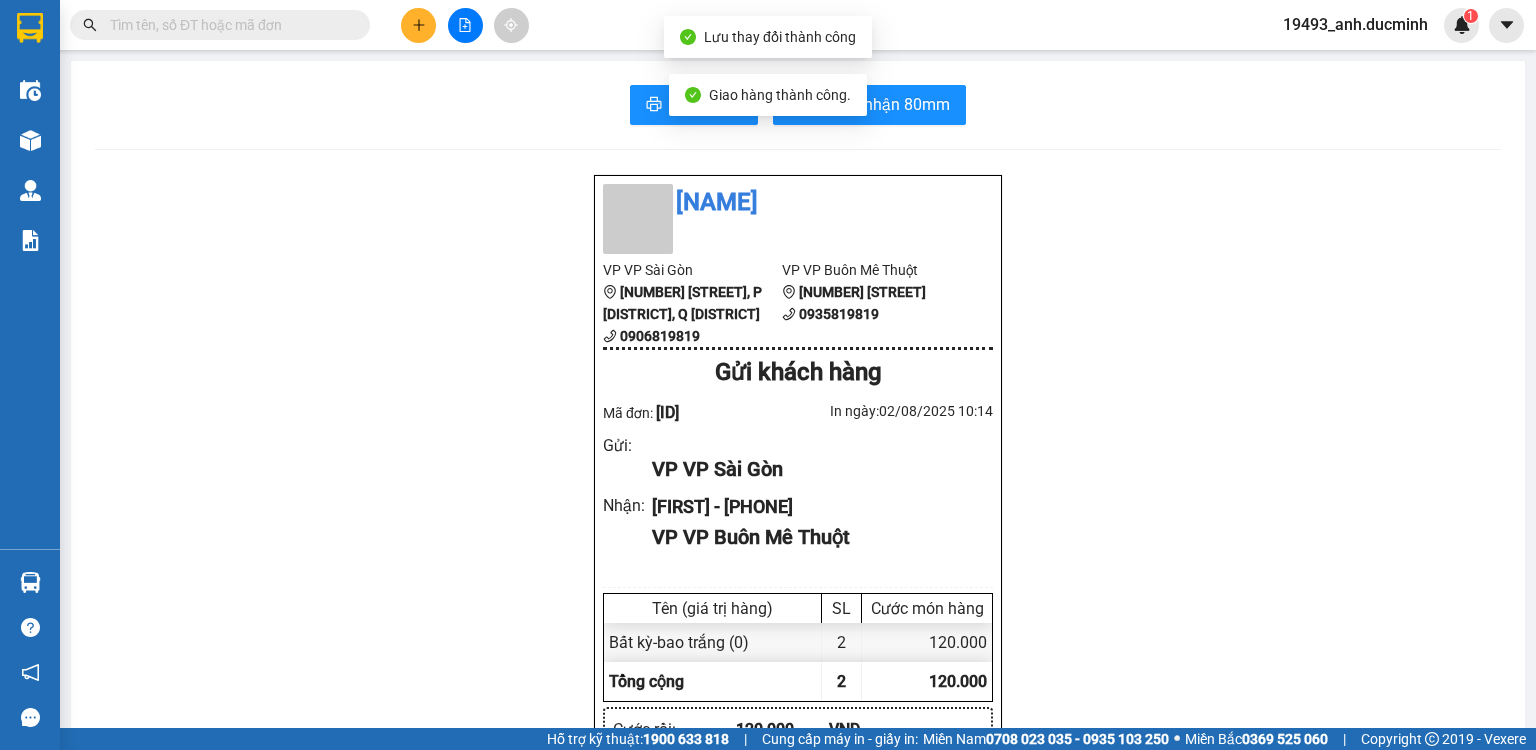 click at bounding box center (228, 25) 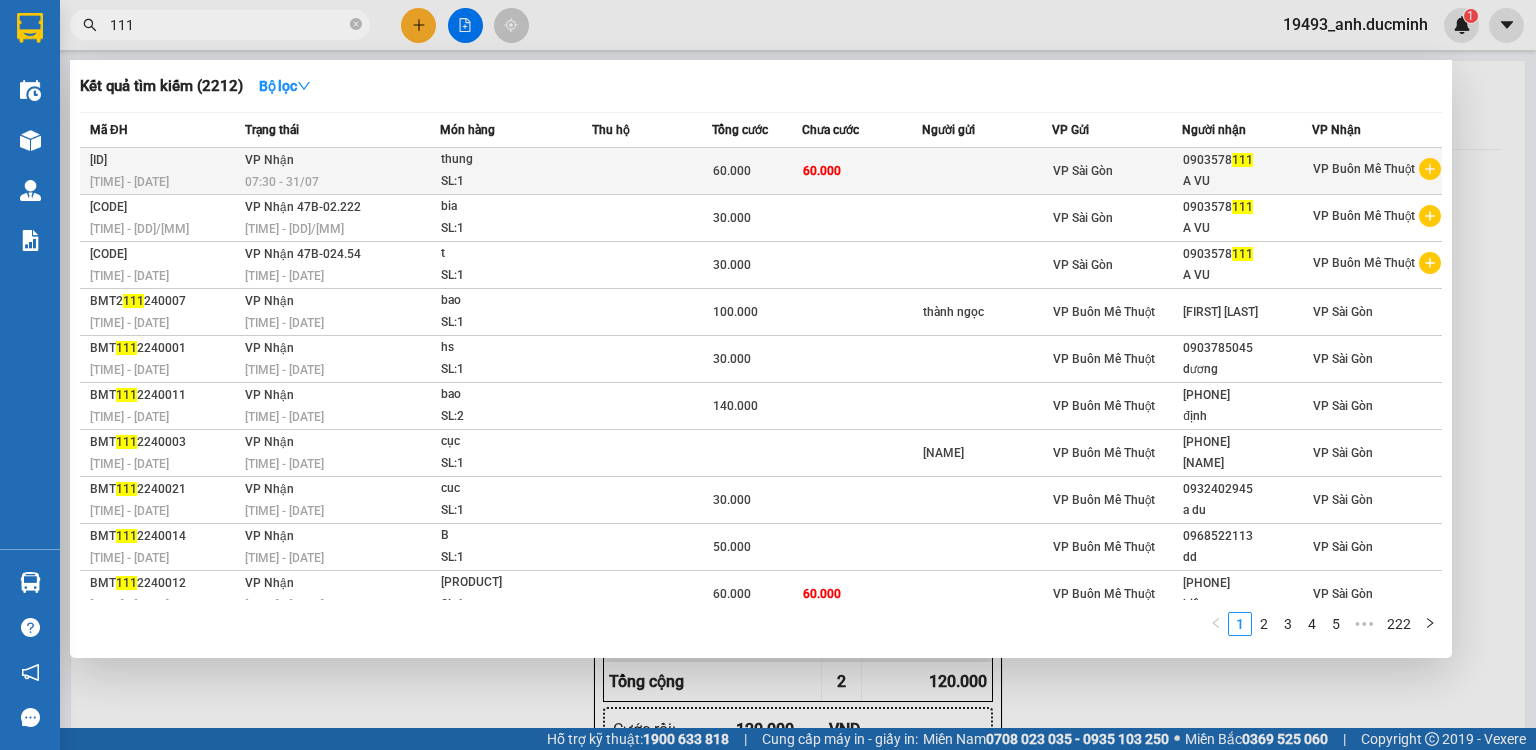 type on "111" 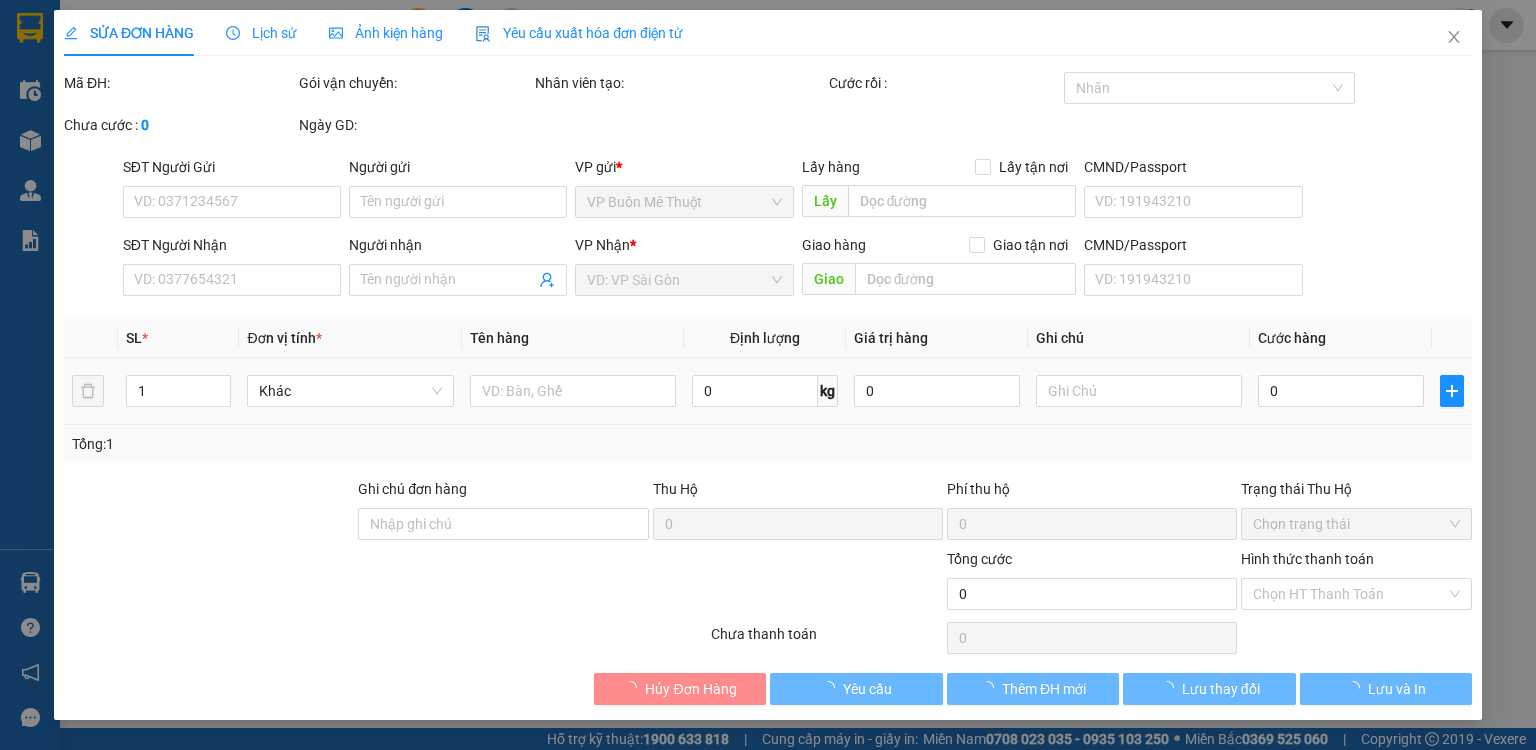 type on "[PHONE]" 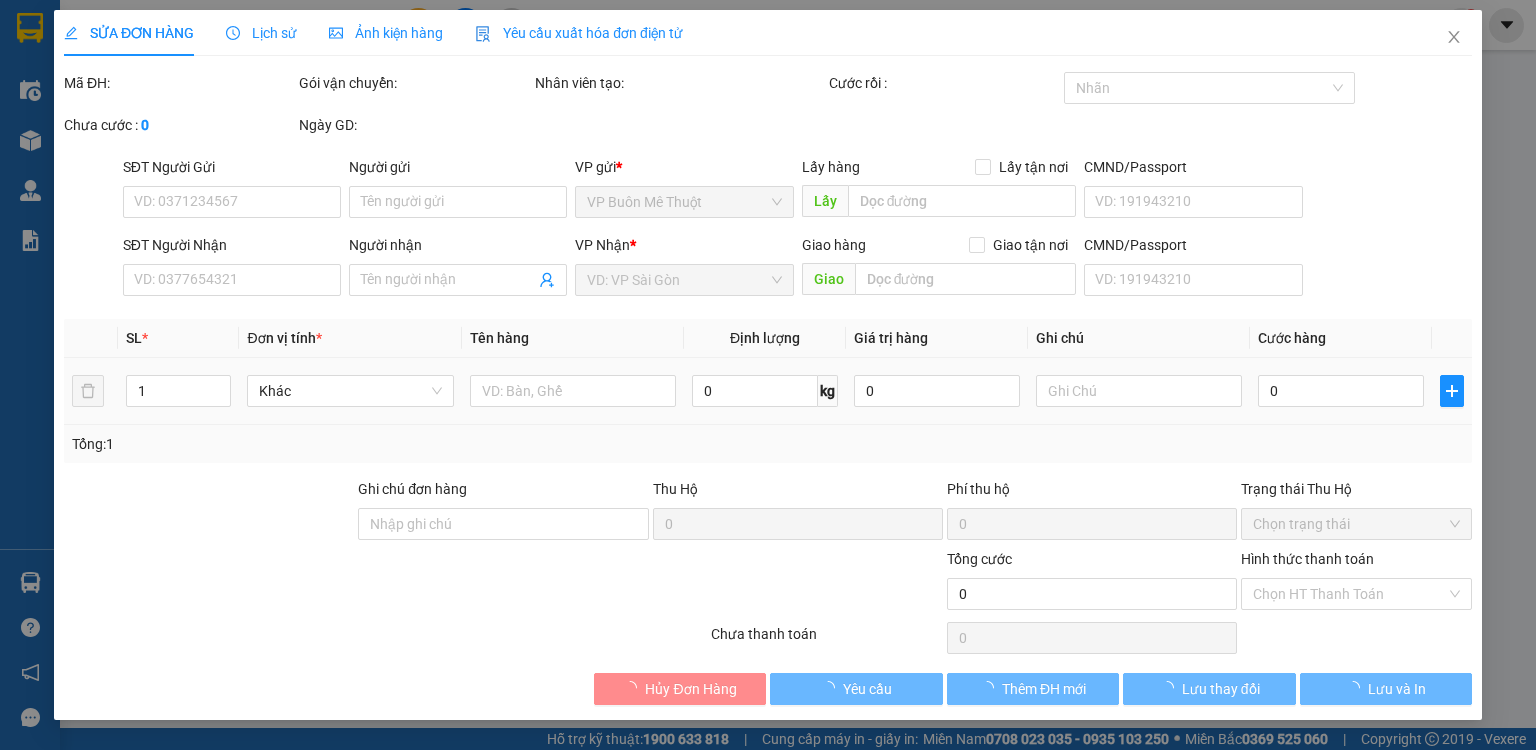 type on "A VU" 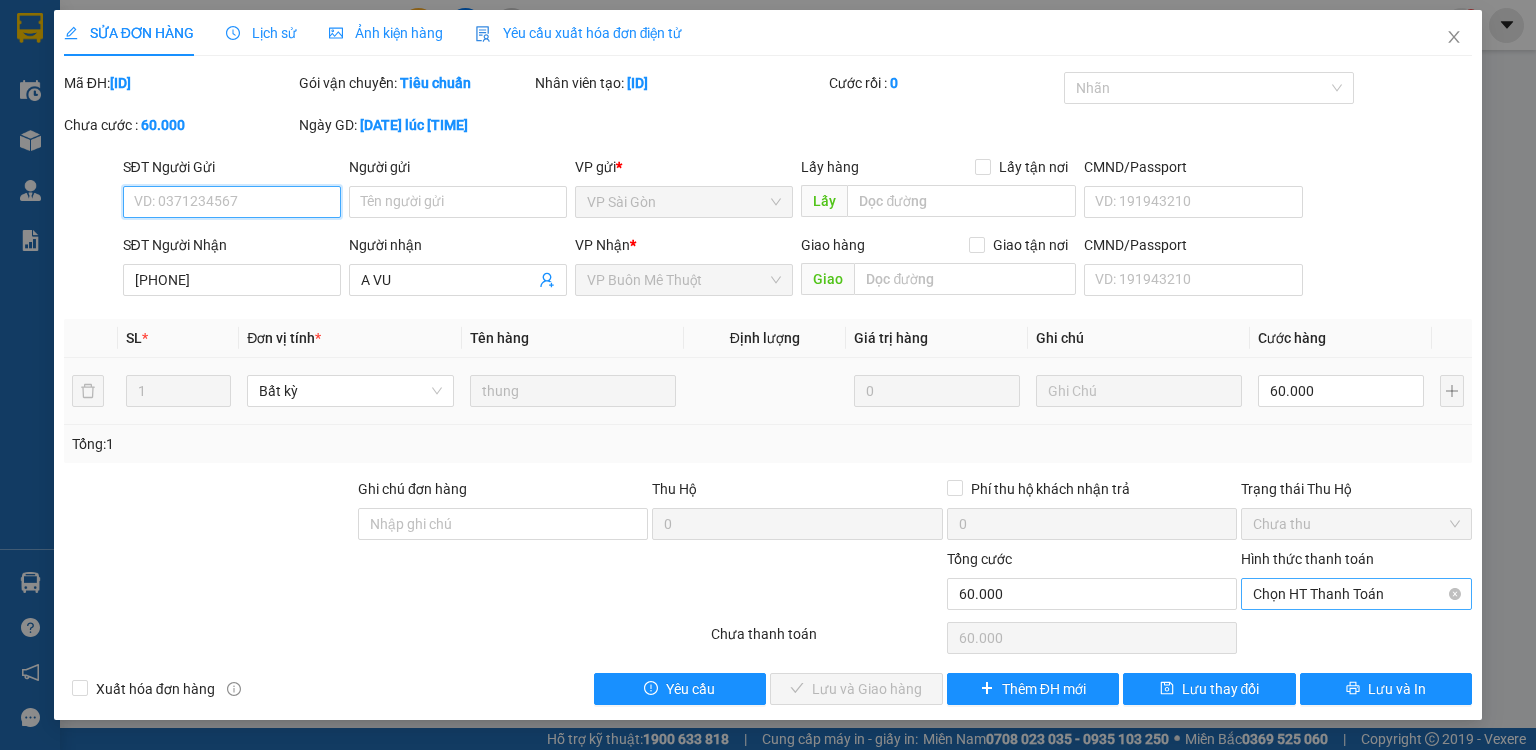 click on "Chọn HT Thanh Toán" at bounding box center (1356, 594) 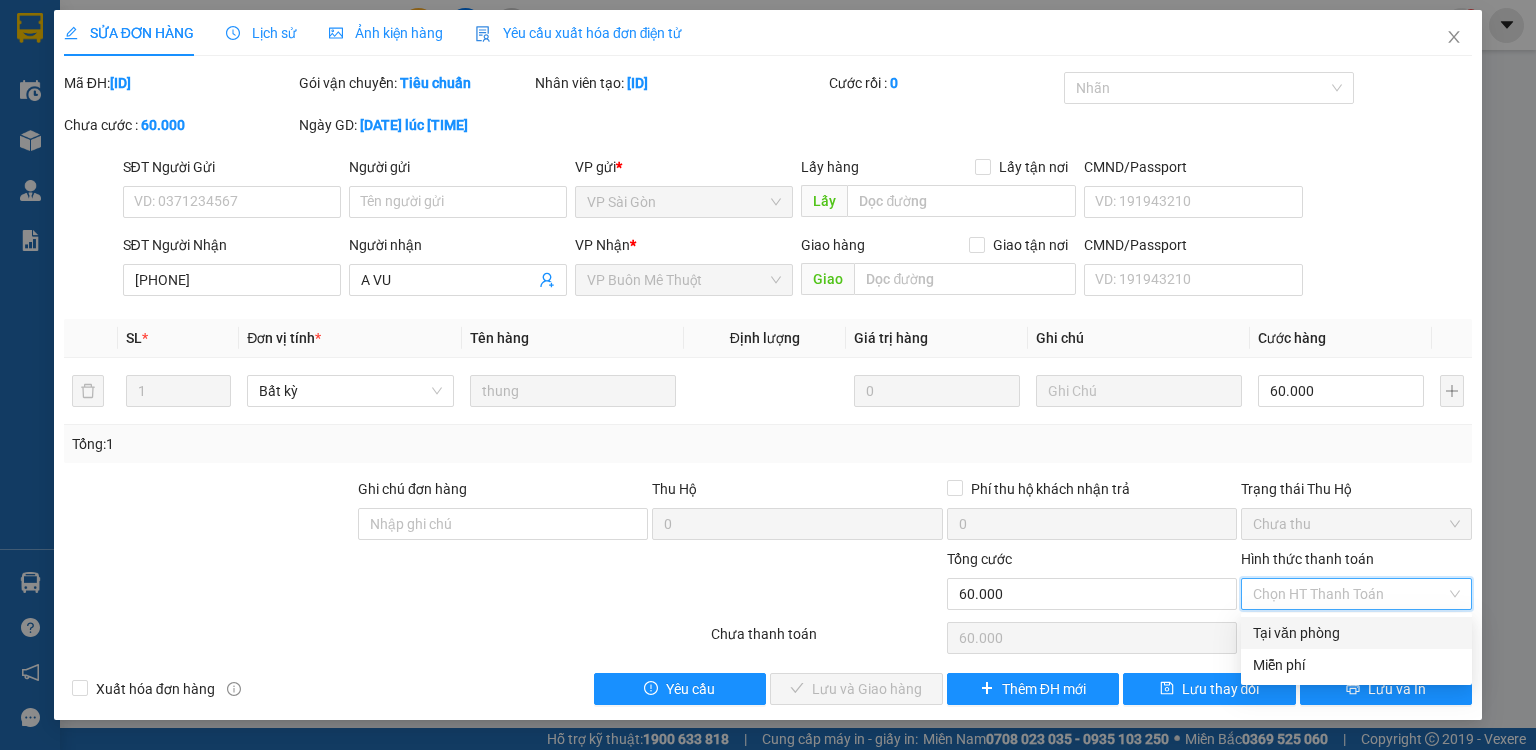 drag, startPoint x: 1298, startPoint y: 636, endPoint x: 1122, endPoint y: 669, distance: 179.06703 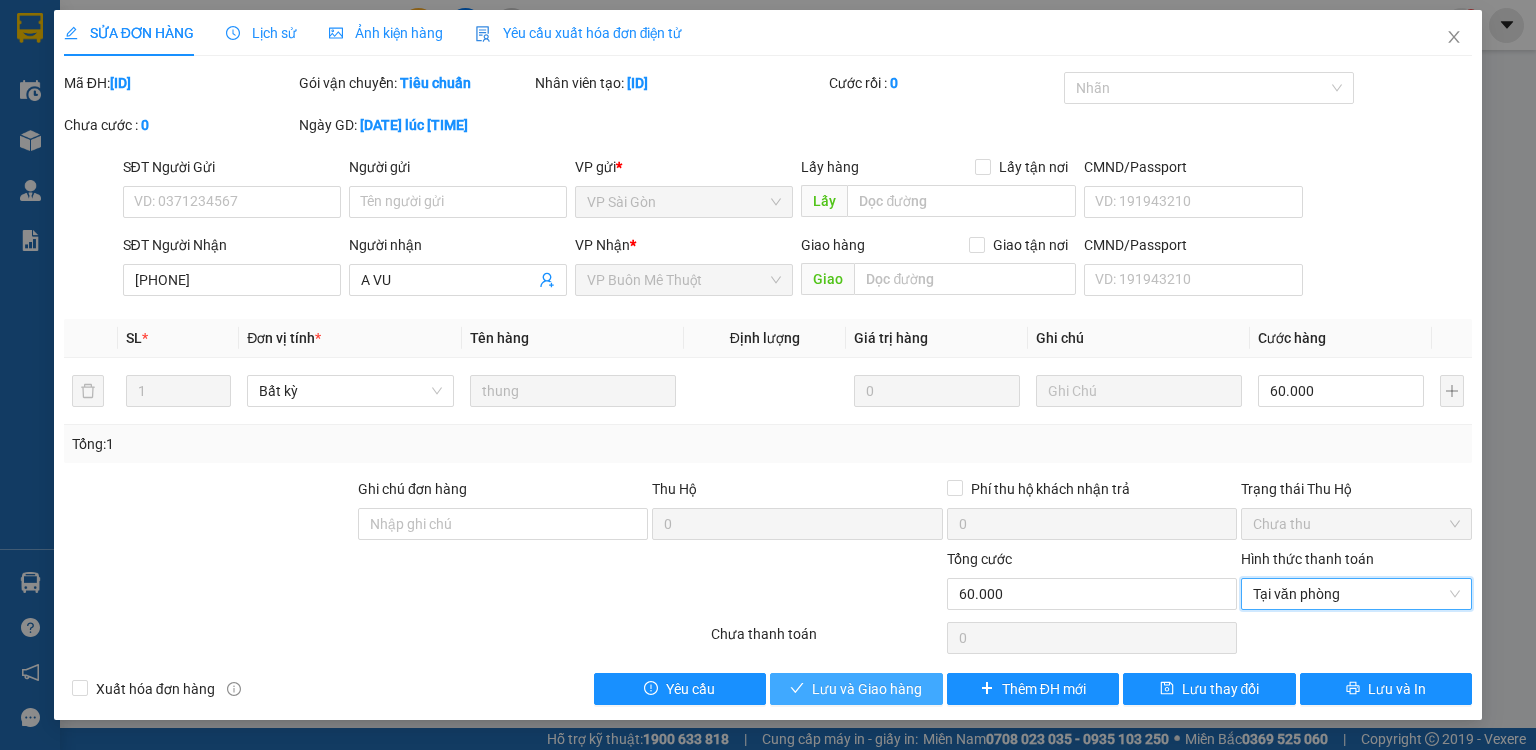 drag, startPoint x: 903, startPoint y: 685, endPoint x: 1327, endPoint y: 144, distance: 687.3551 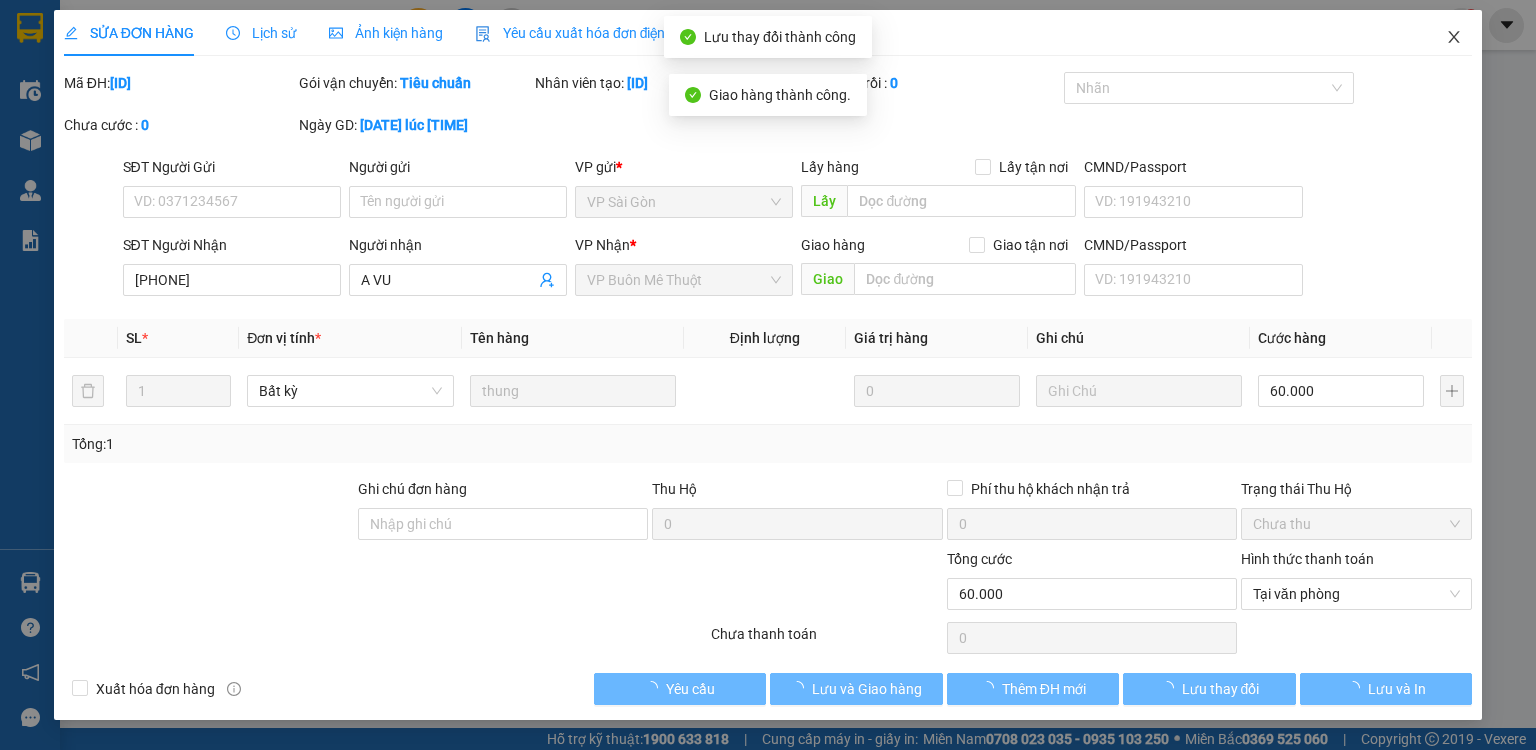 click 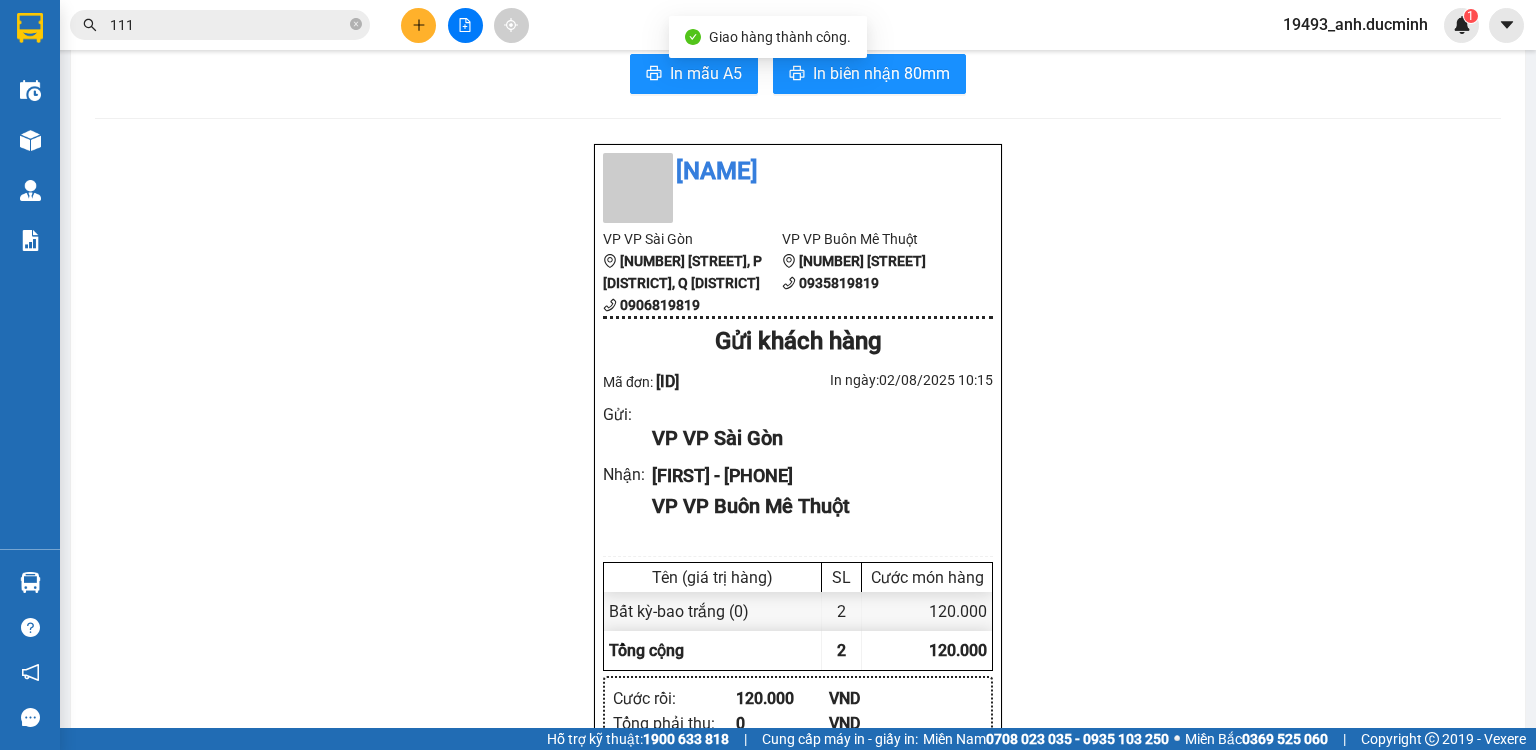 scroll, scrollTop: 0, scrollLeft: 0, axis: both 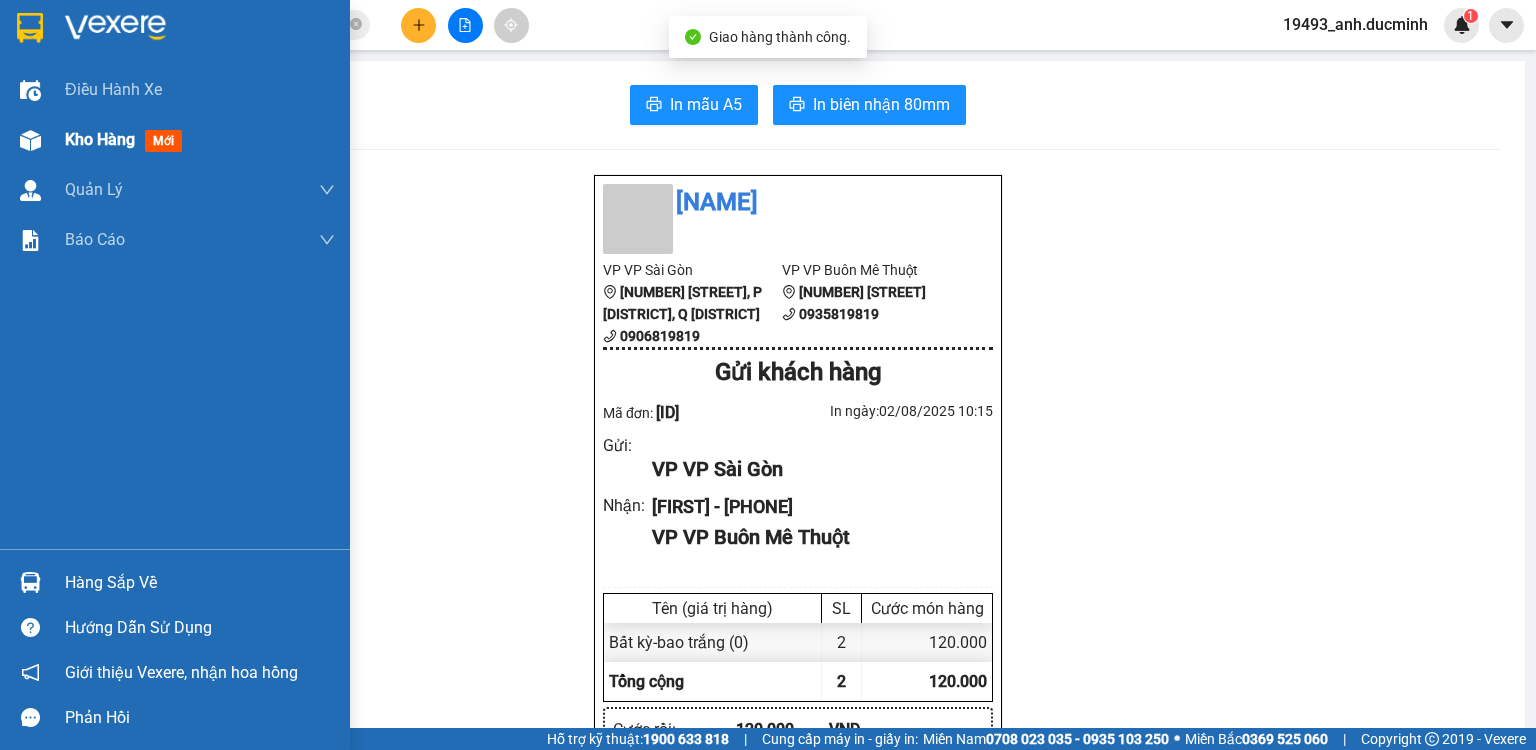 click on "Kho hàng" at bounding box center (100, 139) 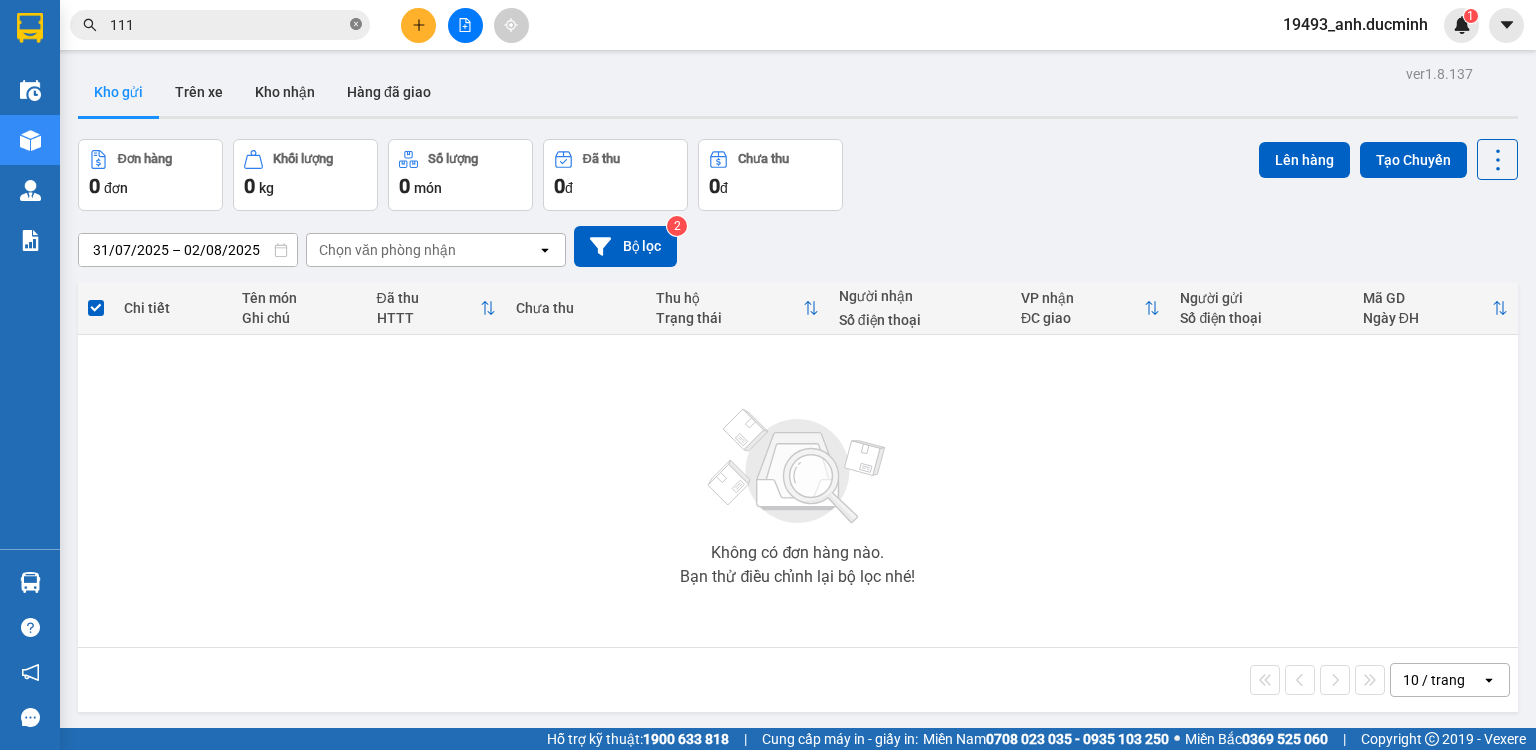 click 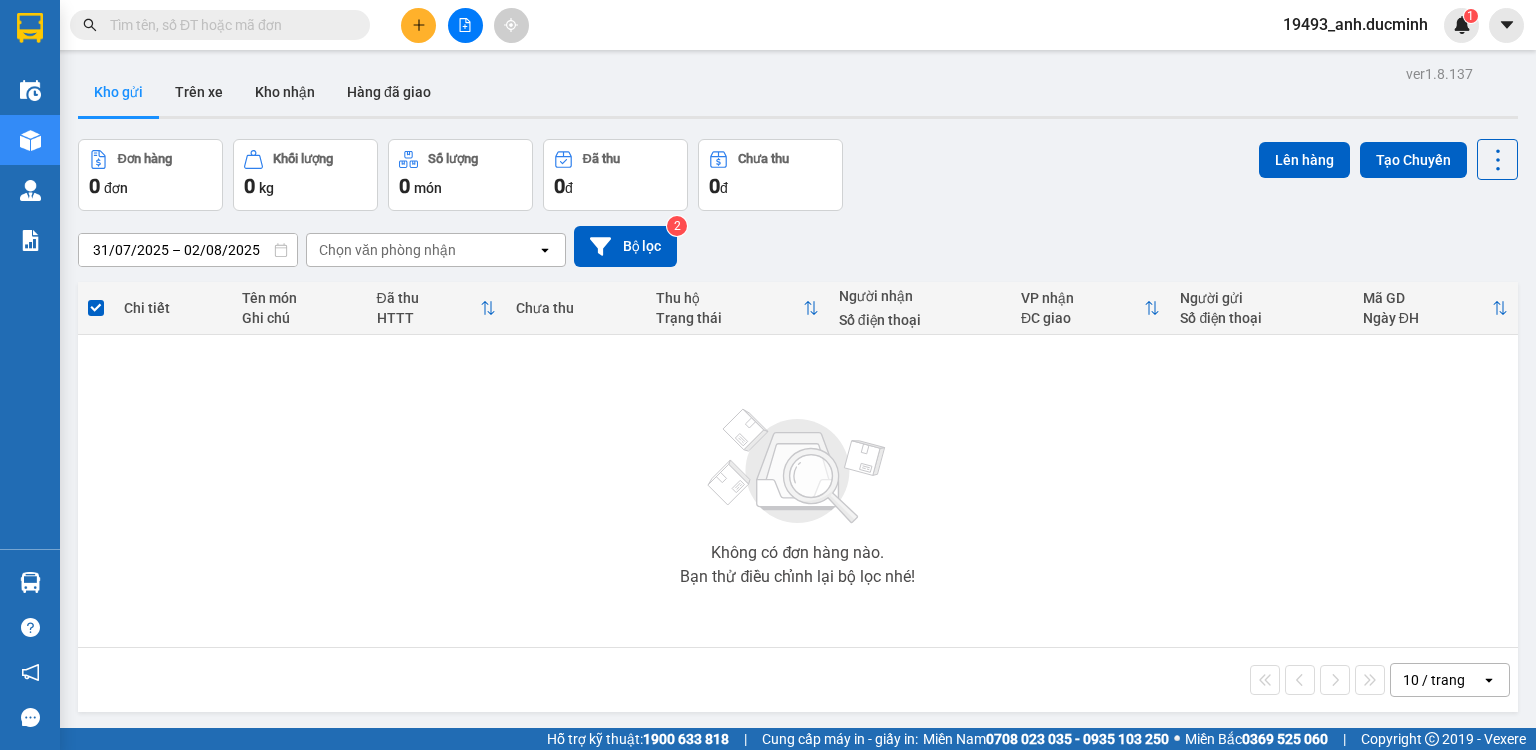 click at bounding box center [228, 25] 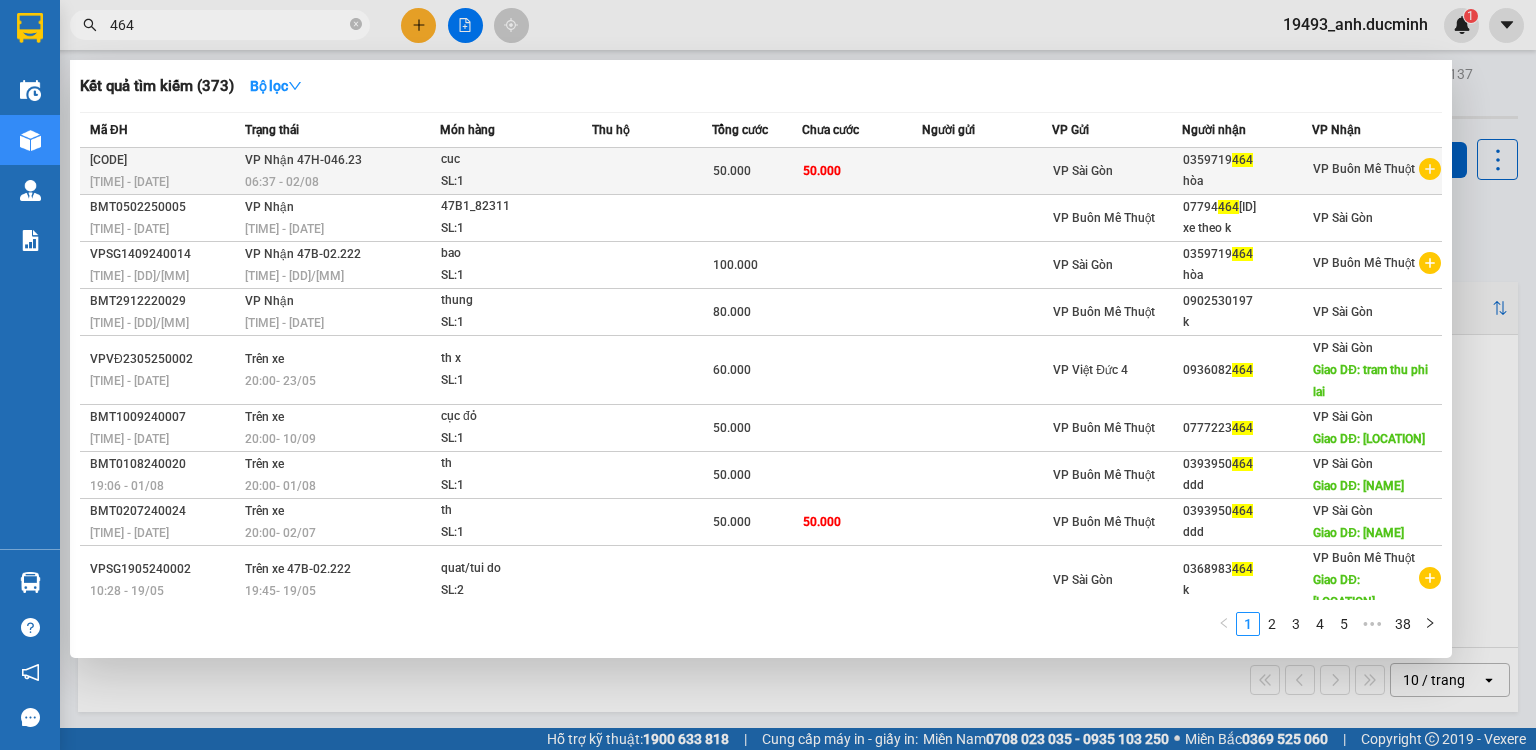 type on "464" 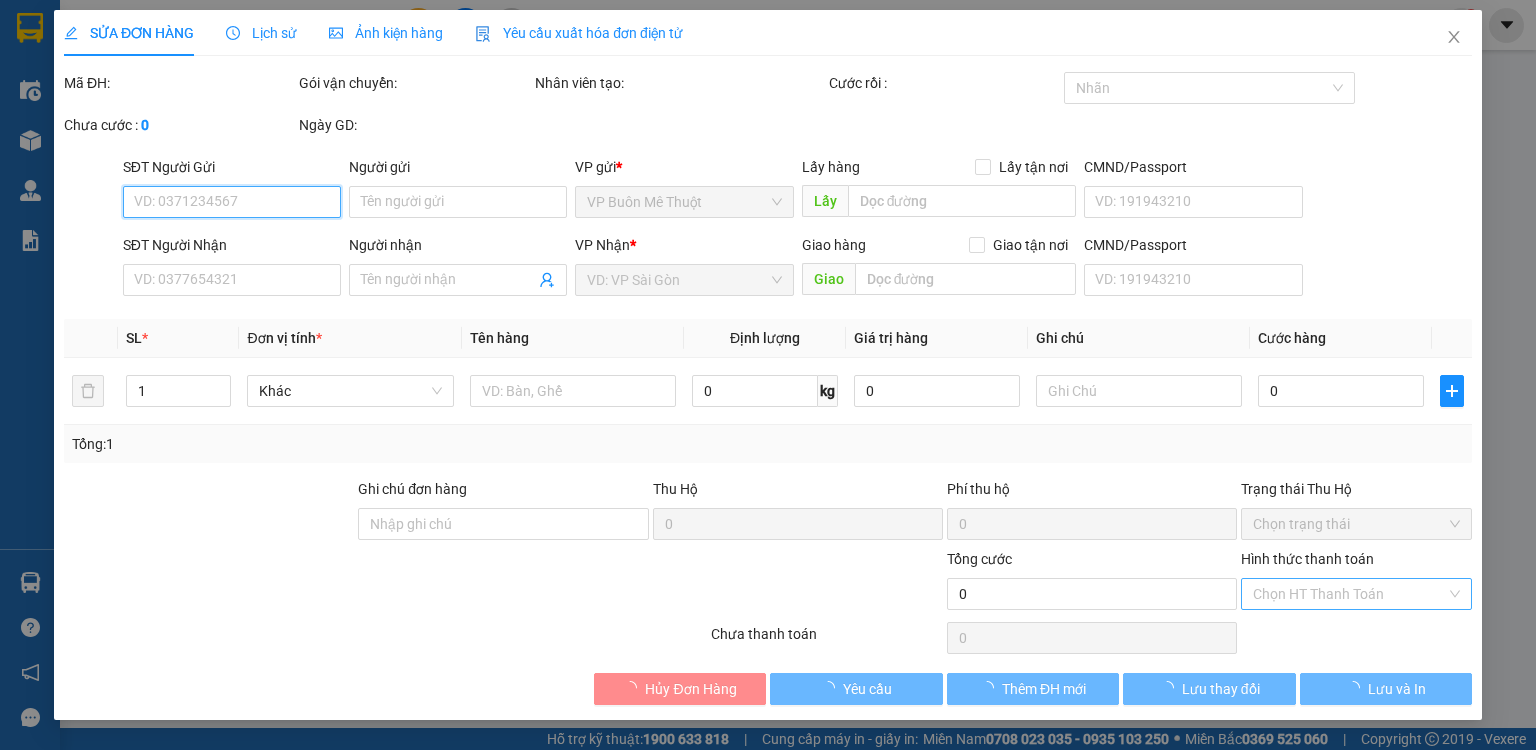 type on "0359719464" 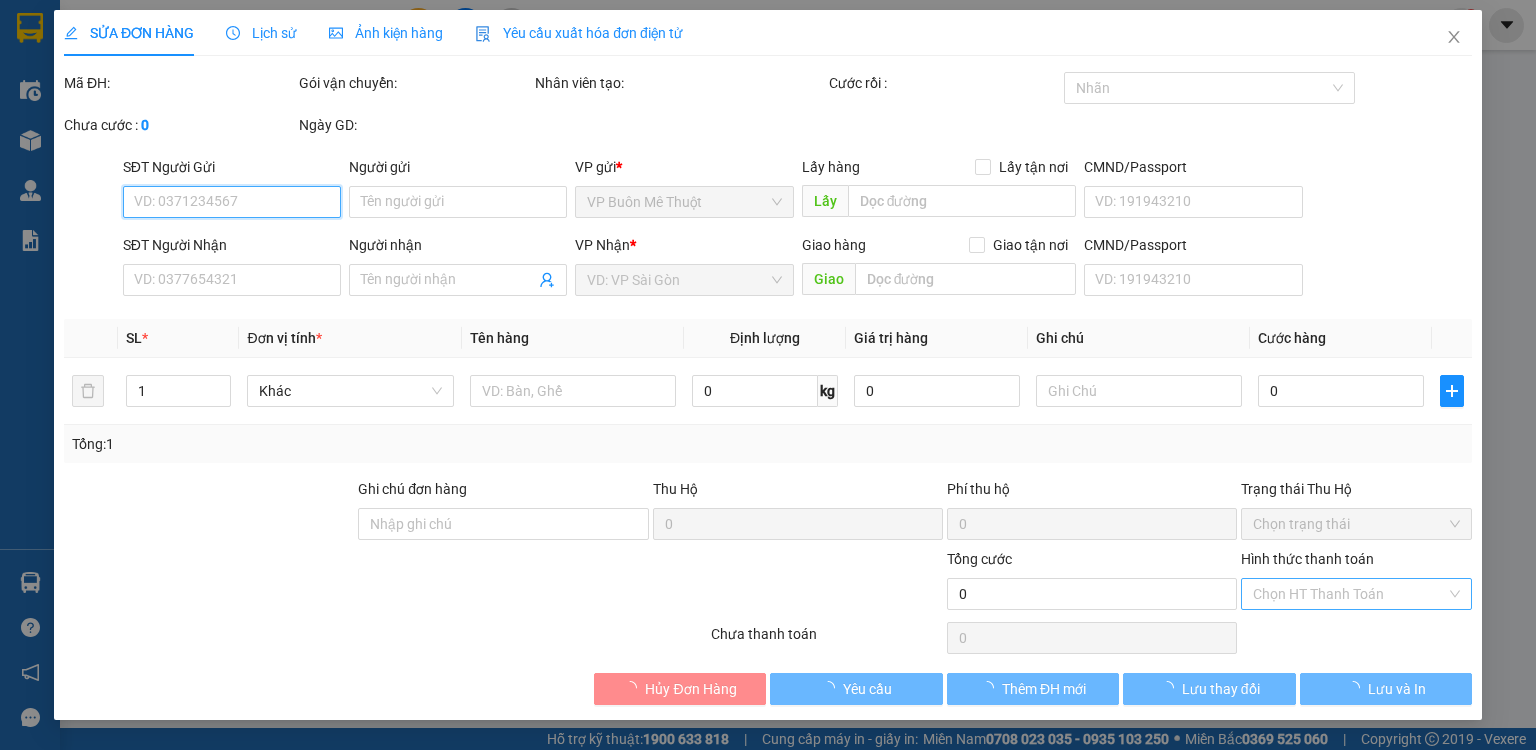 type on "hòa" 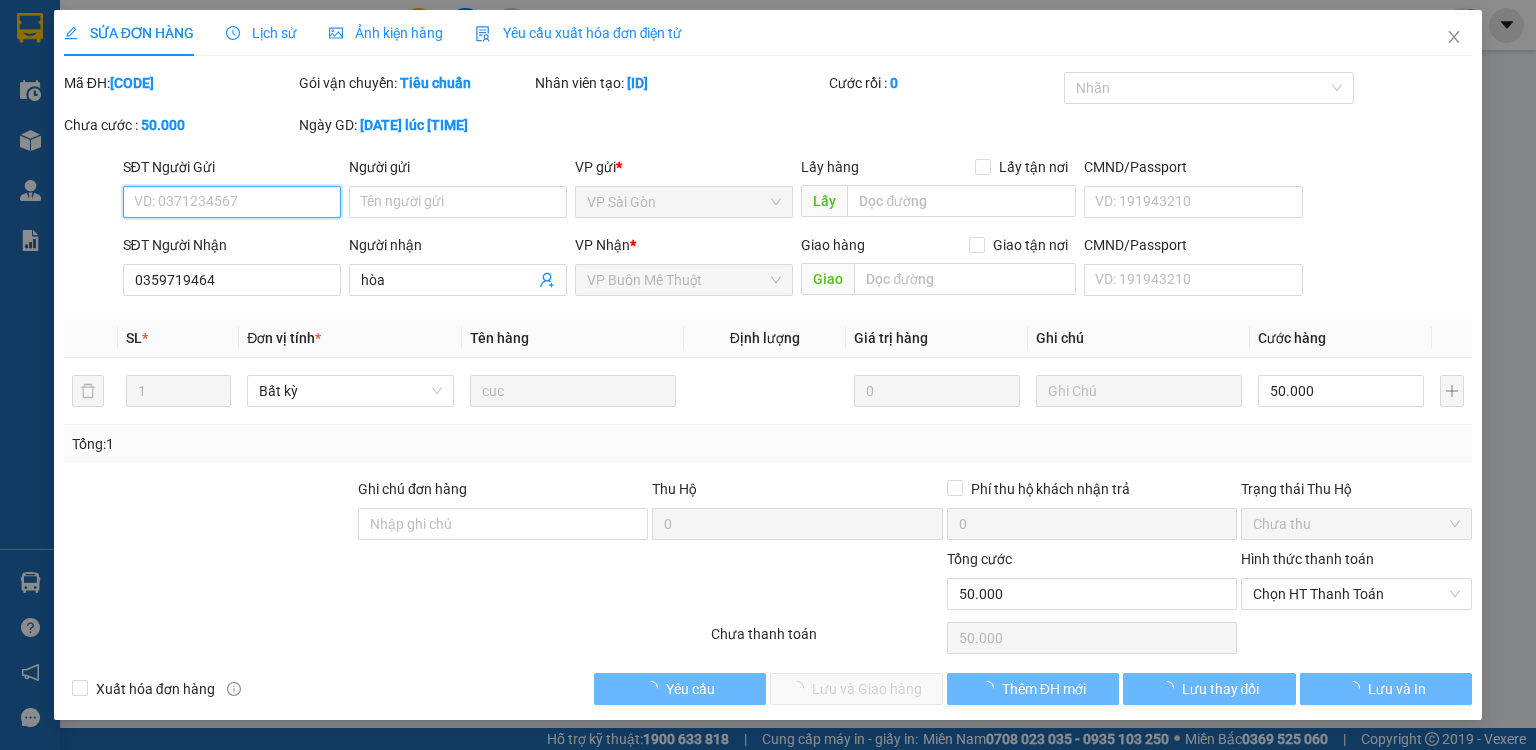 click on "Chọn HT Thanh Toán" at bounding box center (1356, 594) 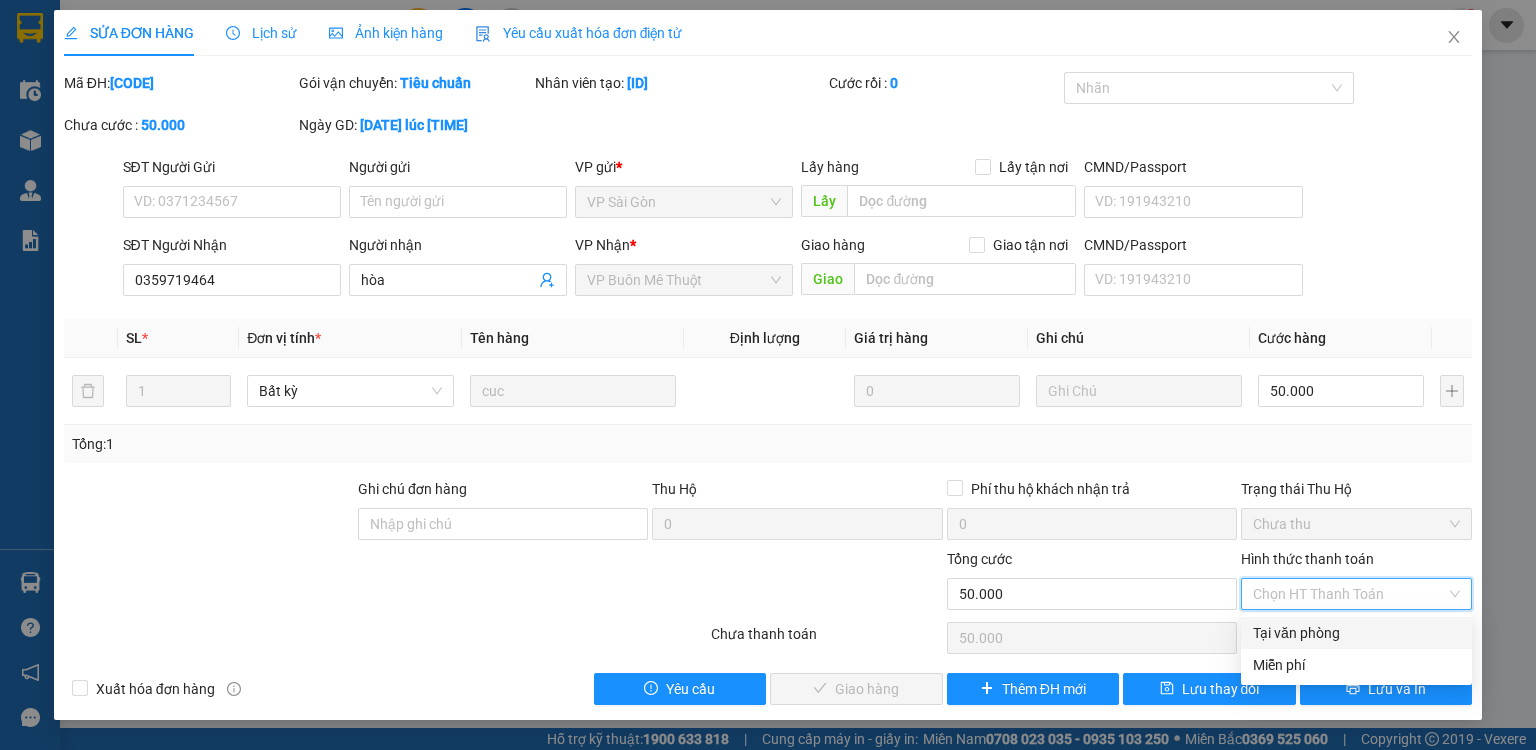 click on "Tại văn phòng" at bounding box center (1356, 633) 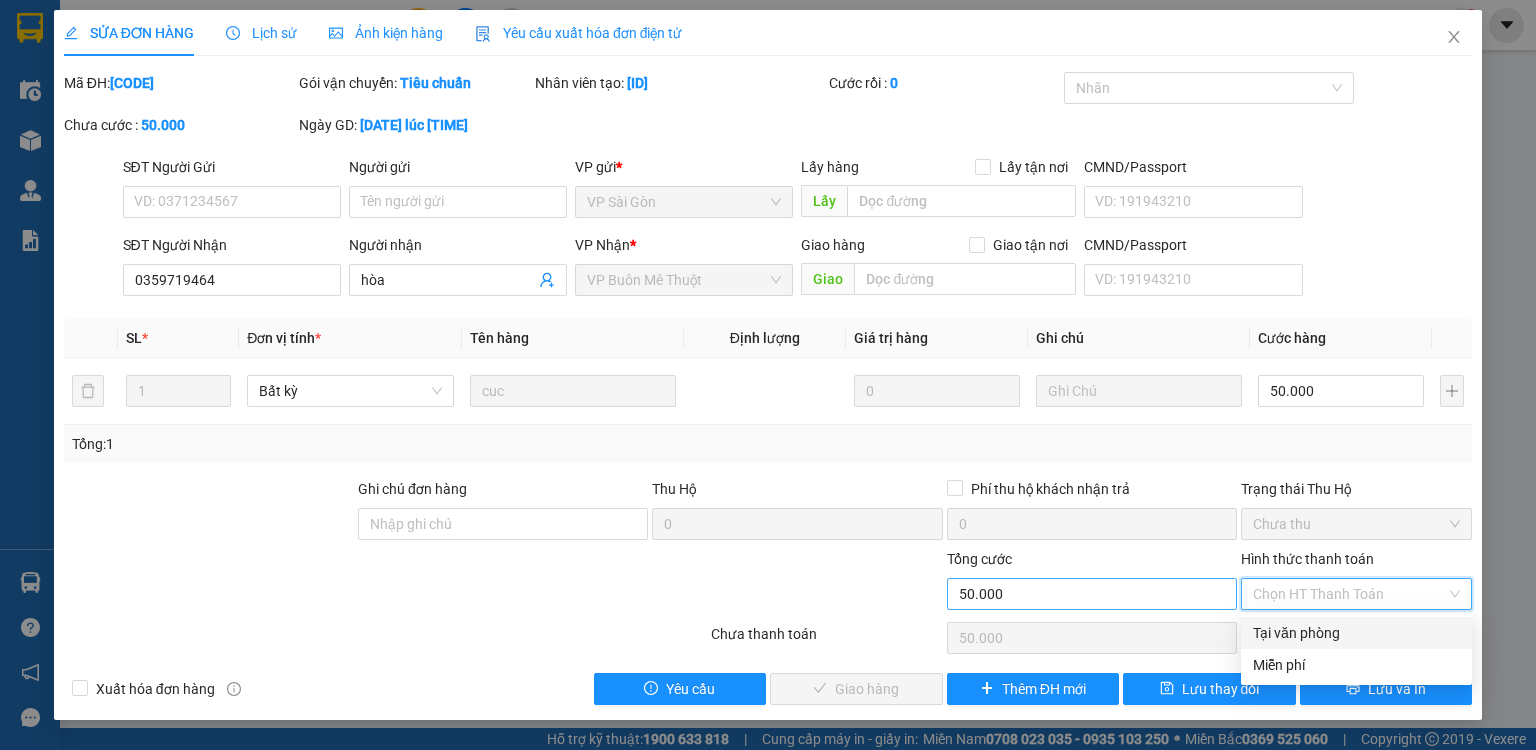 type on "0" 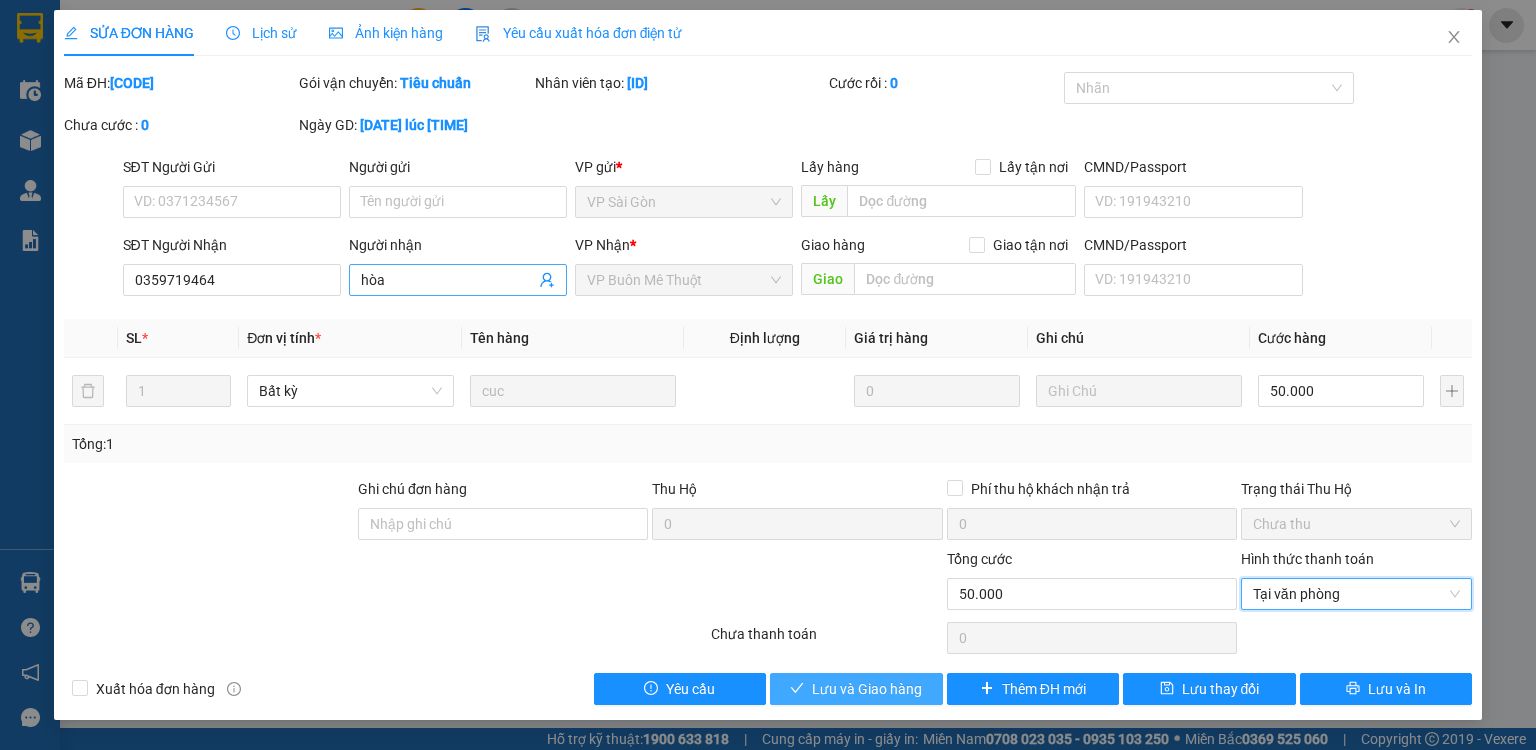 click on "Lưu và Giao hàng" at bounding box center (856, 689) 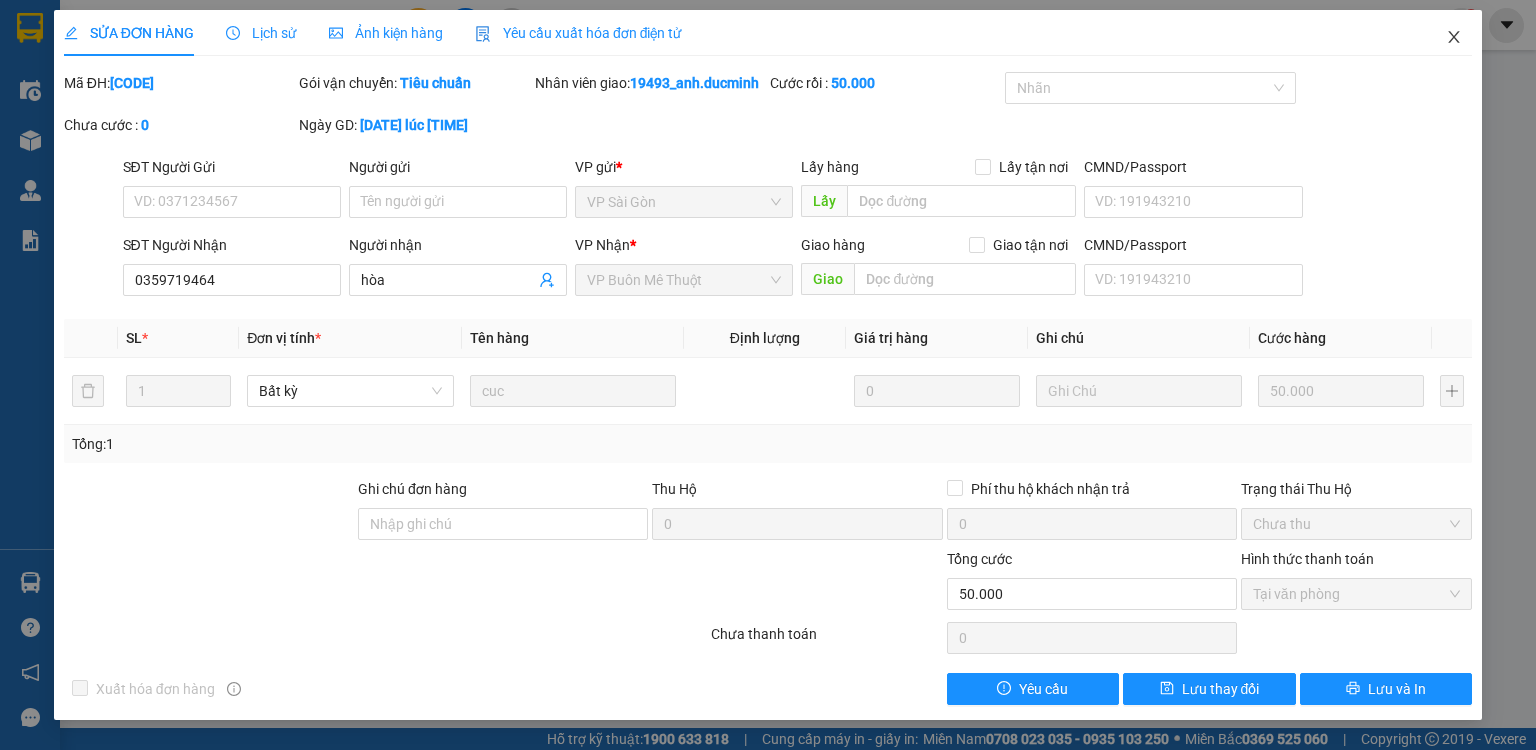 click at bounding box center [1454, 38] 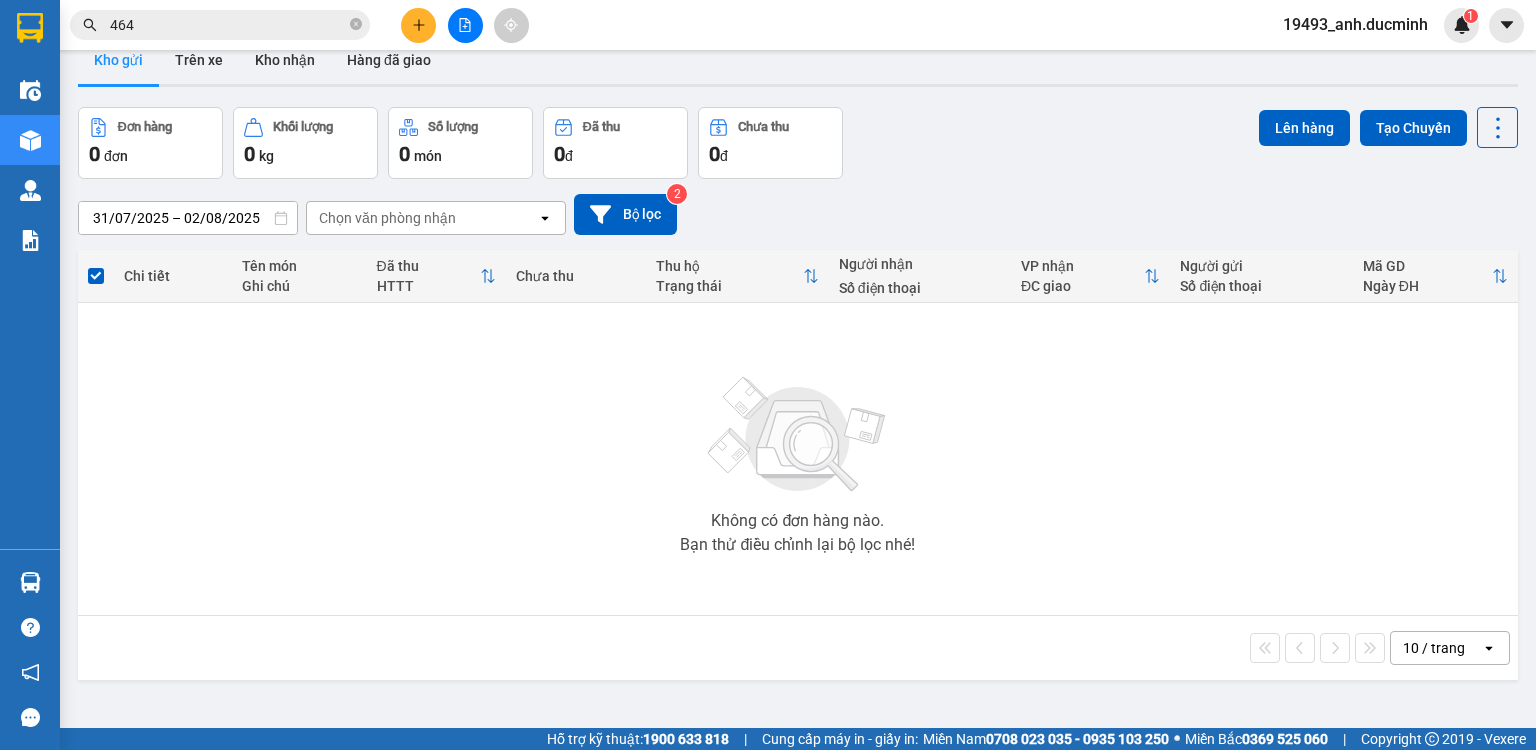 scroll, scrollTop: 0, scrollLeft: 0, axis: both 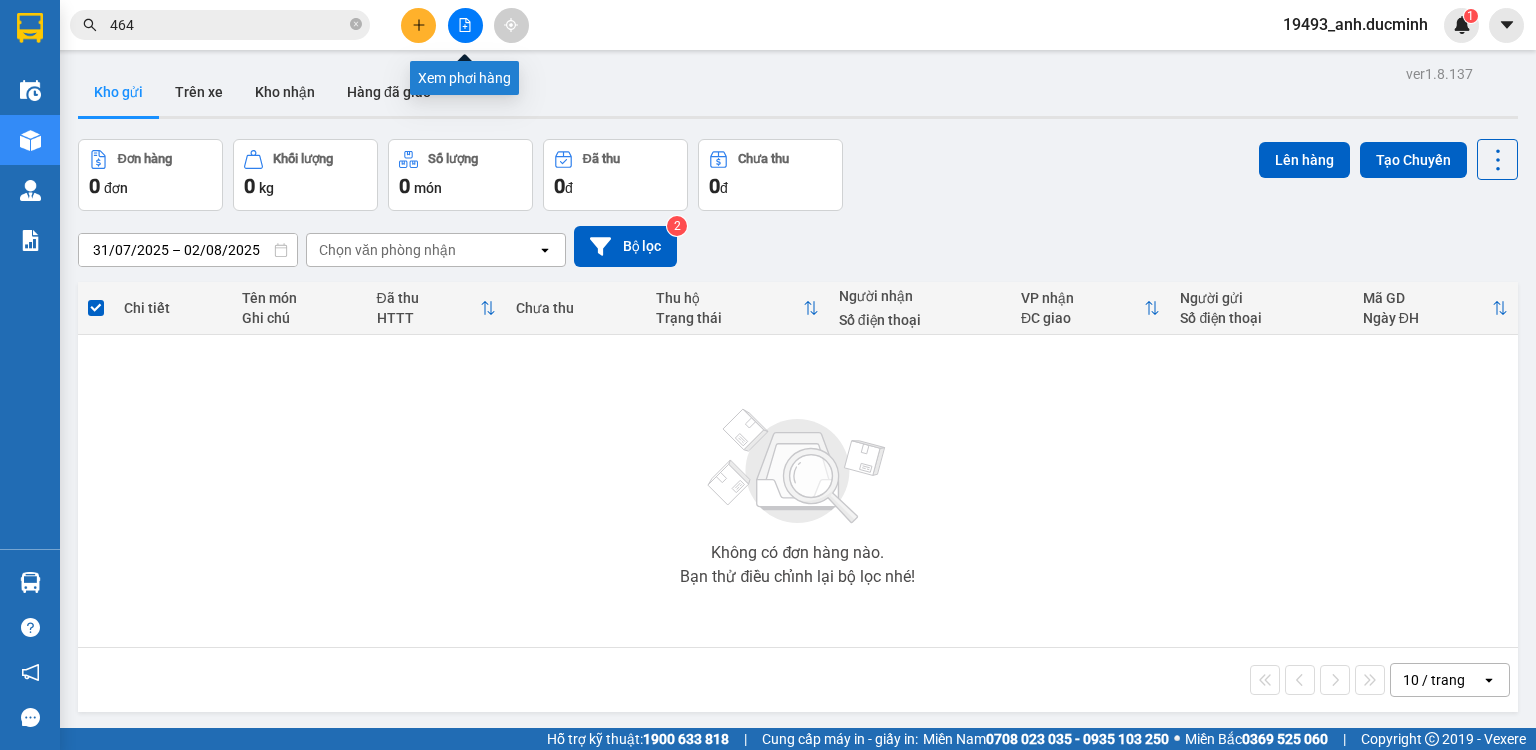 click 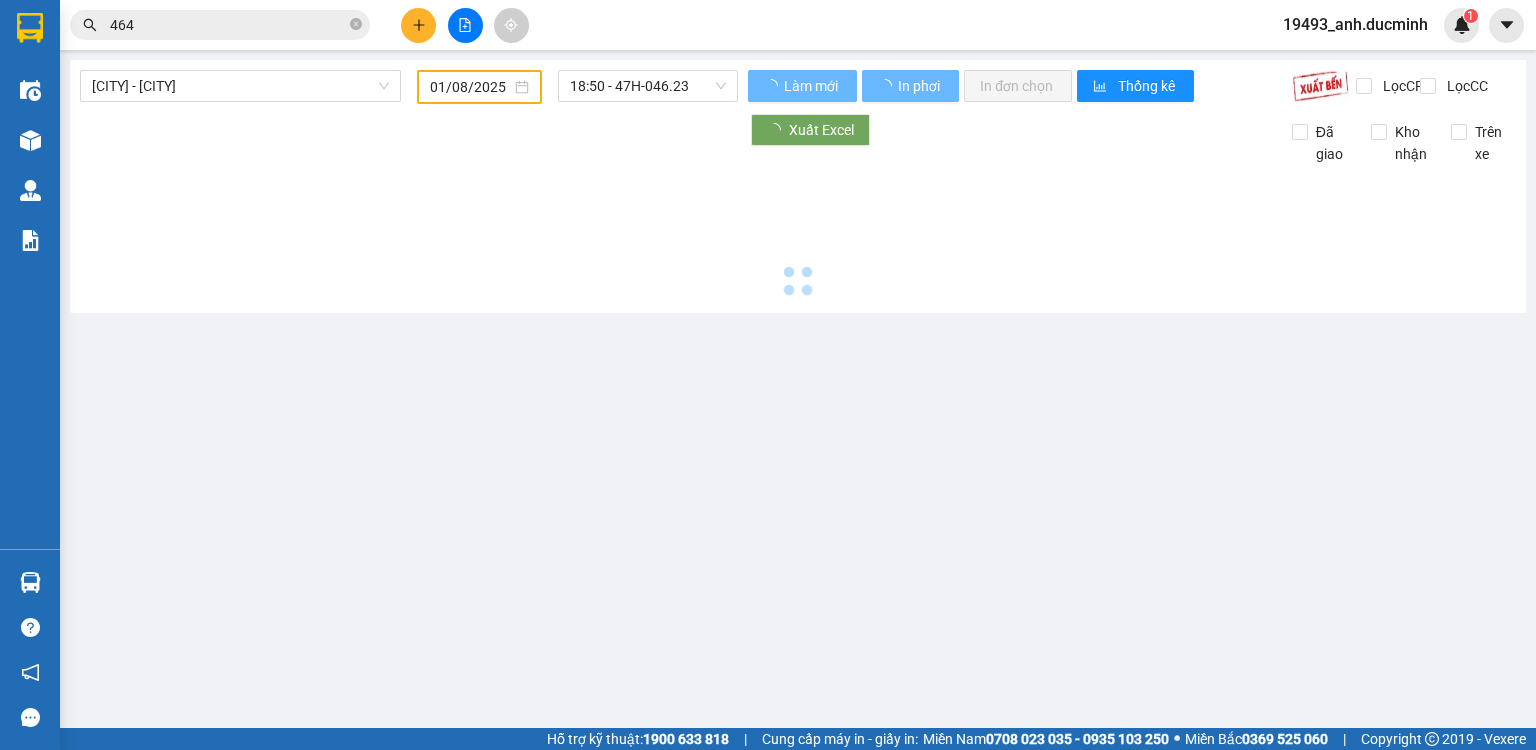 type on "02/08/2025" 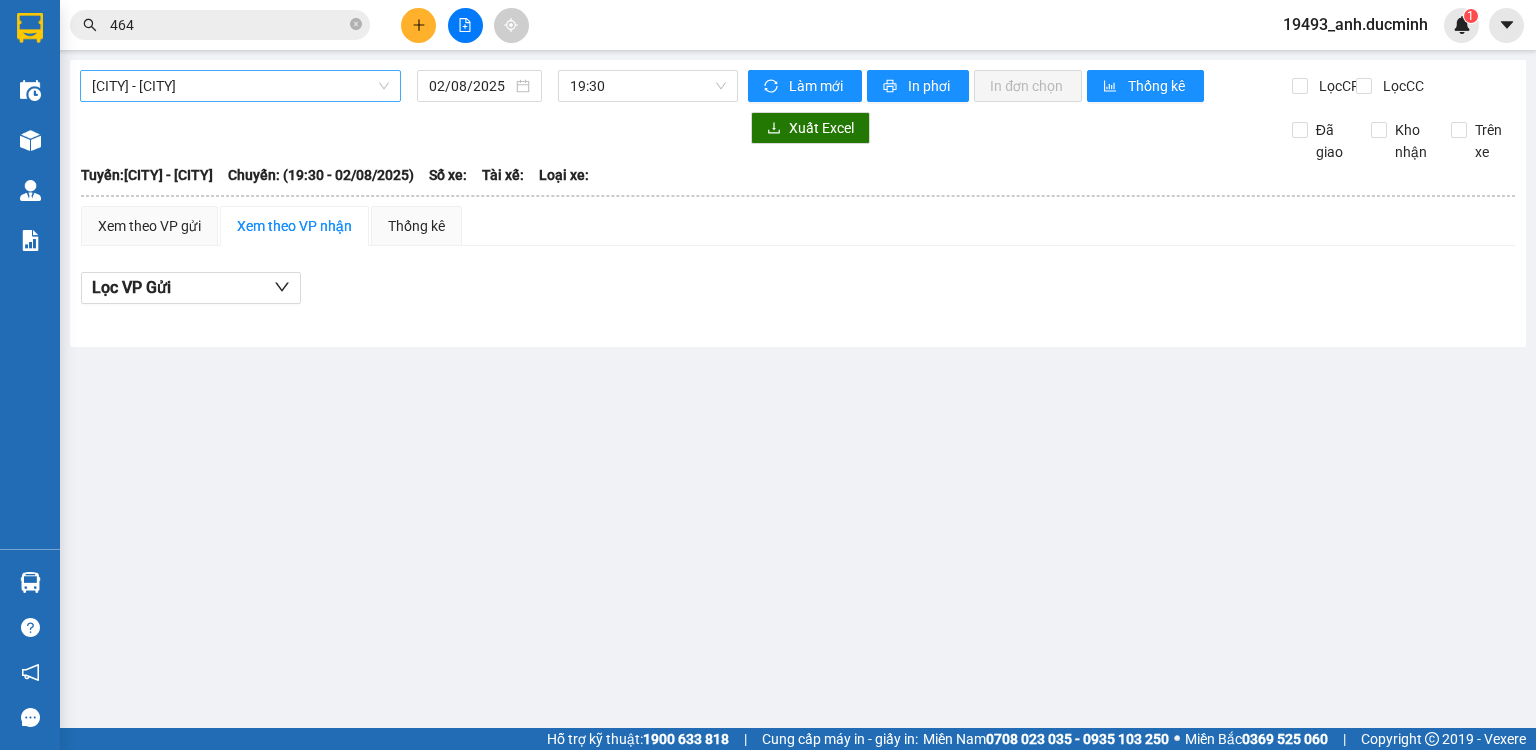 click on "[CITY] - [CITY]" at bounding box center (240, 86) 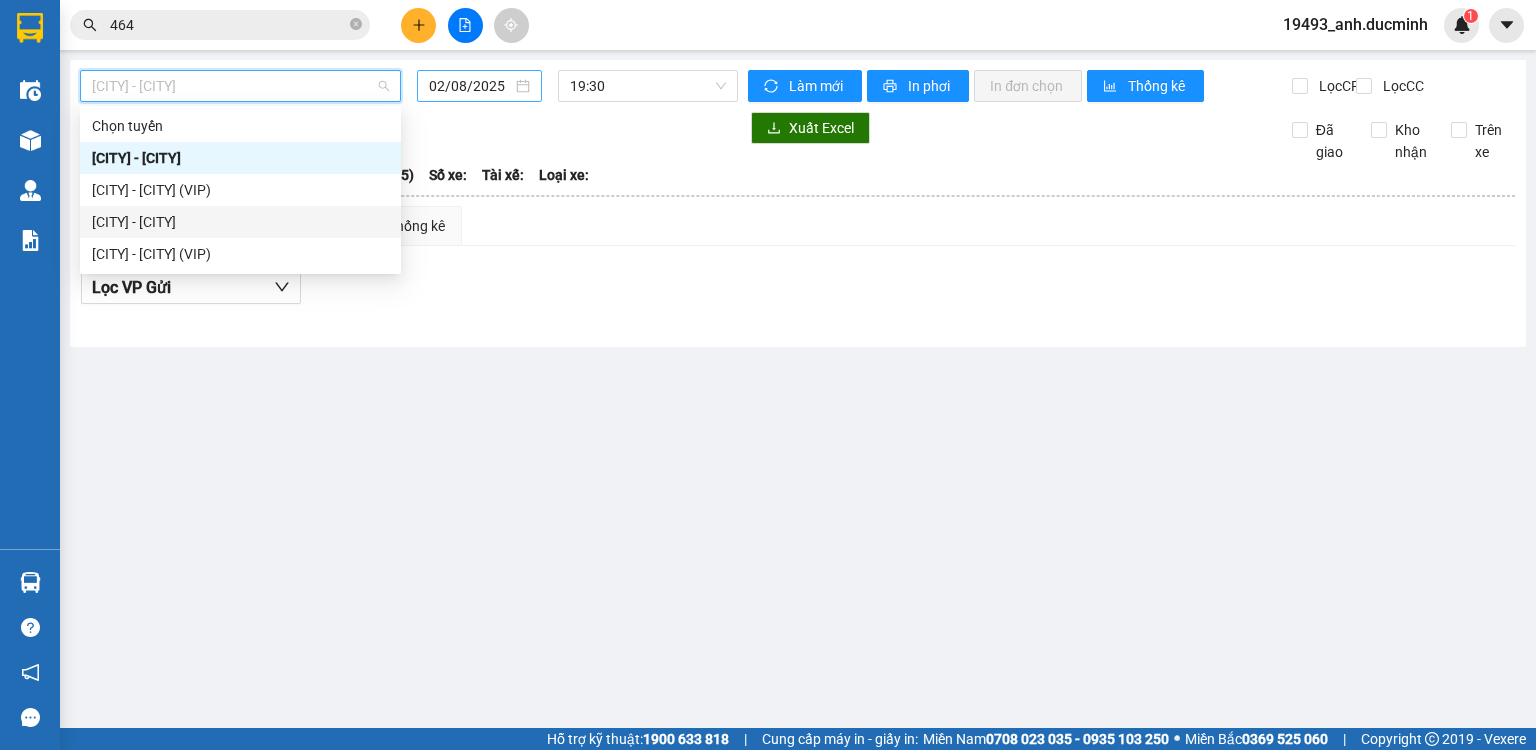 drag, startPoint x: 172, startPoint y: 228, endPoint x: 436, endPoint y: 86, distance: 299.76657 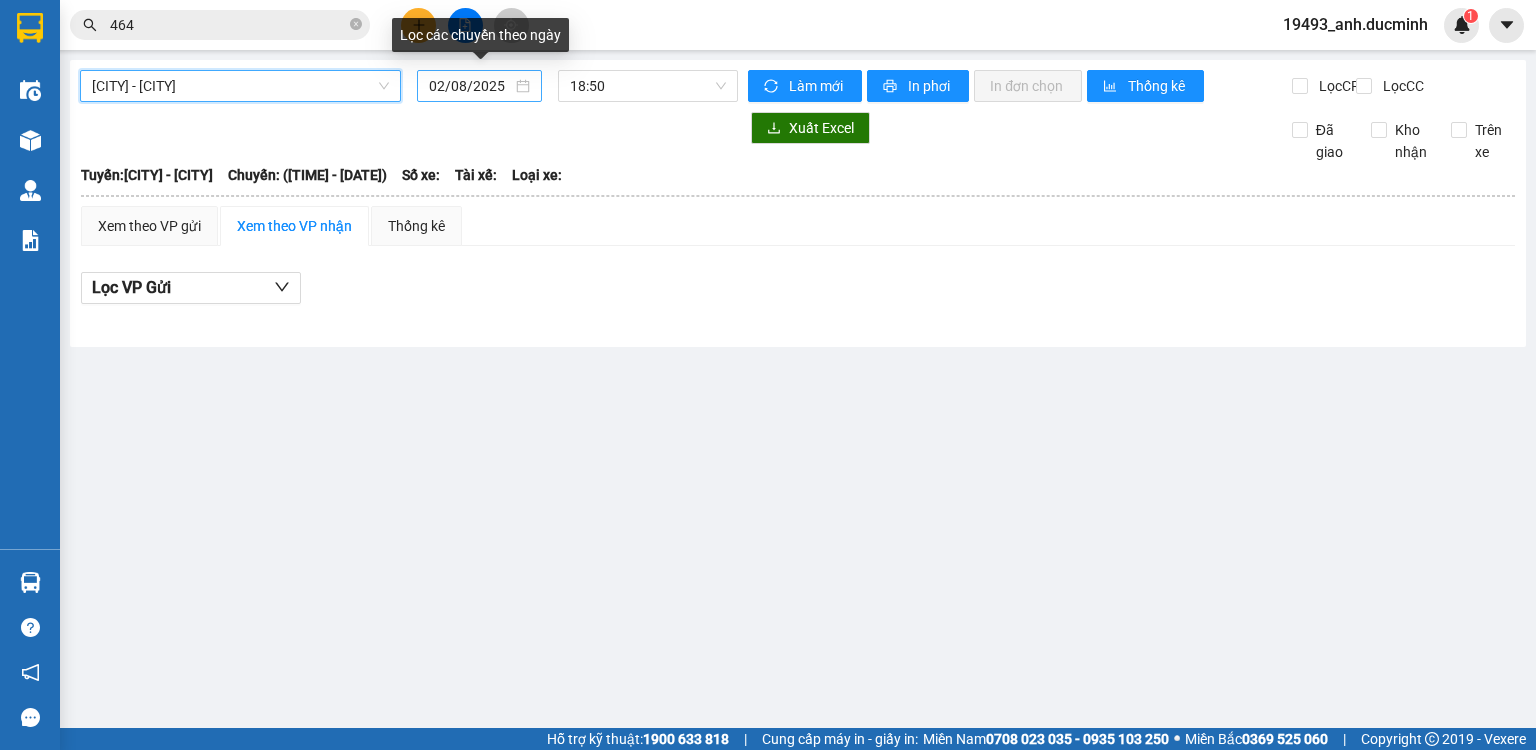 click on "02/08/2025" at bounding box center [470, 86] 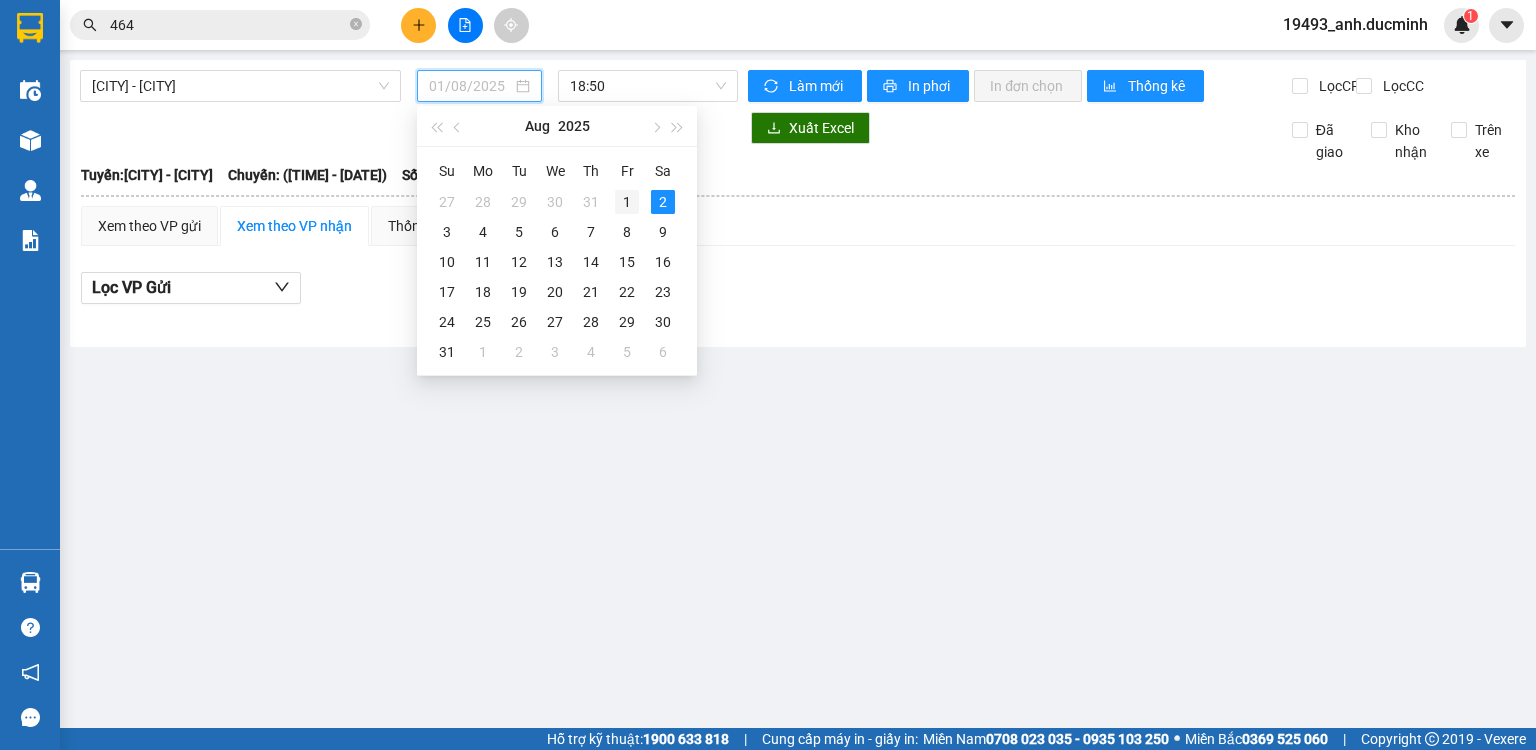 click on "1" at bounding box center (627, 202) 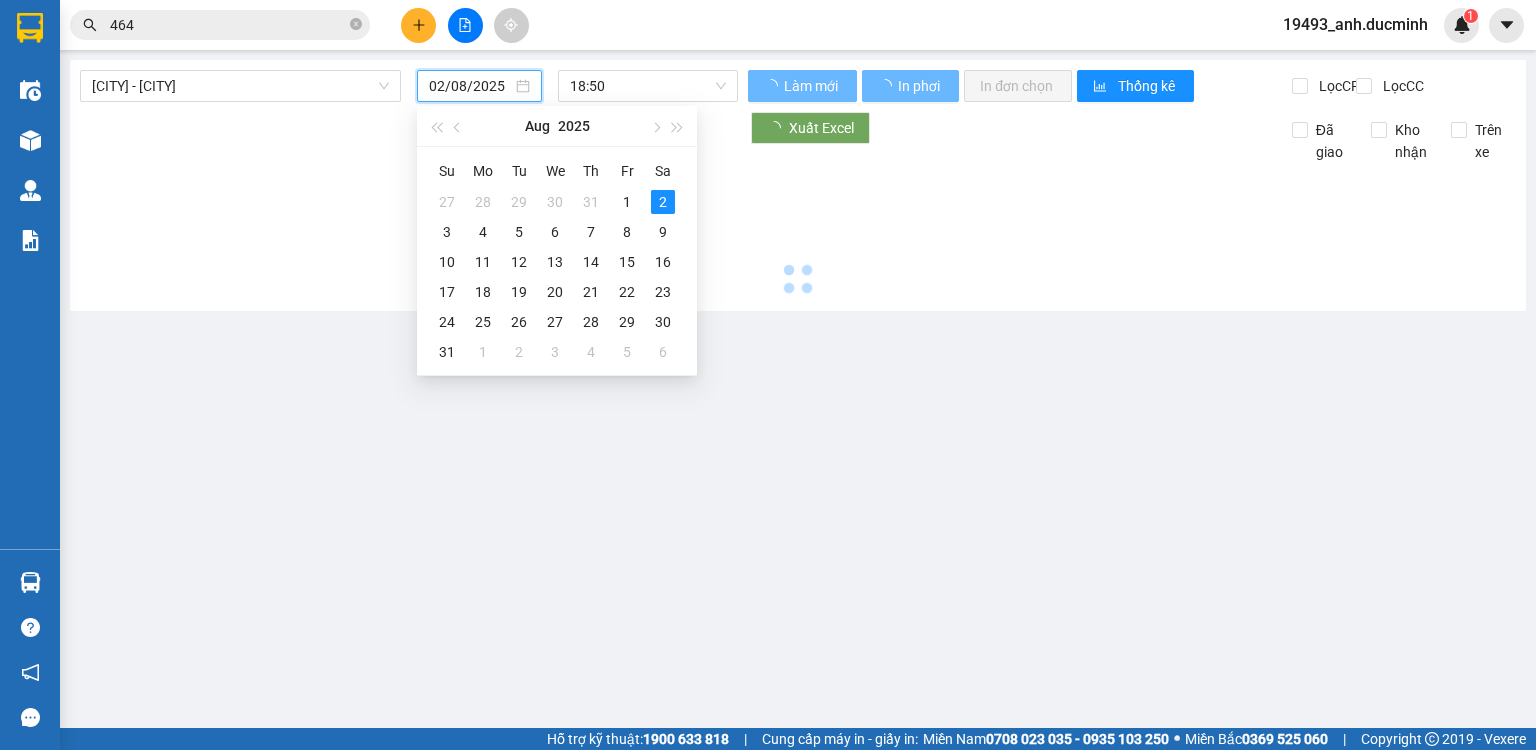 type on "01/08/2025" 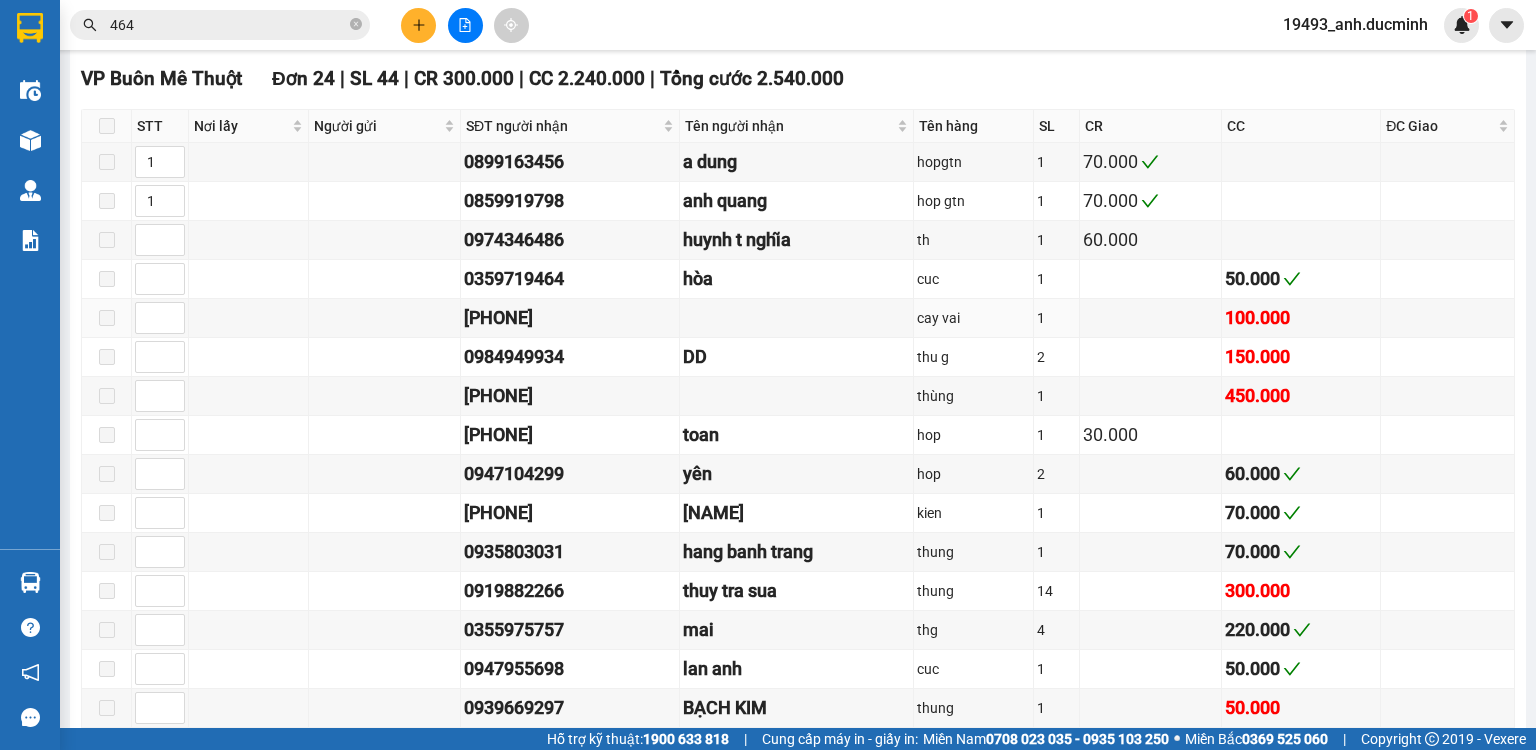 scroll, scrollTop: 720, scrollLeft: 0, axis: vertical 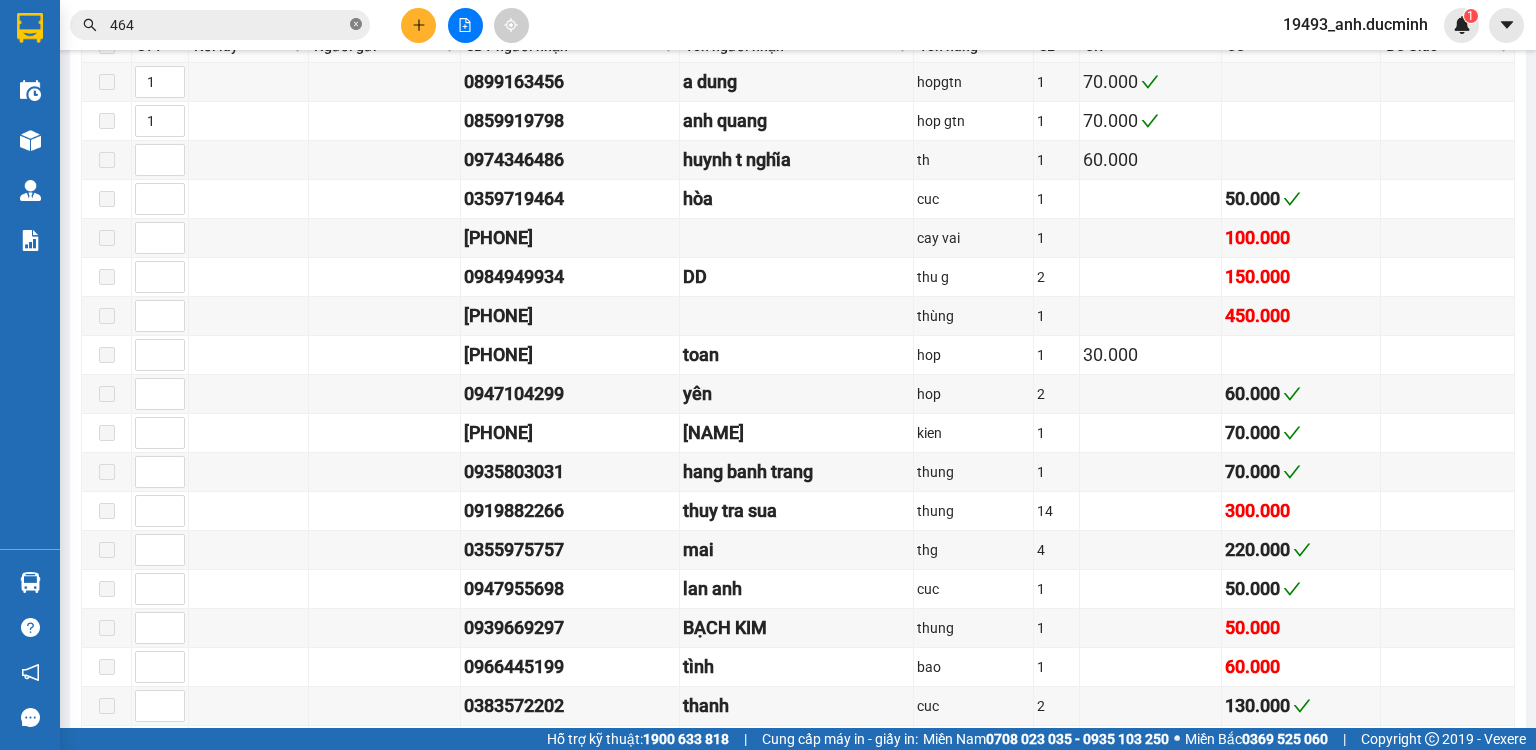 click 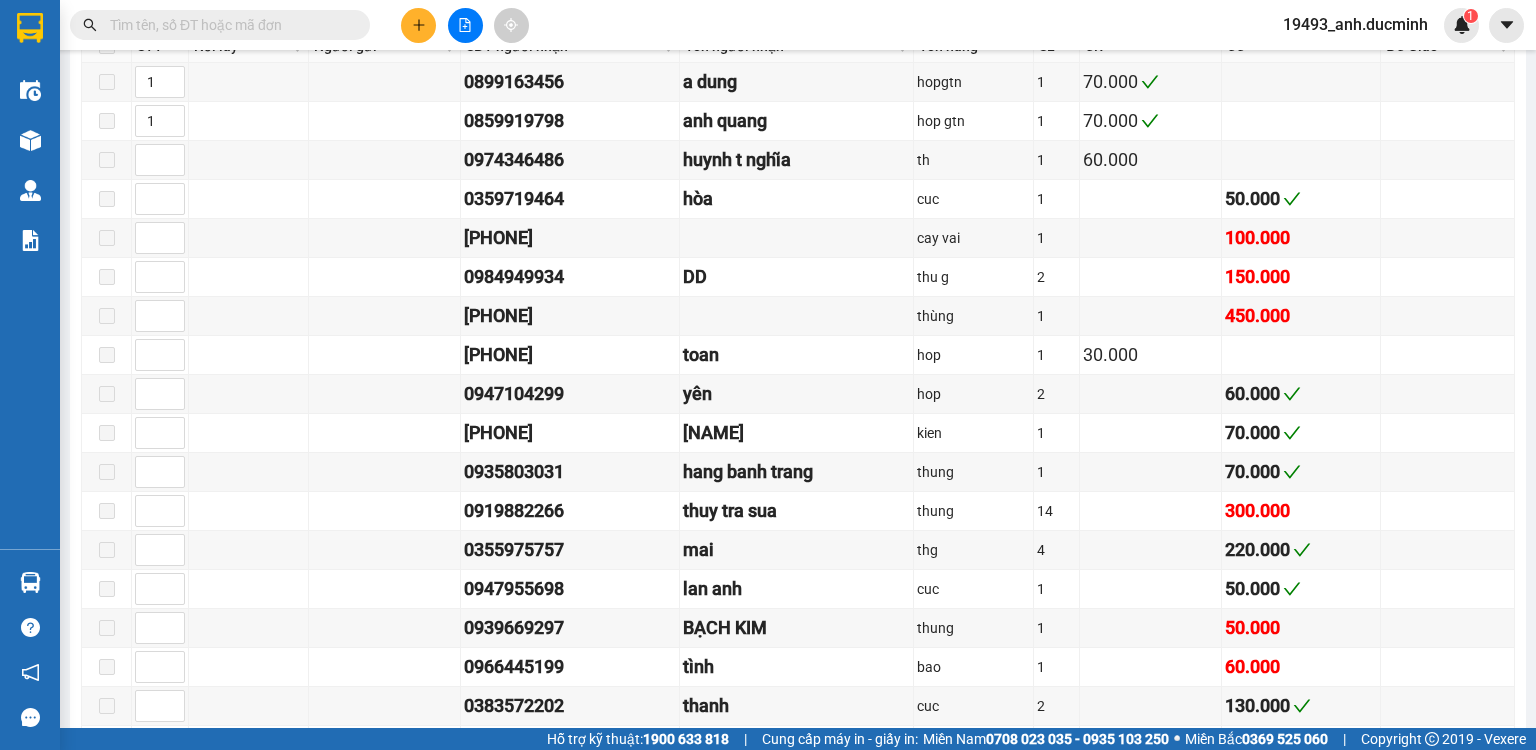 click at bounding box center [228, 25] 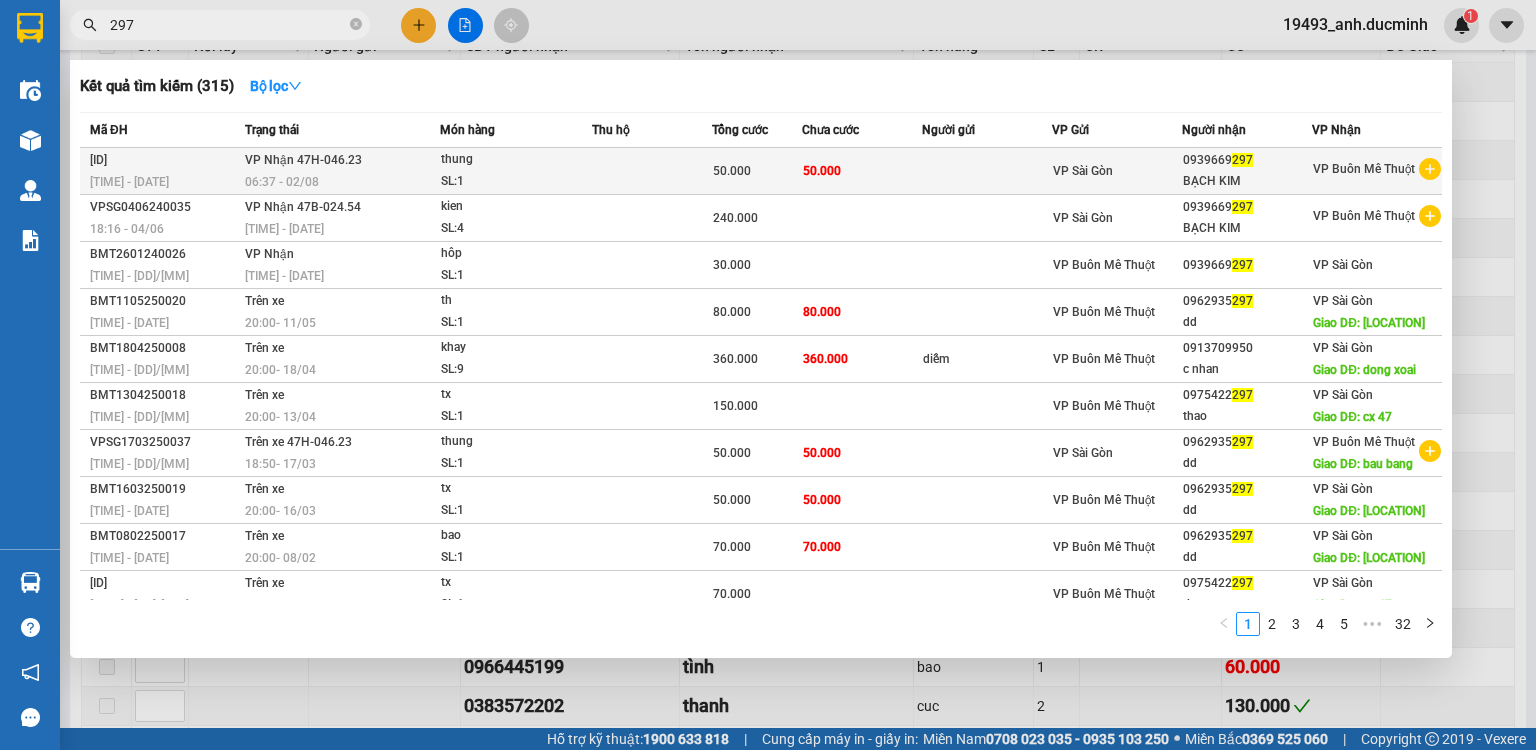 type on "297" 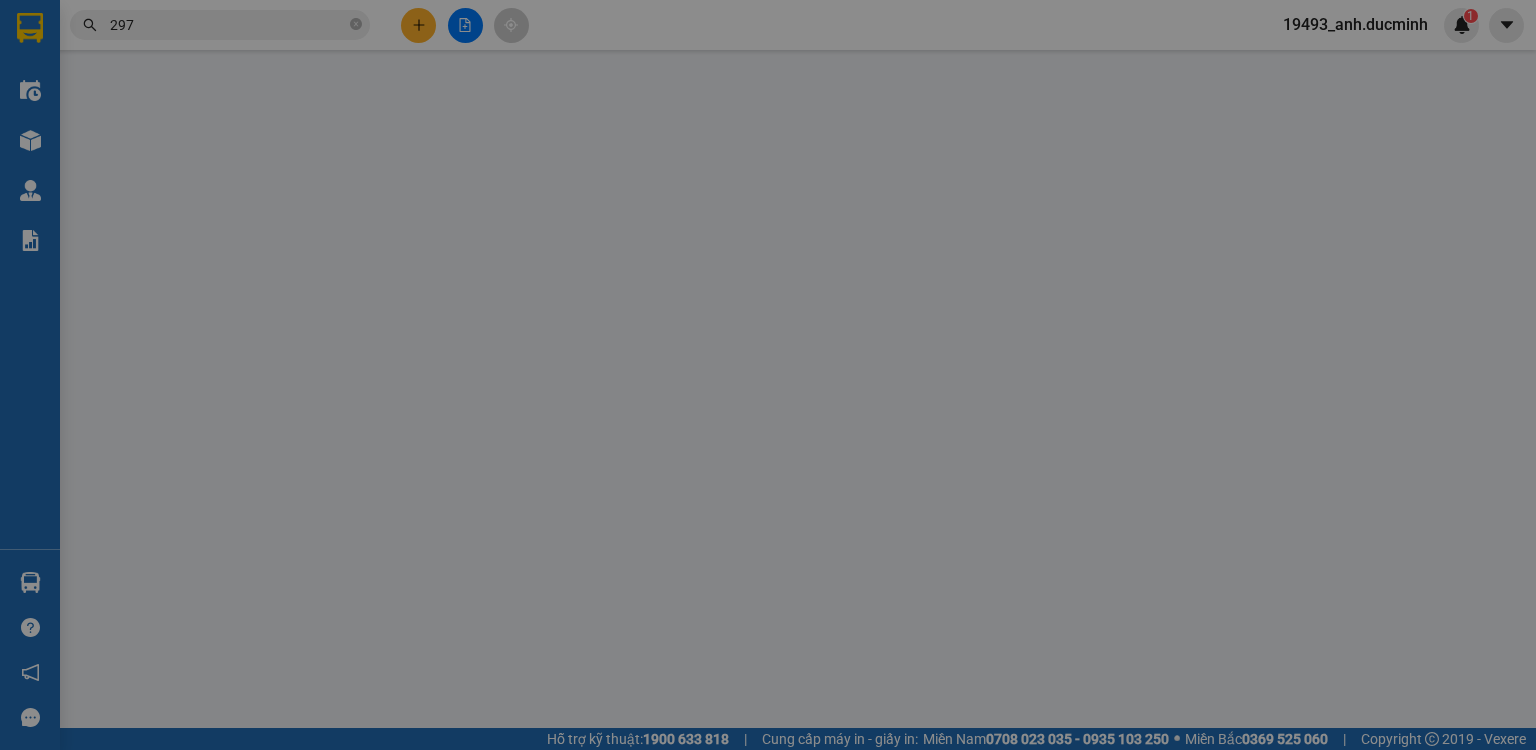 scroll, scrollTop: 0, scrollLeft: 0, axis: both 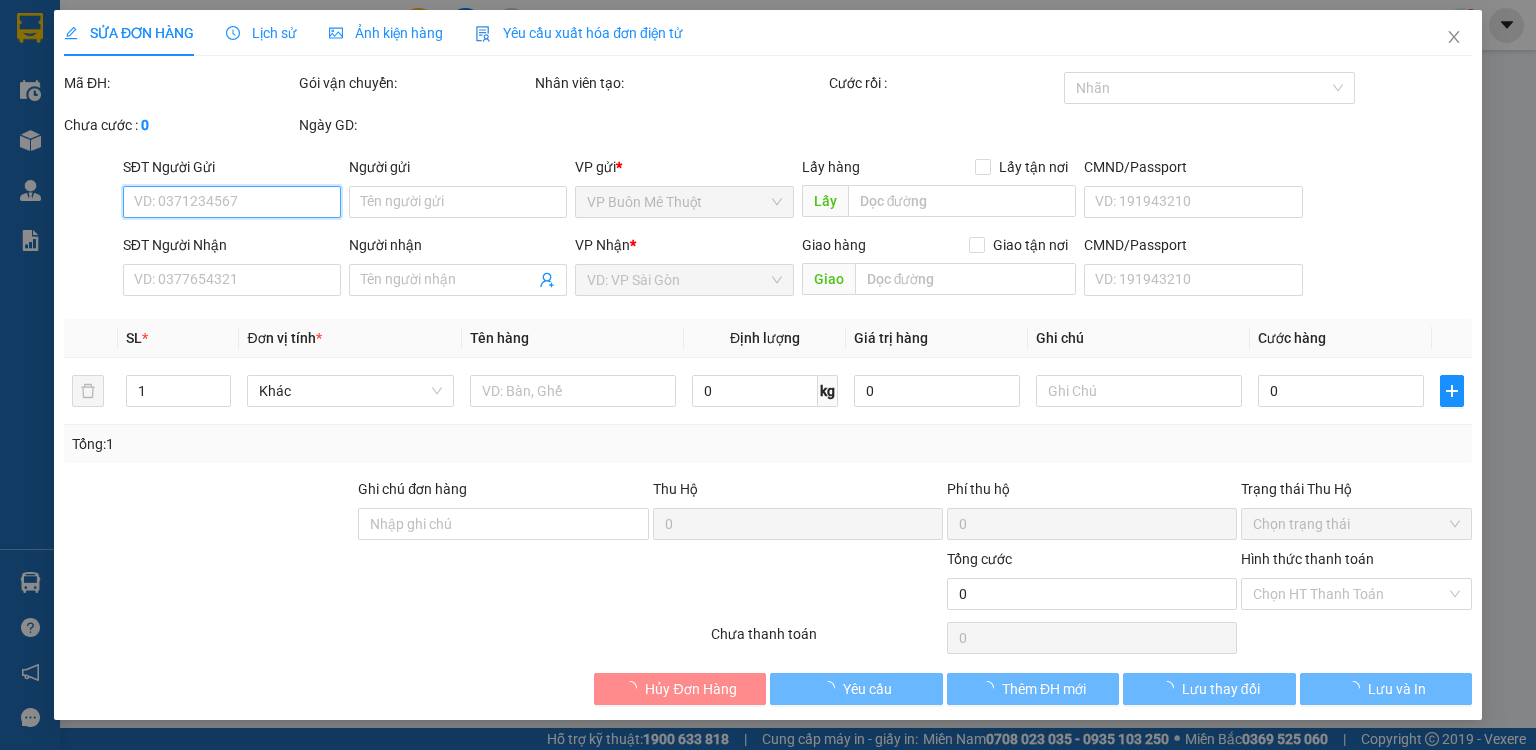 type on "0939669297" 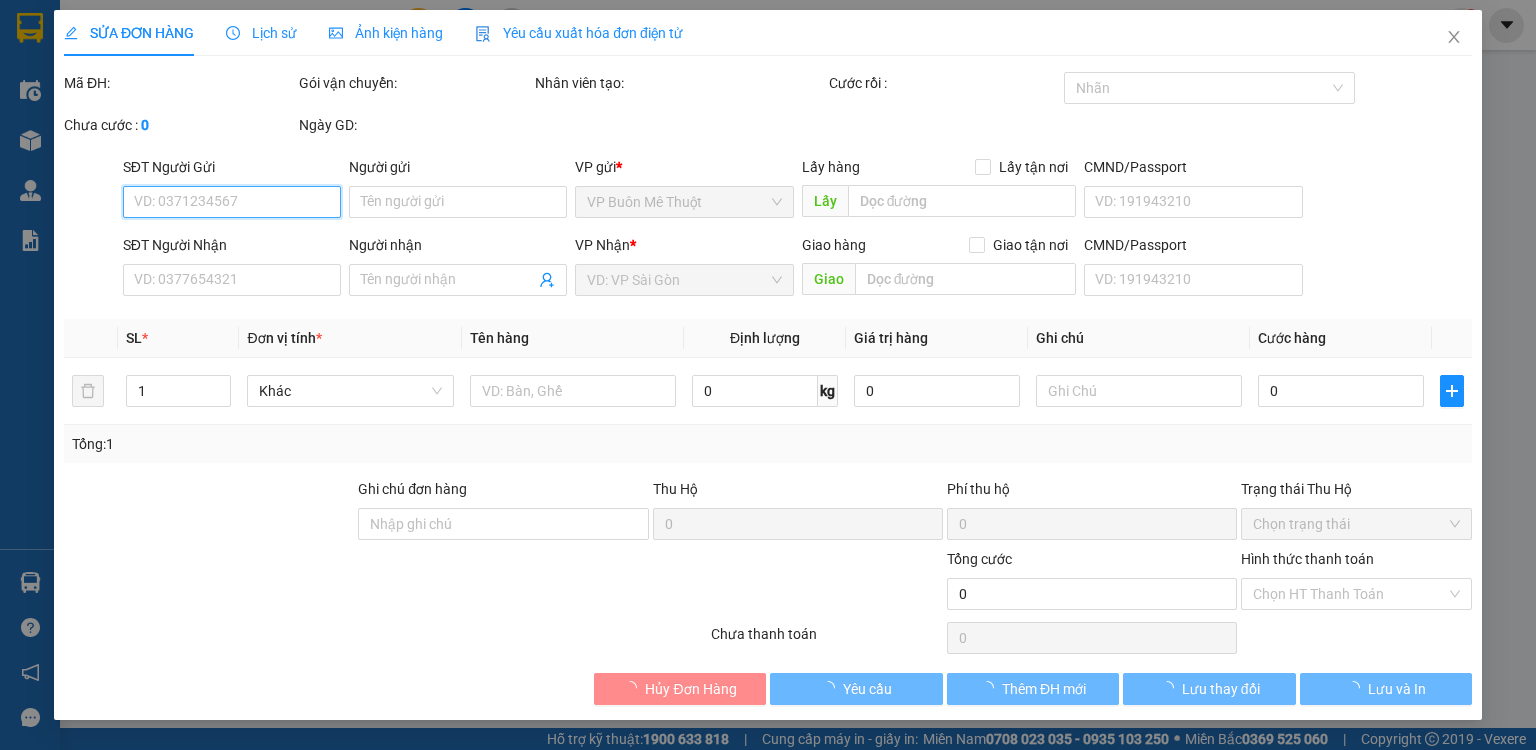 type on "BẠCH KIM" 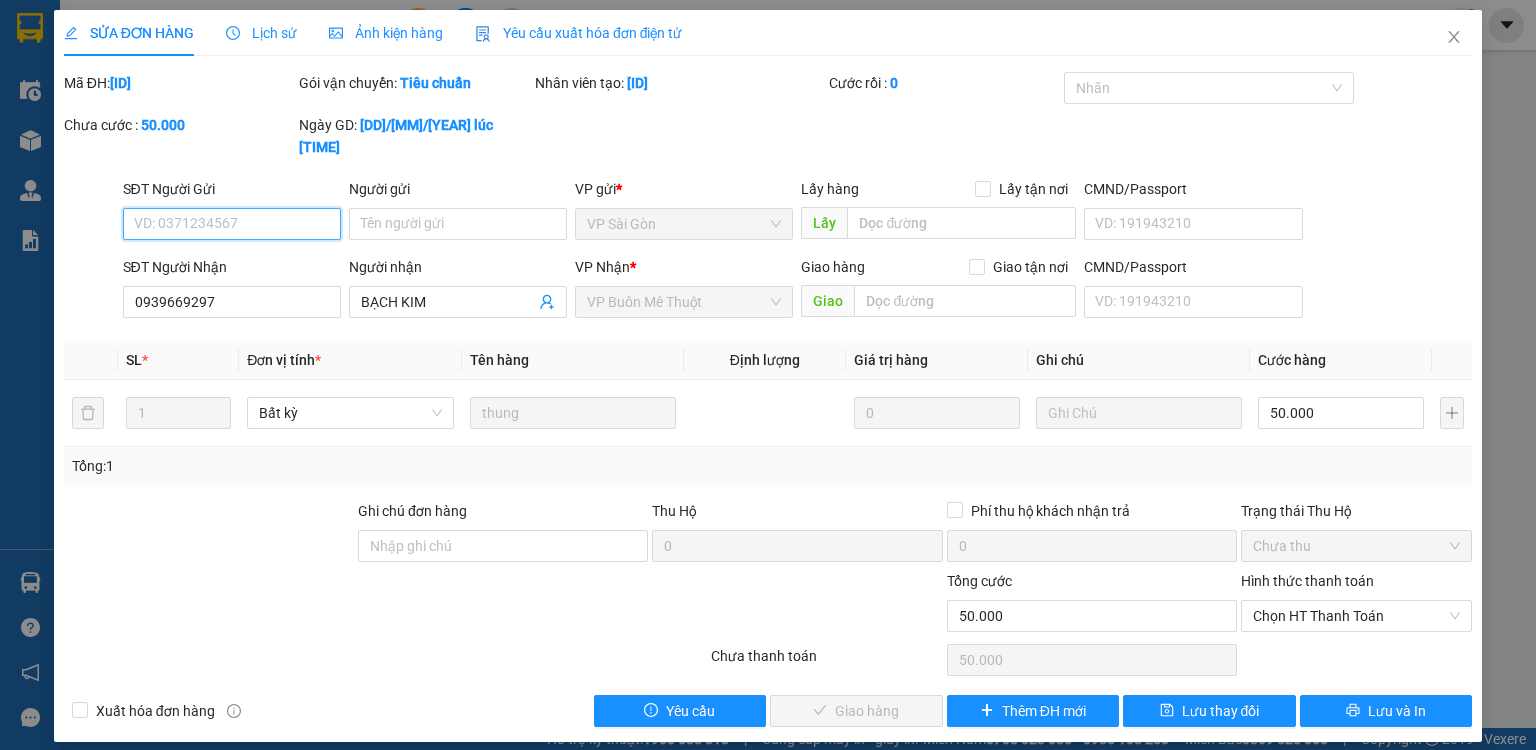 drag, startPoint x: 1269, startPoint y: 596, endPoint x: 1273, endPoint y: 617, distance: 21.377558 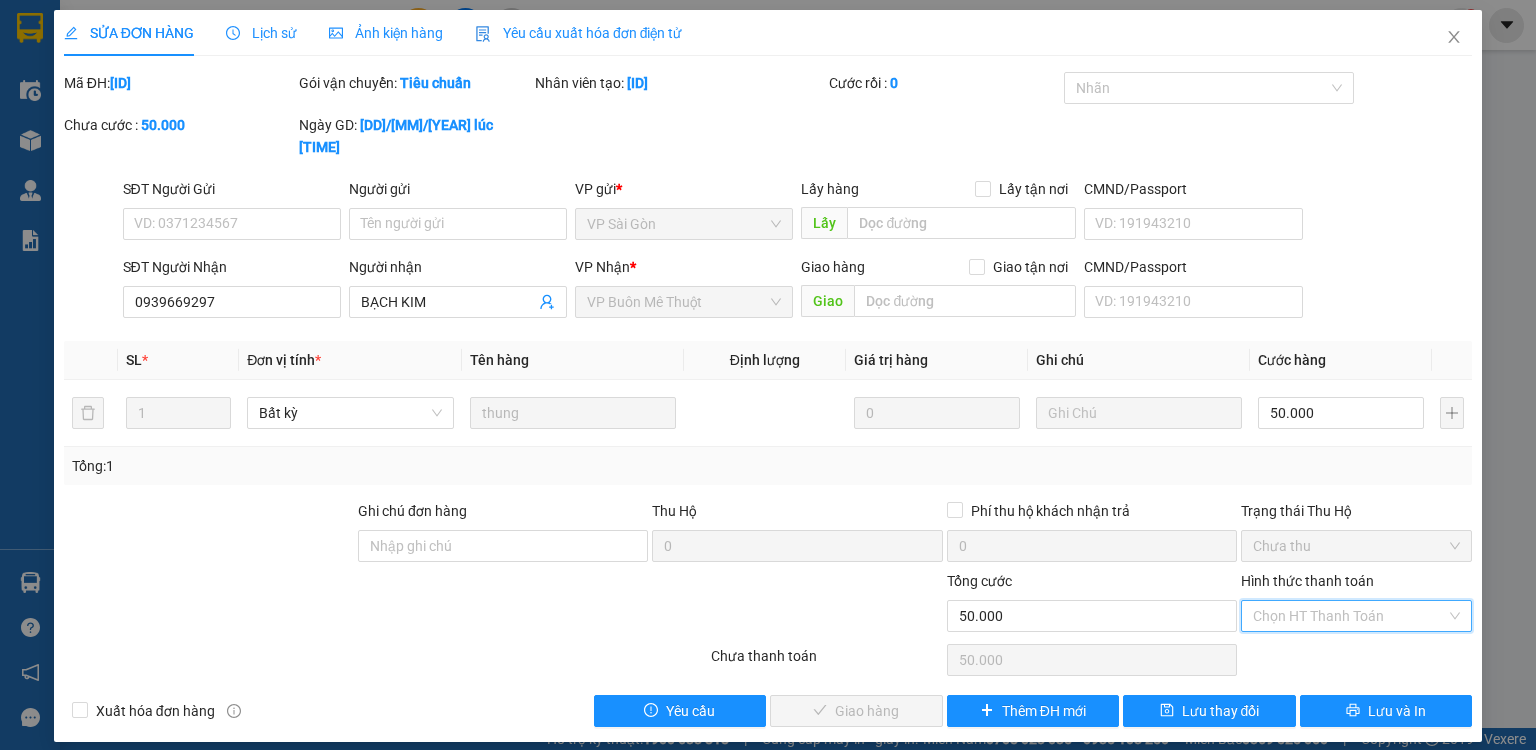 click on "Tại văn phòng" at bounding box center (1356, 633) 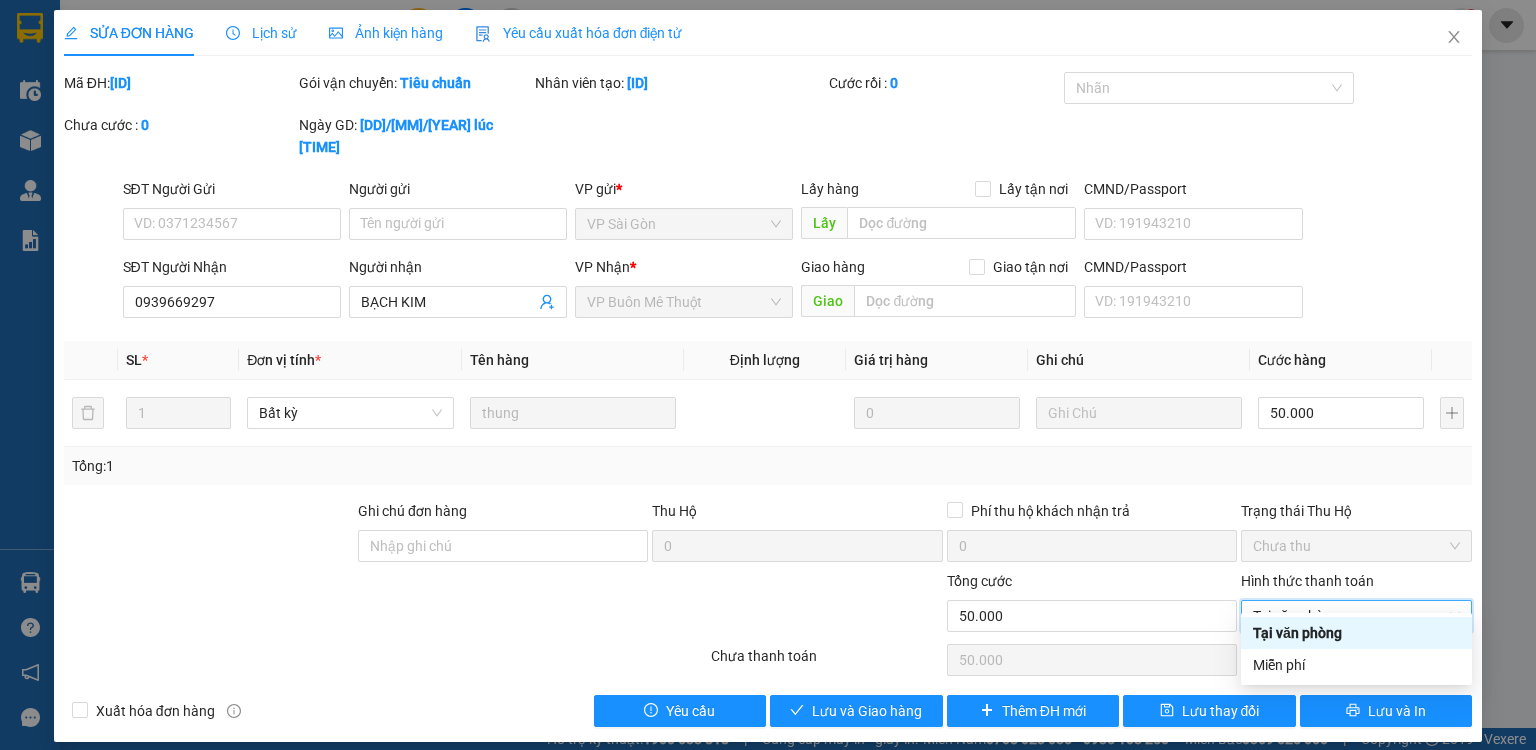 type on "0" 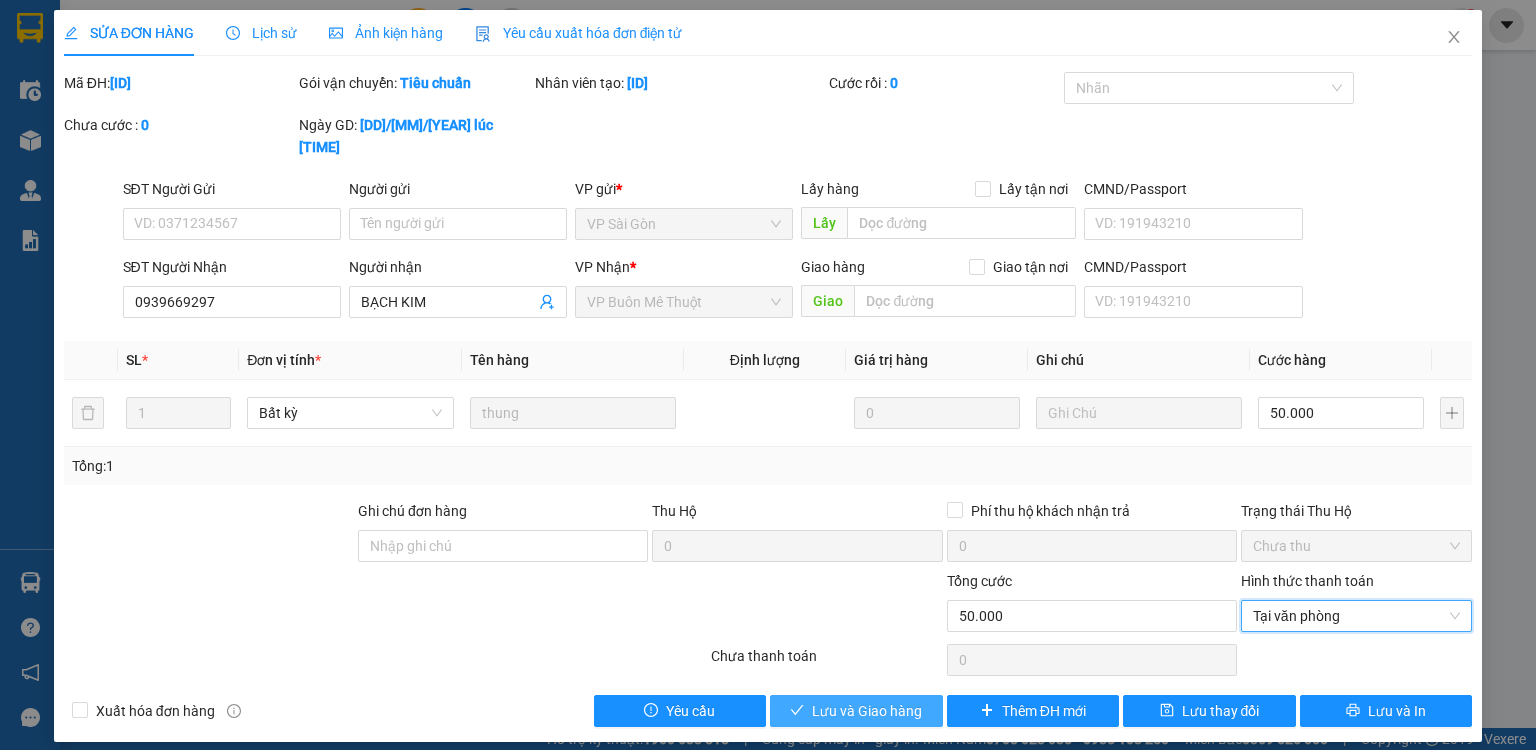 drag, startPoint x: 865, startPoint y: 682, endPoint x: 1168, endPoint y: 446, distance: 384.06378 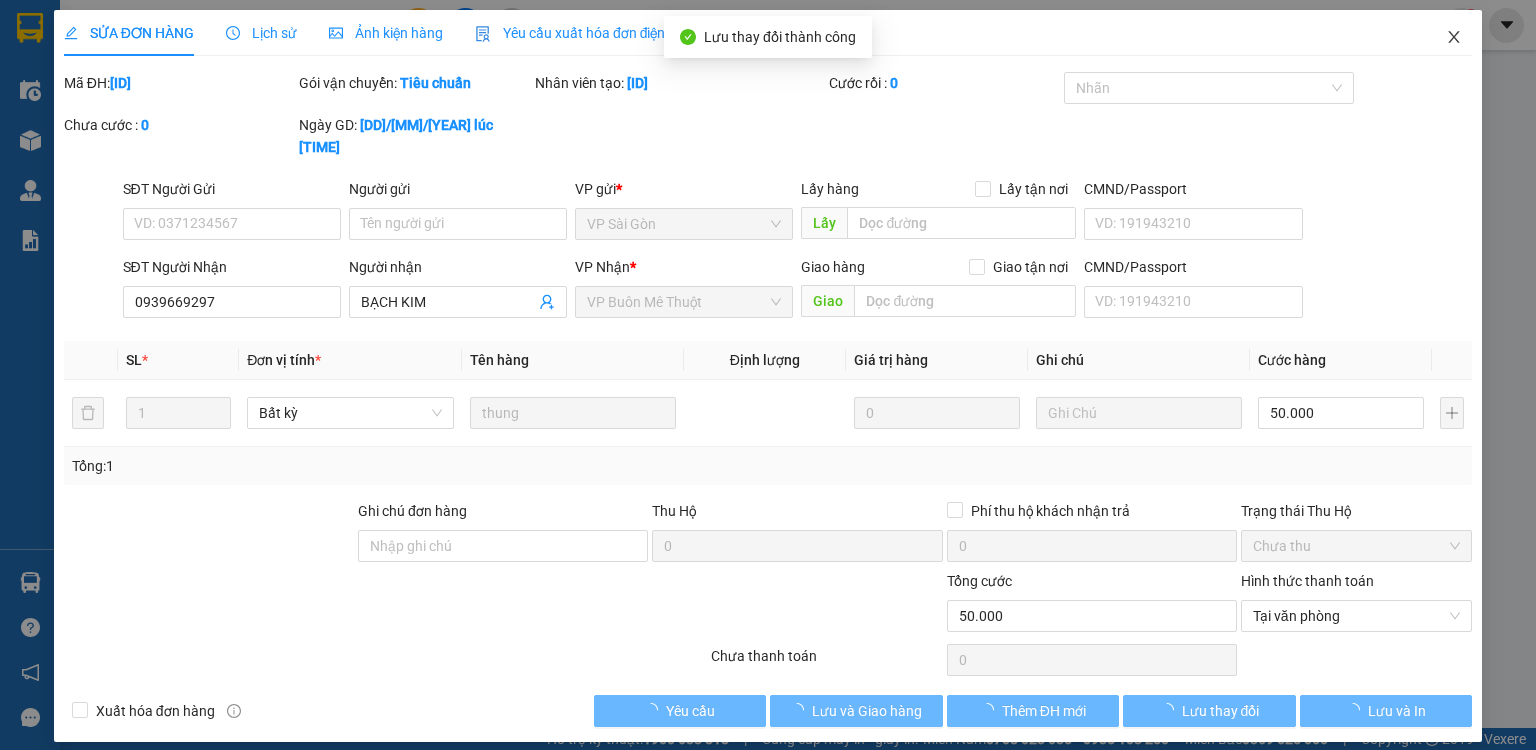 click 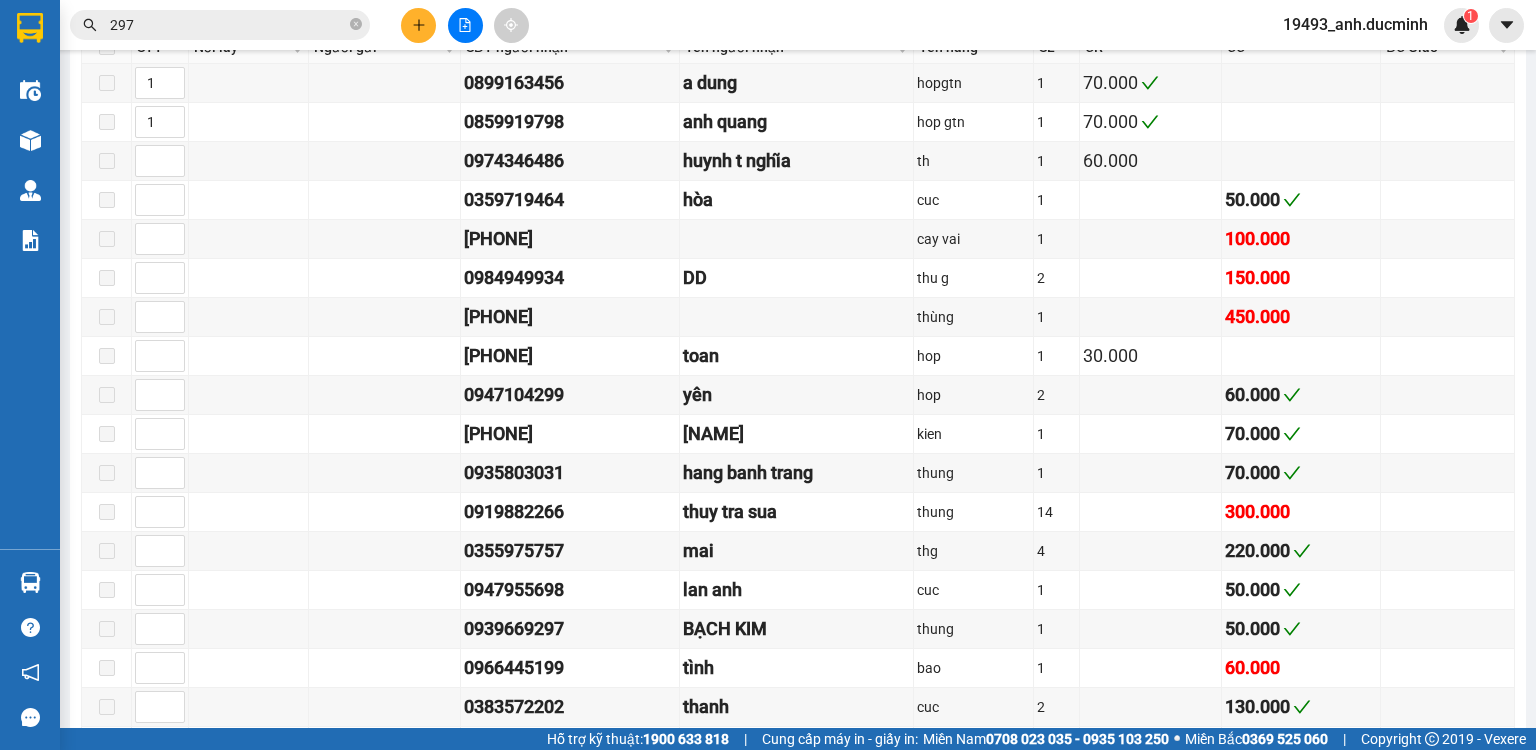 scroll, scrollTop: 639, scrollLeft: 0, axis: vertical 